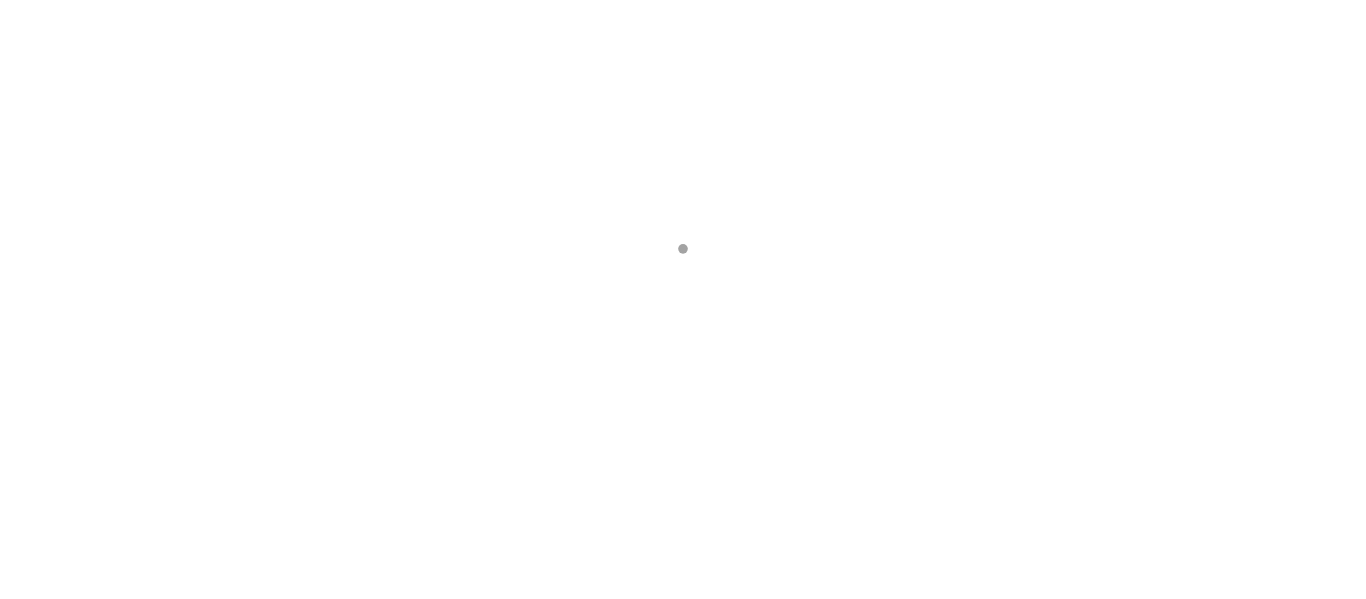 scroll, scrollTop: 0, scrollLeft: 0, axis: both 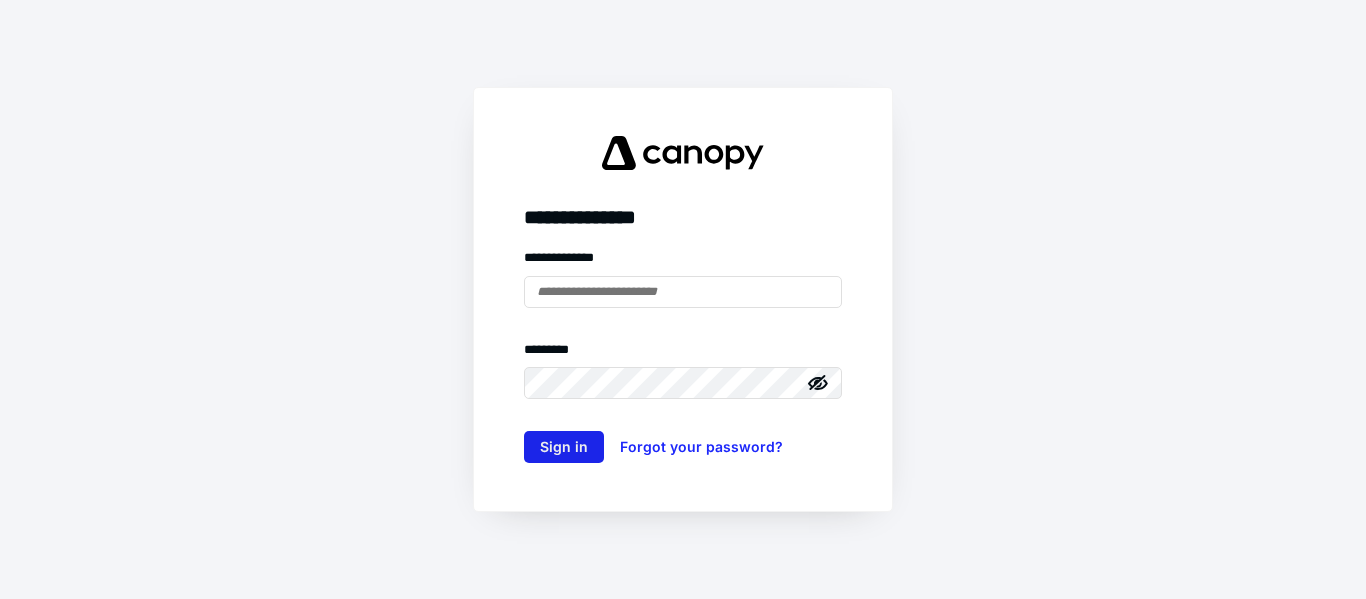 type on "**********" 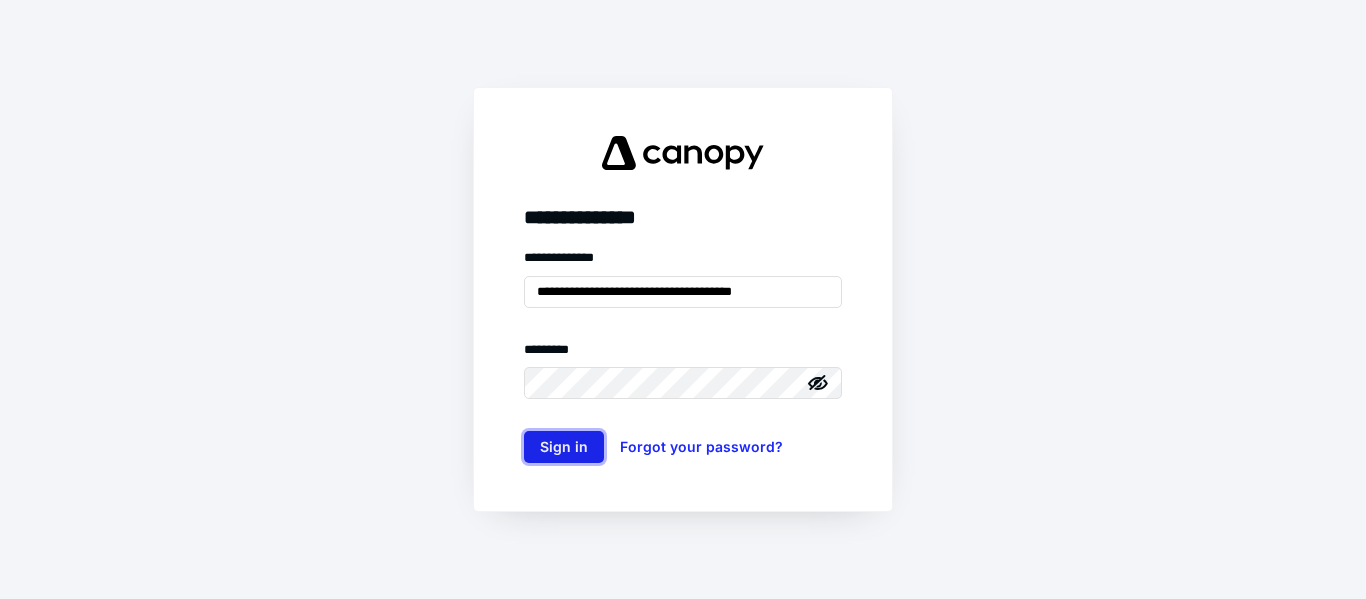 click on "Sign in" at bounding box center [564, 447] 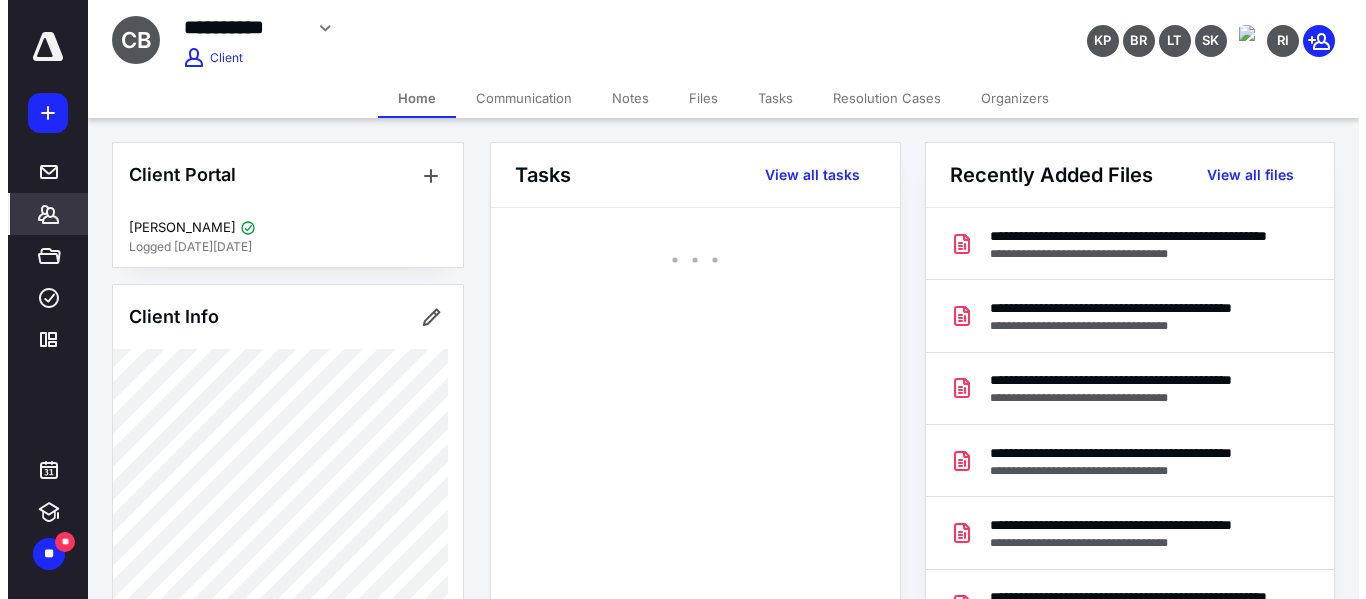 scroll, scrollTop: 0, scrollLeft: 0, axis: both 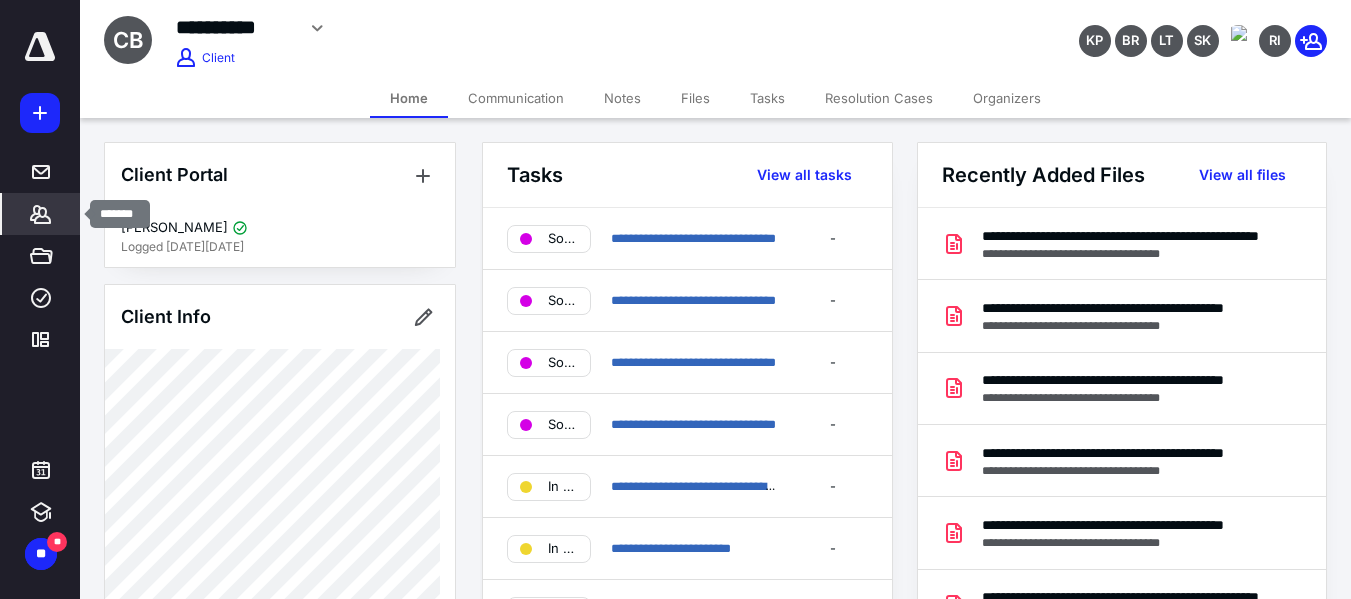 click 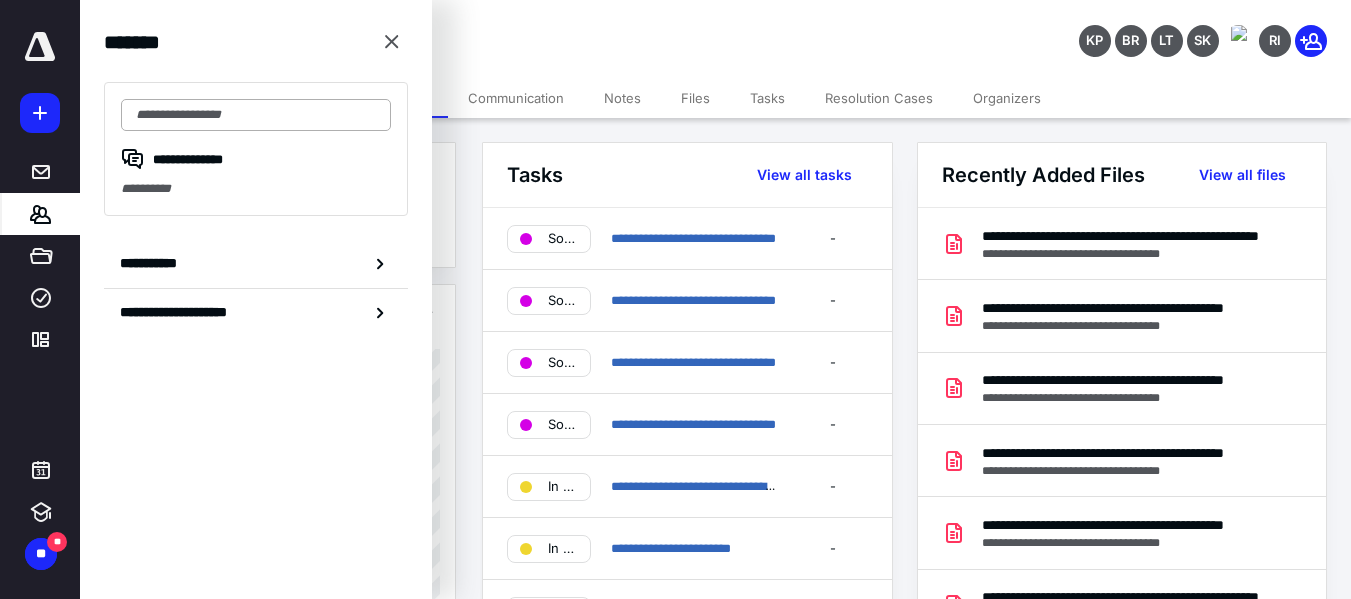 click at bounding box center [256, 115] 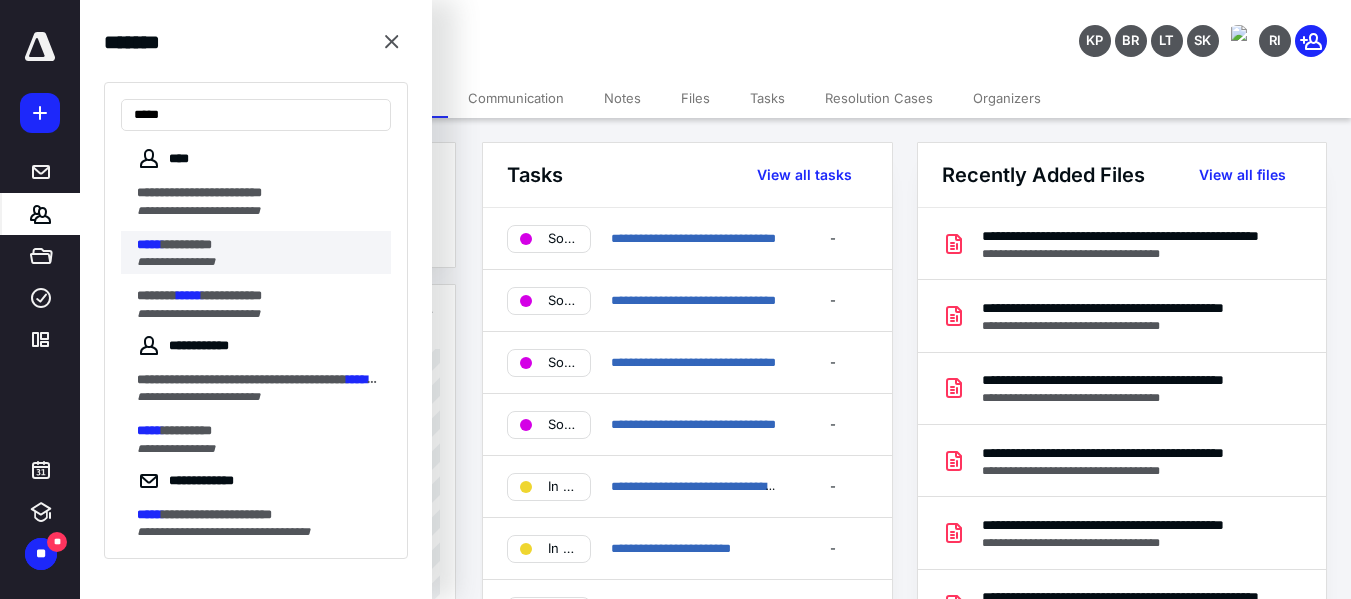 type on "*****" 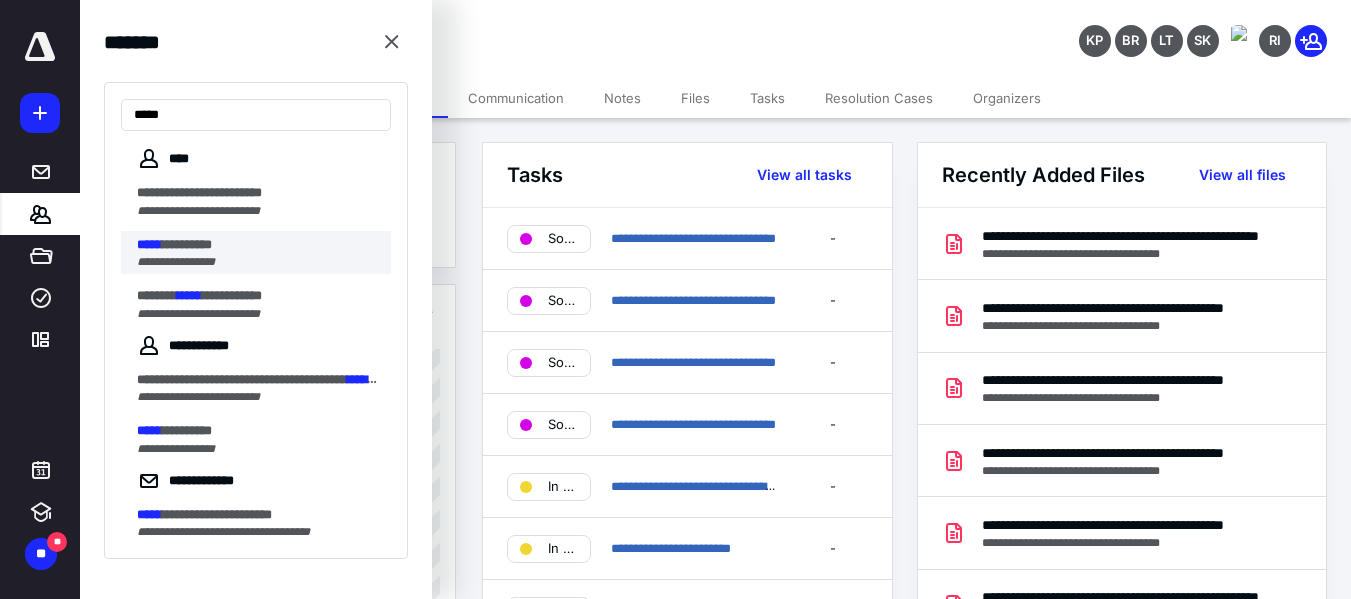click on "***** *********" at bounding box center [258, 245] 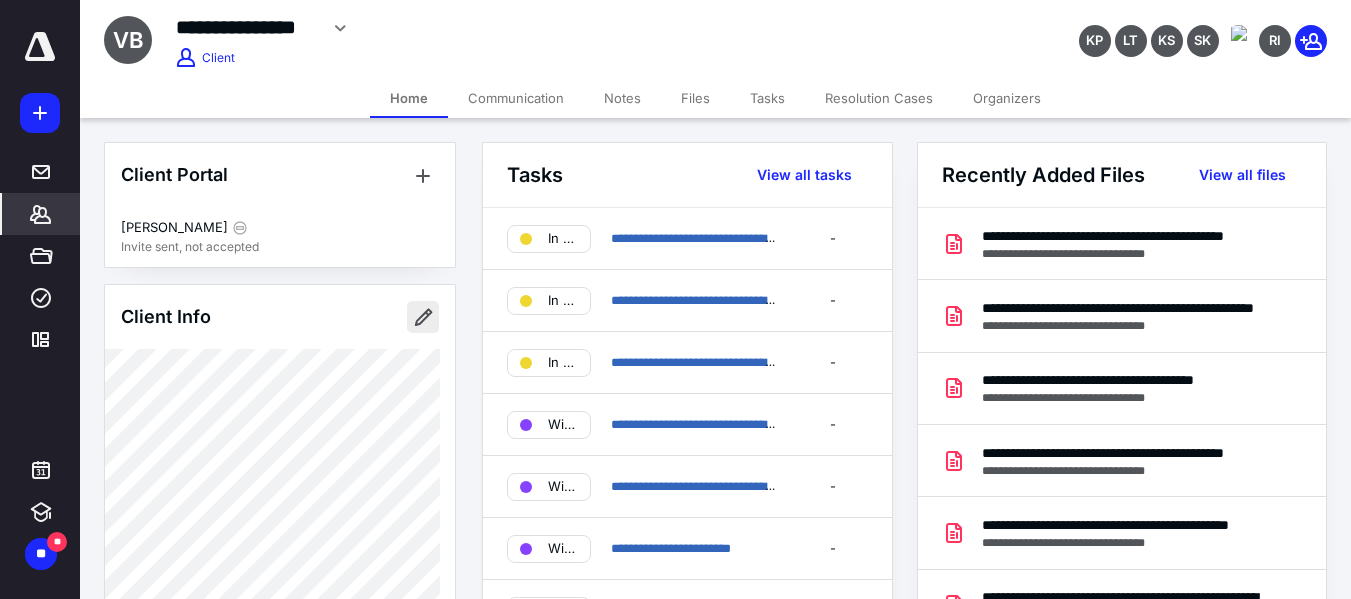 click at bounding box center [423, 317] 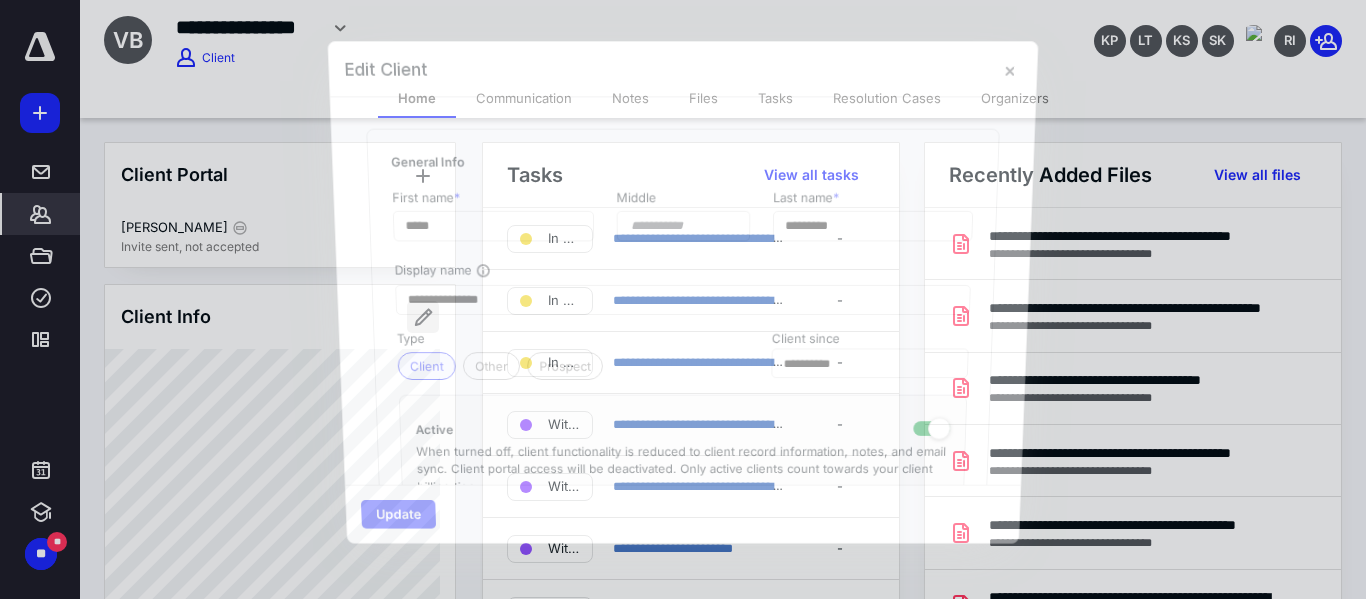 type on "**********" 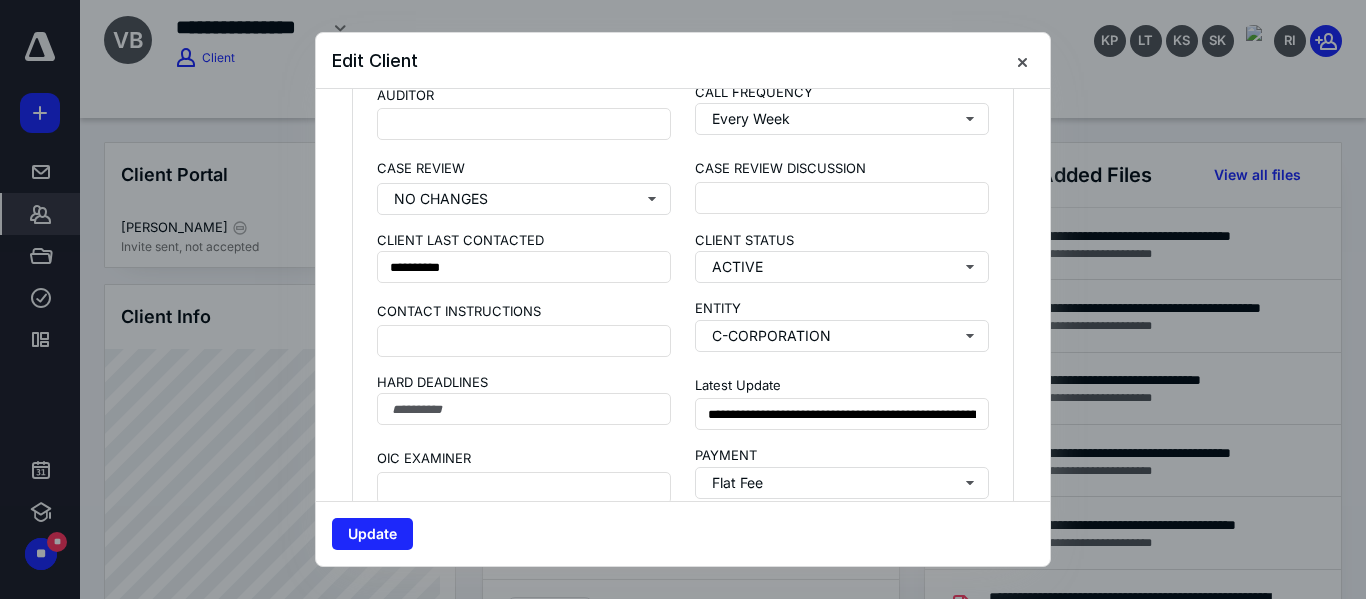 scroll, scrollTop: 1600, scrollLeft: 0, axis: vertical 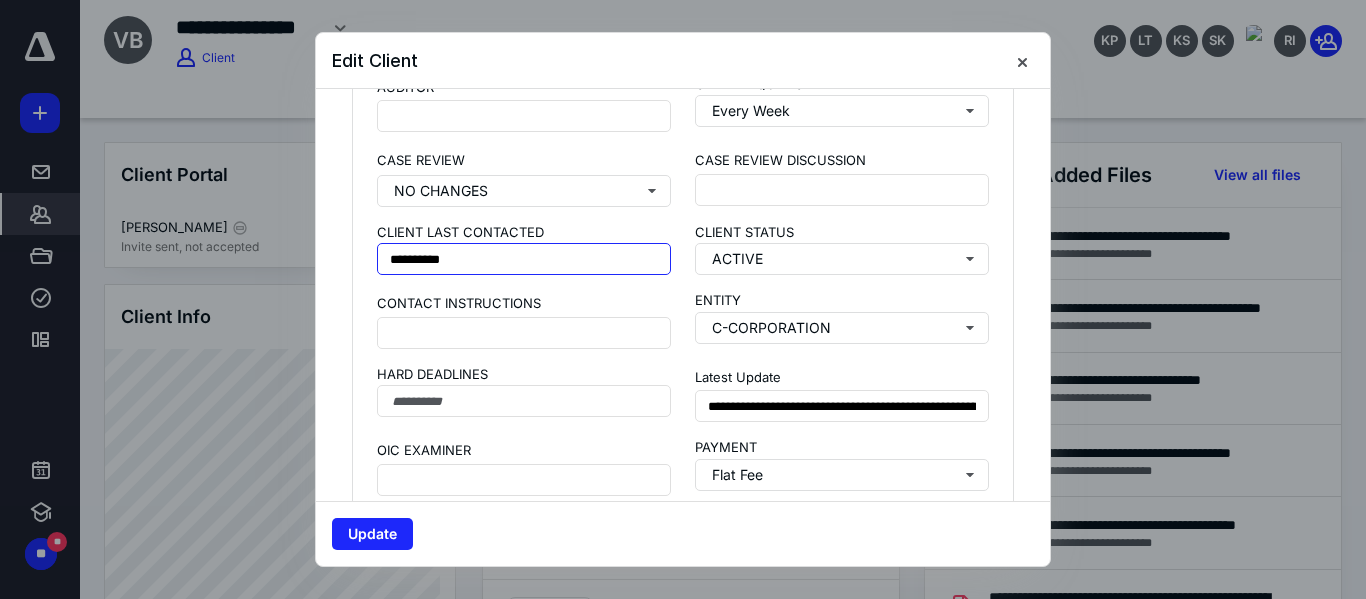 click on "**********" at bounding box center [524, 259] 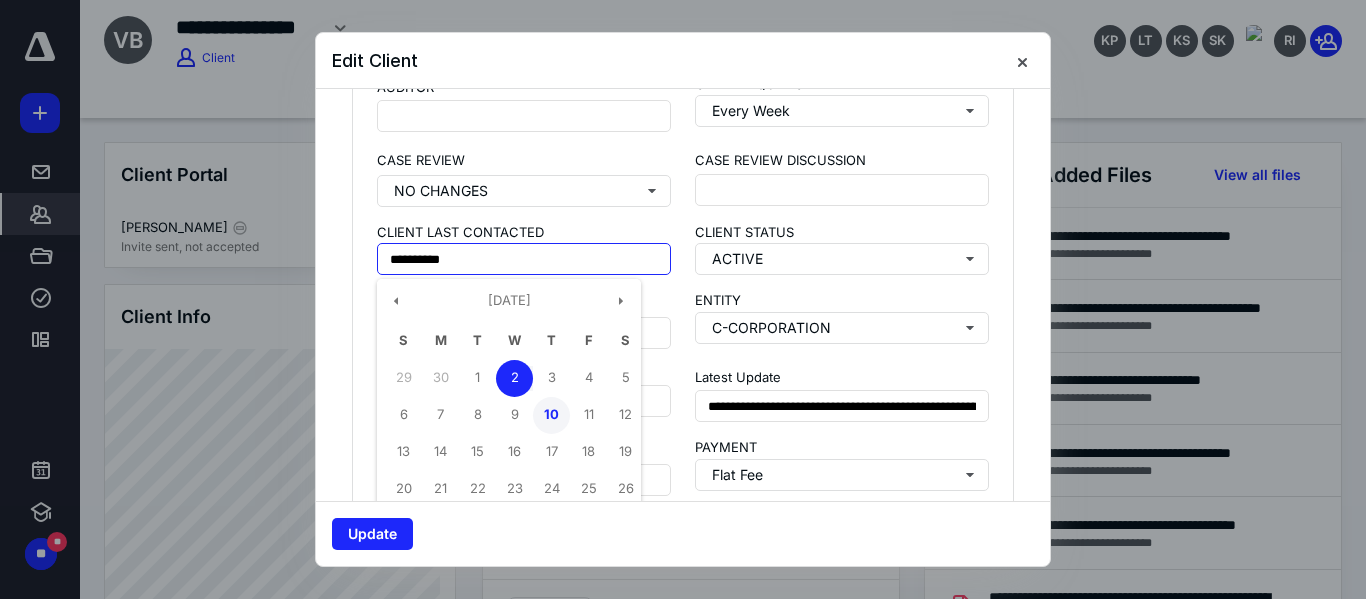 click on "10" at bounding box center [551, 415] 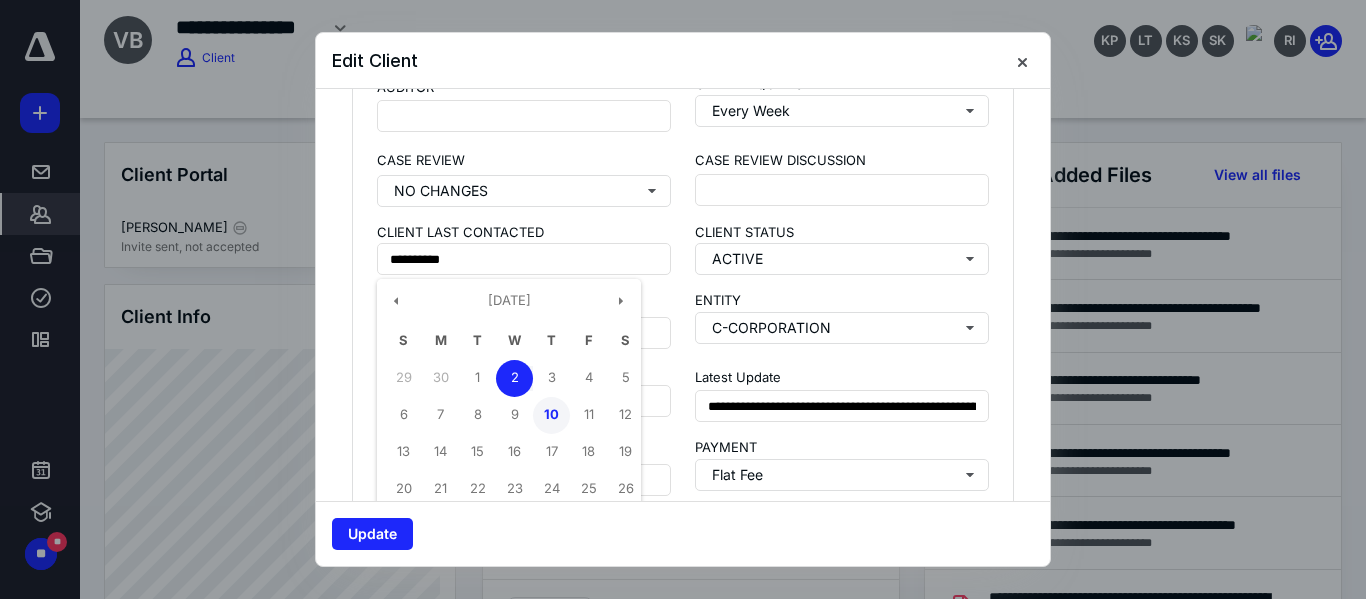 type on "**********" 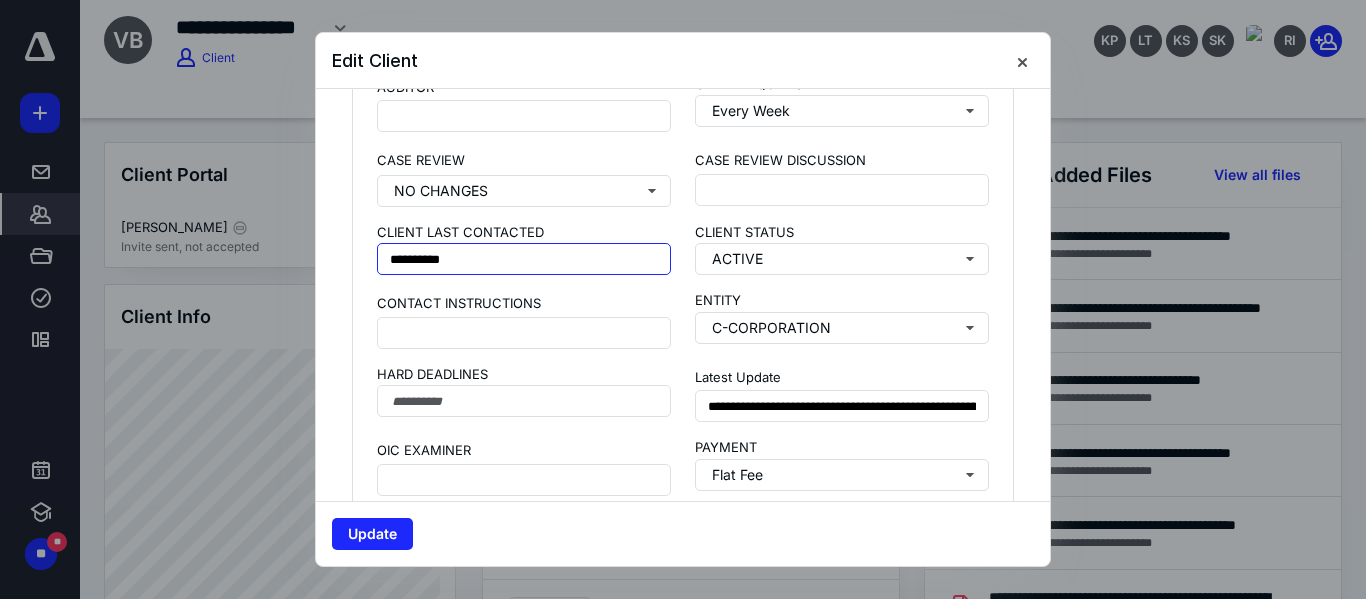 click on "**********" at bounding box center [524, 259] 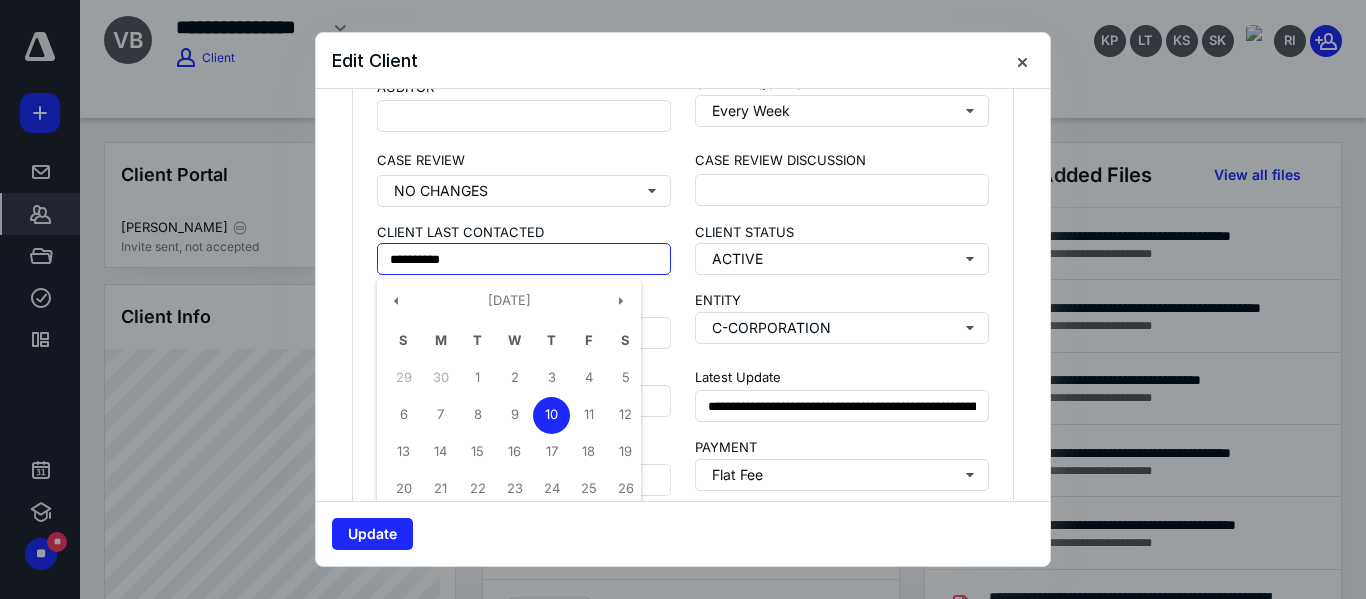 click on "10" at bounding box center (551, 415) 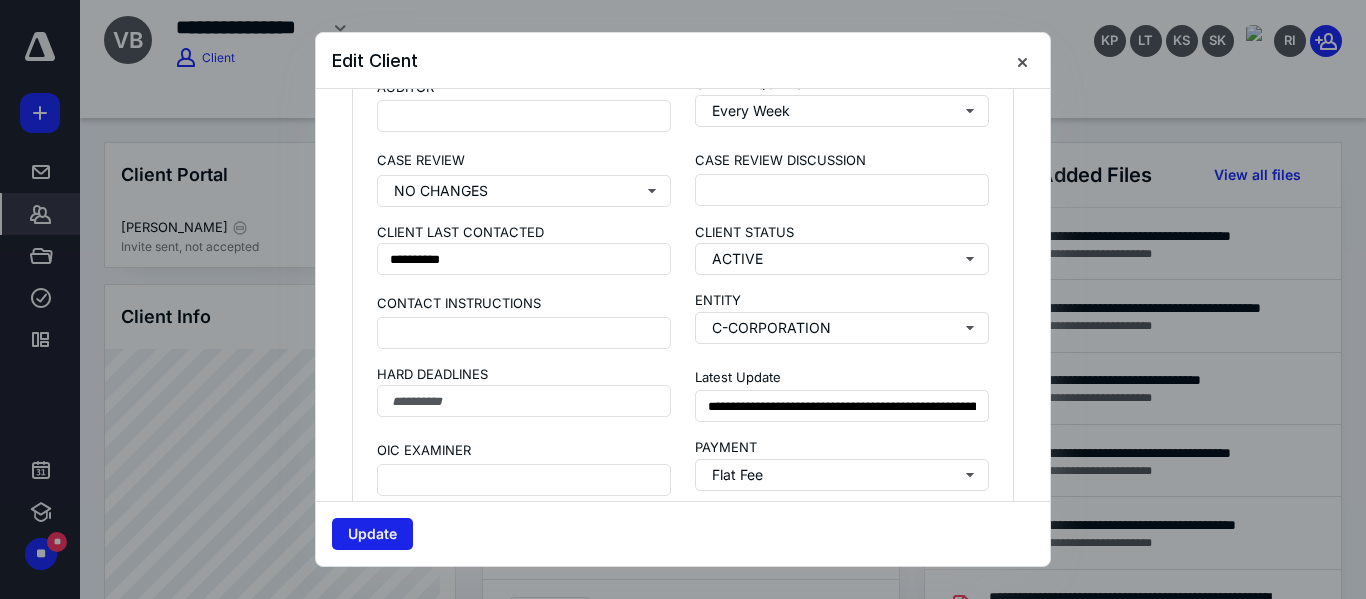 click on "Update" at bounding box center [372, 534] 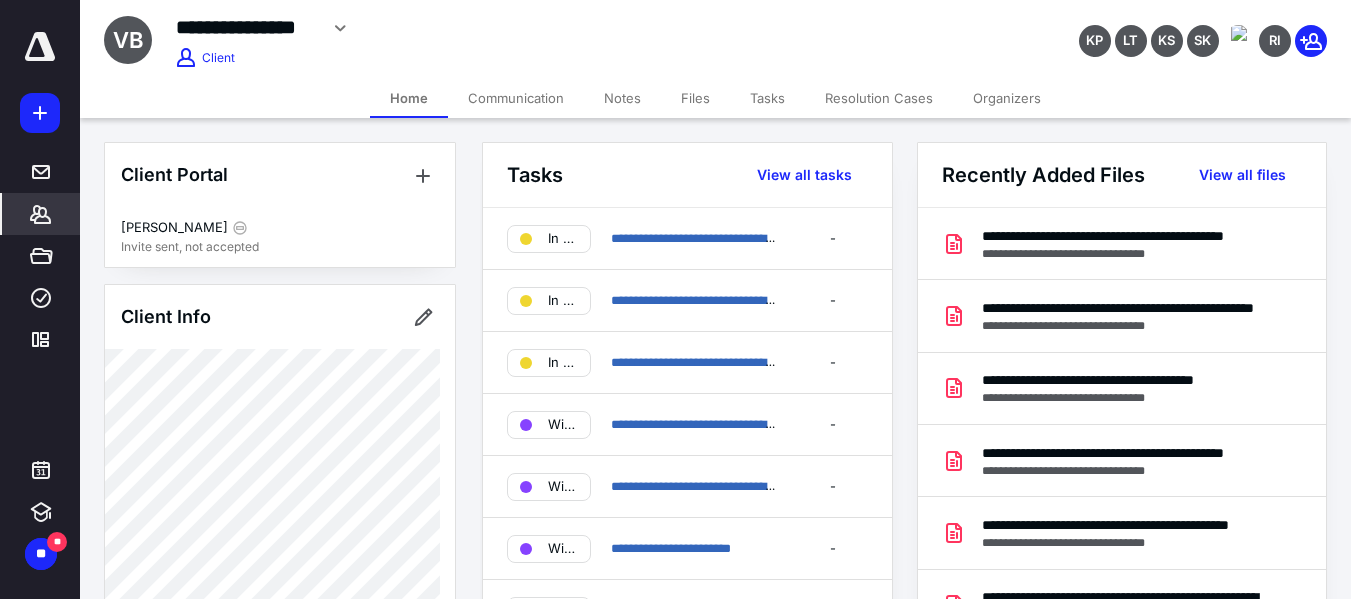 click on "Notes" at bounding box center [622, 98] 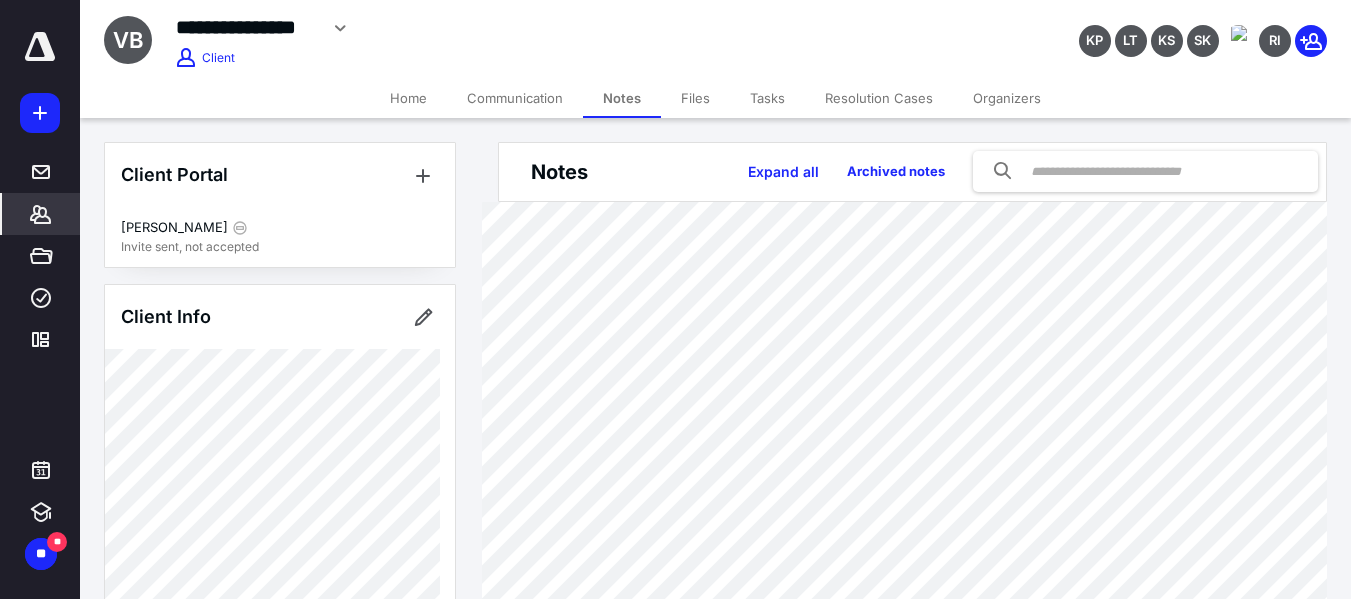 click on "Files" at bounding box center [695, 98] 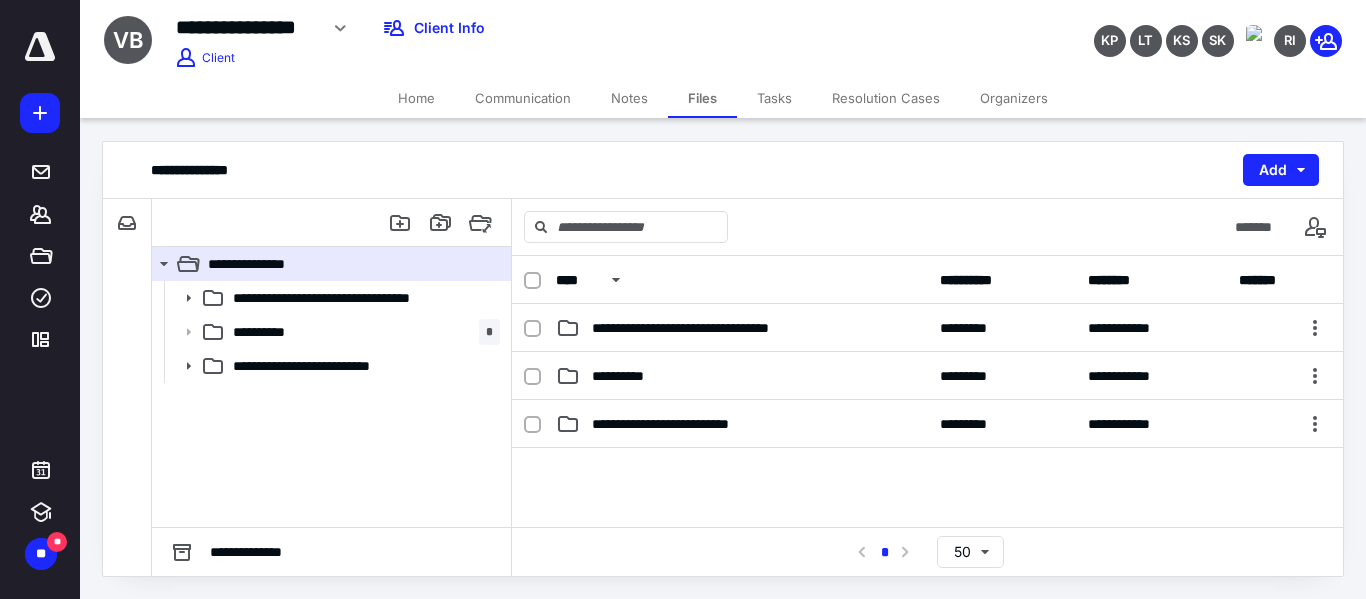 click on "Home" at bounding box center [416, 98] 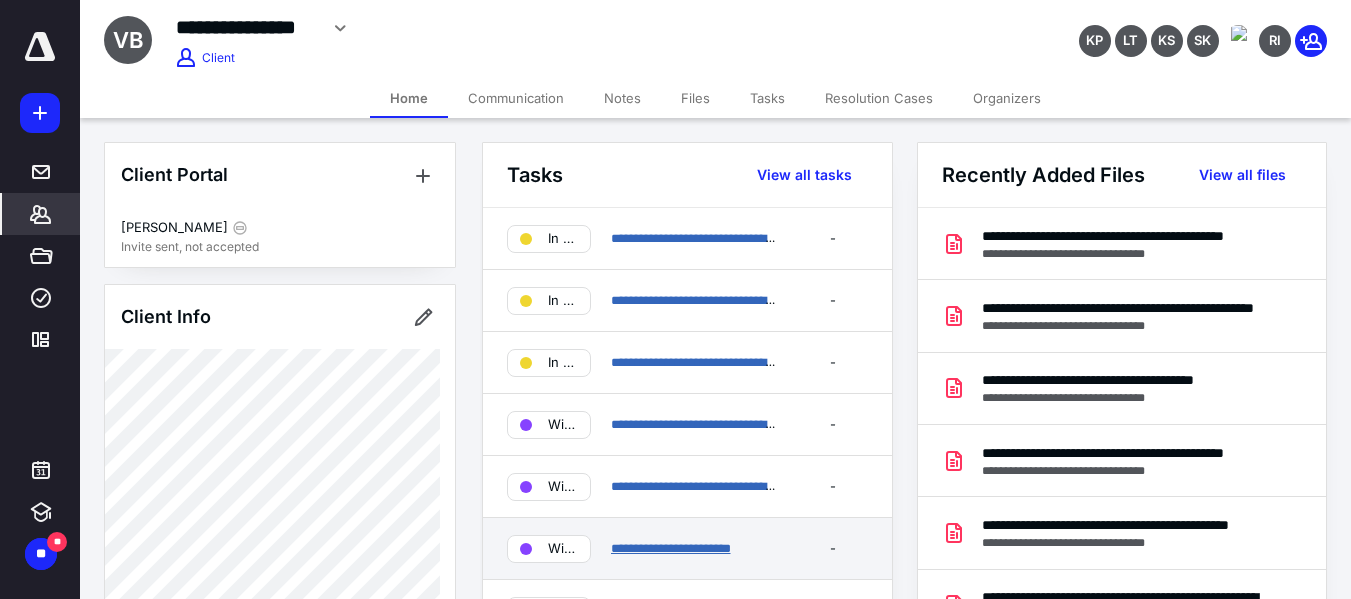 click on "**********" at bounding box center [671, 548] 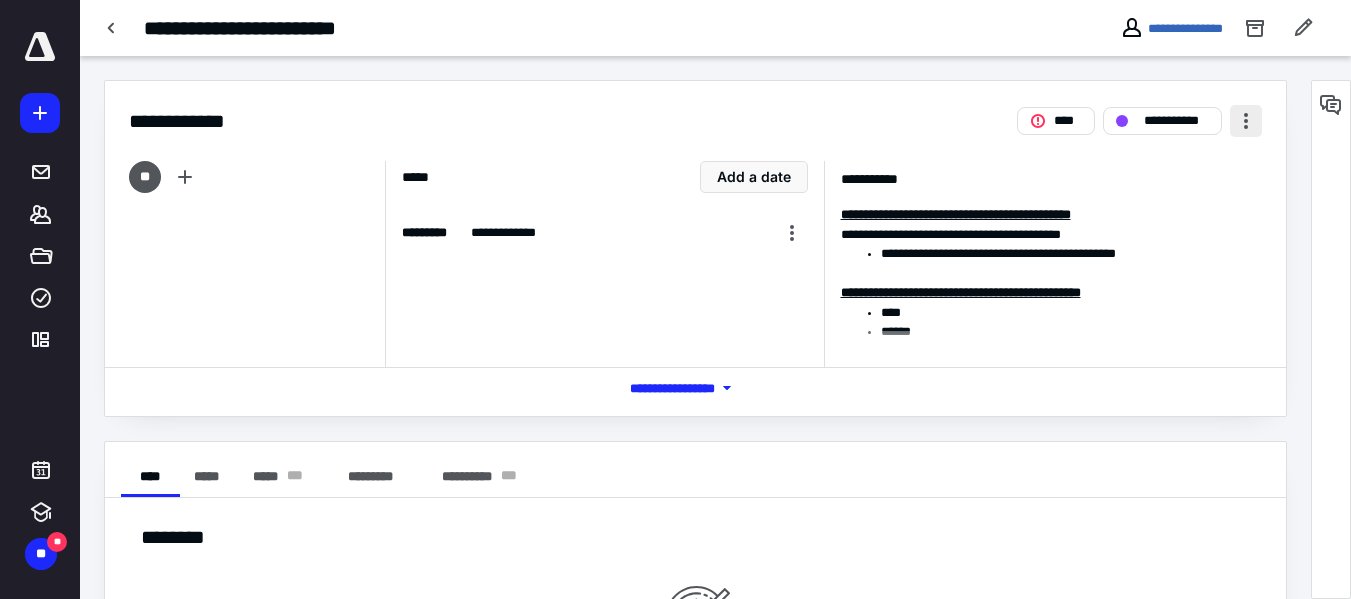 click at bounding box center (1246, 121) 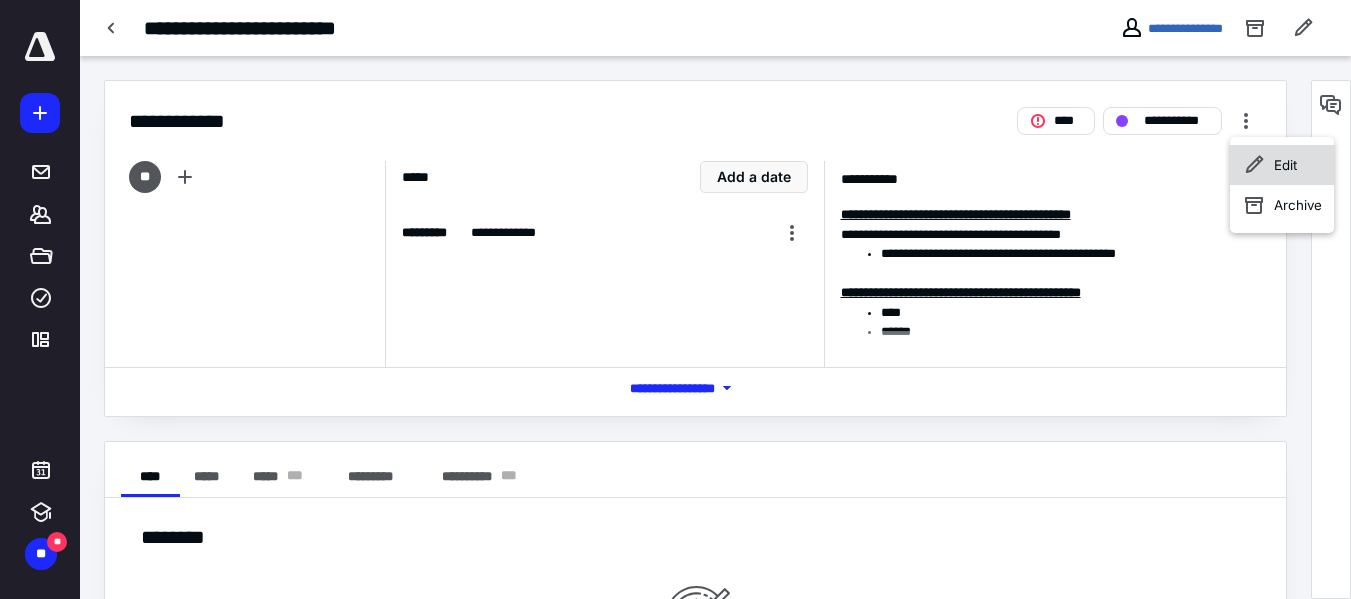 click 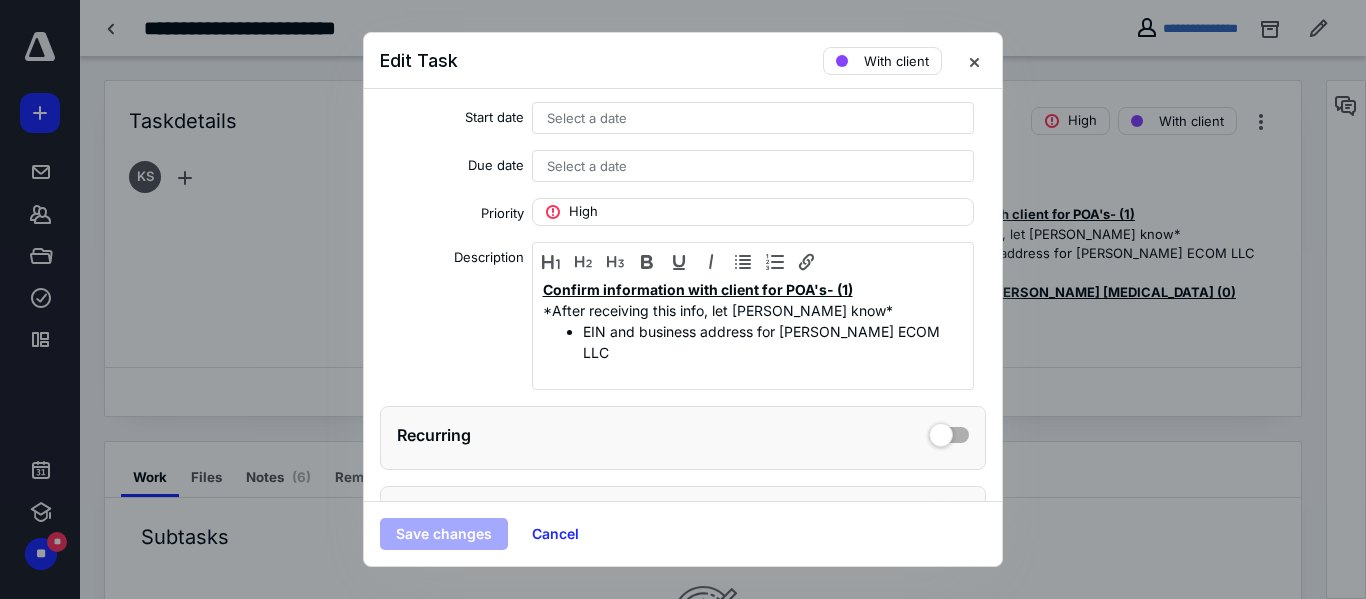 scroll, scrollTop: 219, scrollLeft: 0, axis: vertical 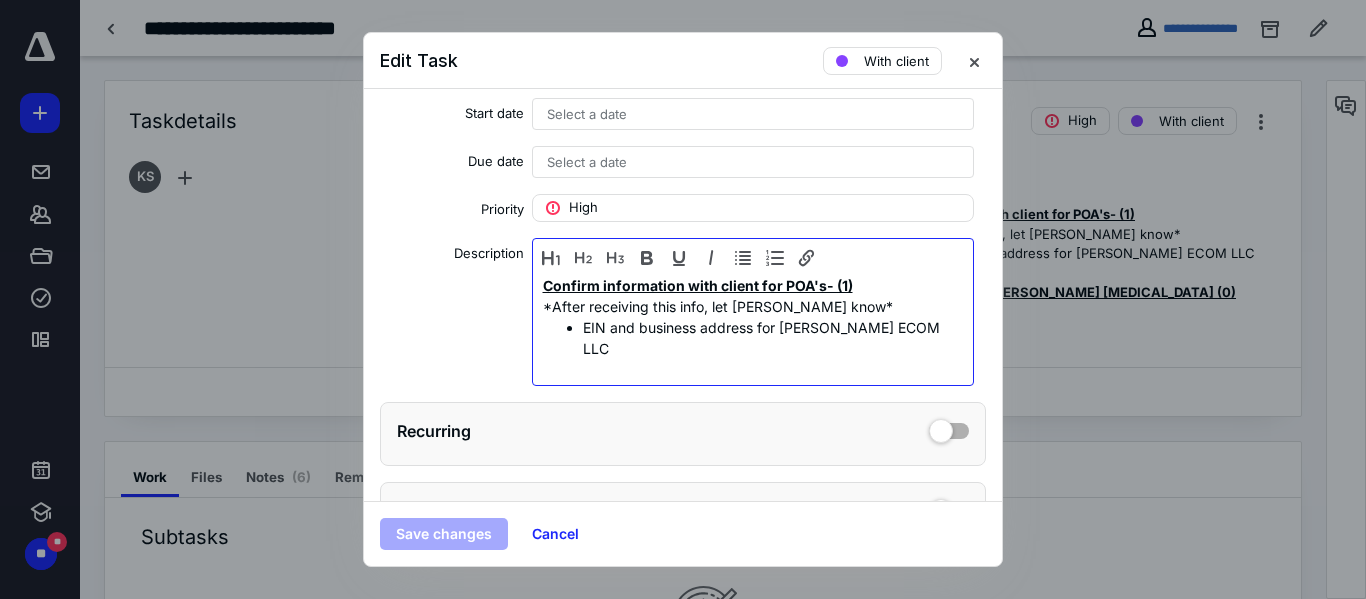 click on "Confirm information with client for POA's- (1)" at bounding box center [698, 285] 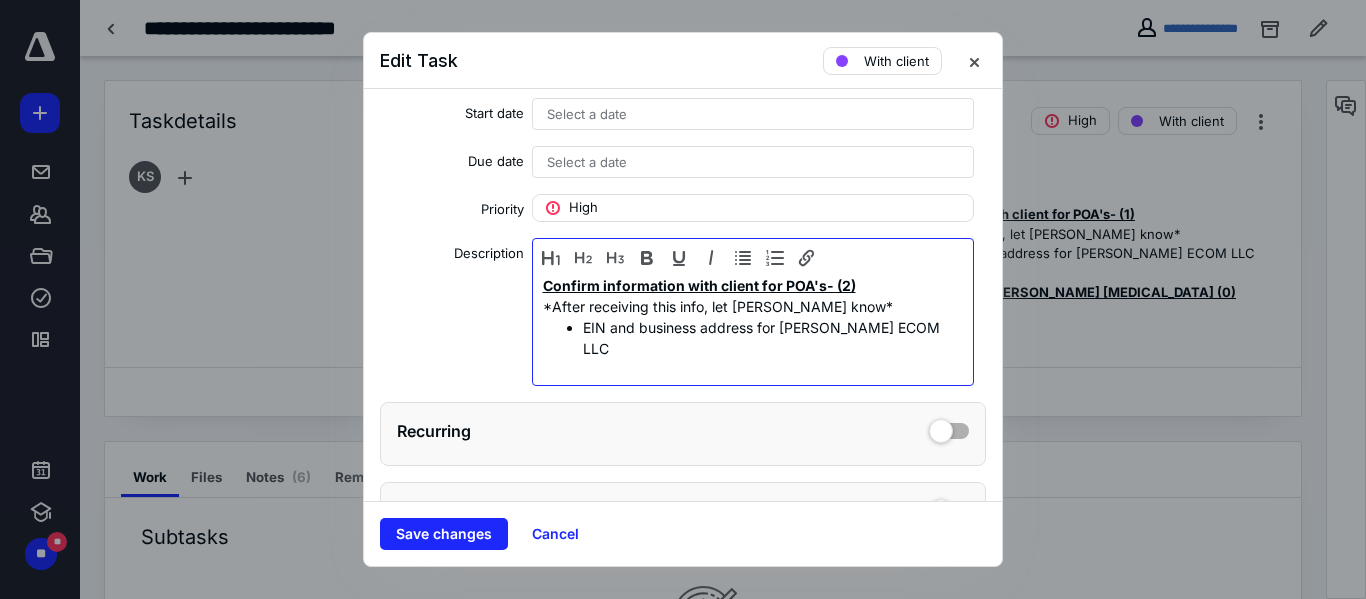 click on "Follow up on POAs for [PERSON_NAME] [MEDICAL_DATA] (0)" at bounding box center [750, 390] 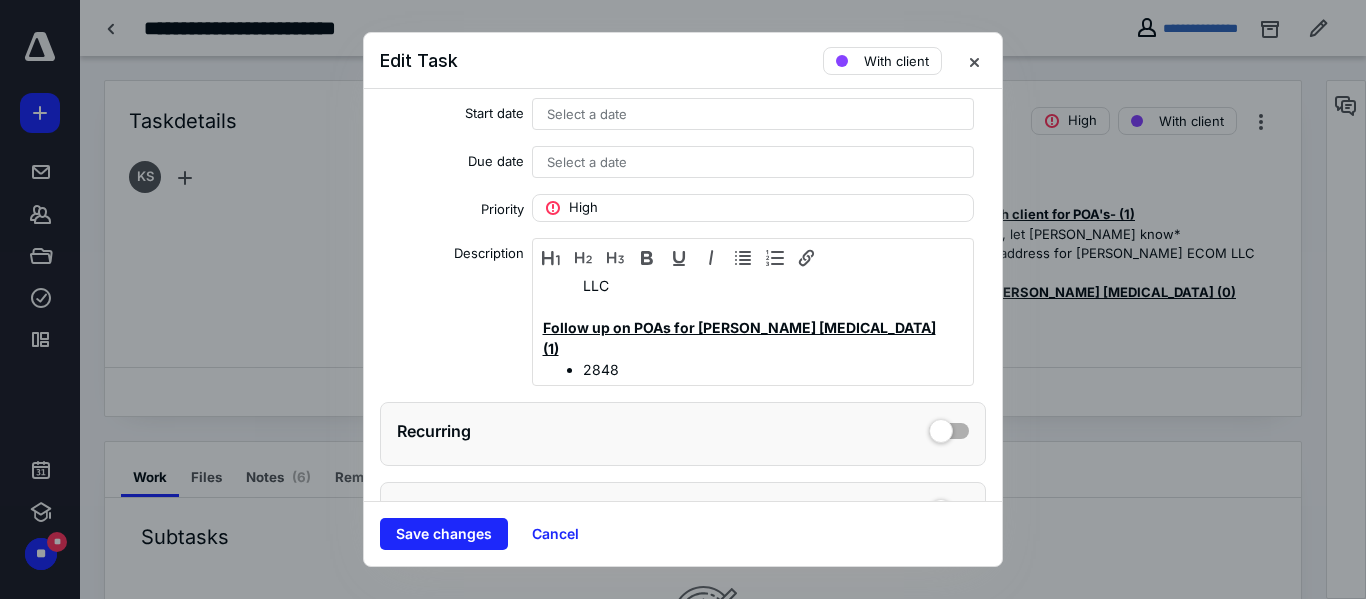 scroll, scrollTop: 80, scrollLeft: 0, axis: vertical 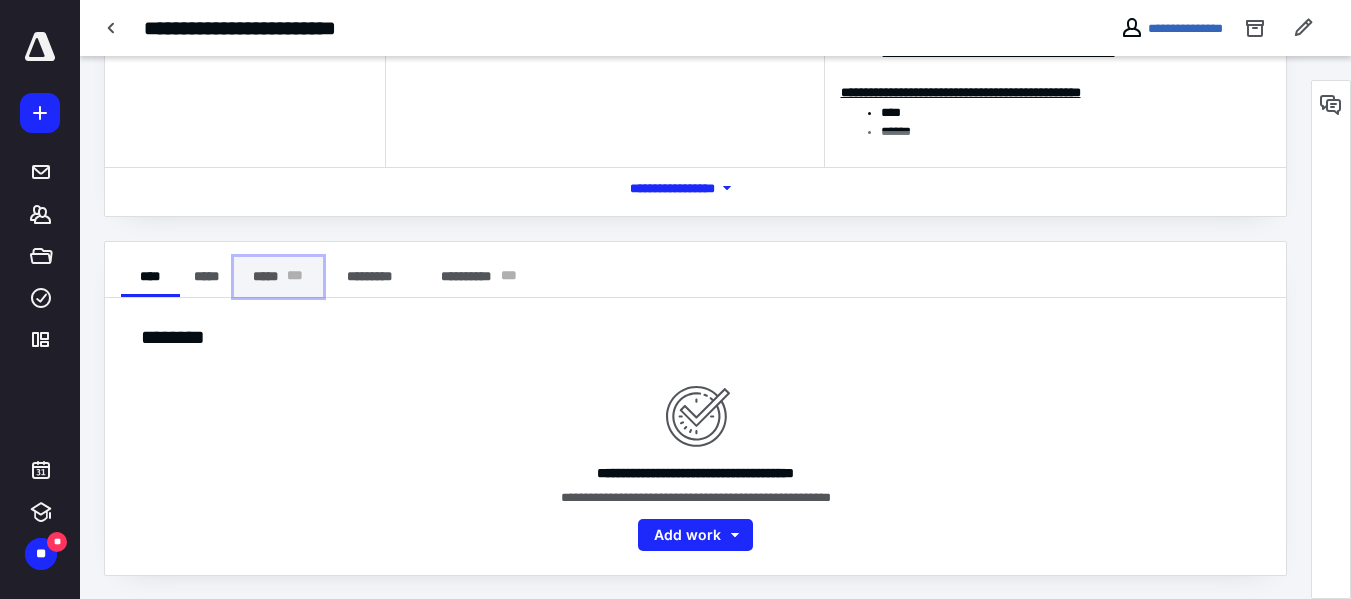 click on "* * *" at bounding box center [295, 277] 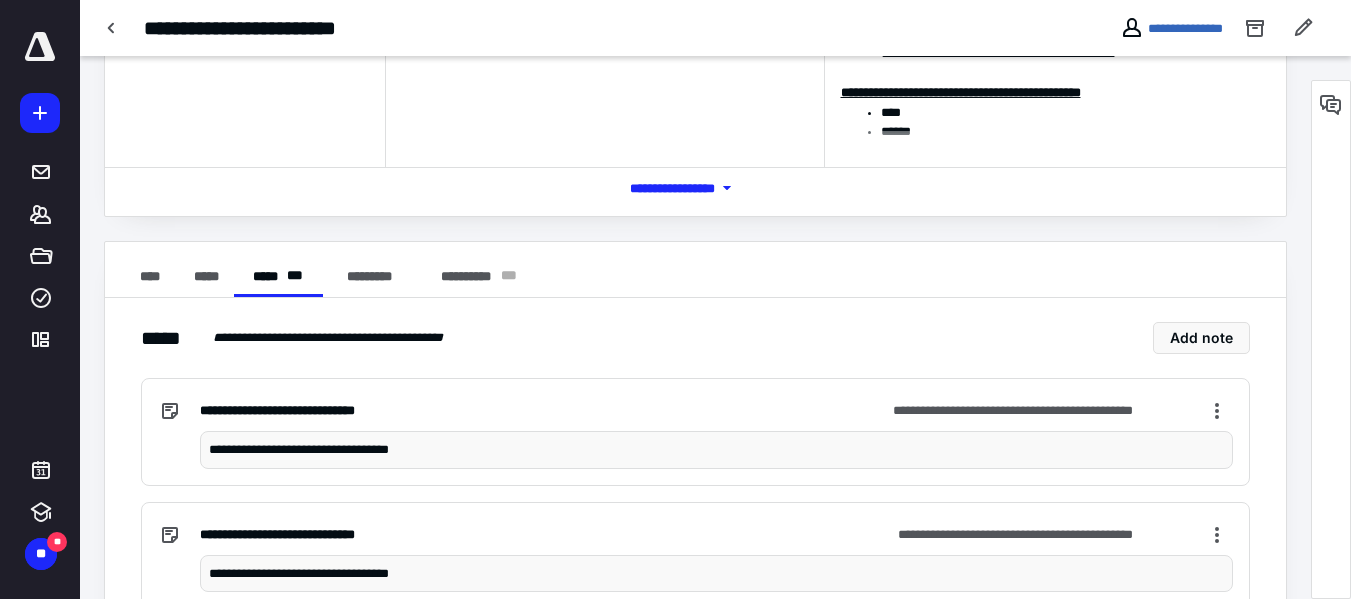 click on "**********" at bounding box center [716, 450] 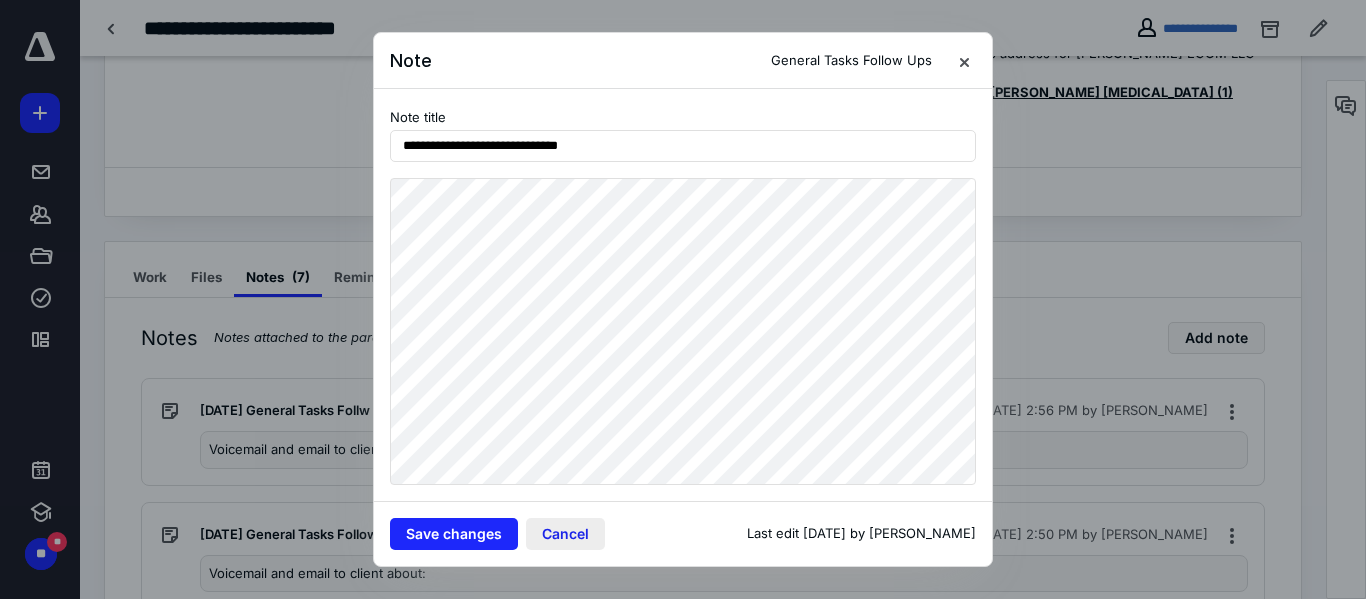 click on "Cancel" at bounding box center (565, 534) 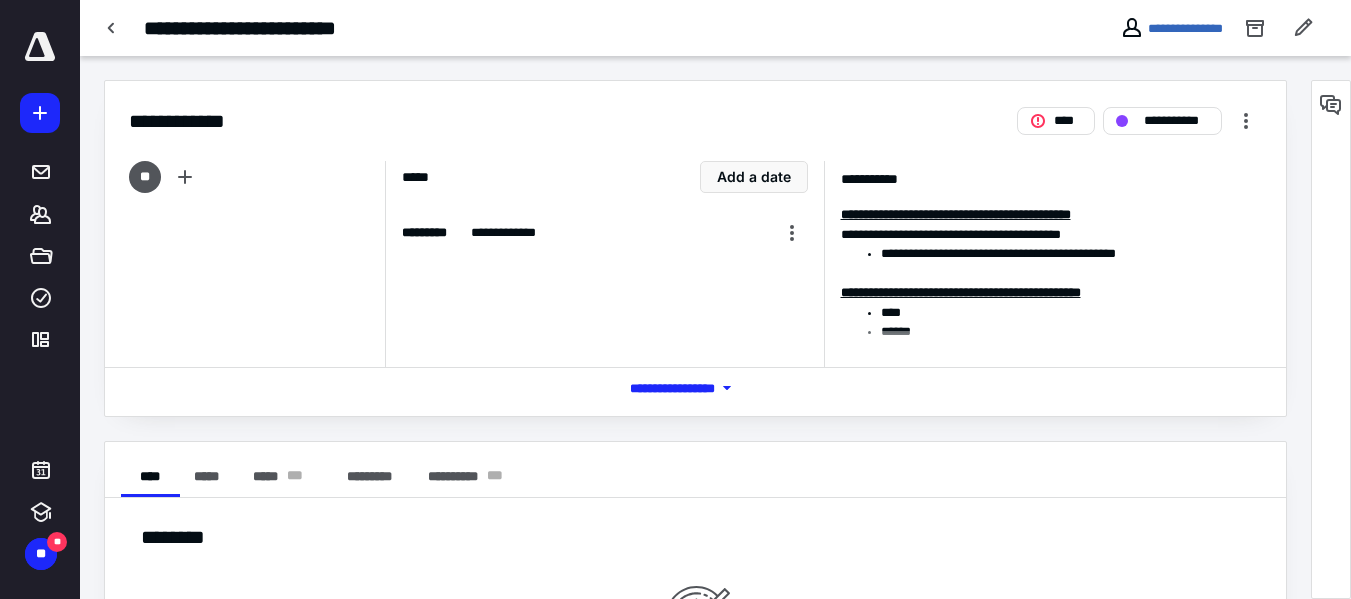 scroll, scrollTop: 0, scrollLeft: 0, axis: both 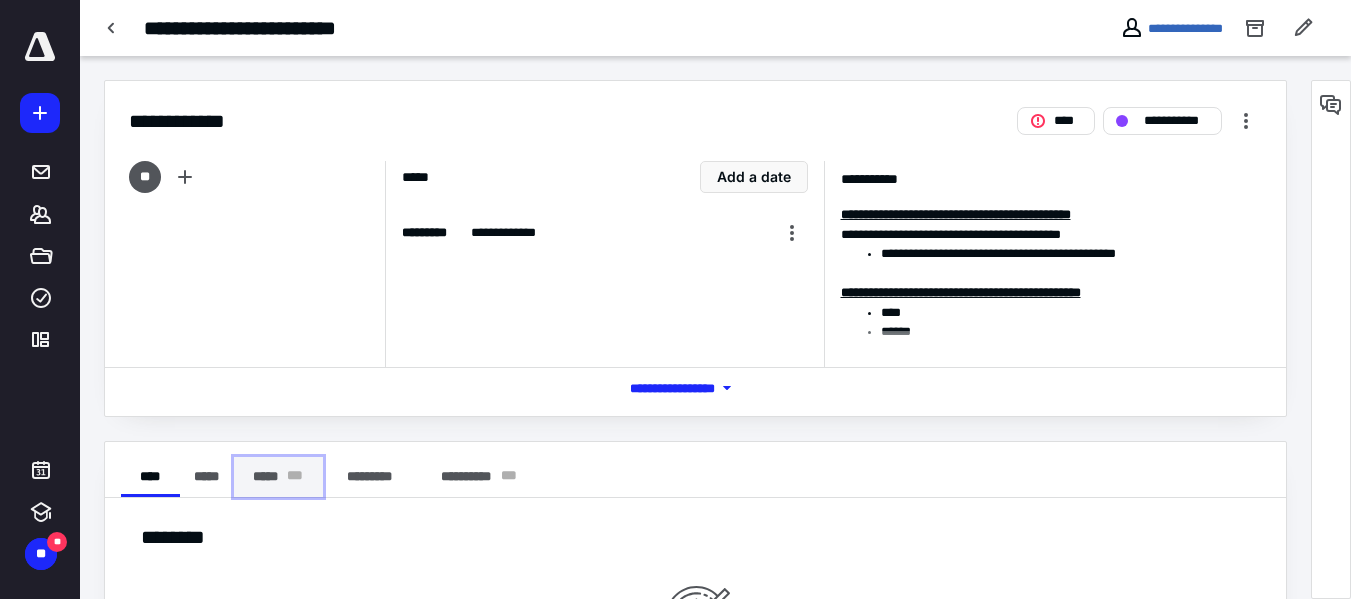 click on "***** * * *" at bounding box center [278, 477] 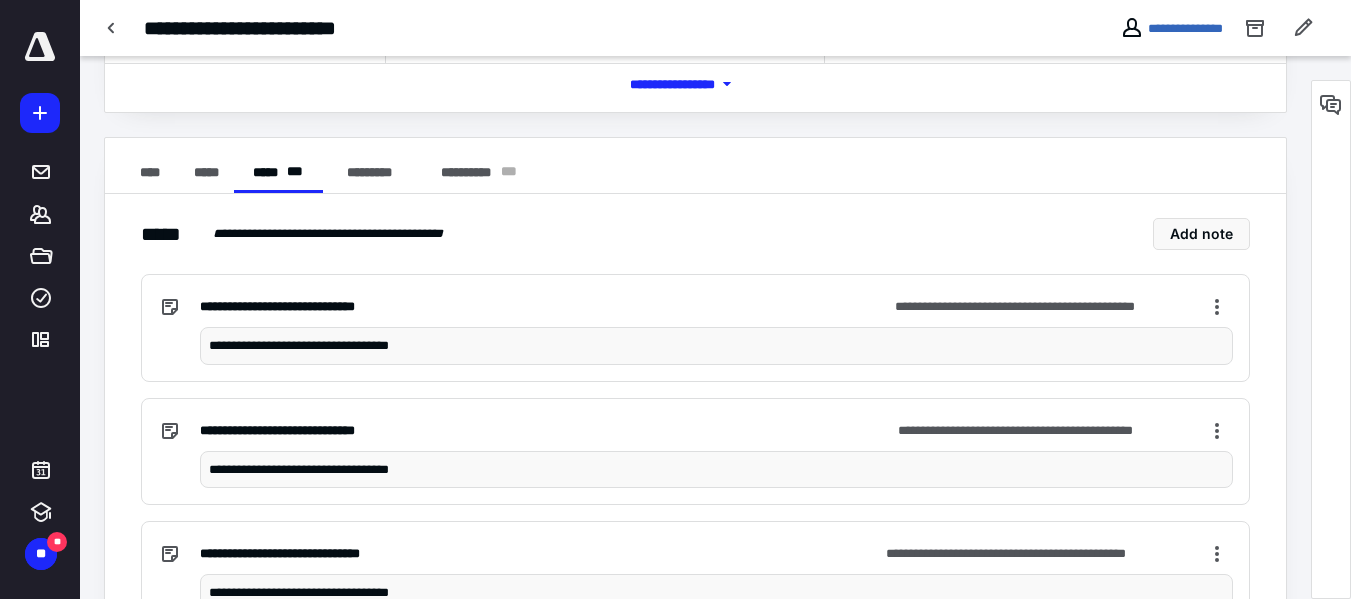 scroll, scrollTop: 309, scrollLeft: 0, axis: vertical 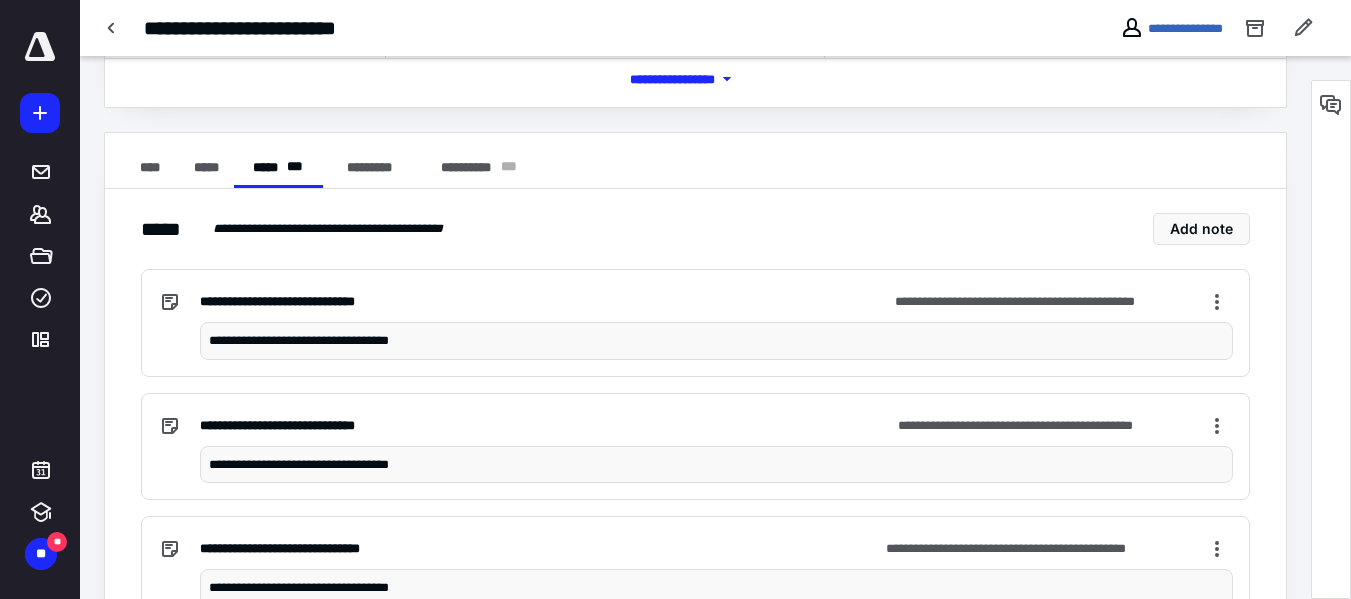 click on "**********" at bounding box center (716, 341) 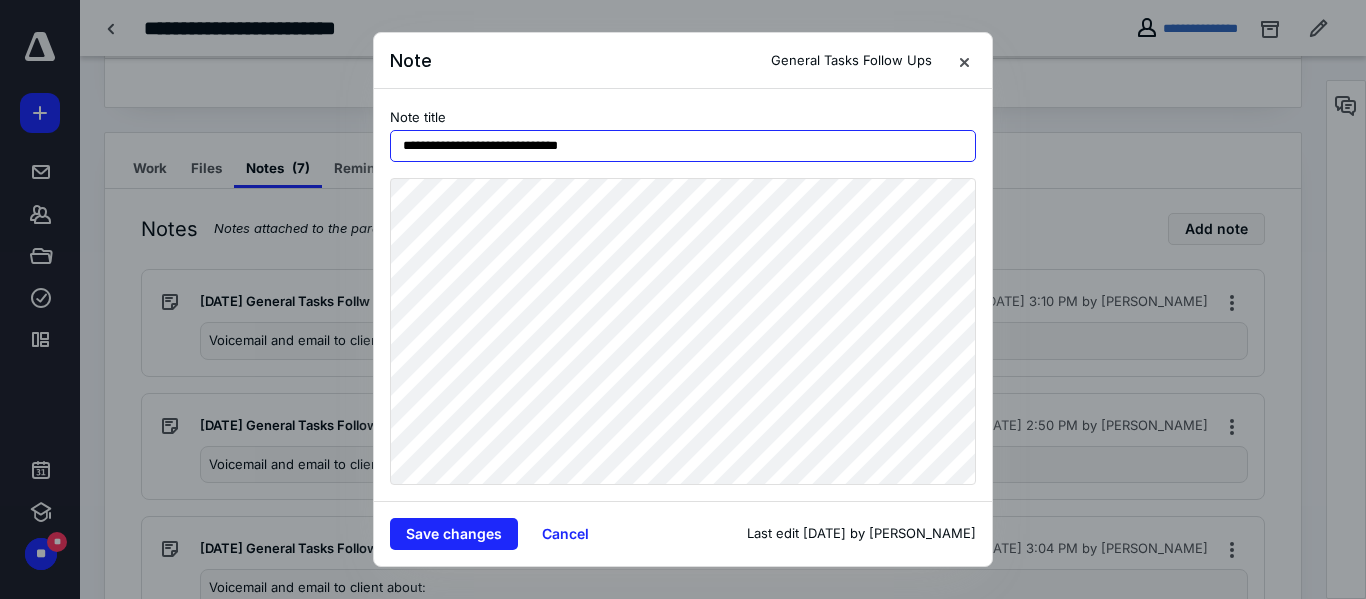 click on "**********" at bounding box center [683, 146] 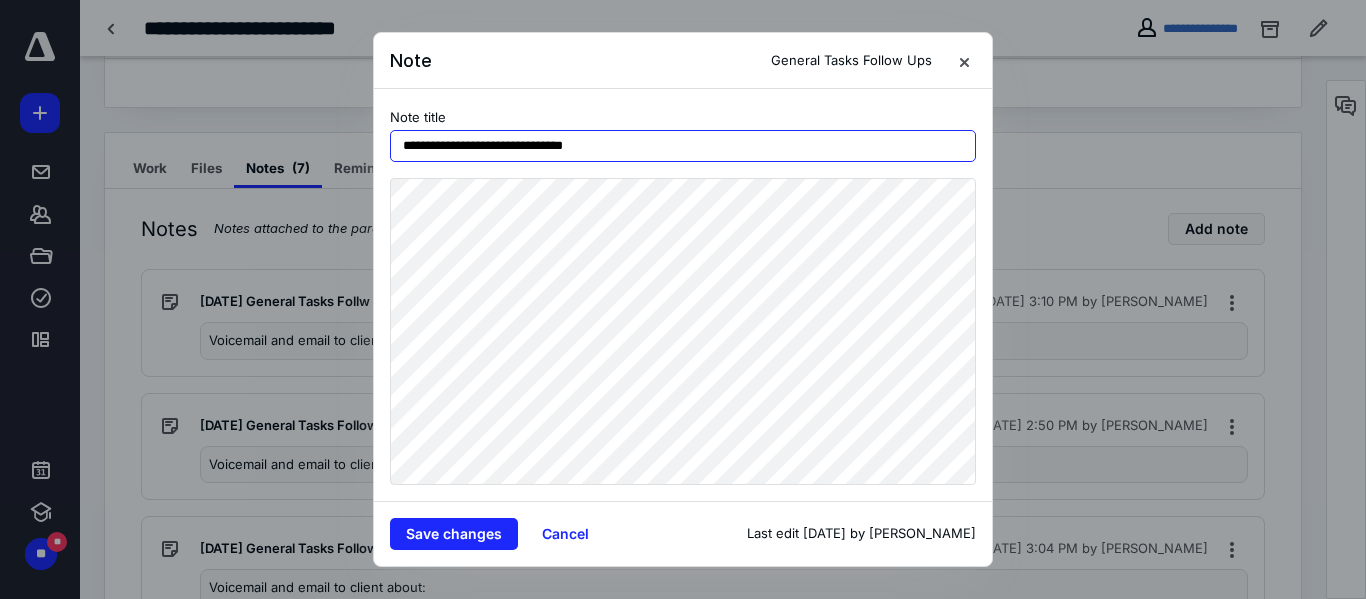 type on "**********" 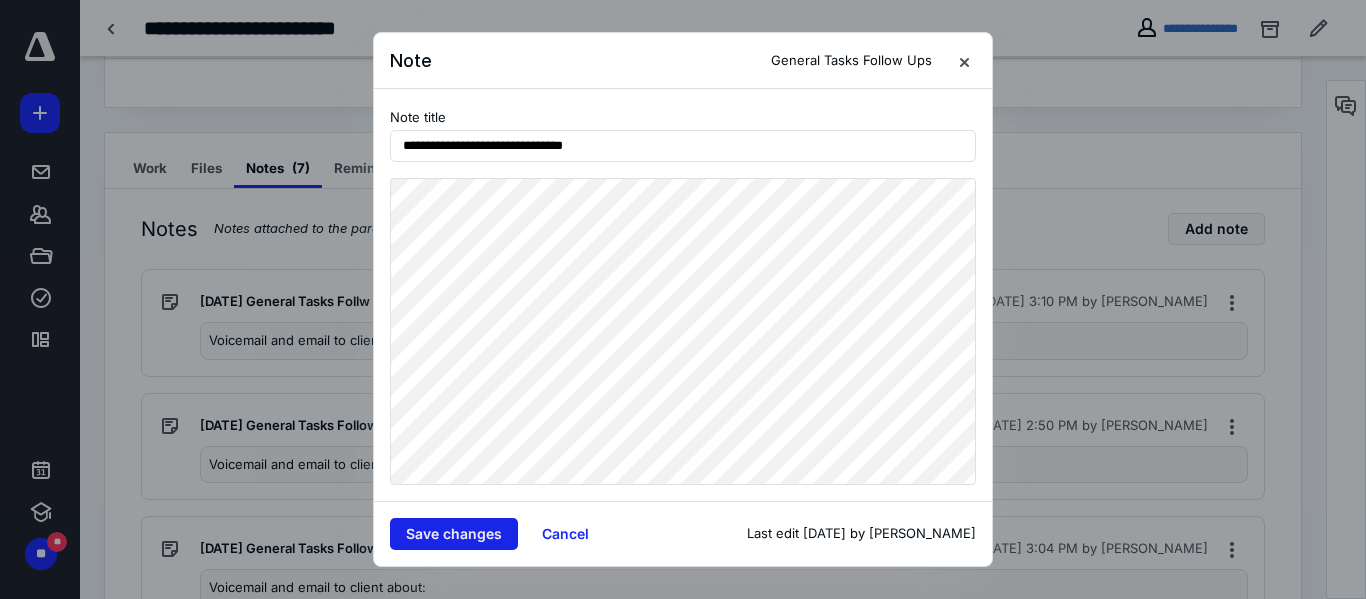 click on "Save changes" at bounding box center [454, 534] 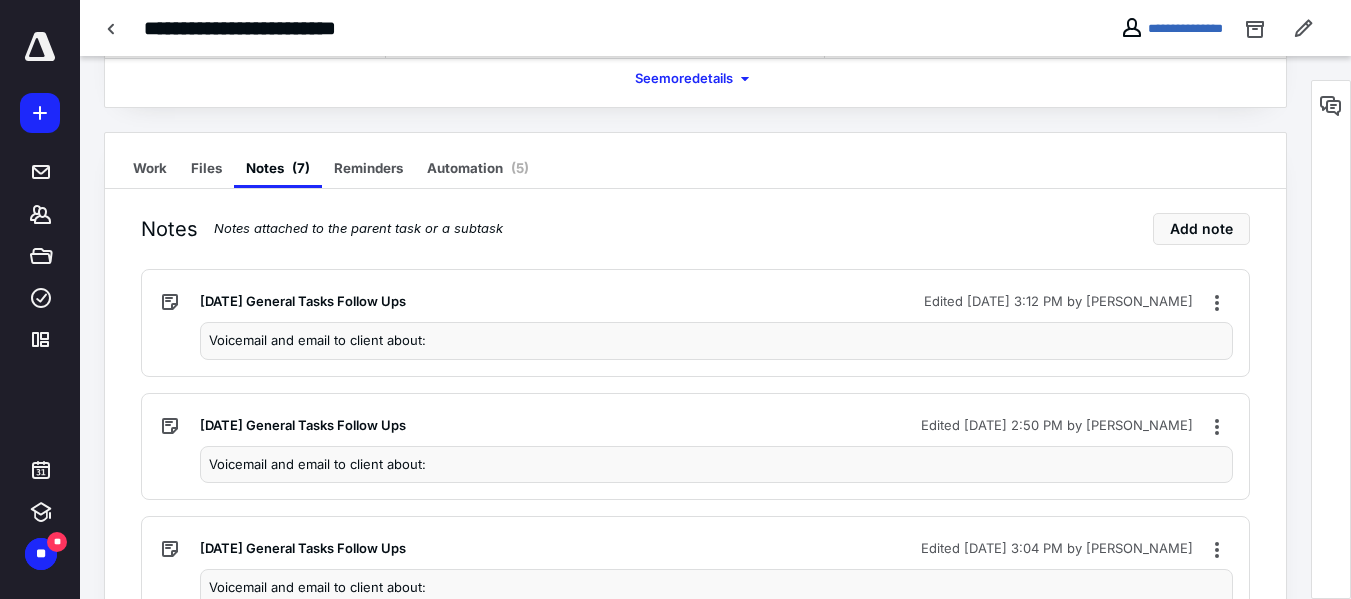 scroll, scrollTop: 0, scrollLeft: 0, axis: both 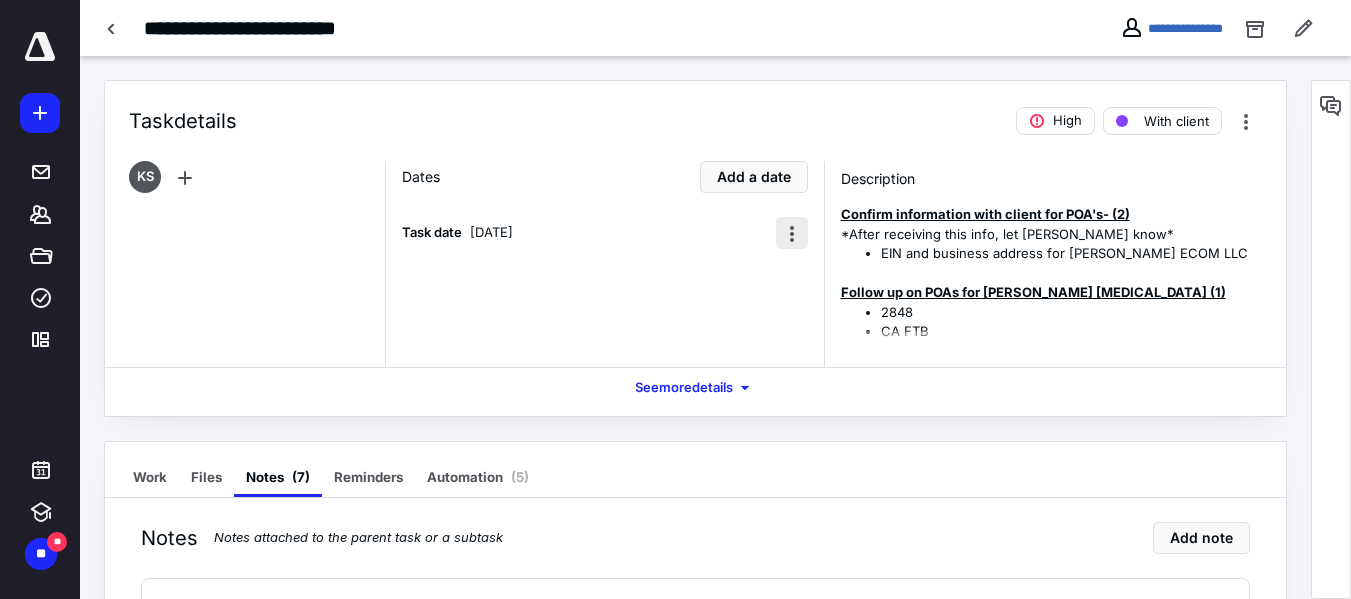 click at bounding box center [792, 233] 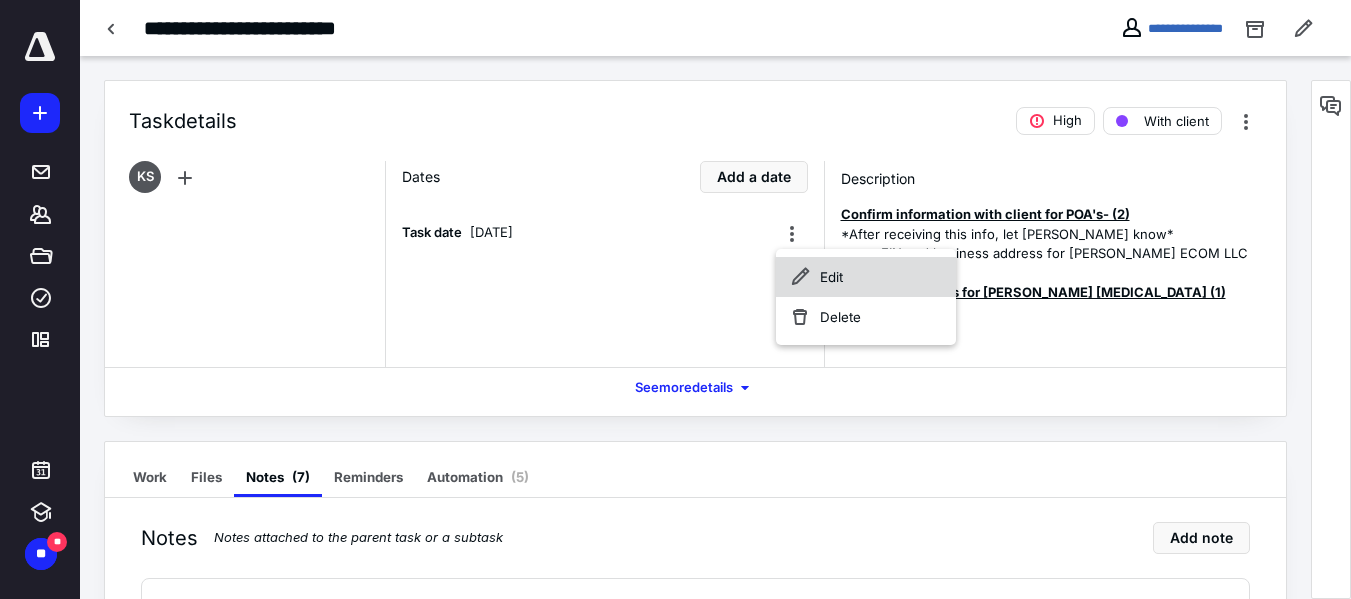 click on "Edit" at bounding box center (866, 277) 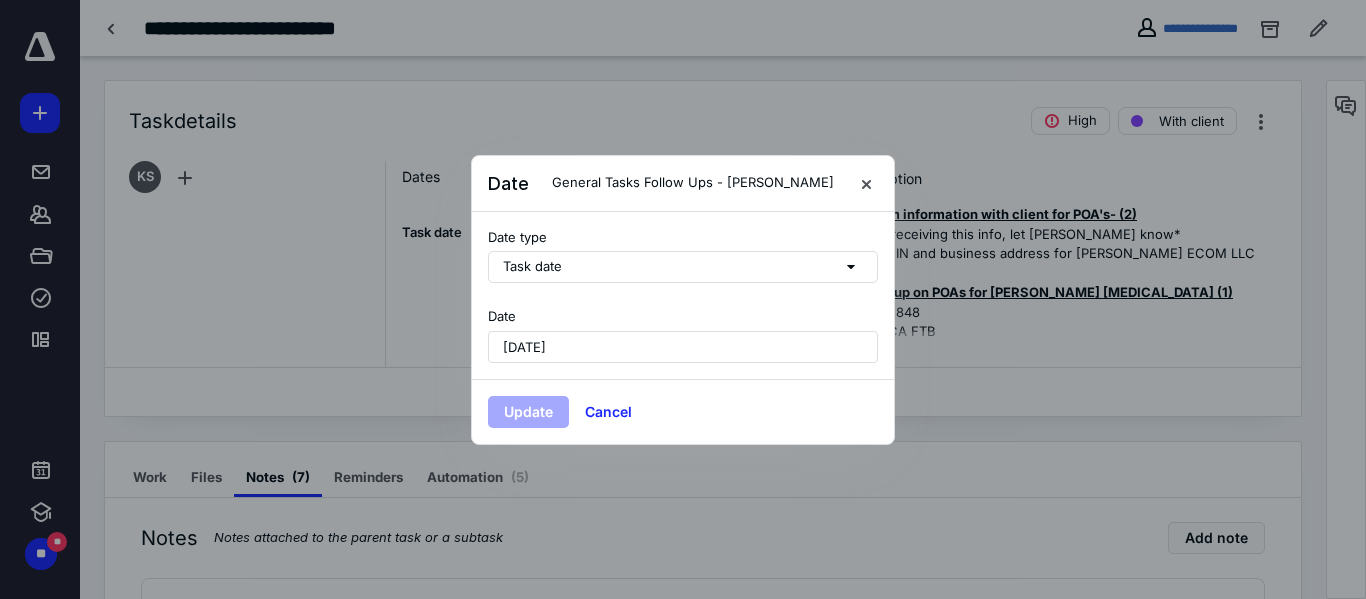 click on "[DATE]" at bounding box center [683, 347] 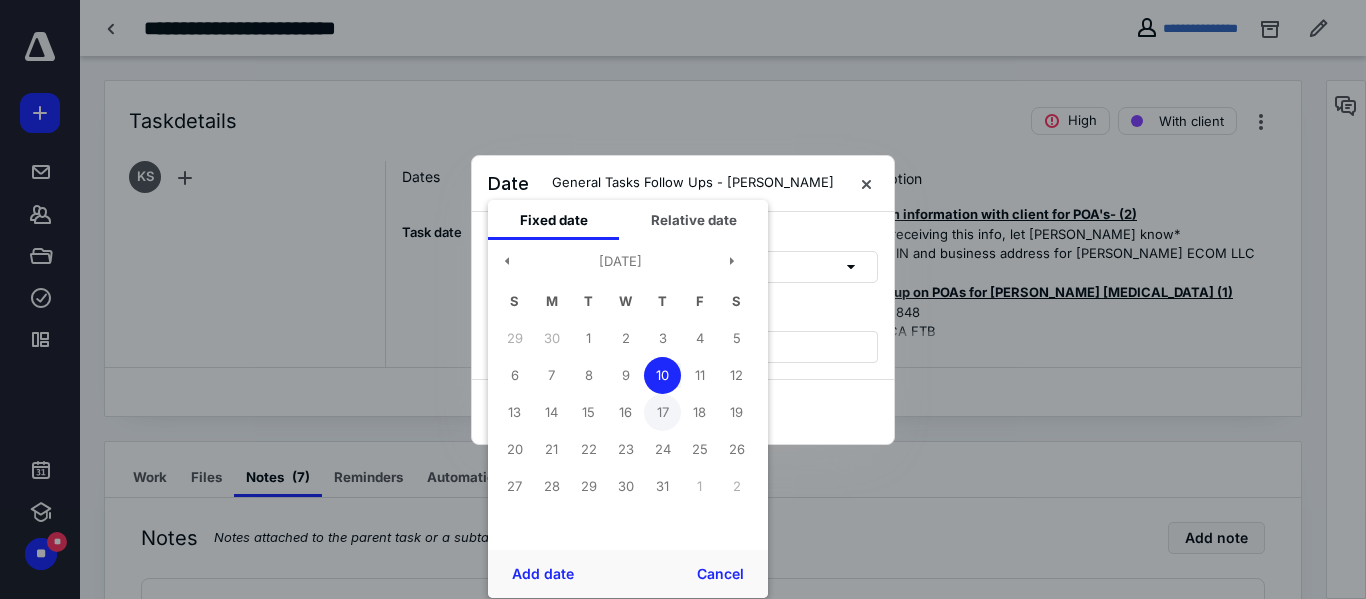 click on "17" at bounding box center (662, 412) 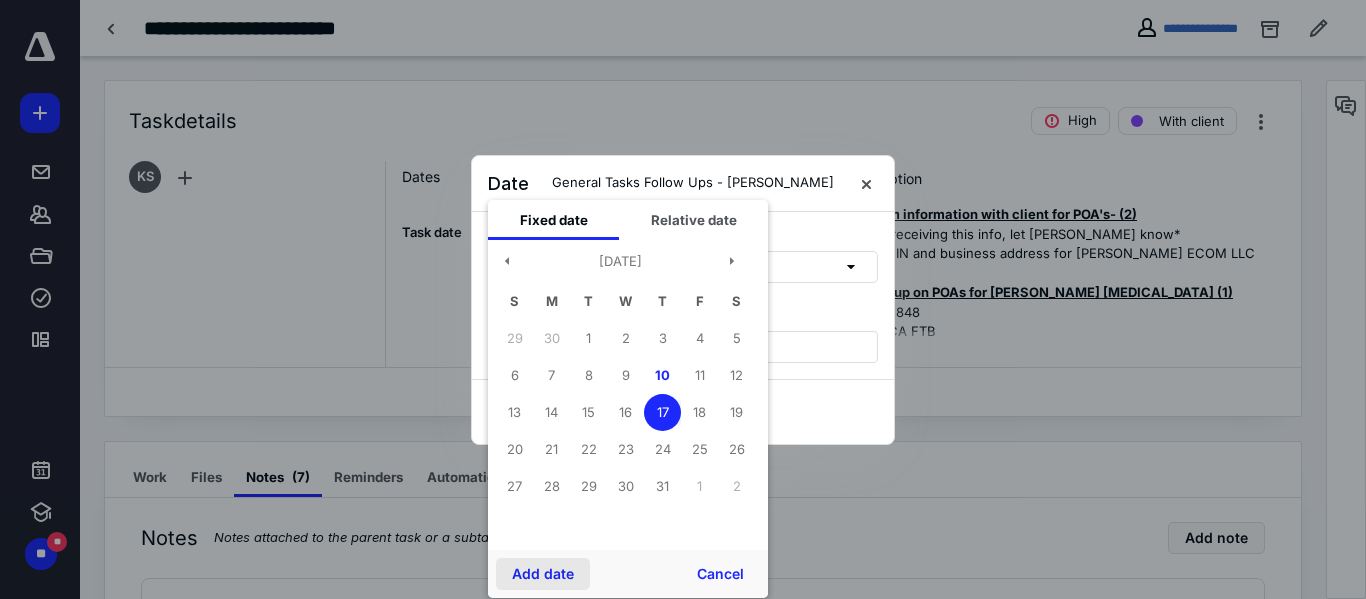 click on "Add date" at bounding box center [543, 574] 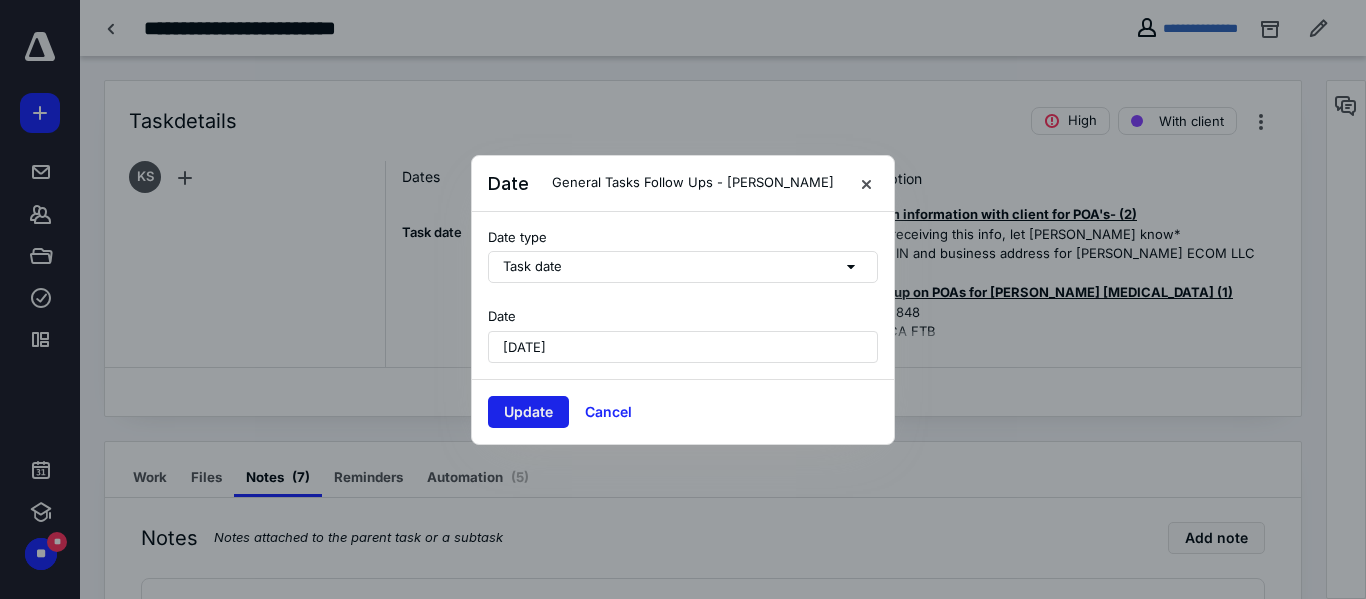 click on "Update" at bounding box center (528, 412) 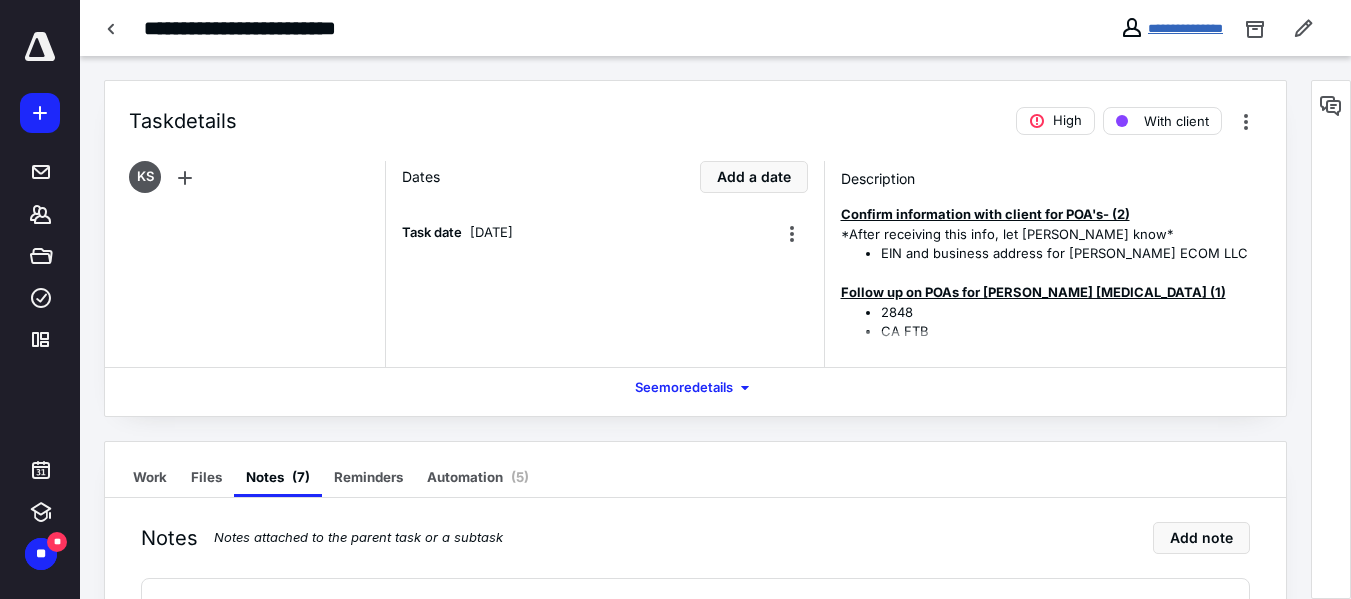 click on "**********" at bounding box center [1185, 28] 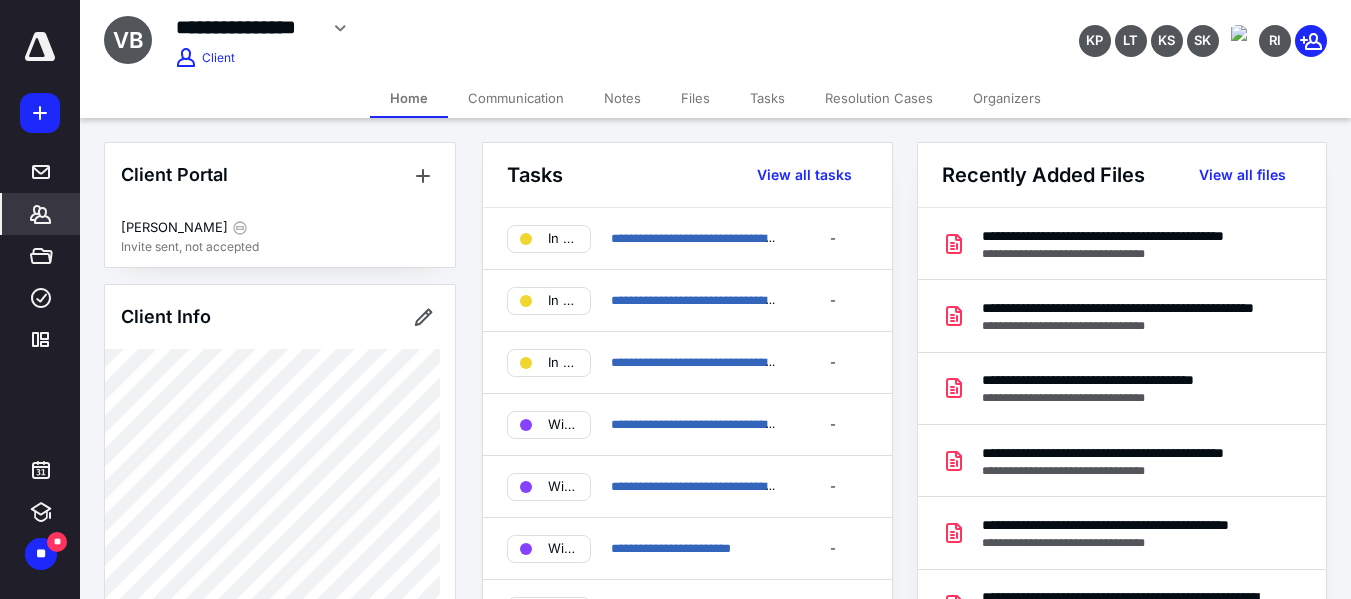 click on "Notes" at bounding box center [622, 98] 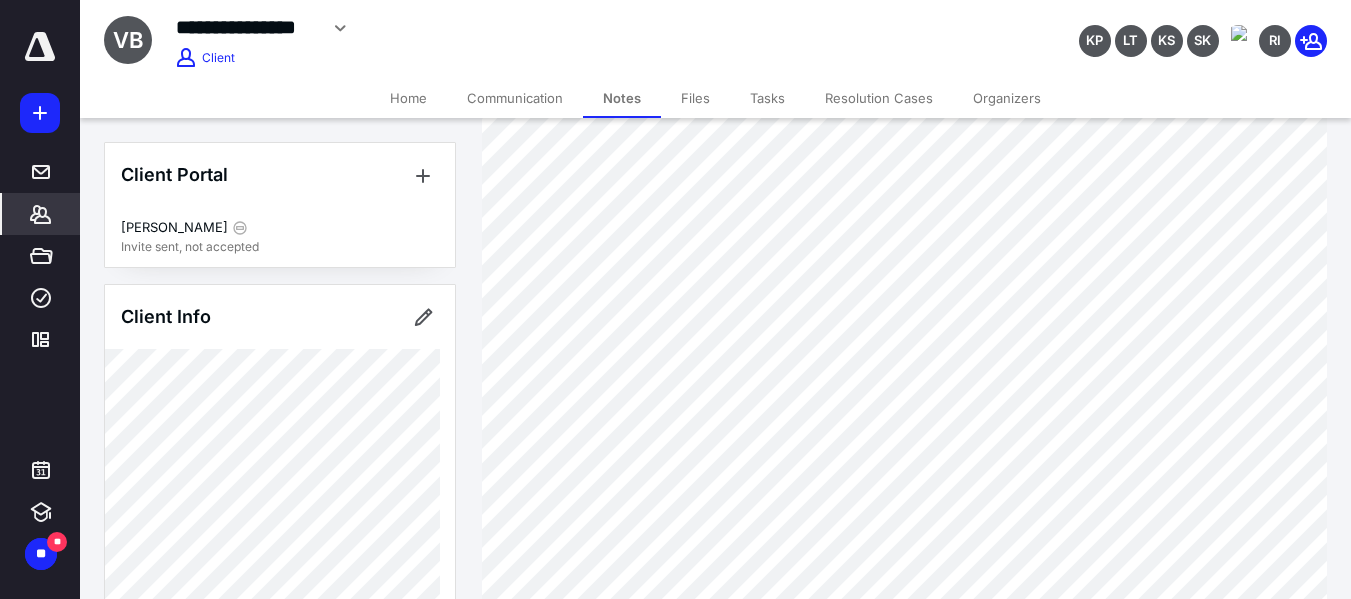 scroll, scrollTop: 346, scrollLeft: 0, axis: vertical 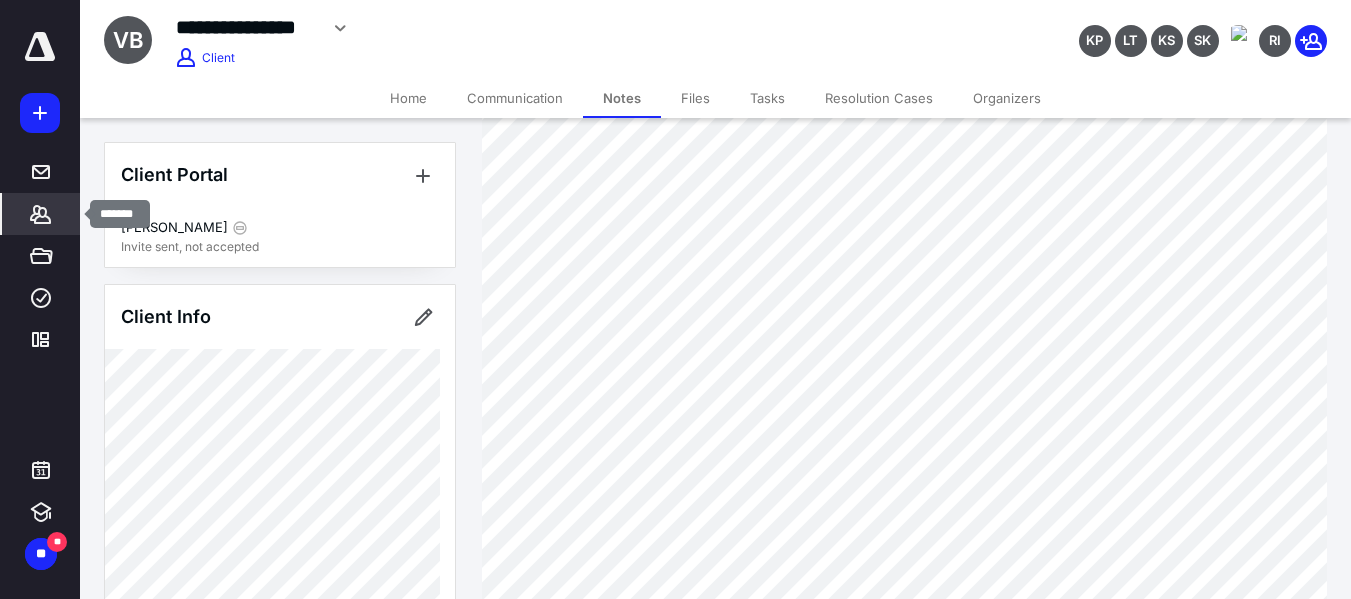click 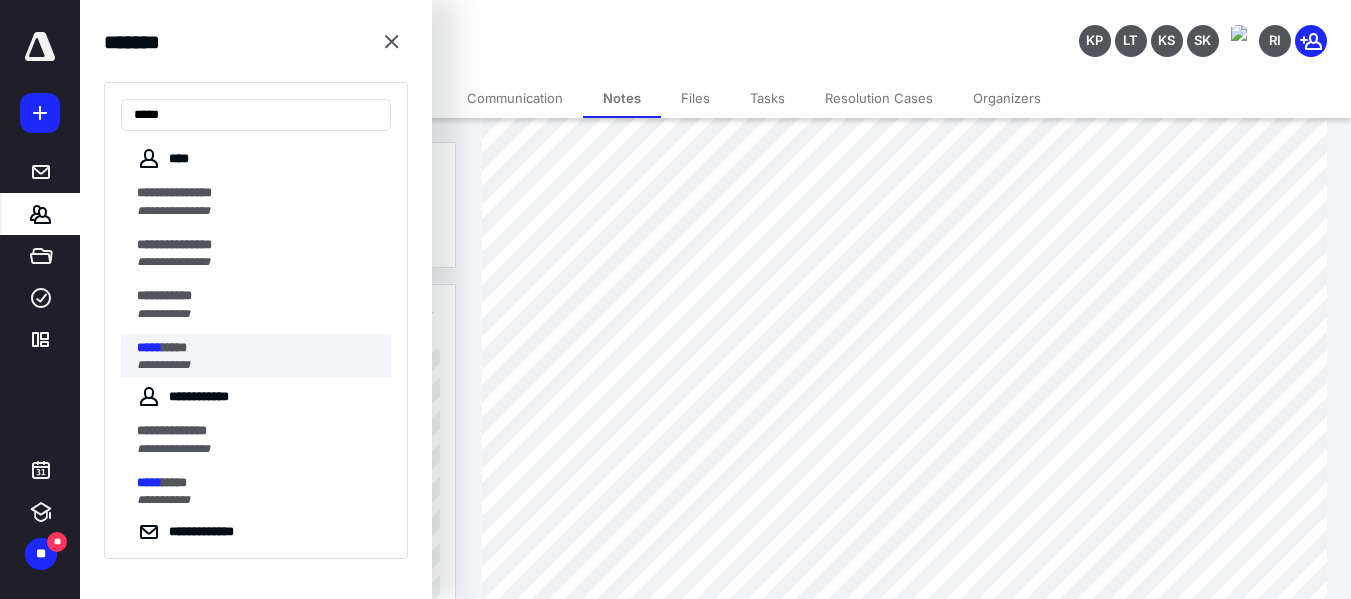 type on "*****" 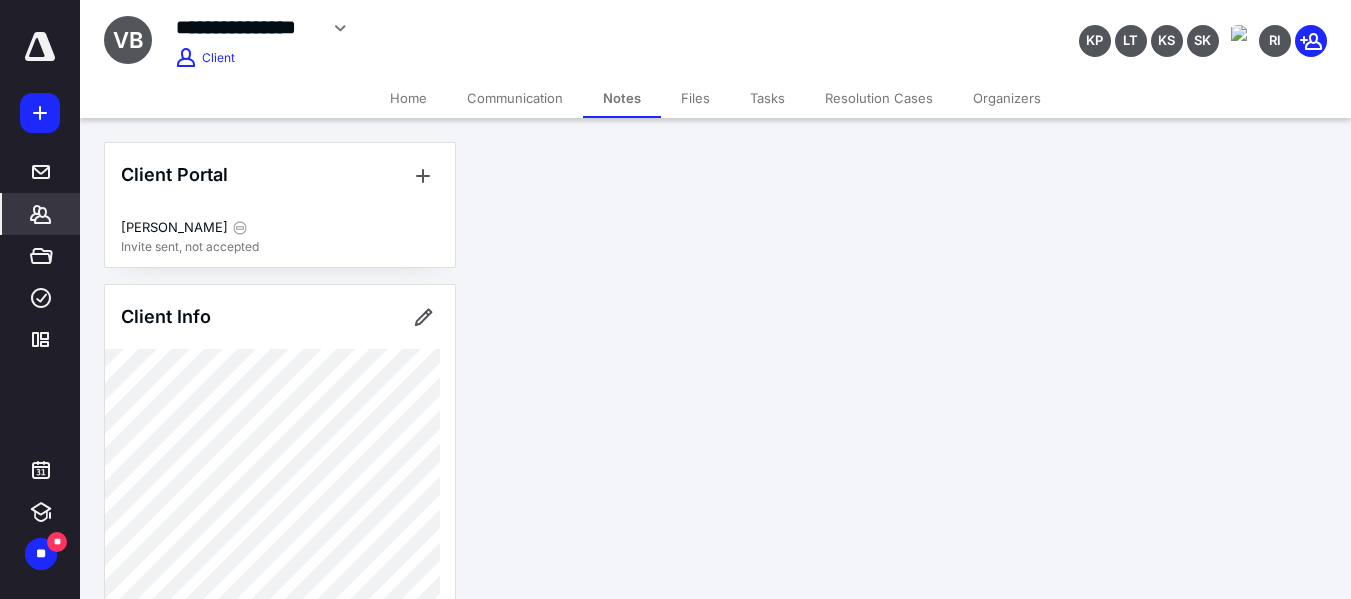 scroll, scrollTop: 0, scrollLeft: 0, axis: both 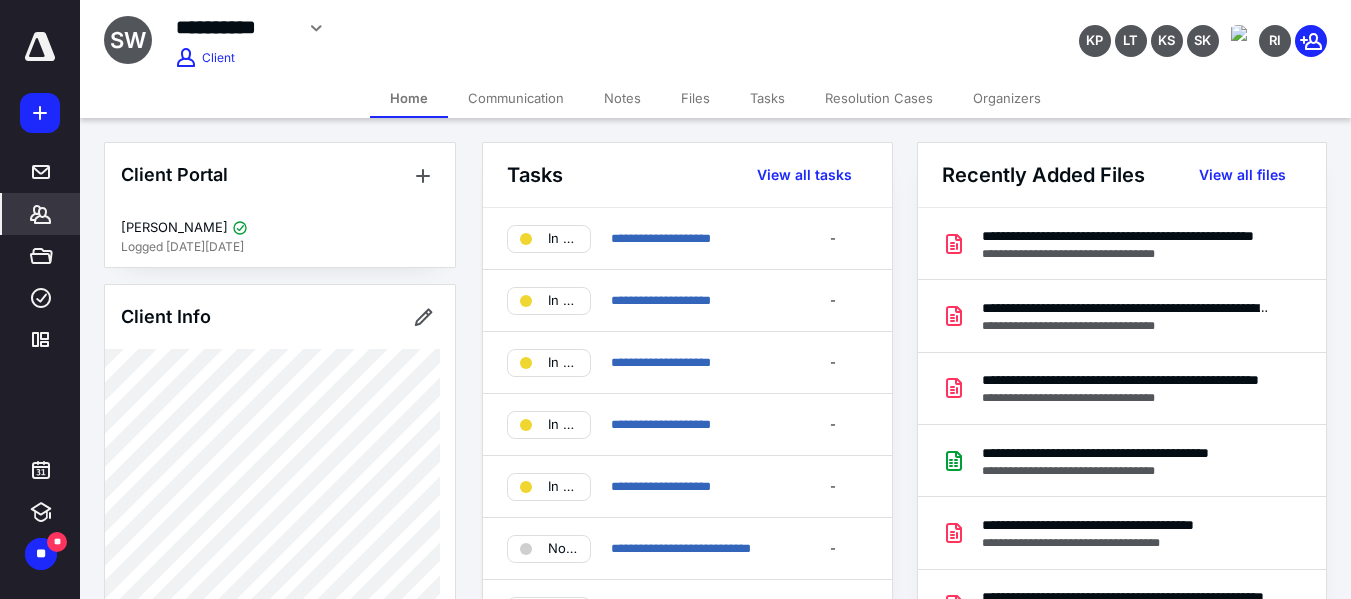 click on "Files" at bounding box center (695, 98) 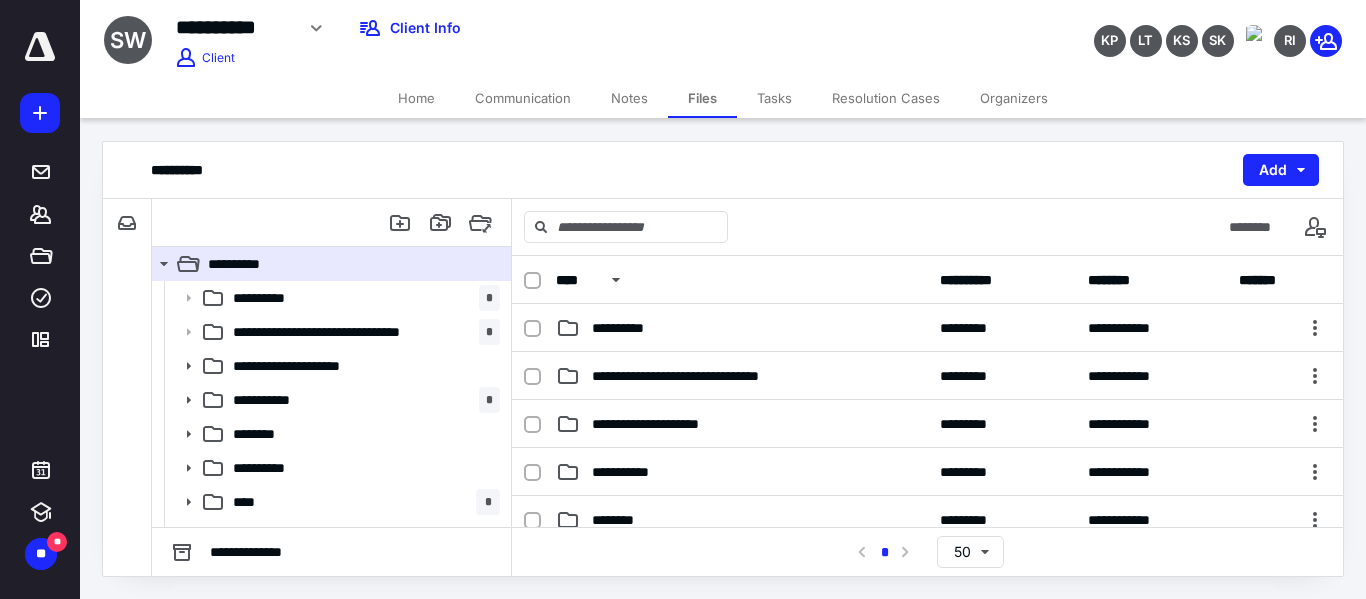 click on "Notes" at bounding box center (629, 98) 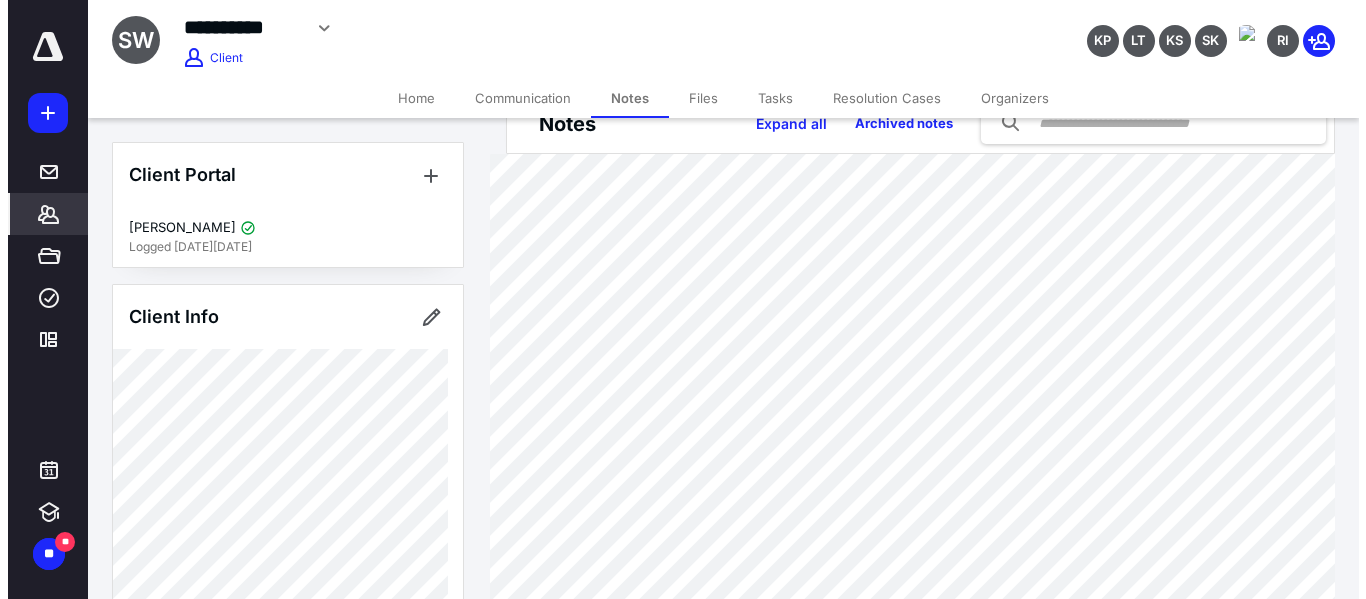 scroll, scrollTop: 143, scrollLeft: 0, axis: vertical 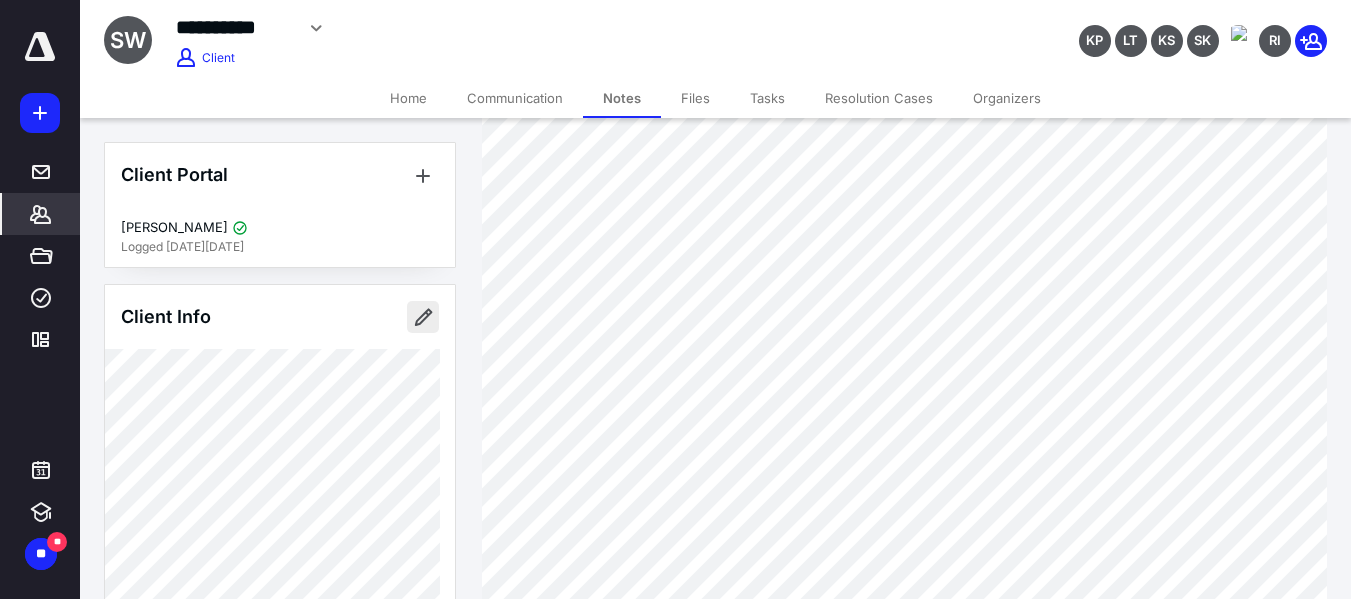 click at bounding box center [423, 317] 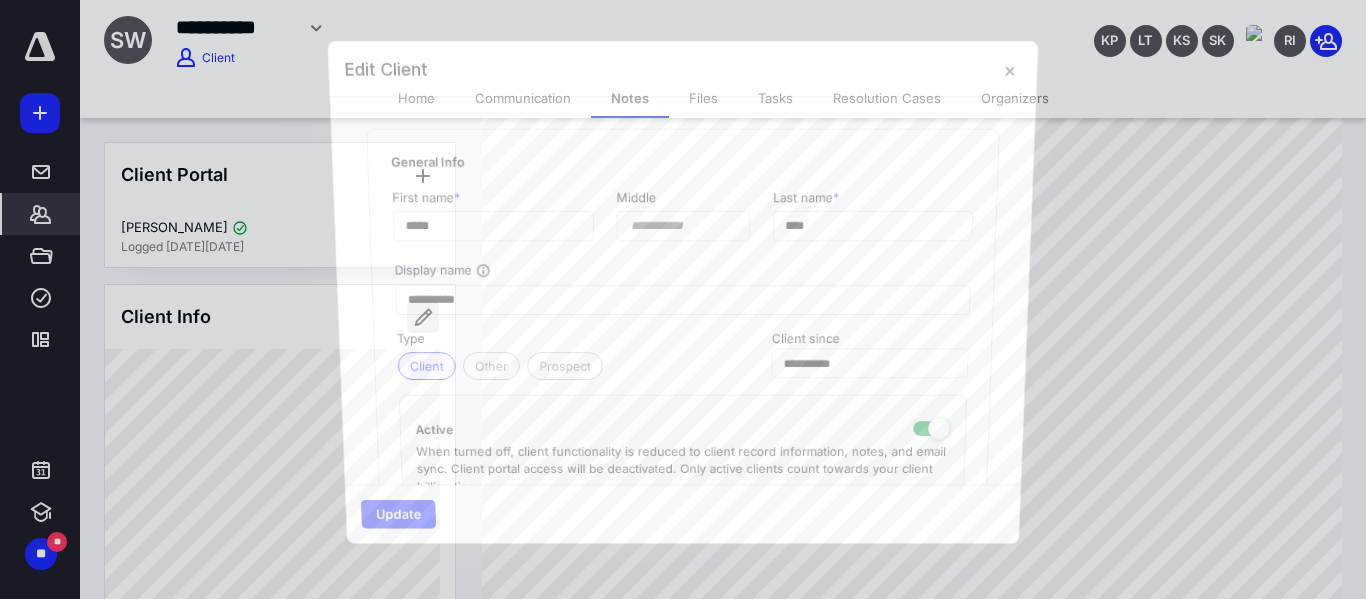type on "**********" 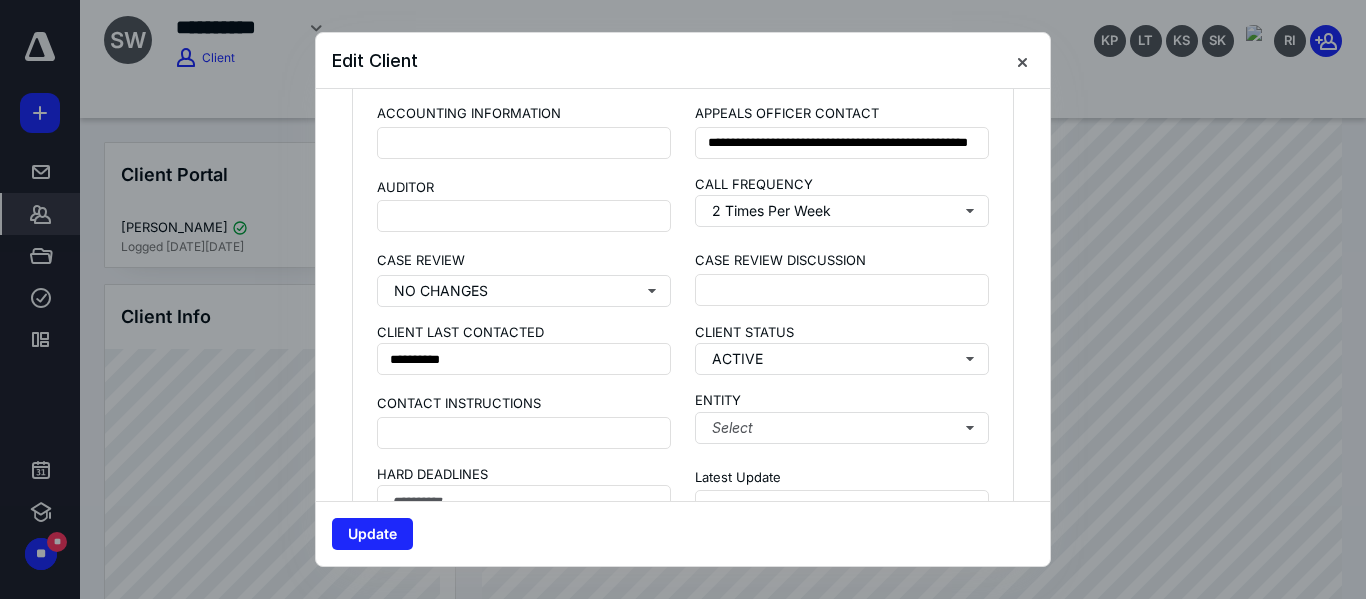 scroll, scrollTop: 1515, scrollLeft: 0, axis: vertical 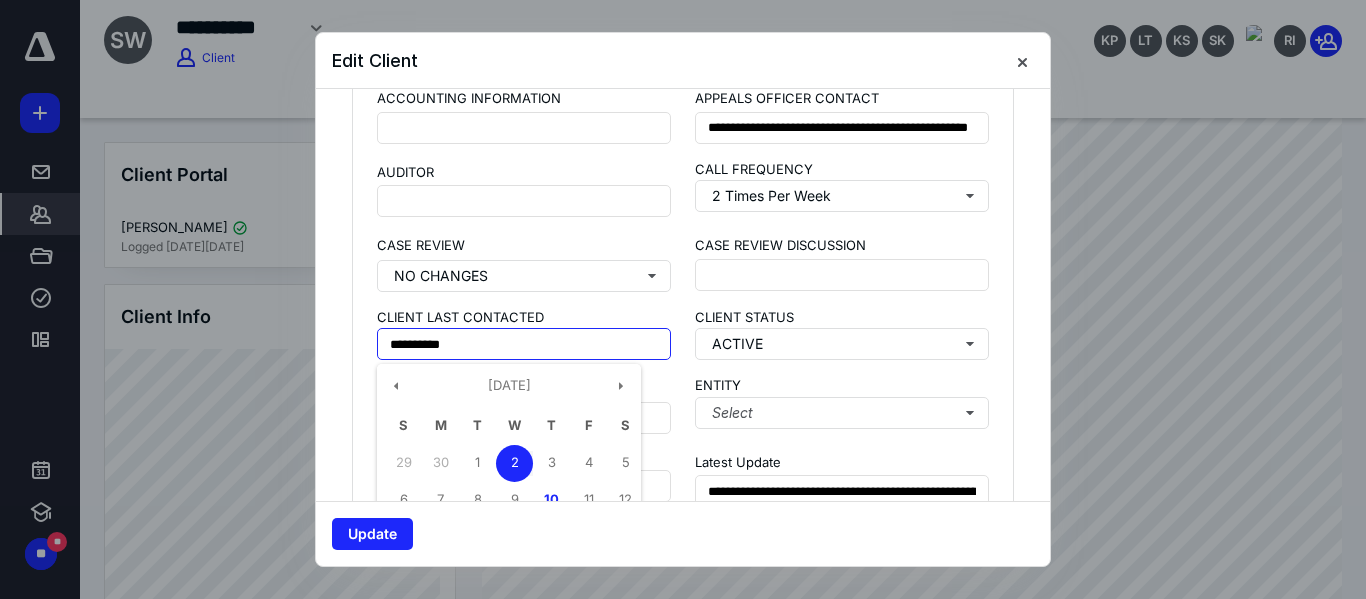 click on "**********" at bounding box center (524, 344) 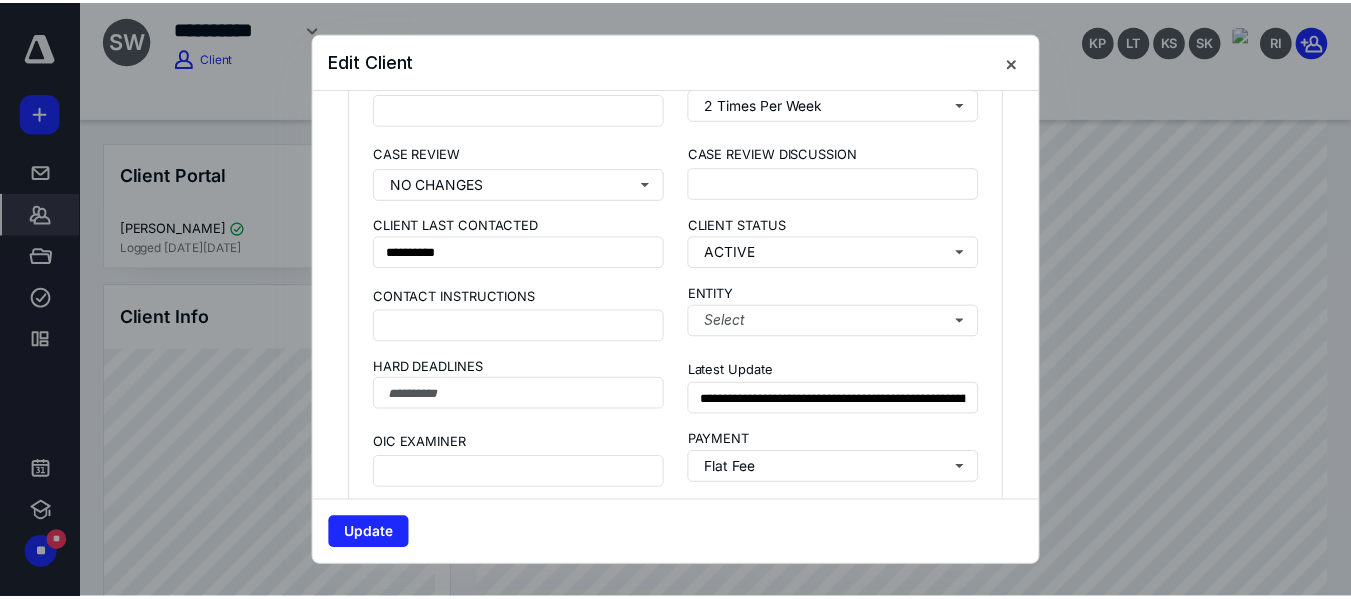 scroll, scrollTop: 1661, scrollLeft: 0, axis: vertical 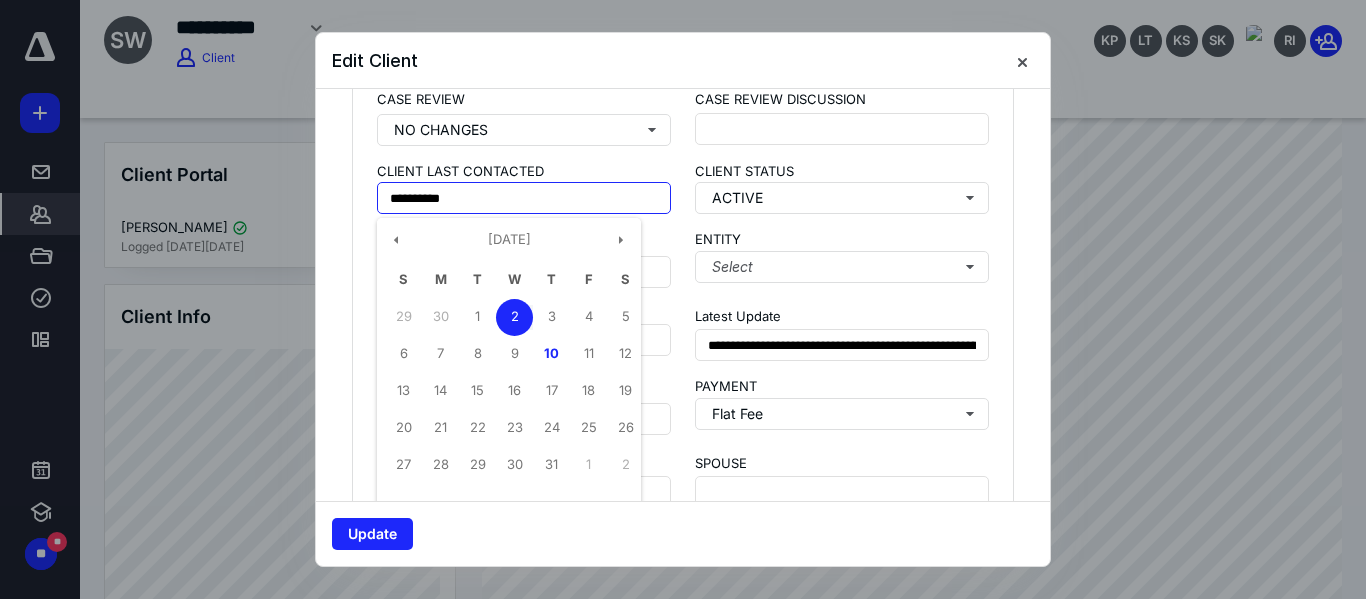 click on "**********" at bounding box center (524, 198) 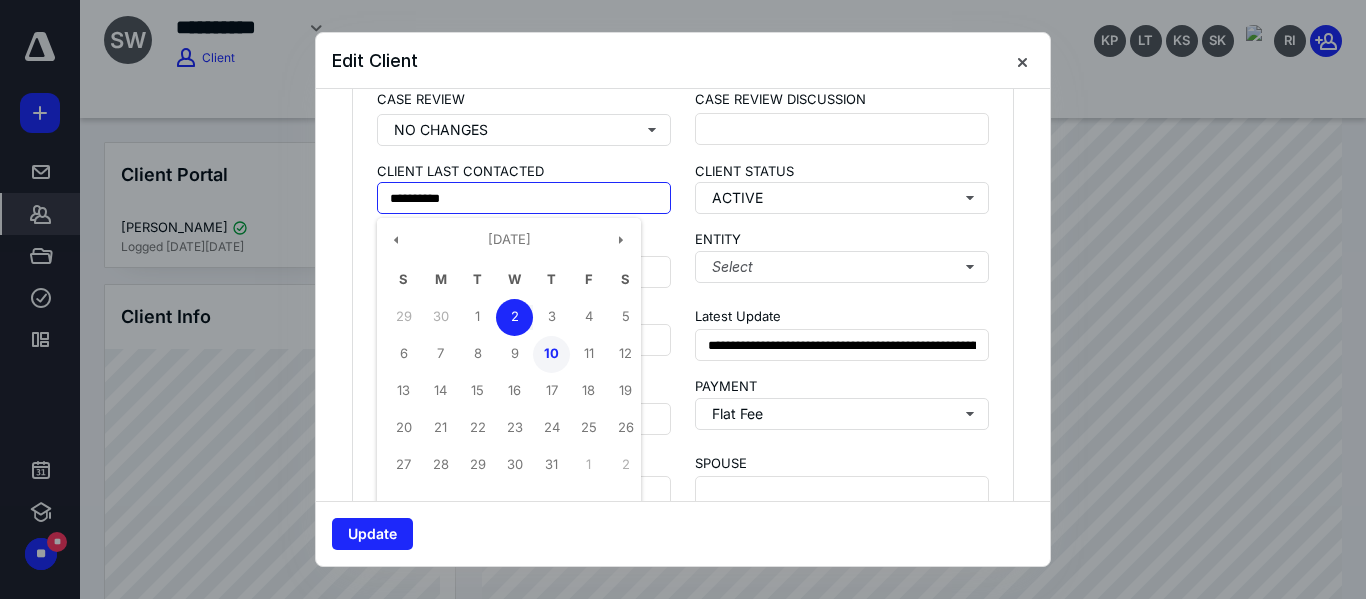 click on "10" at bounding box center (551, 354) 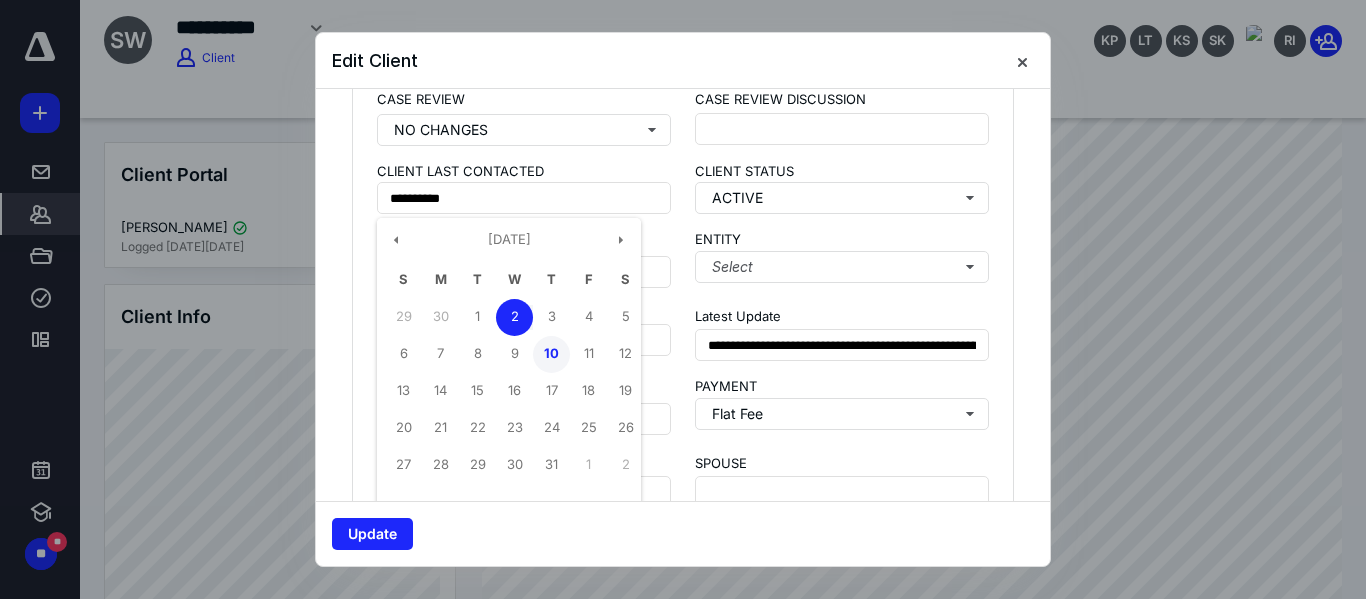 type on "**********" 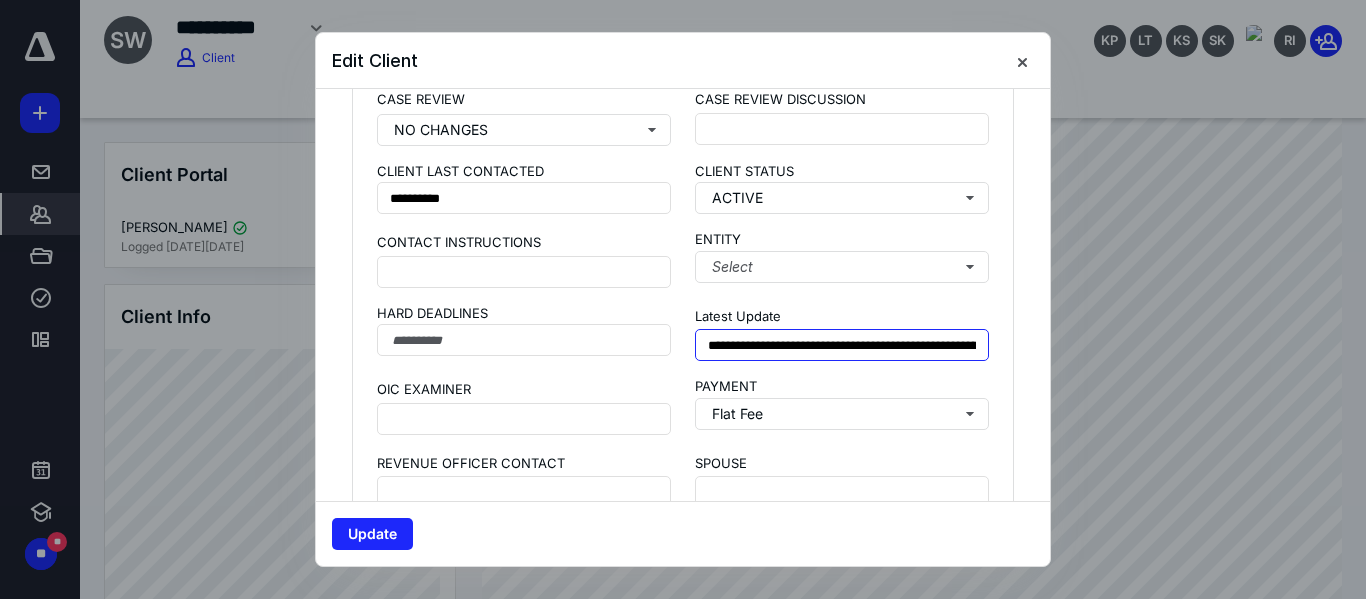 click on "**********" at bounding box center (842, 345) 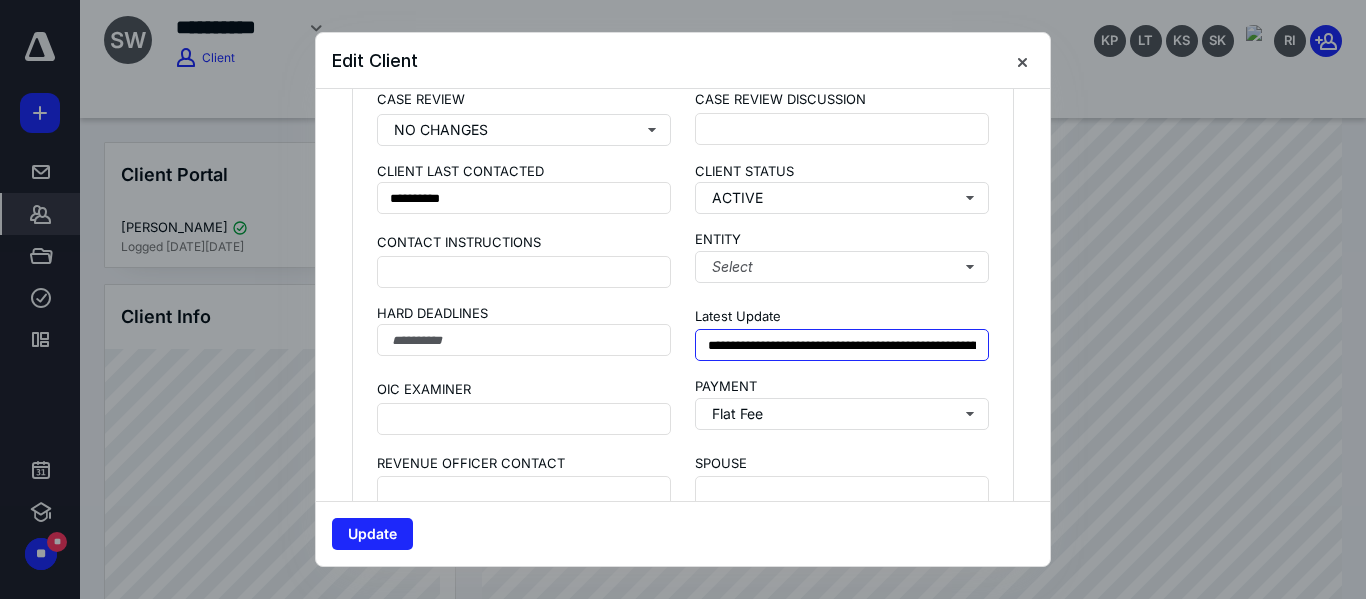 type on "**********" 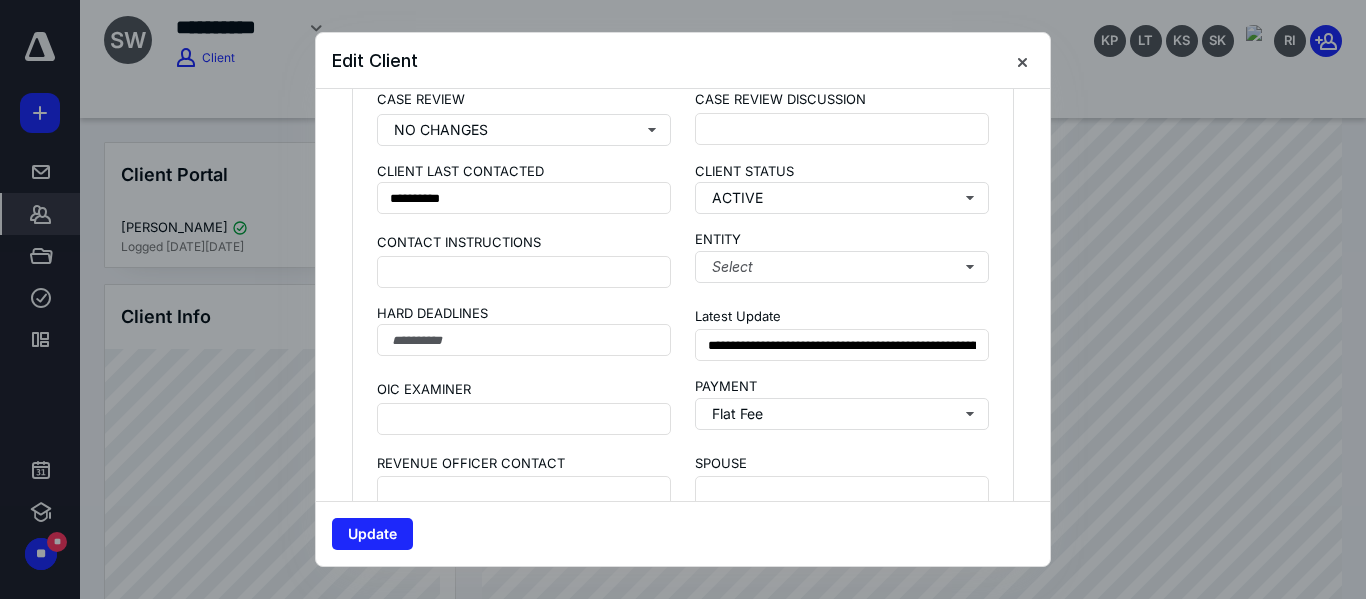 click on "**********" at bounding box center (683, 342) 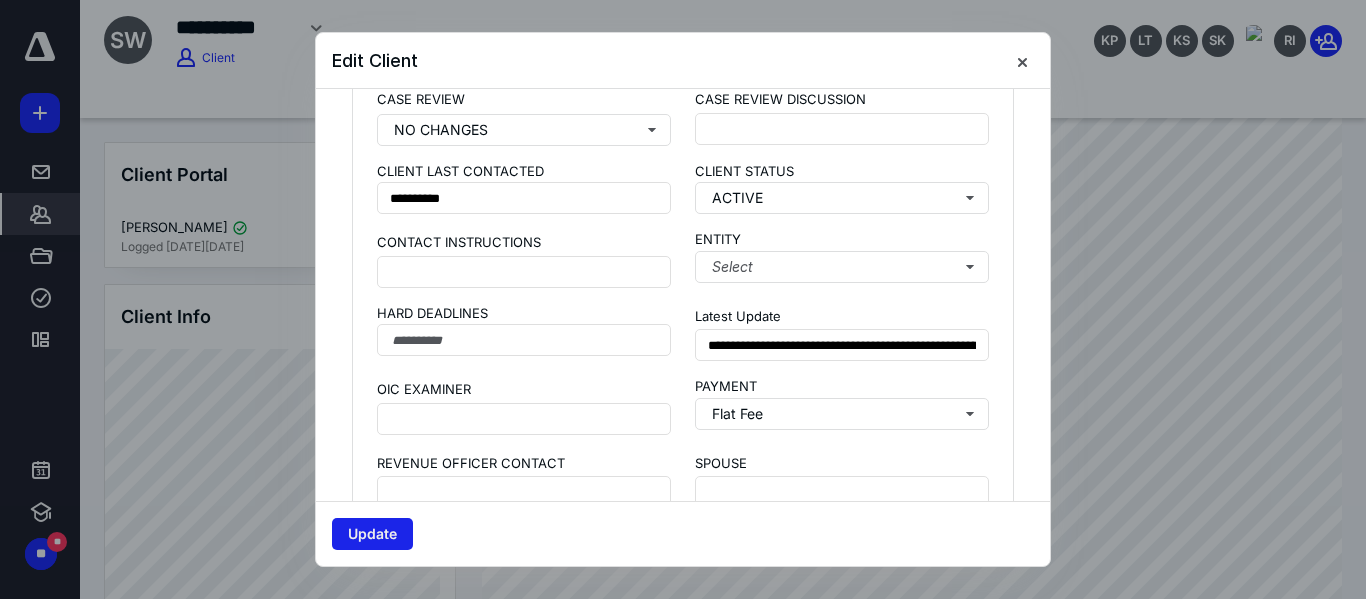 click on "Update" at bounding box center (372, 534) 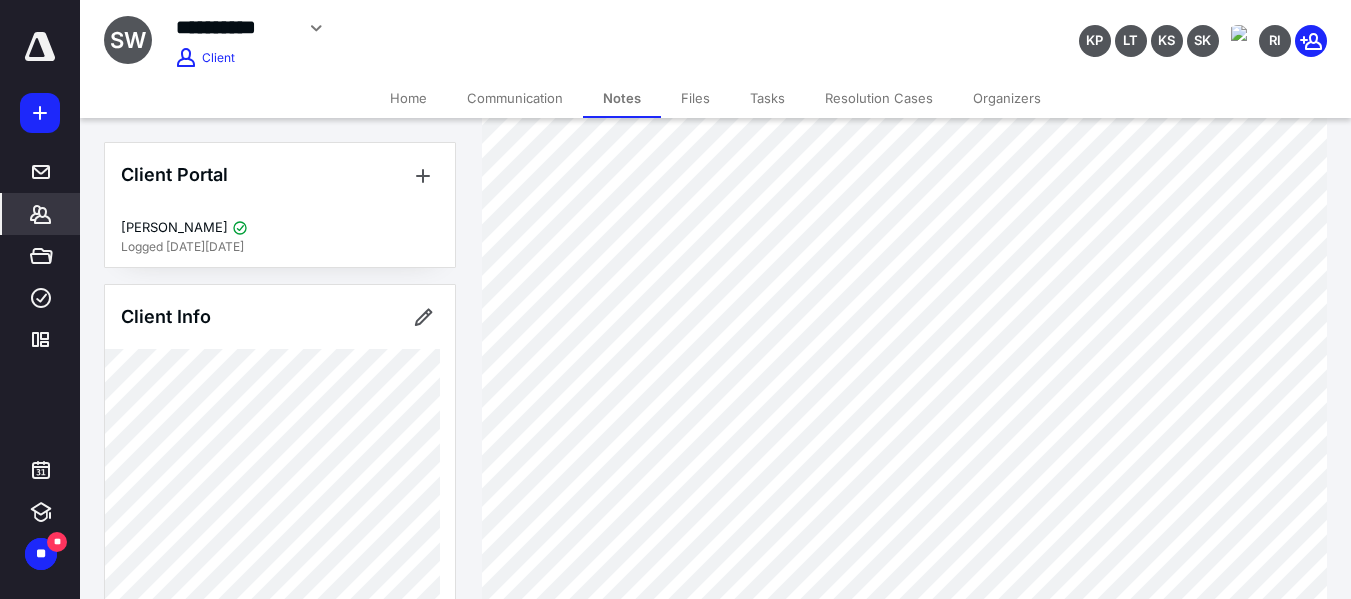 click on "Tasks" at bounding box center [767, 98] 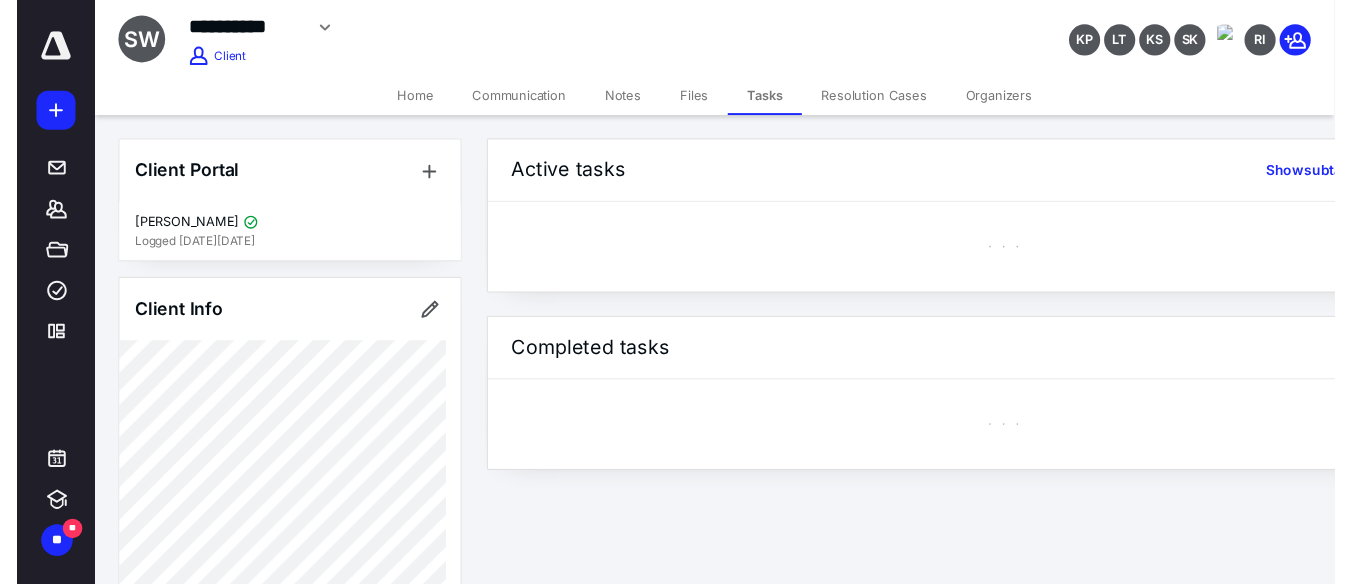 scroll, scrollTop: 0, scrollLeft: 0, axis: both 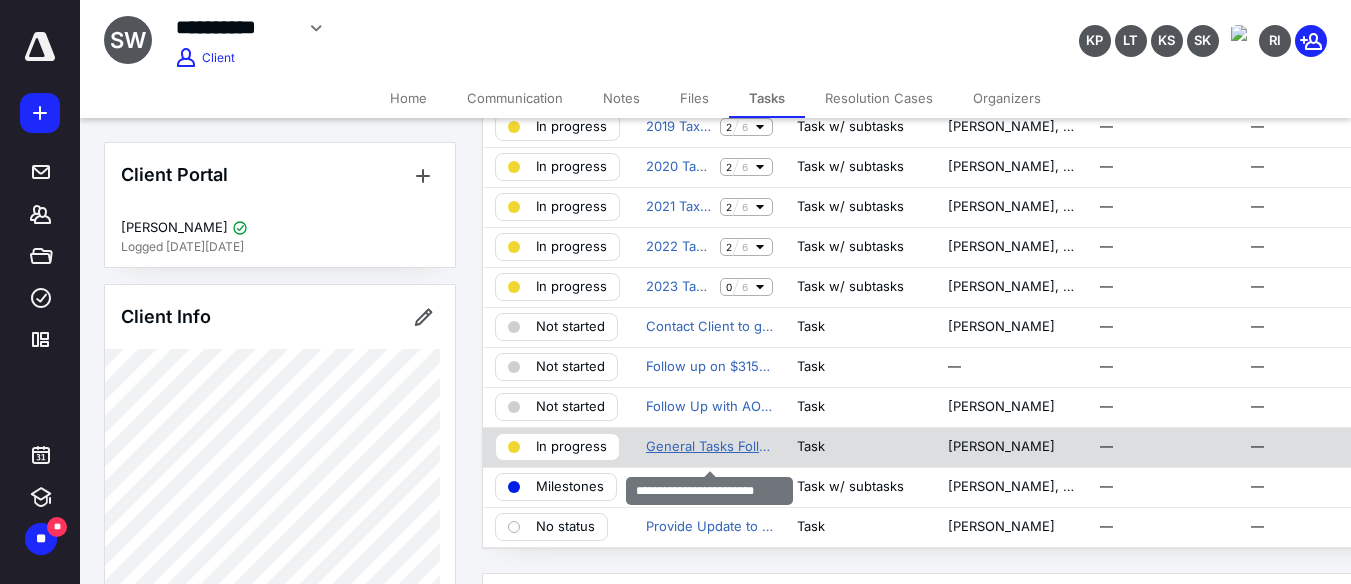 click on "General Tasks Follow Ups" at bounding box center [709, 447] 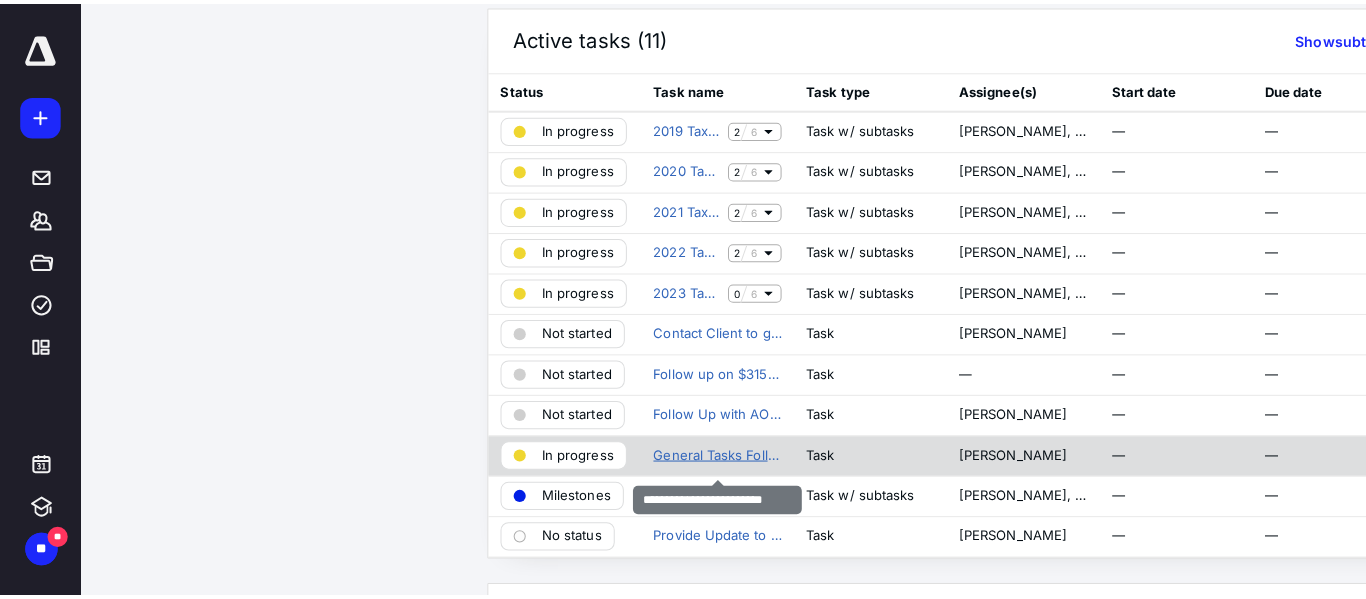 scroll, scrollTop: 0, scrollLeft: 0, axis: both 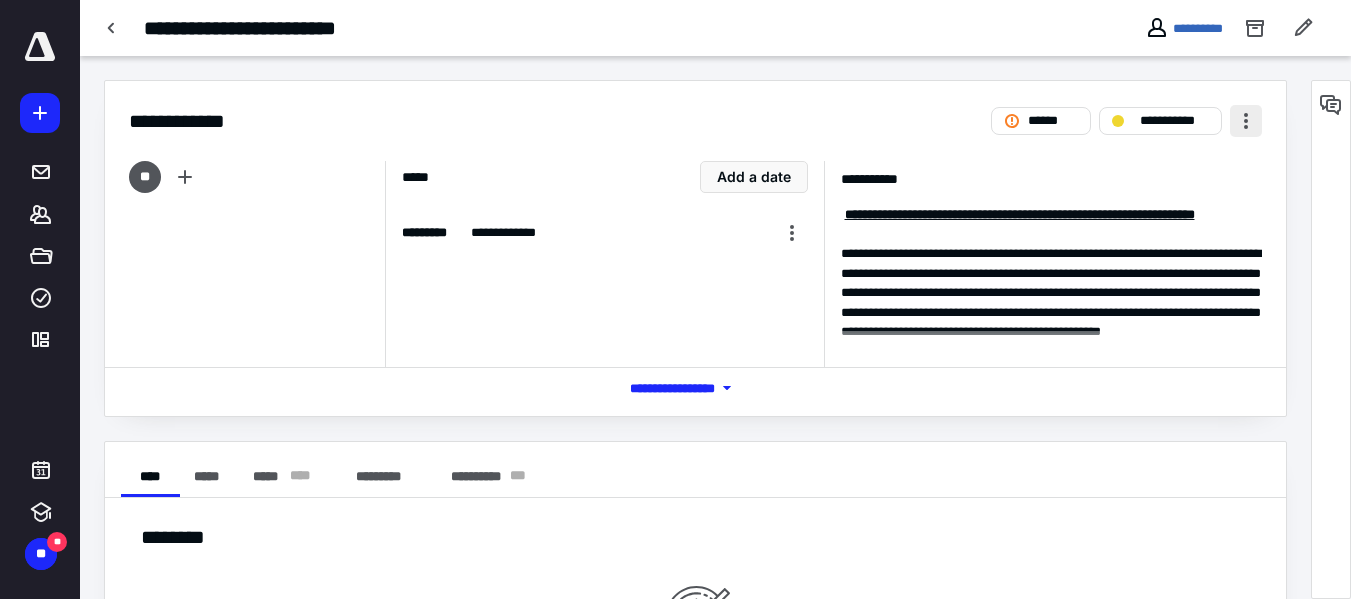 click at bounding box center [1246, 121] 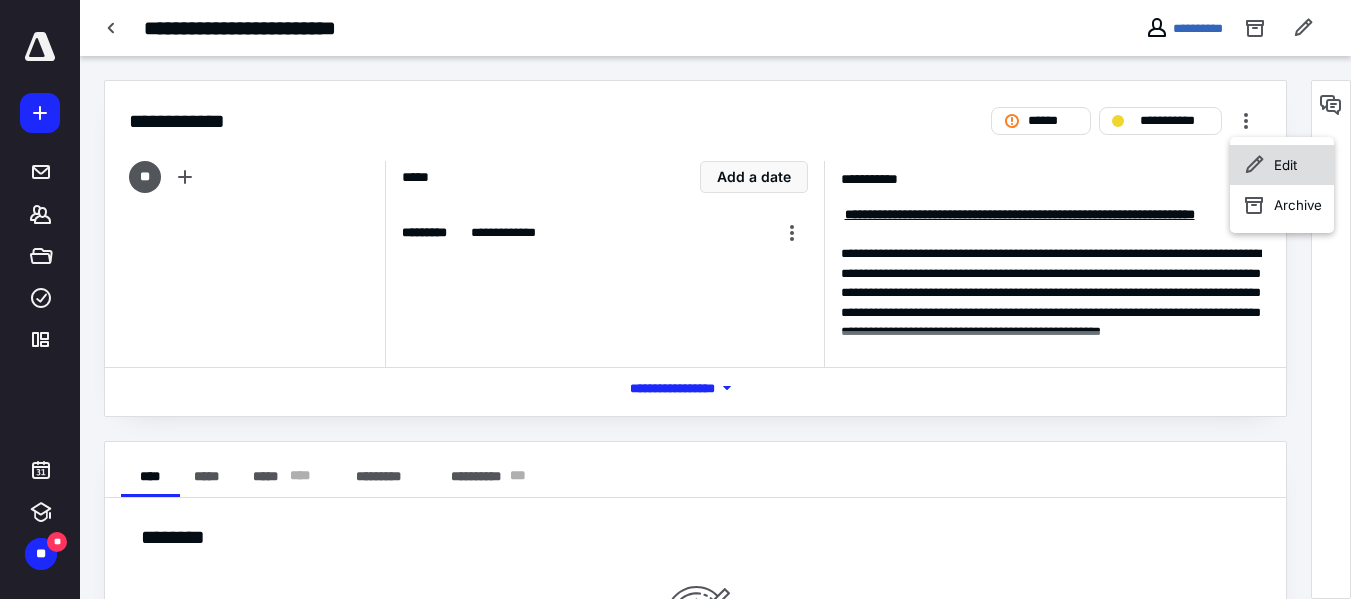 click on "Edit" at bounding box center [1282, 165] 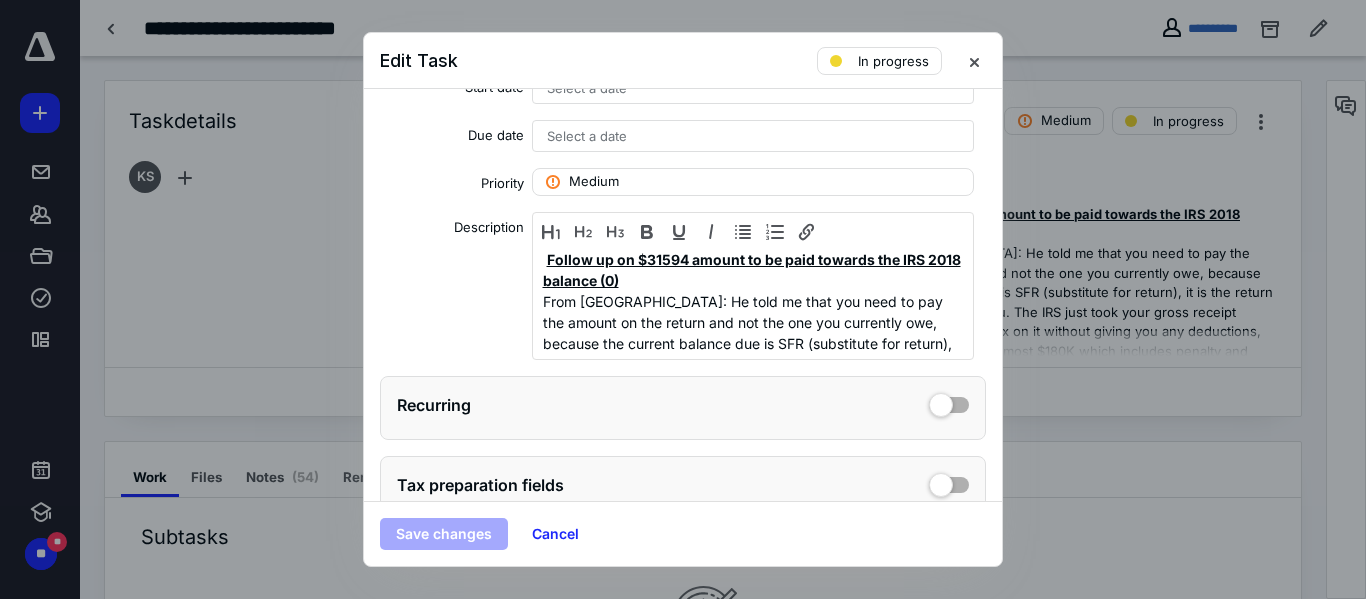 scroll, scrollTop: 256, scrollLeft: 0, axis: vertical 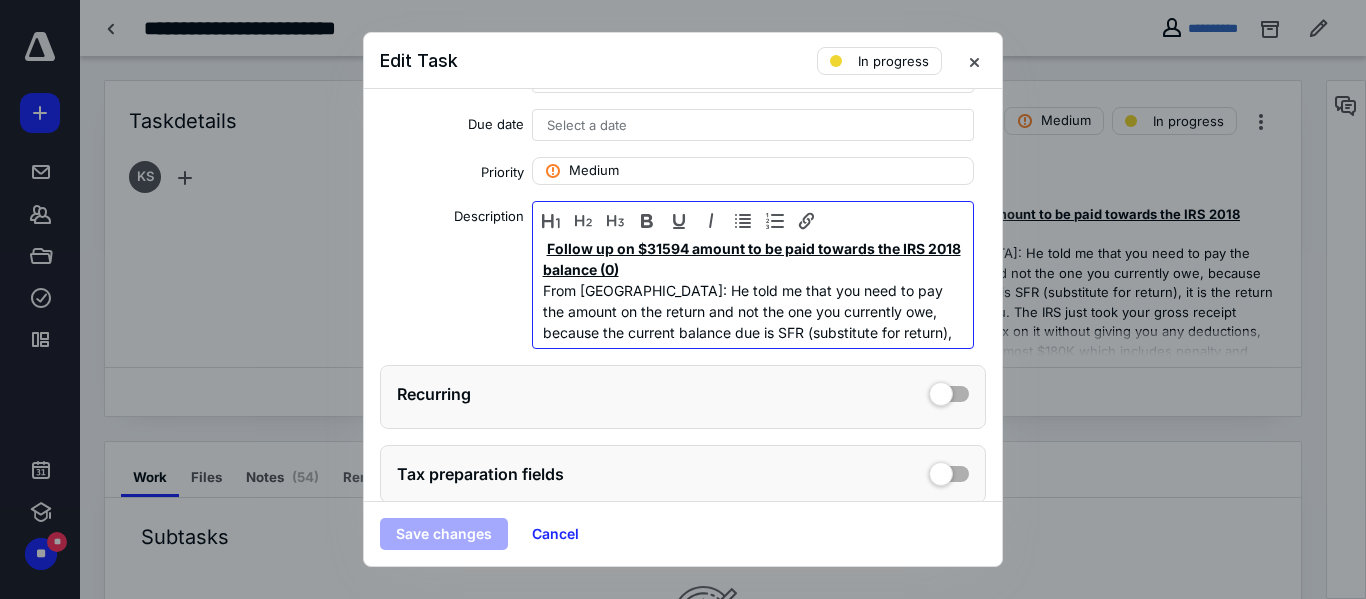 click on "Follow up on $31594 amount to be paid towards the IRS 2018 balance (0)" at bounding box center [752, 259] 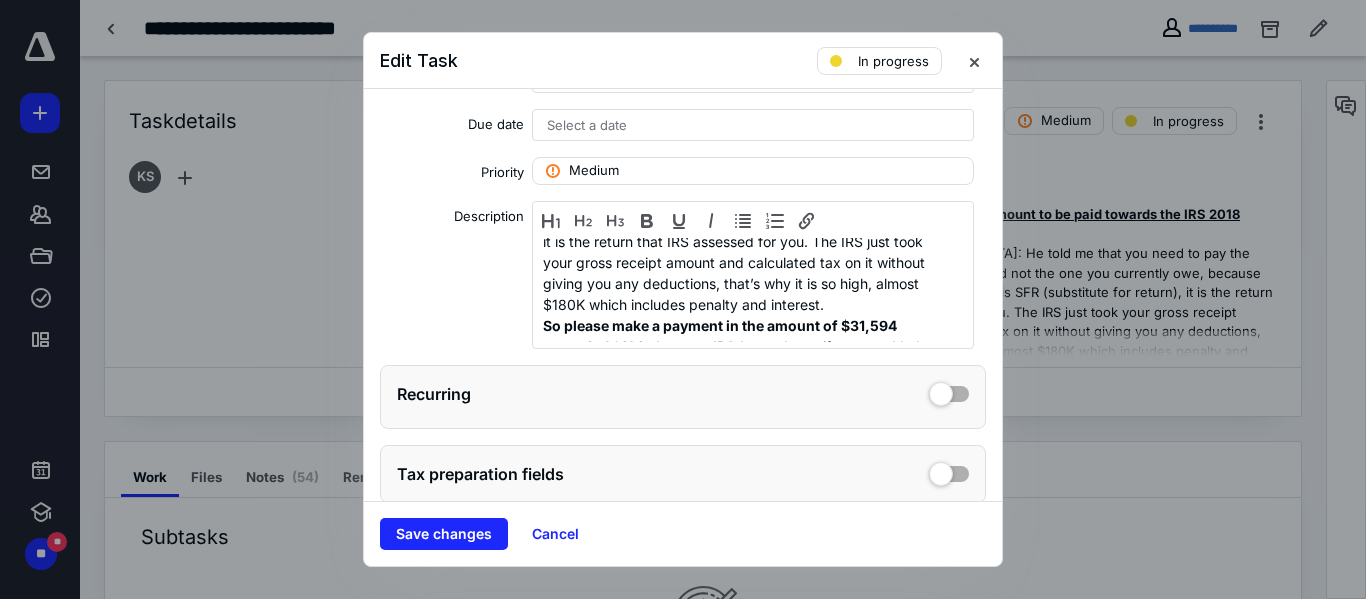 scroll, scrollTop: 148, scrollLeft: 0, axis: vertical 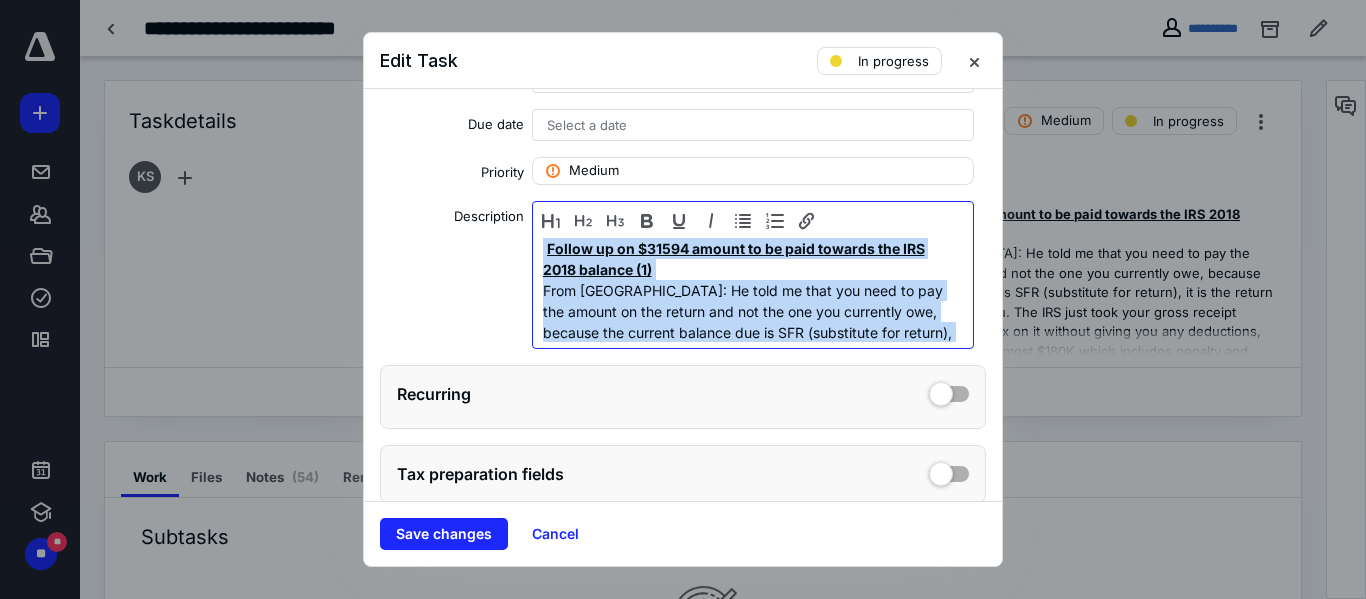 drag, startPoint x: 727, startPoint y: 337, endPoint x: 499, endPoint y: 228, distance: 252.71526 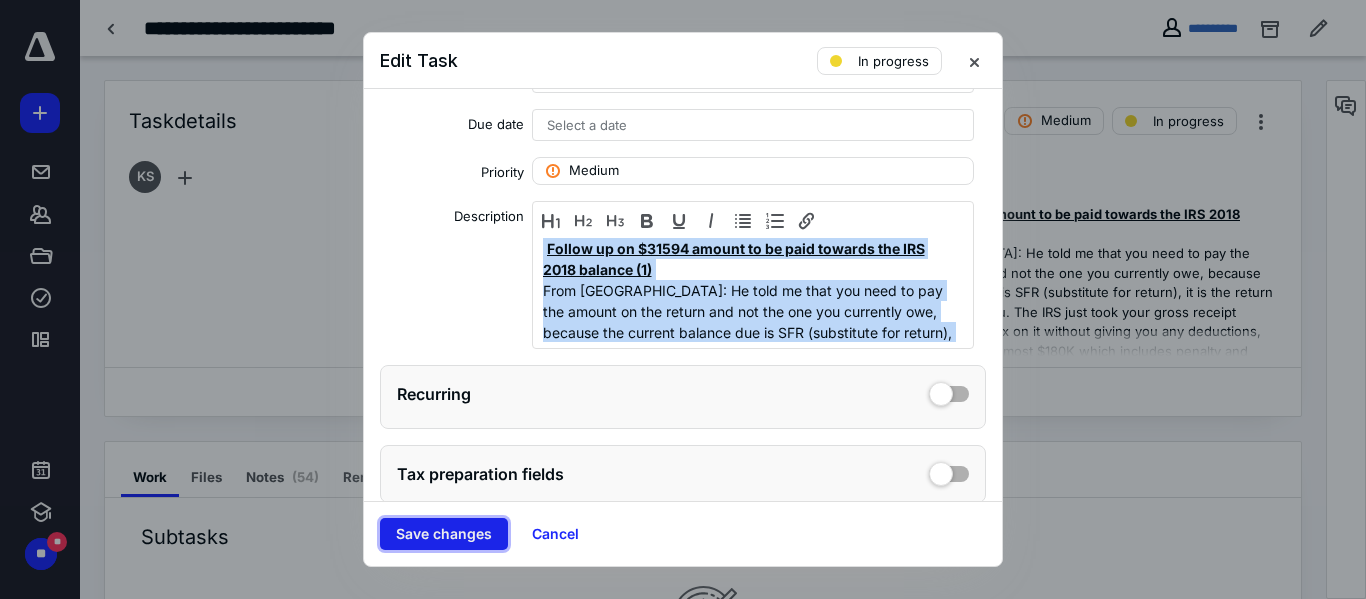 click on "Save changes" at bounding box center [444, 534] 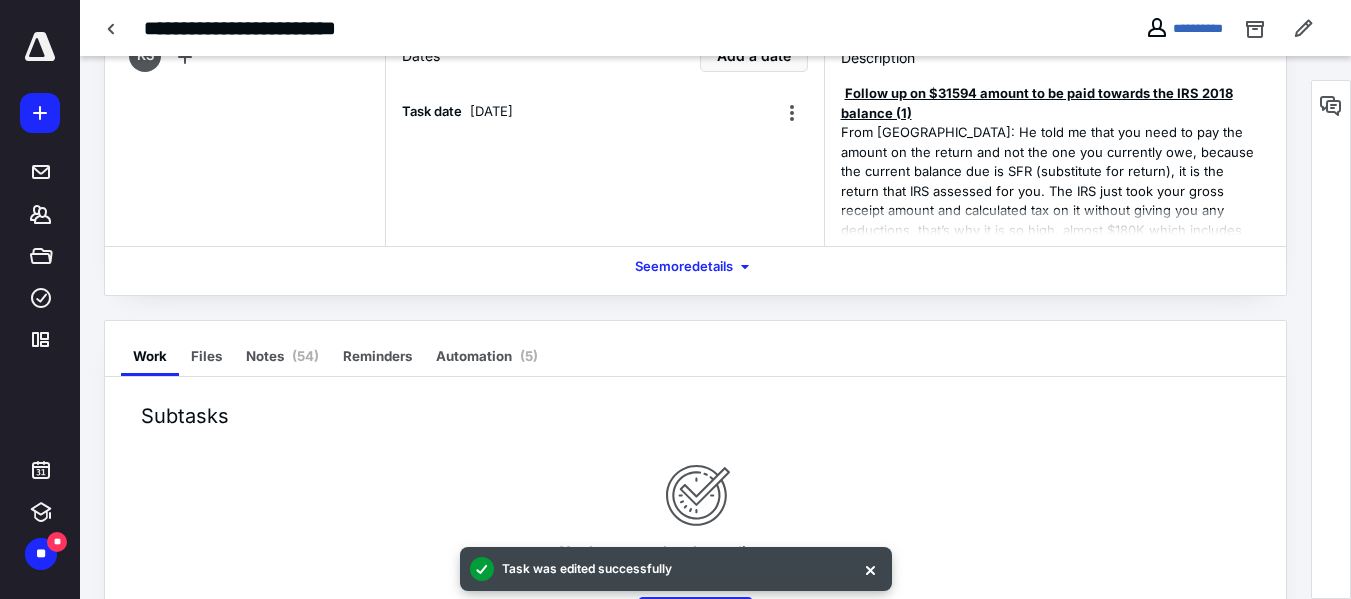 scroll, scrollTop: 143, scrollLeft: 0, axis: vertical 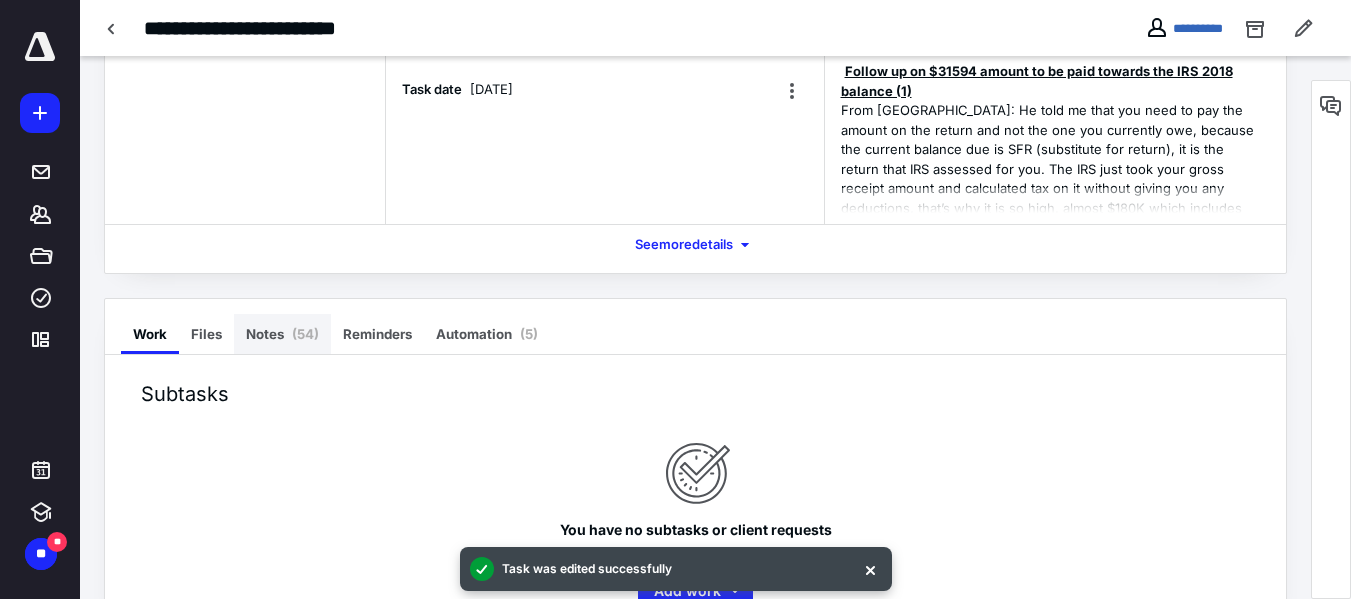 click on "Notes ( 54 )" at bounding box center (282, 334) 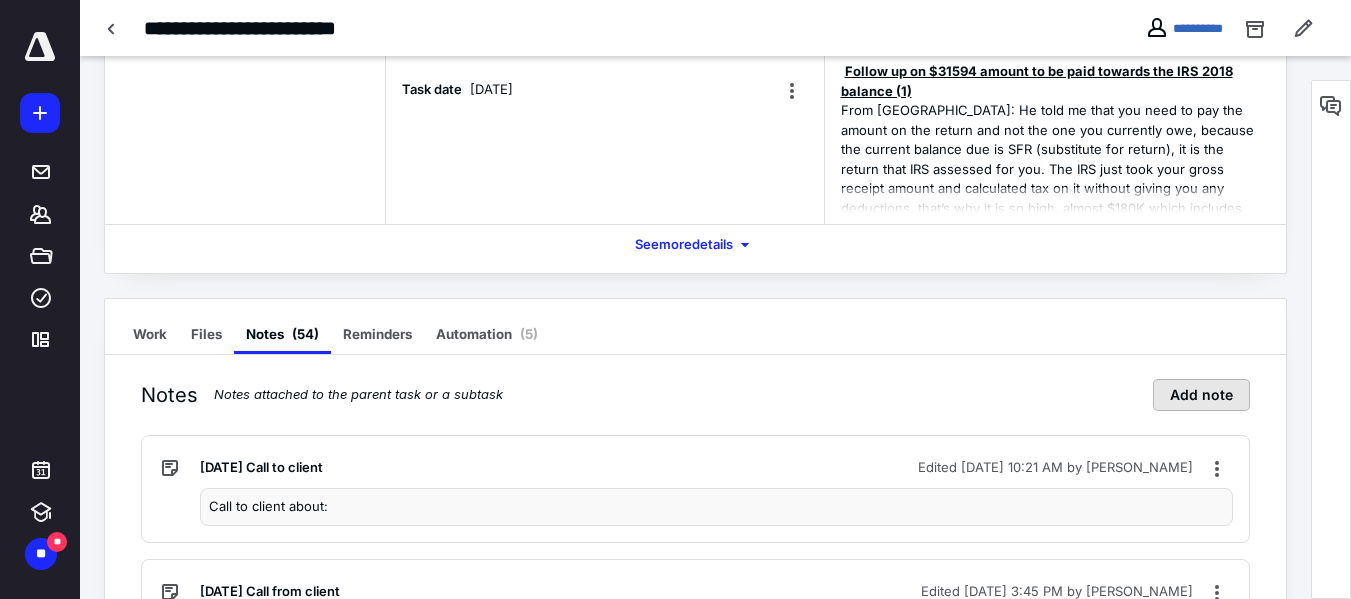 click on "Add note" at bounding box center (1201, 395) 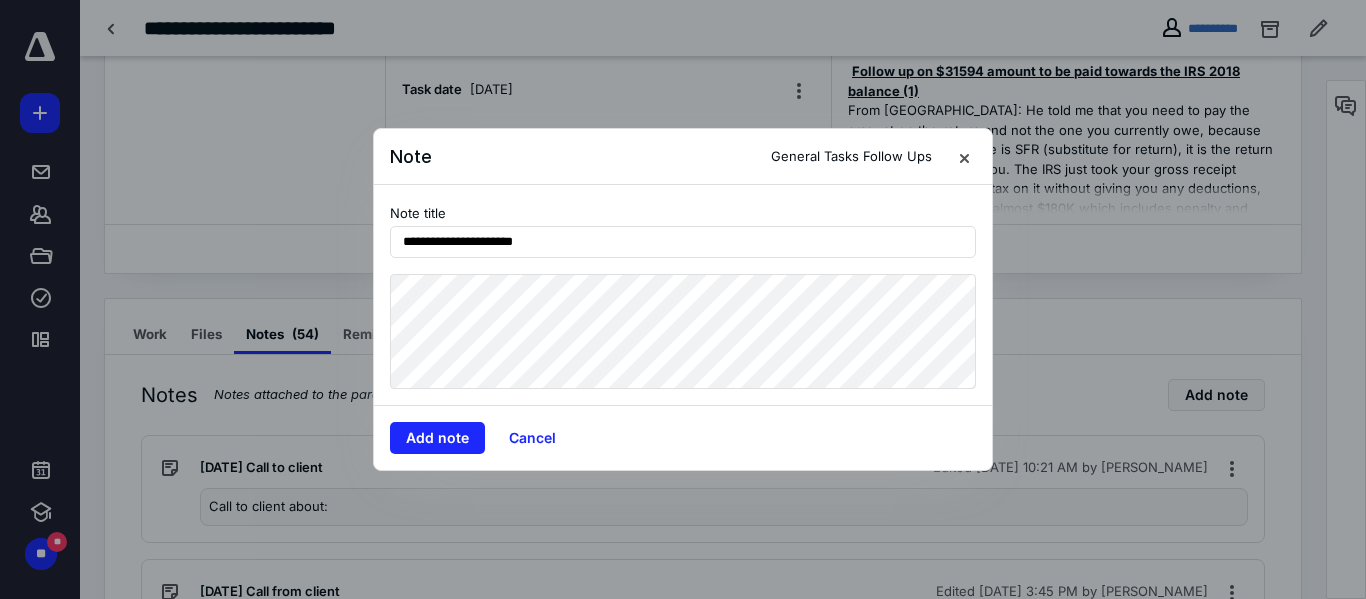 type on "**********" 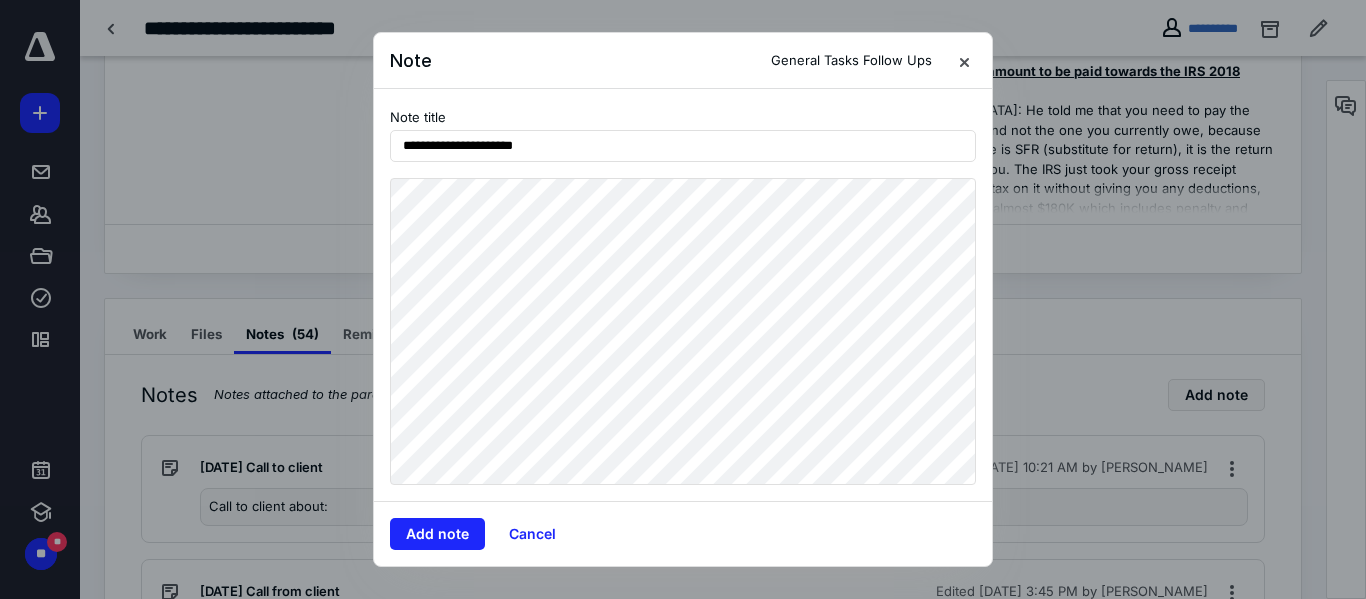 click on "**********" at bounding box center [683, 299] 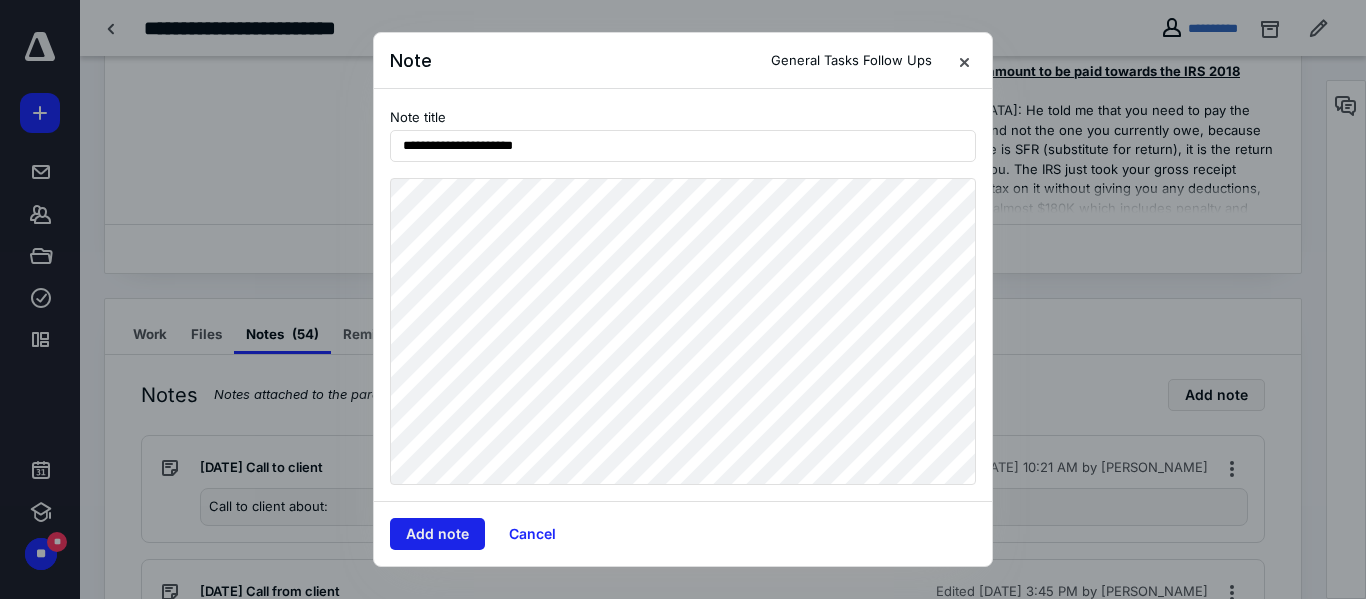 click on "Add note" at bounding box center [437, 534] 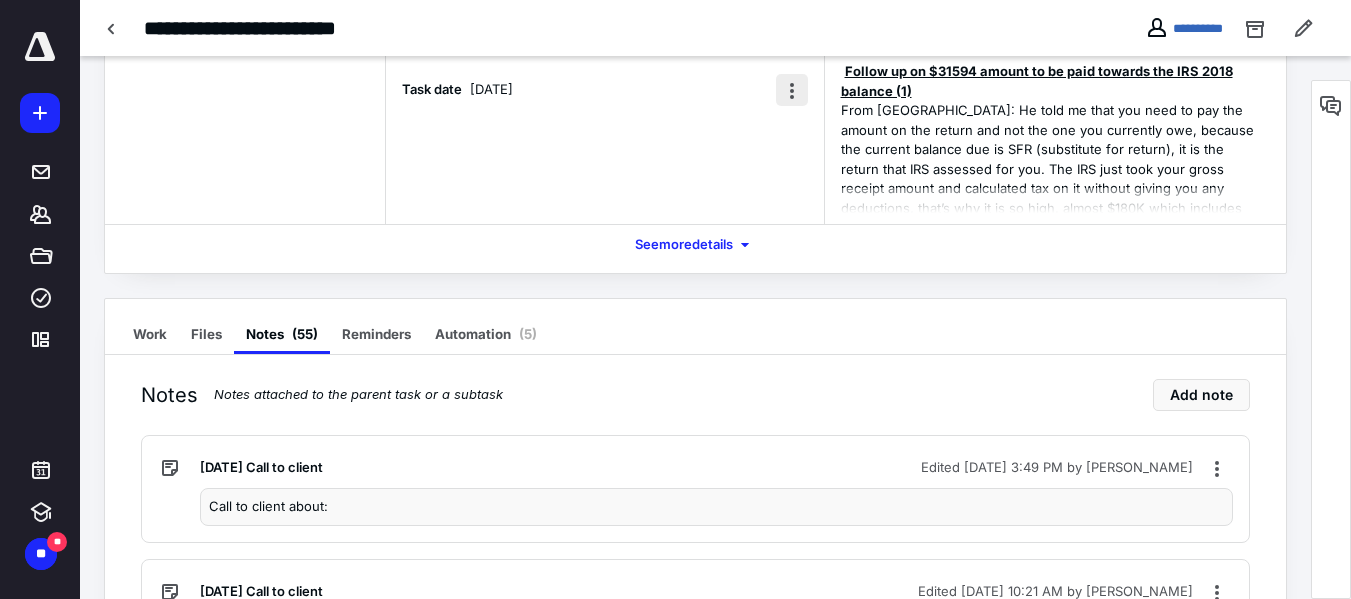 click at bounding box center [792, 90] 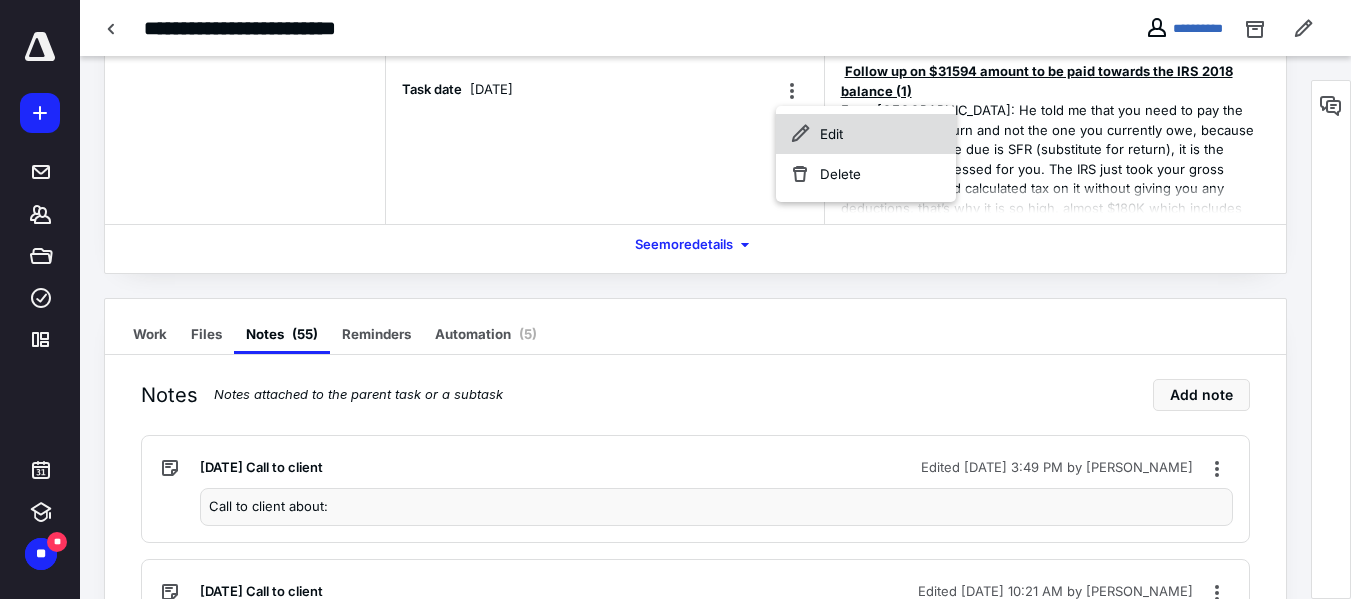 click 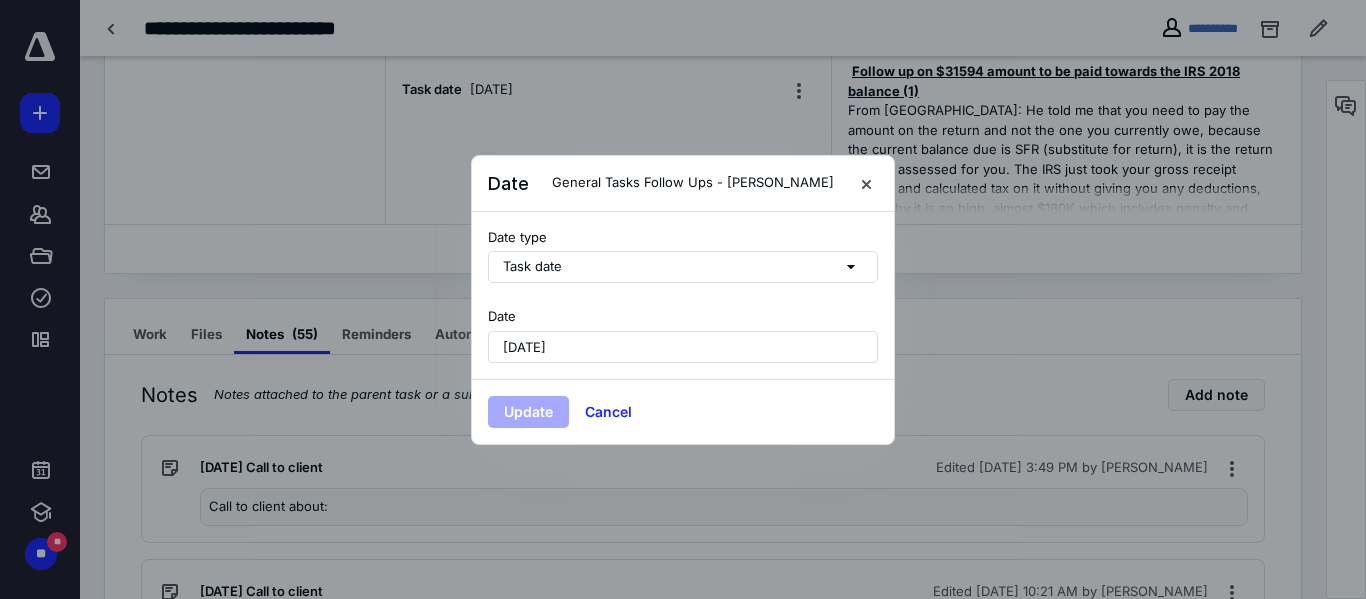 click on "[DATE]" at bounding box center (683, 347) 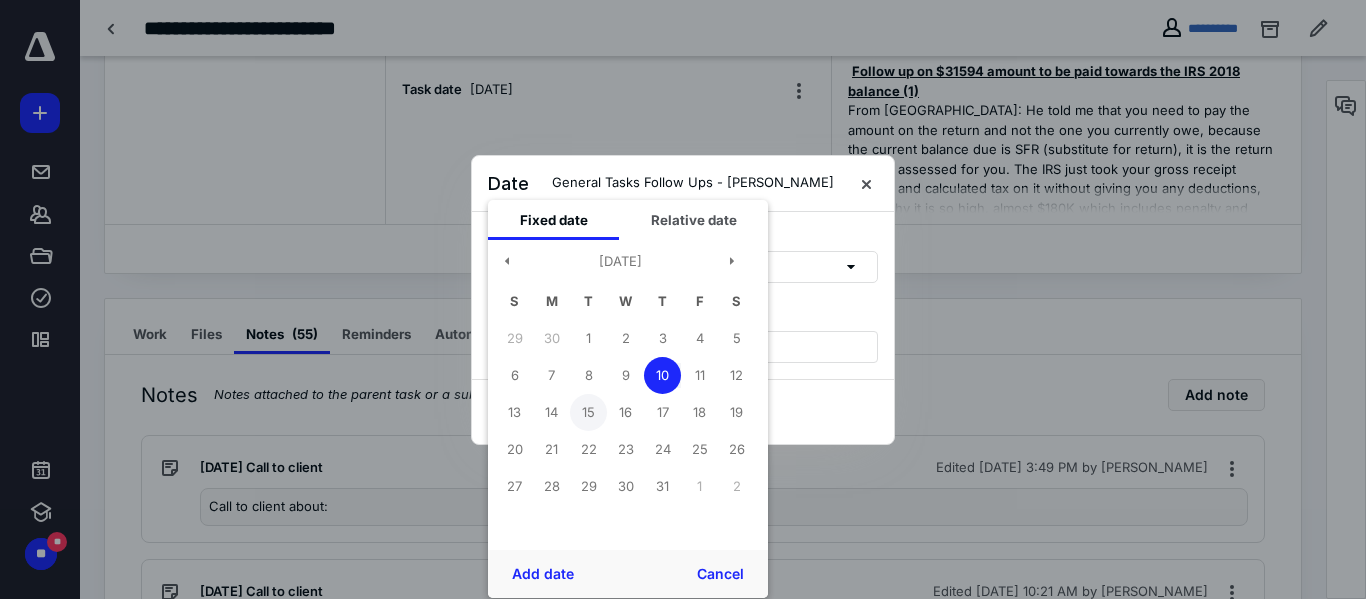 click on "15" at bounding box center [588, 412] 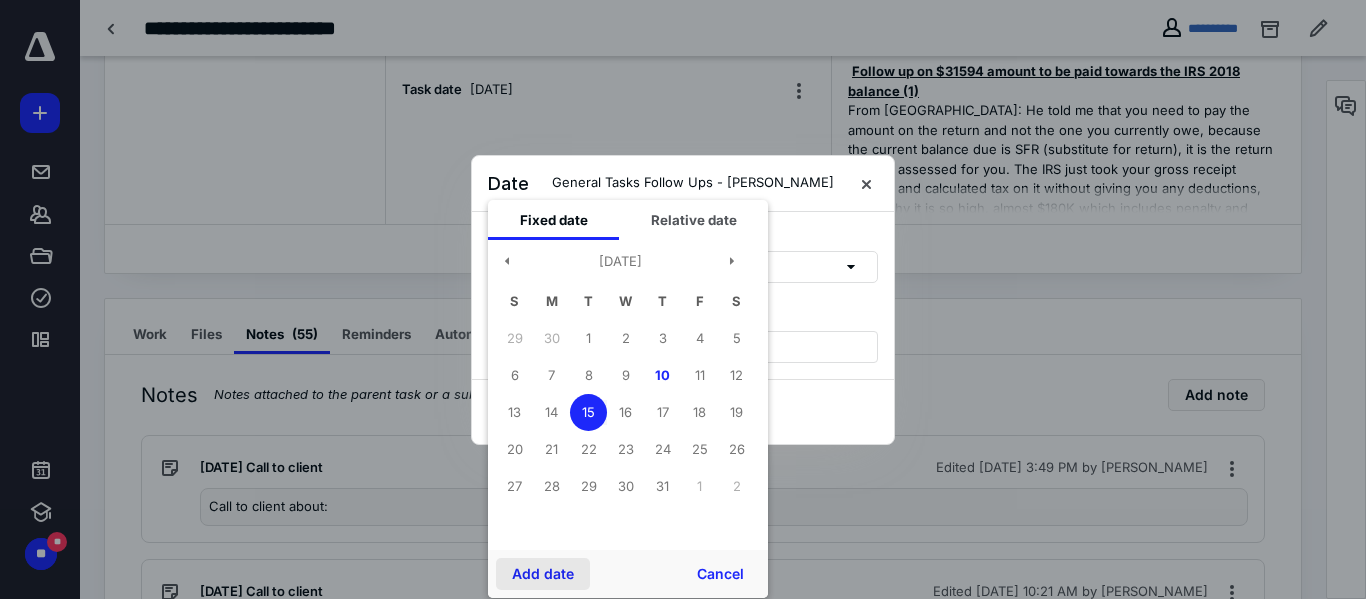 click on "Add date" at bounding box center (543, 574) 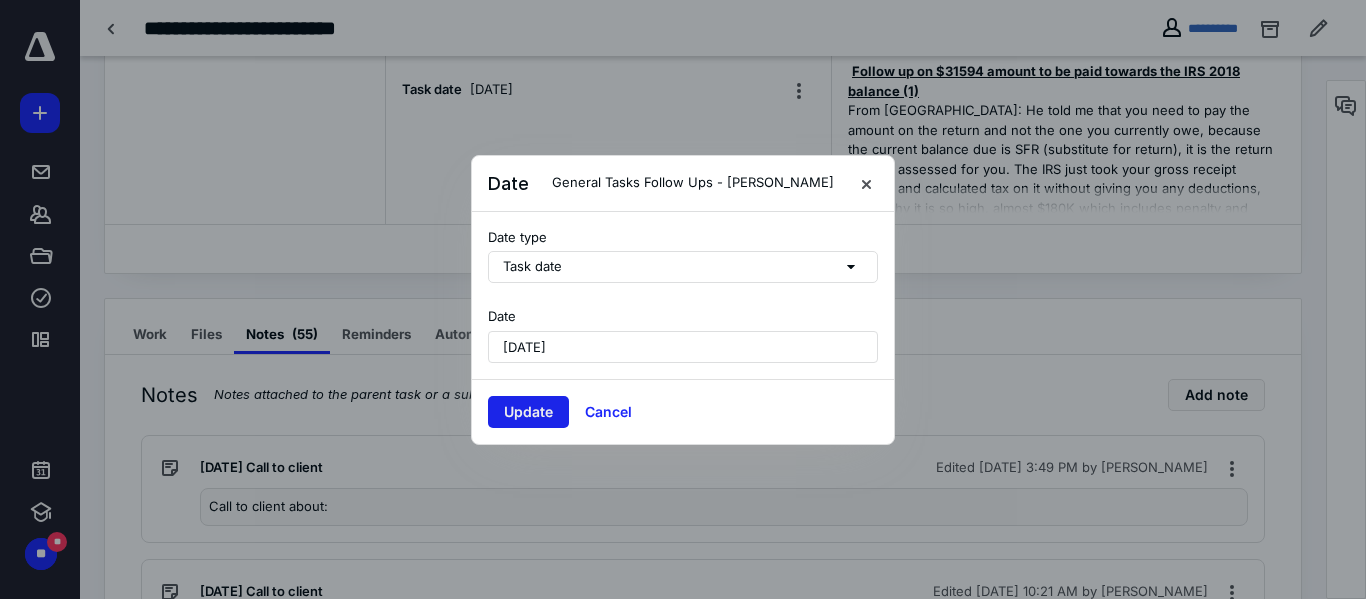 click on "Update" at bounding box center (528, 412) 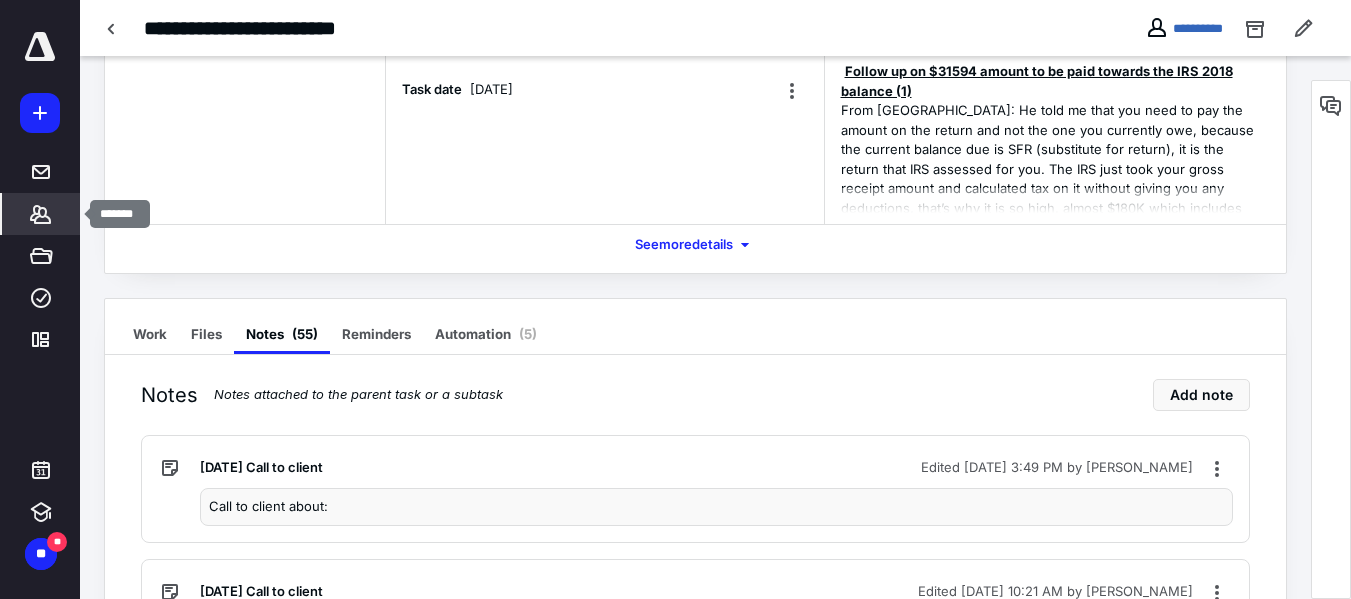 click 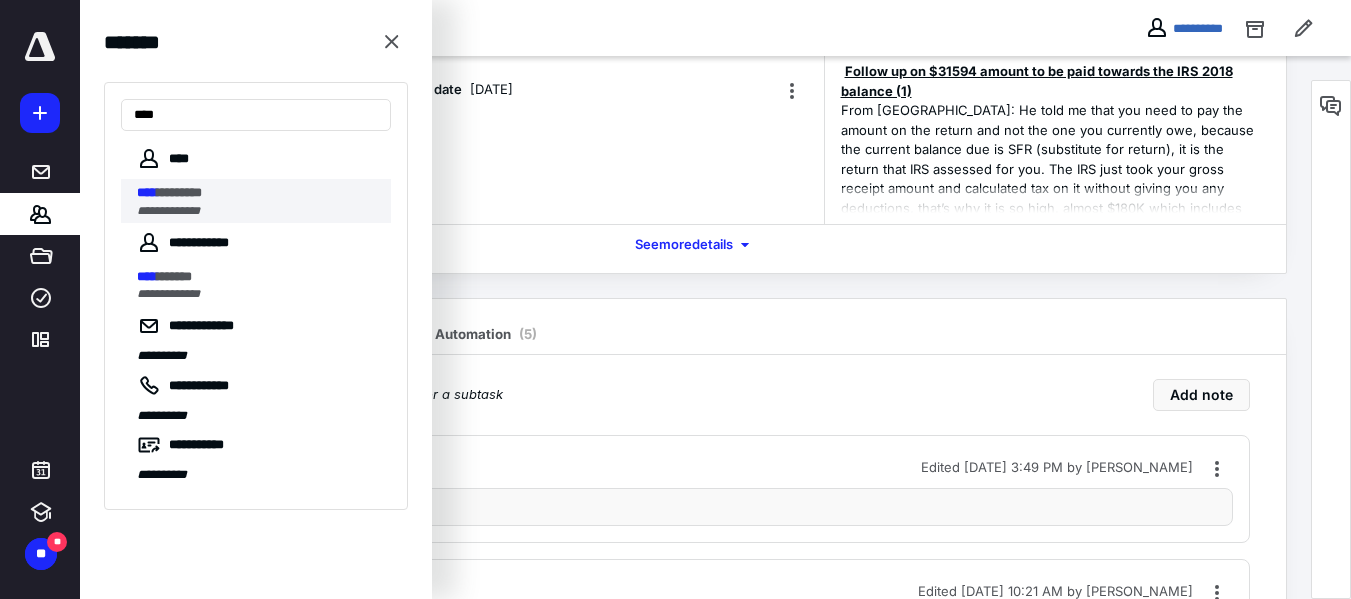type on "****" 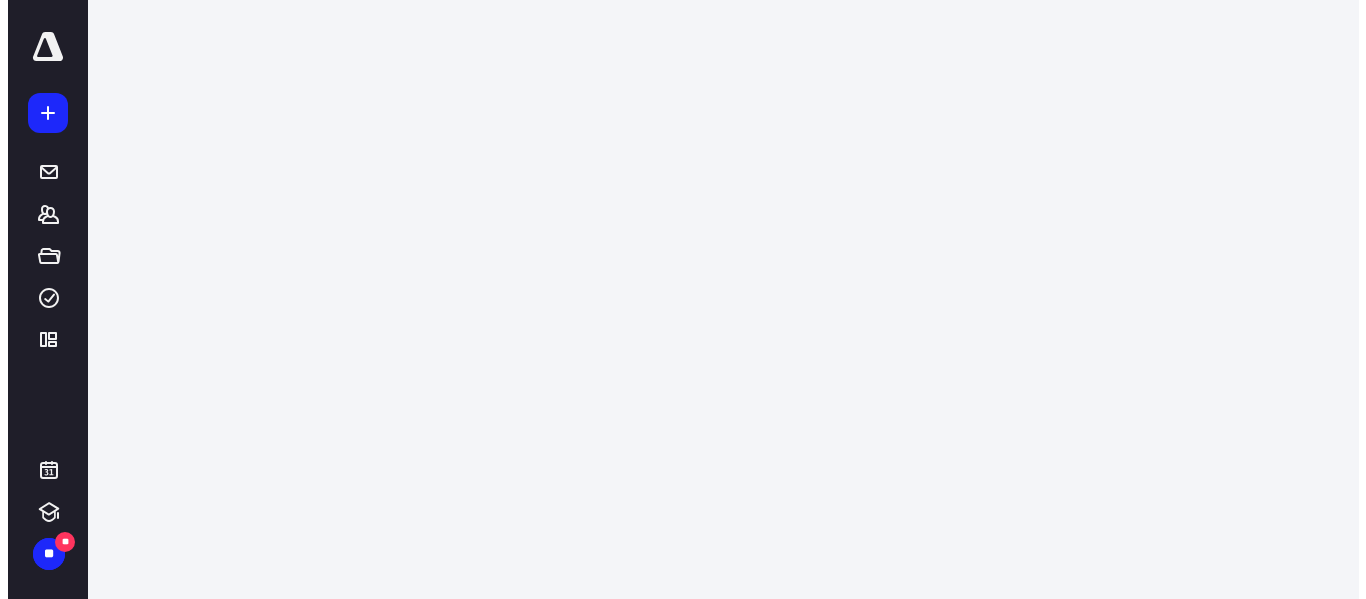 scroll, scrollTop: 0, scrollLeft: 0, axis: both 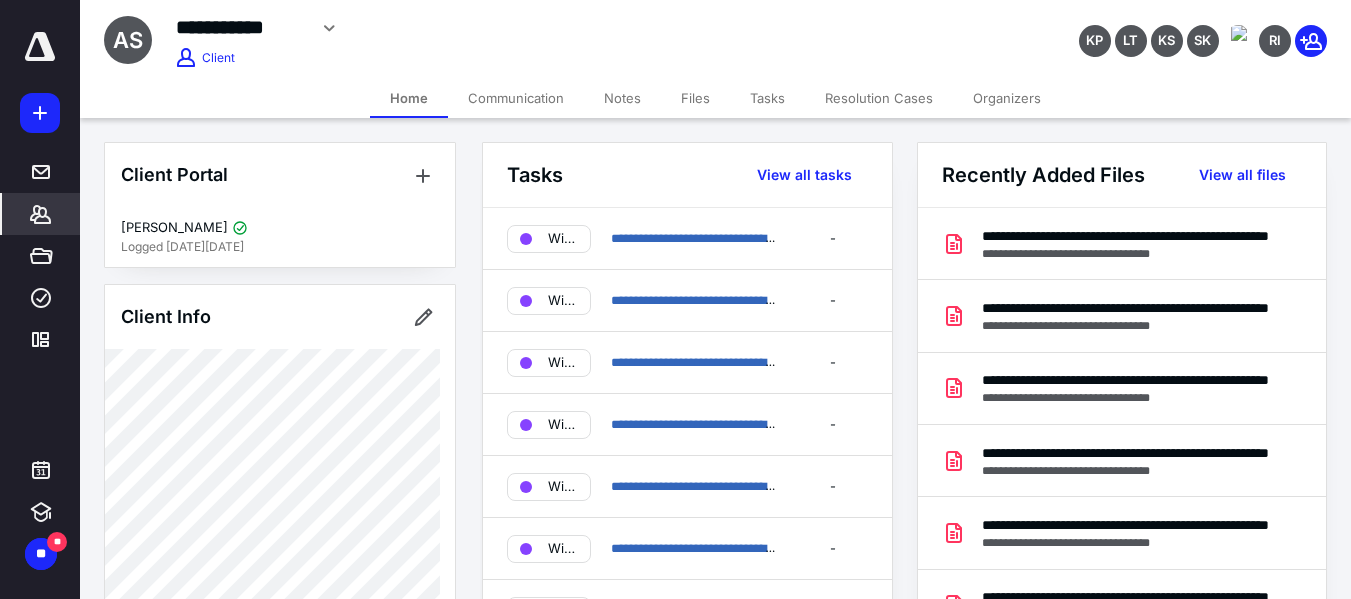 click on "Files" at bounding box center [695, 98] 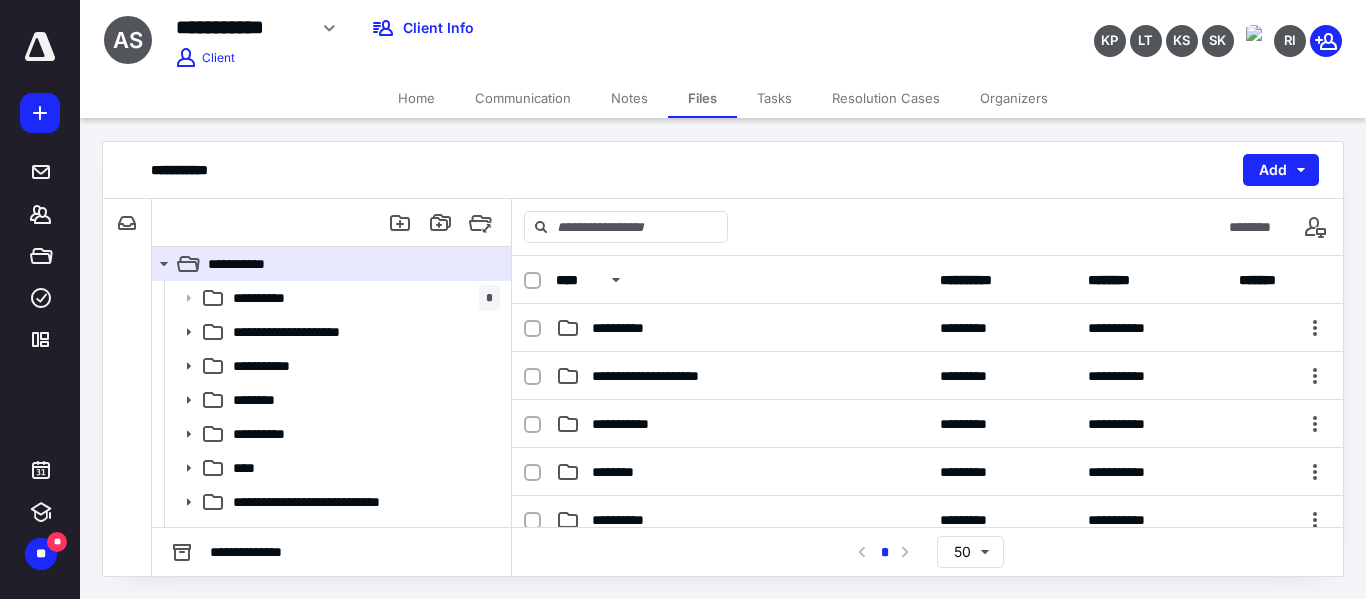 click on "Notes" at bounding box center [629, 98] 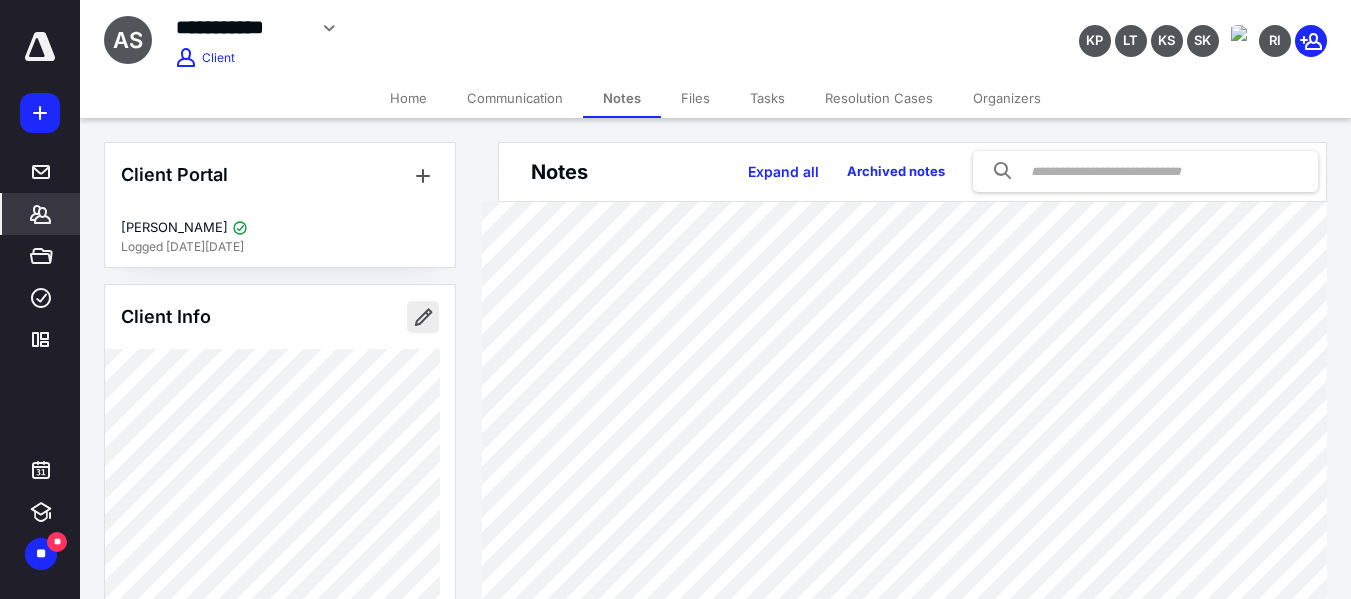click at bounding box center (423, 317) 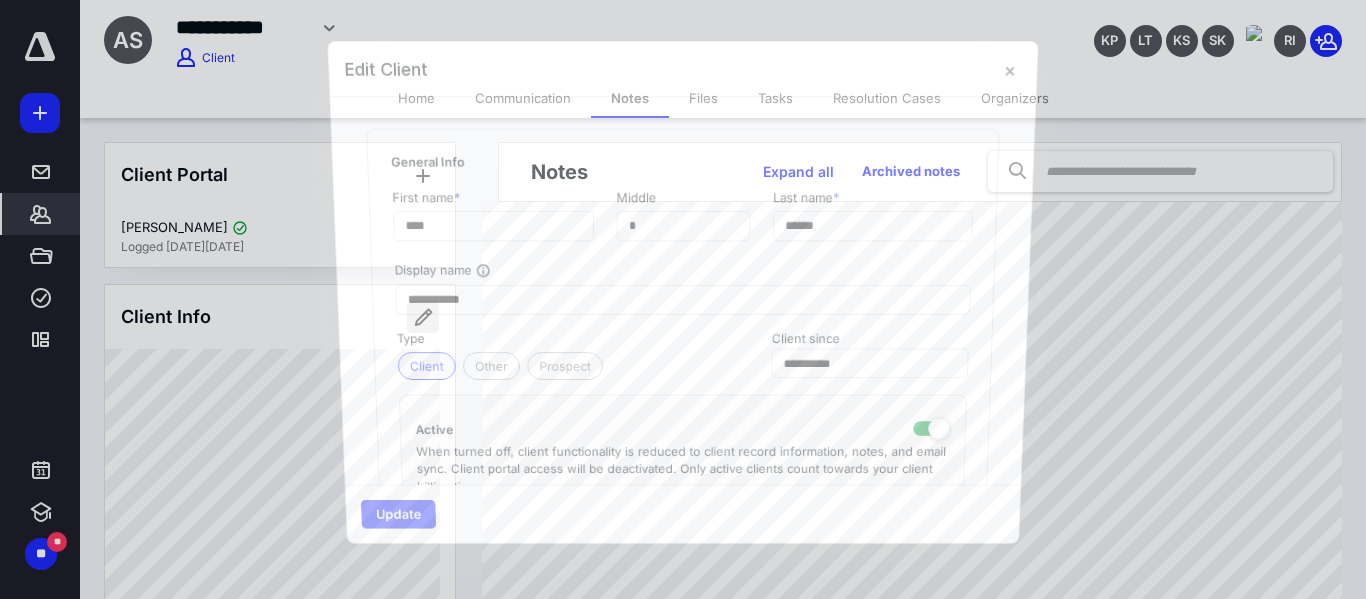 type on "**********" 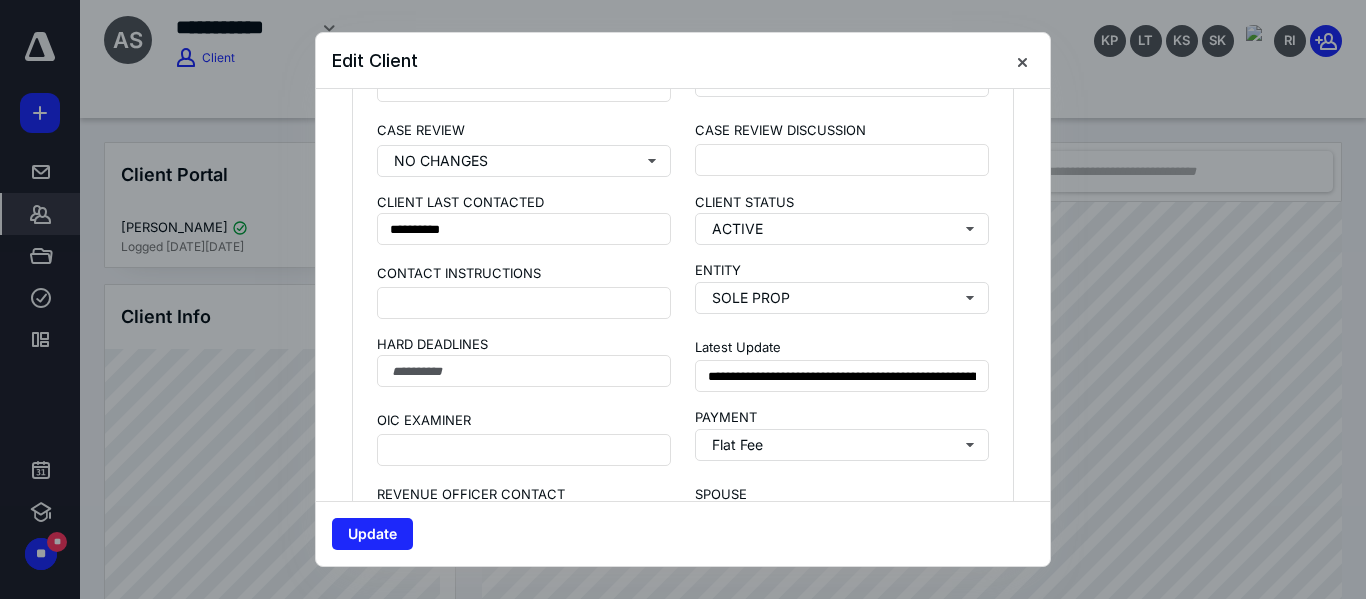 scroll, scrollTop: 1638, scrollLeft: 0, axis: vertical 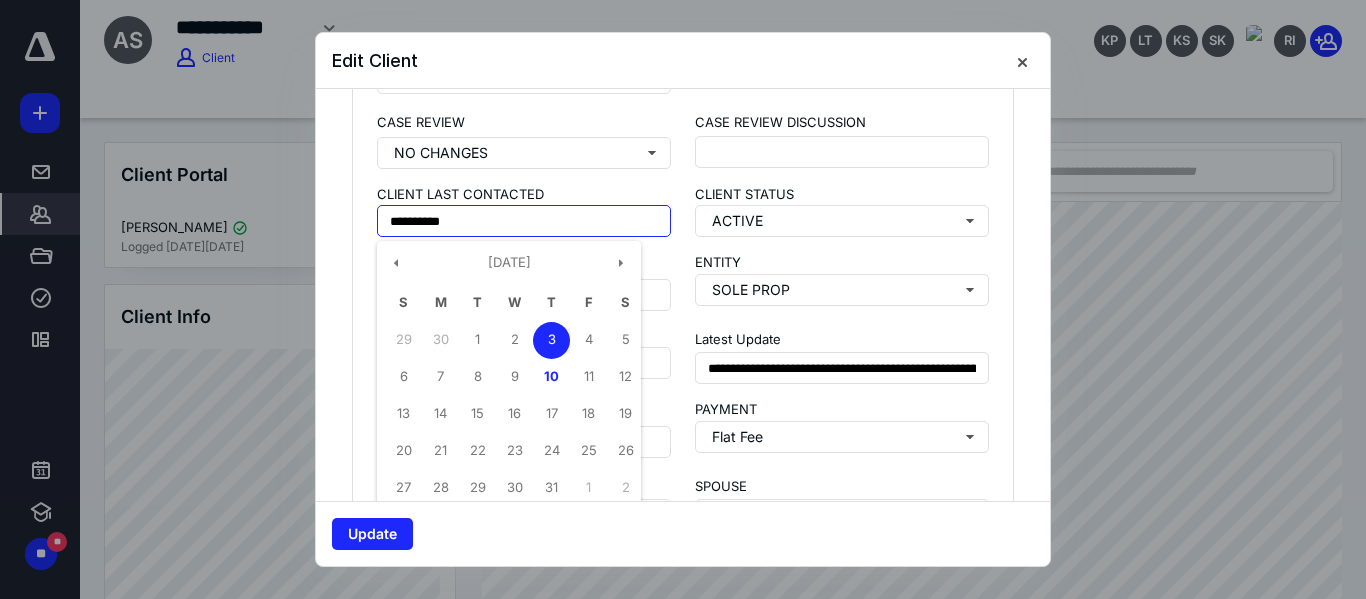 click on "**********" at bounding box center [524, 221] 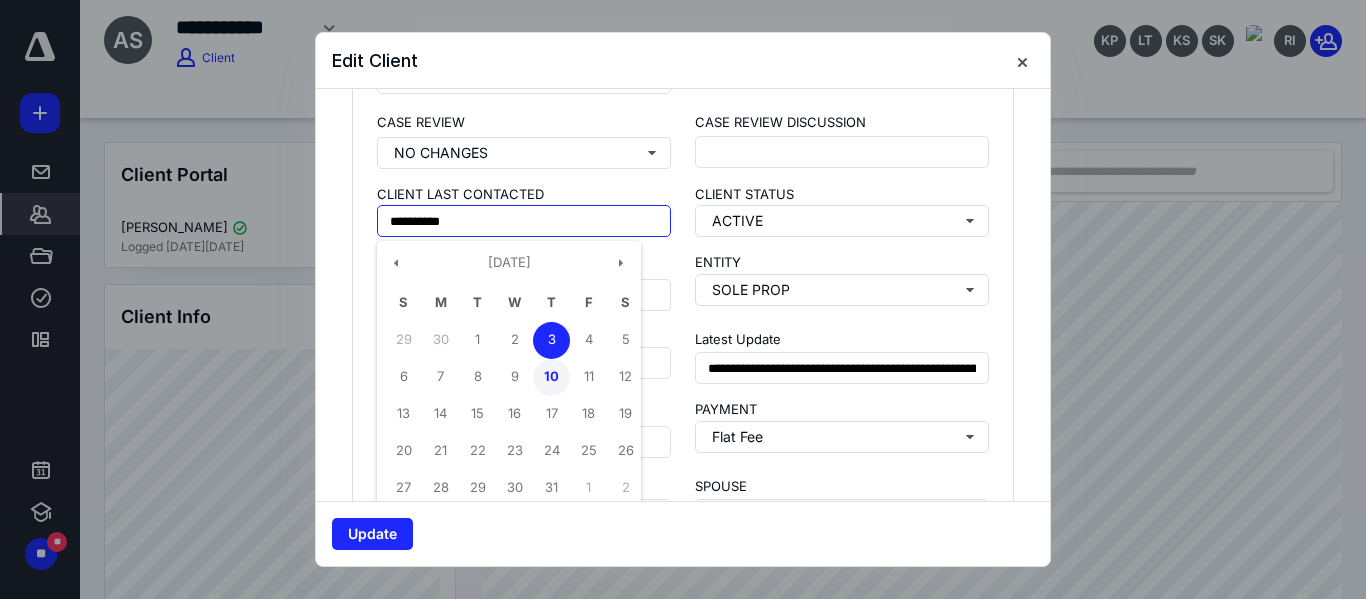 click on "10" at bounding box center (551, 377) 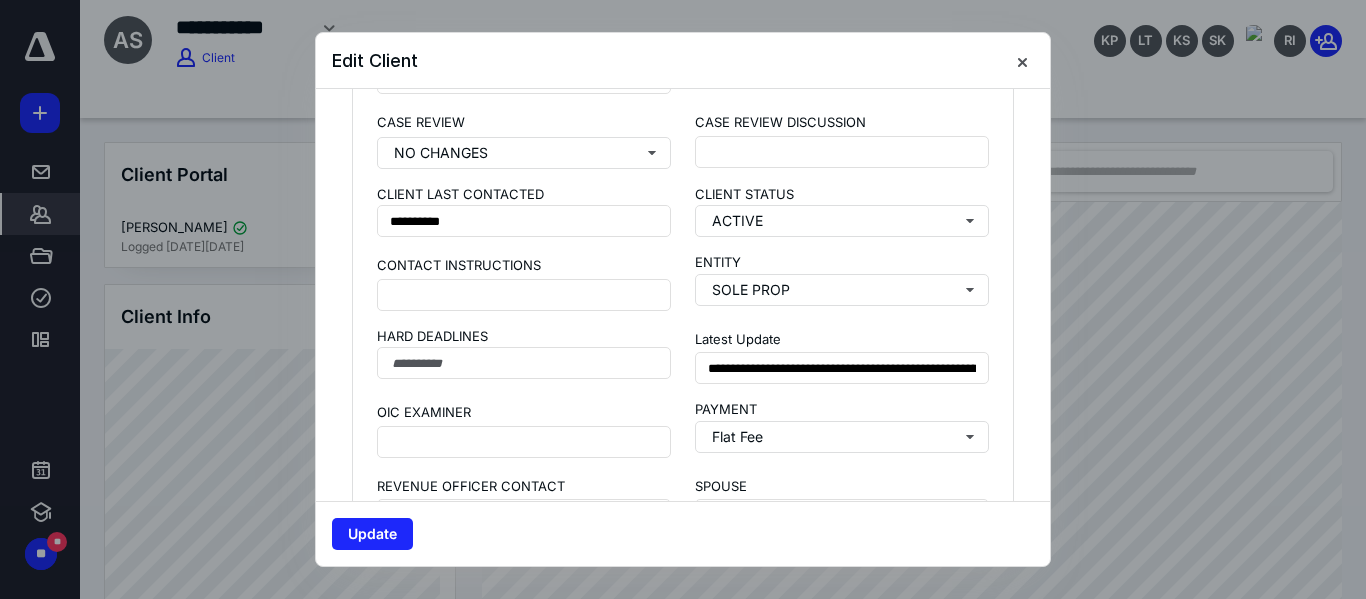 type on "**********" 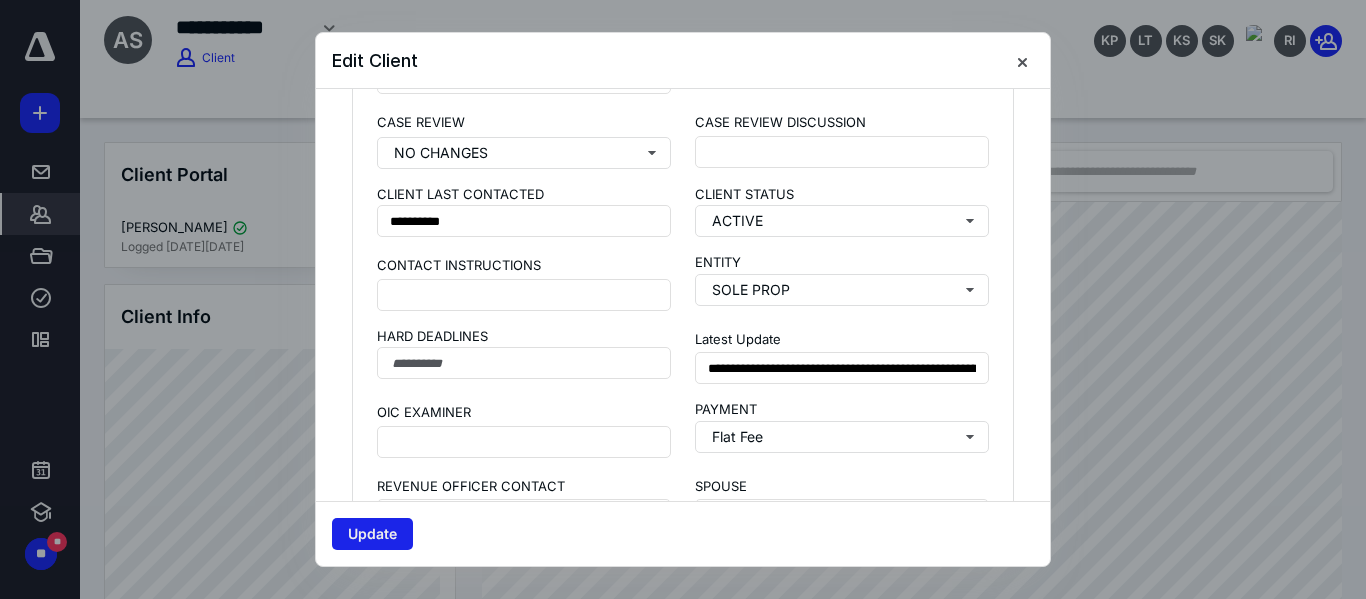 click on "Update" at bounding box center [372, 534] 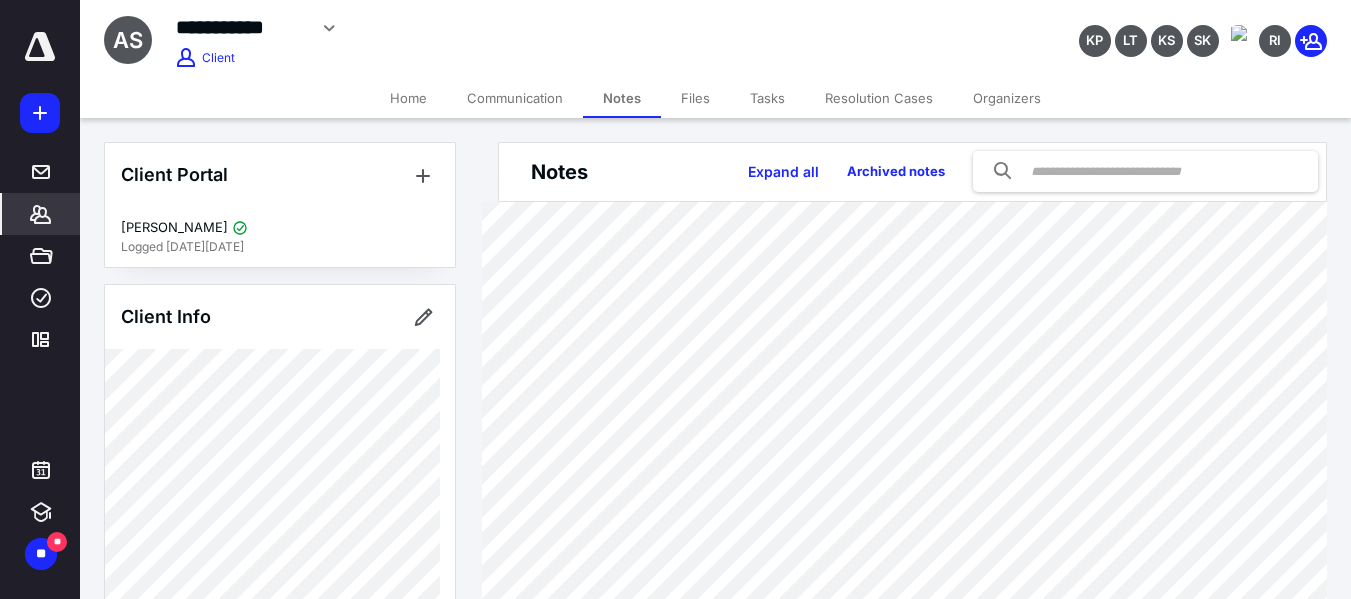 click on "Tasks" at bounding box center (767, 98) 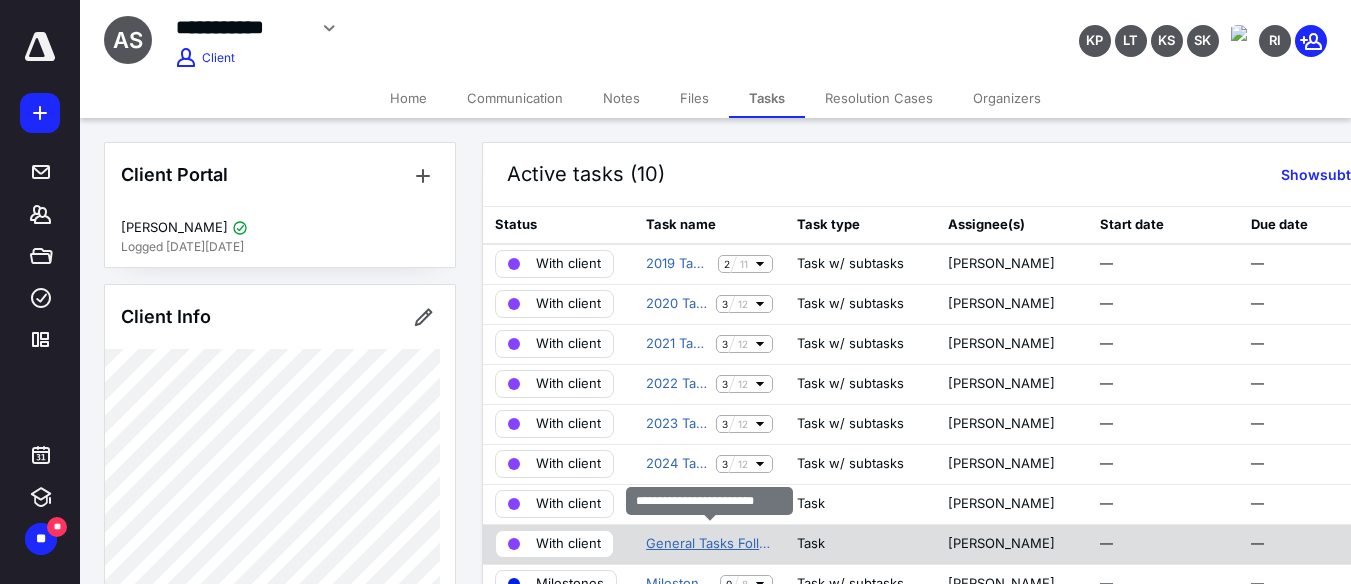 click on "General Tasks Follow Ups" at bounding box center (709, 544) 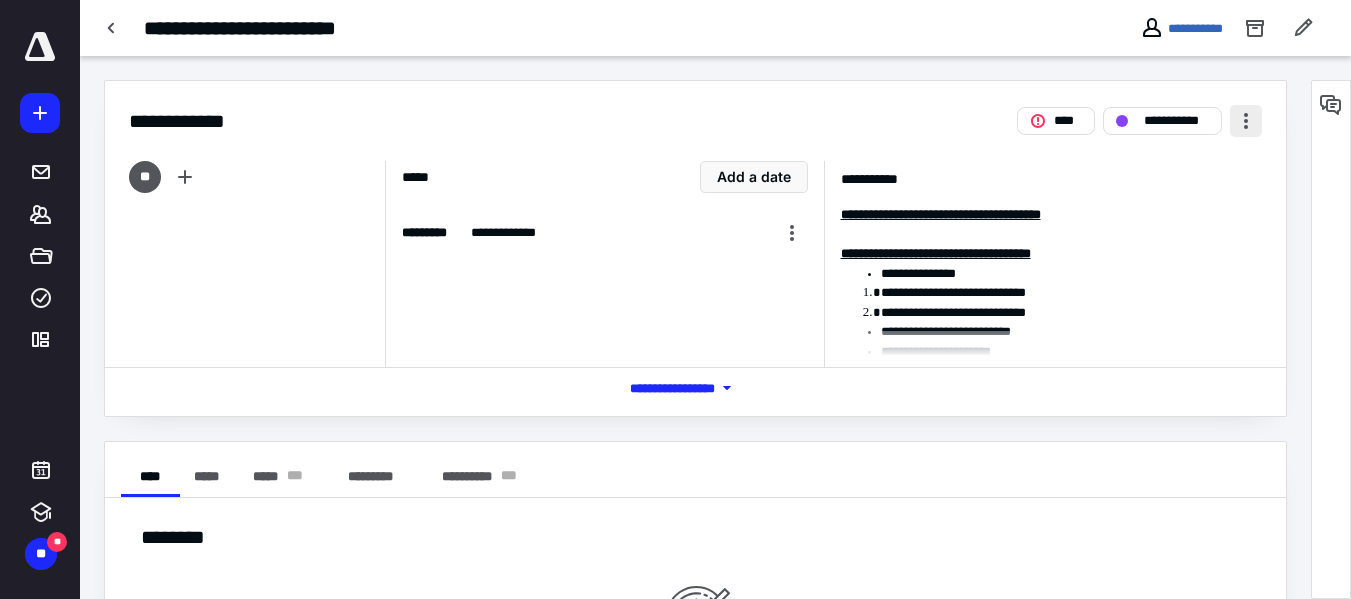 click at bounding box center [1246, 121] 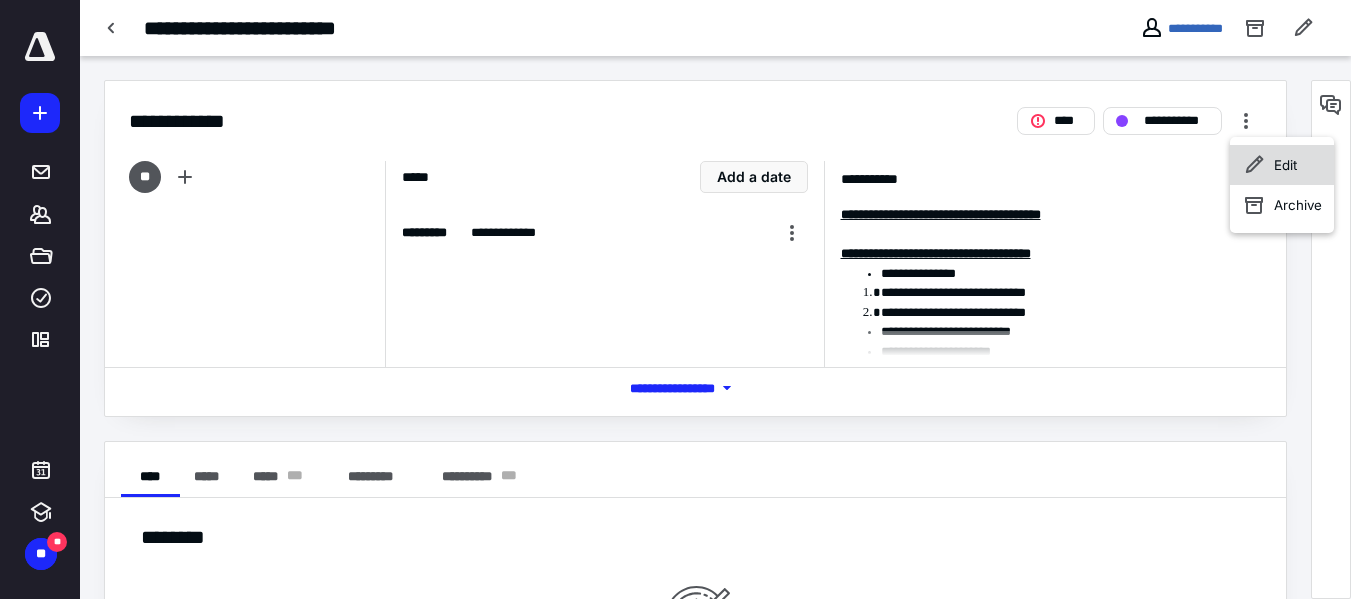 click 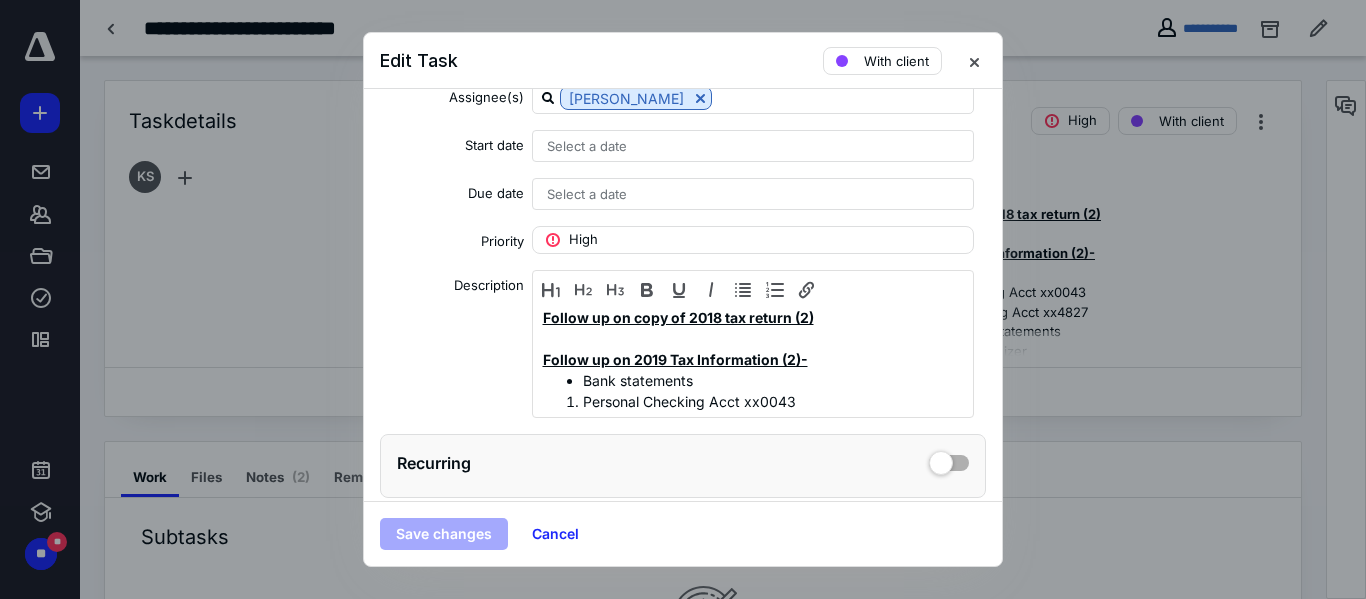 scroll, scrollTop: 217, scrollLeft: 0, axis: vertical 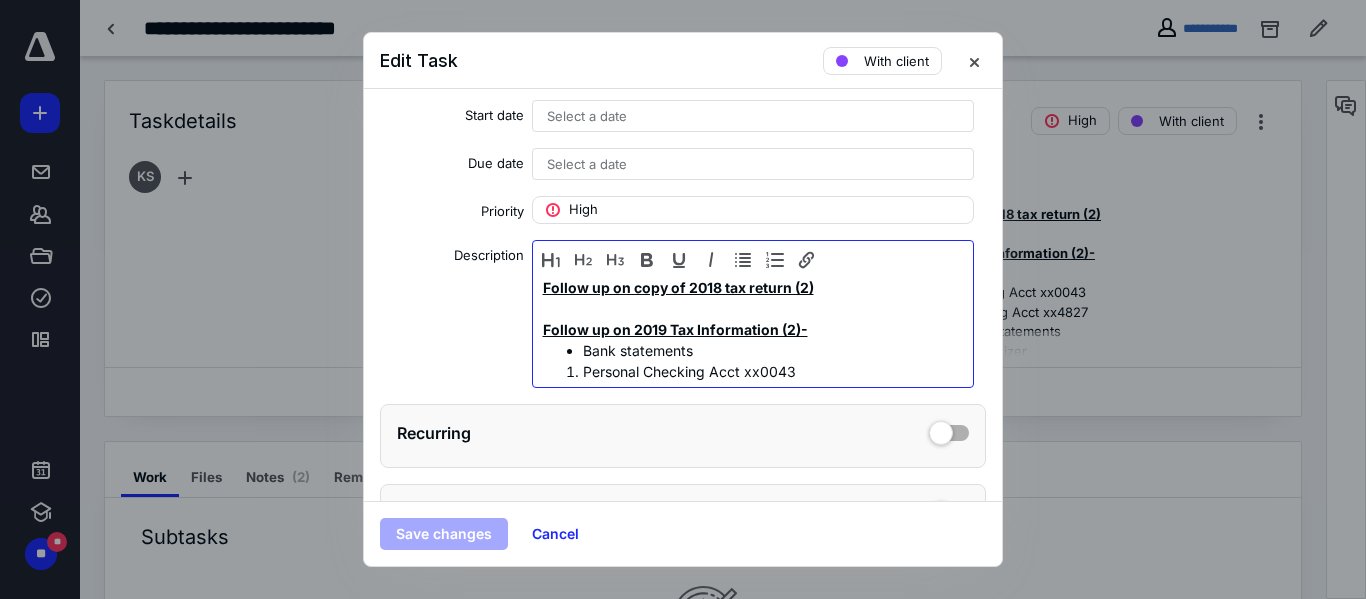 click on "Follow up on copy of 2018 tax return (2)" at bounding box center (678, 287) 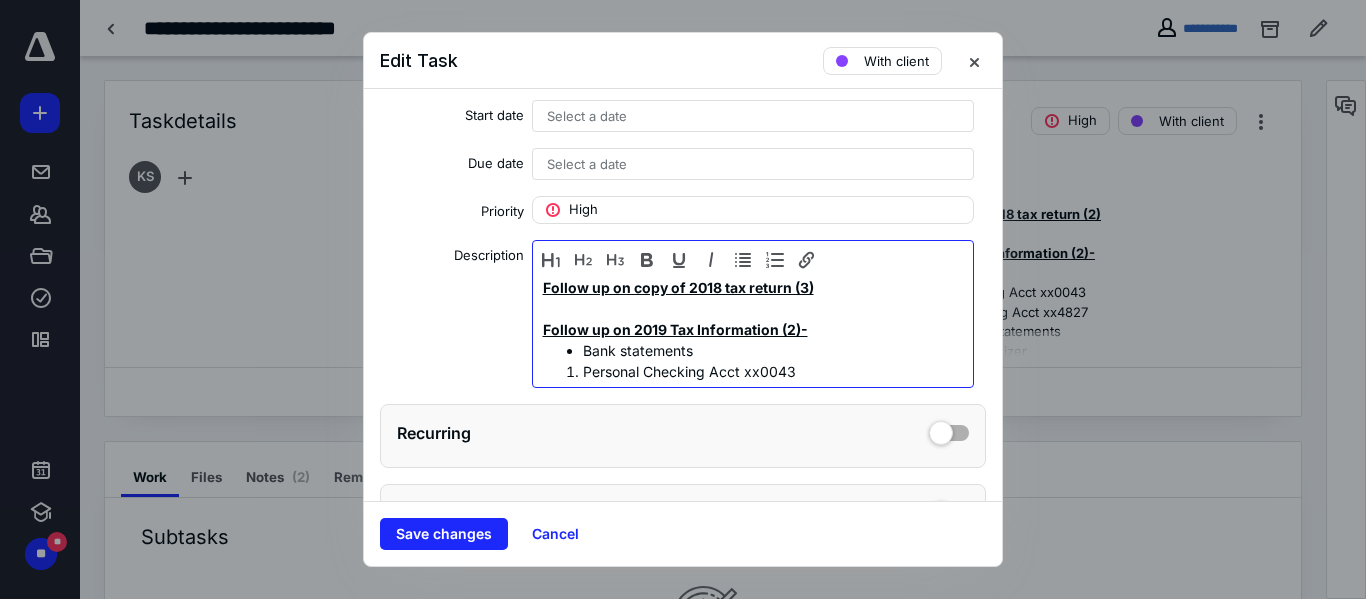 click on "Follow up on 2019 Tax Information (2)-" at bounding box center [753, 318] 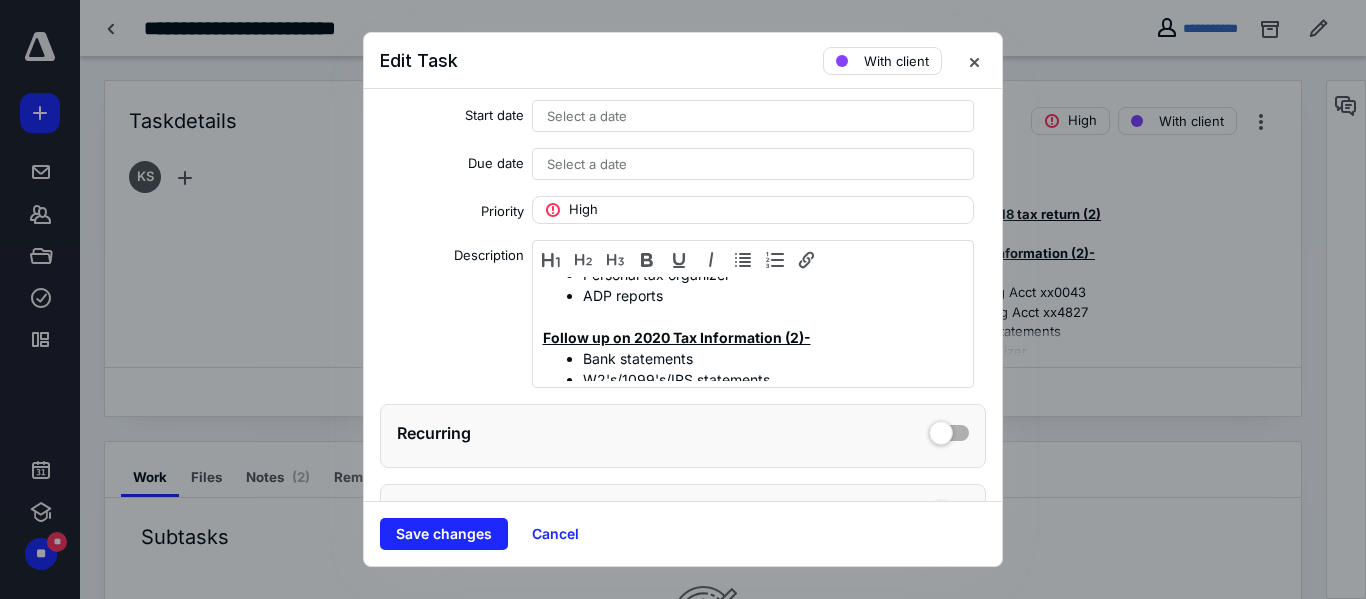 scroll, scrollTop: 200, scrollLeft: 0, axis: vertical 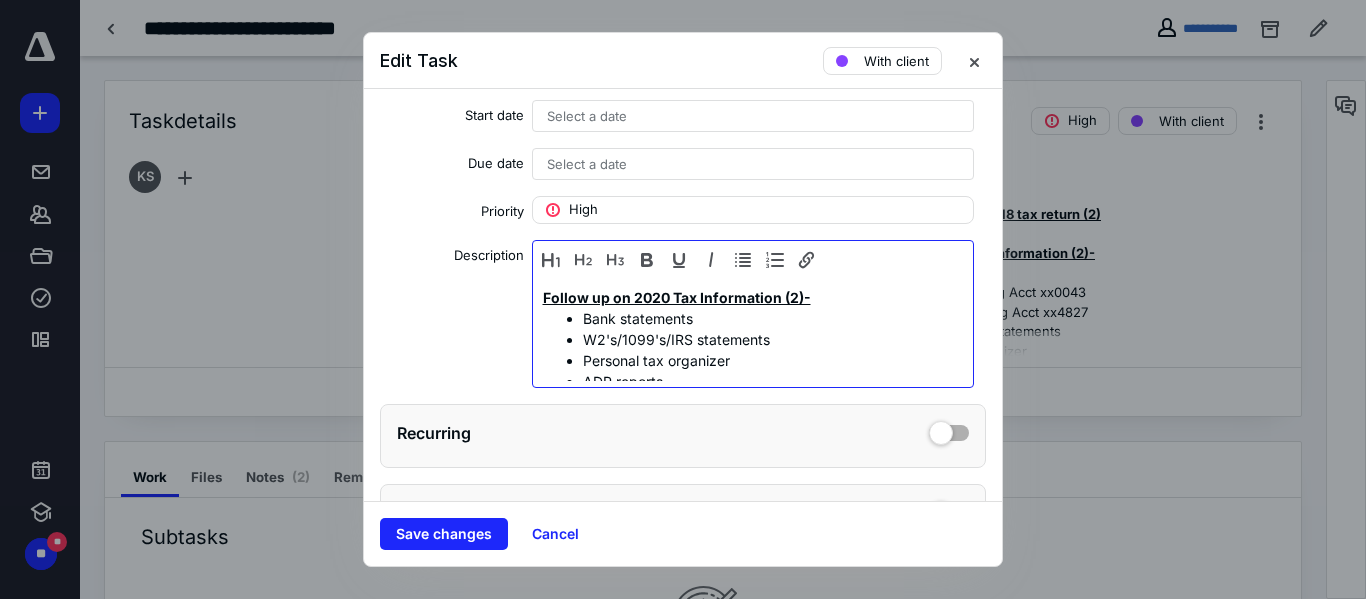 click on "Follow up on 2020 Tax Information (2)-" at bounding box center (677, 297) 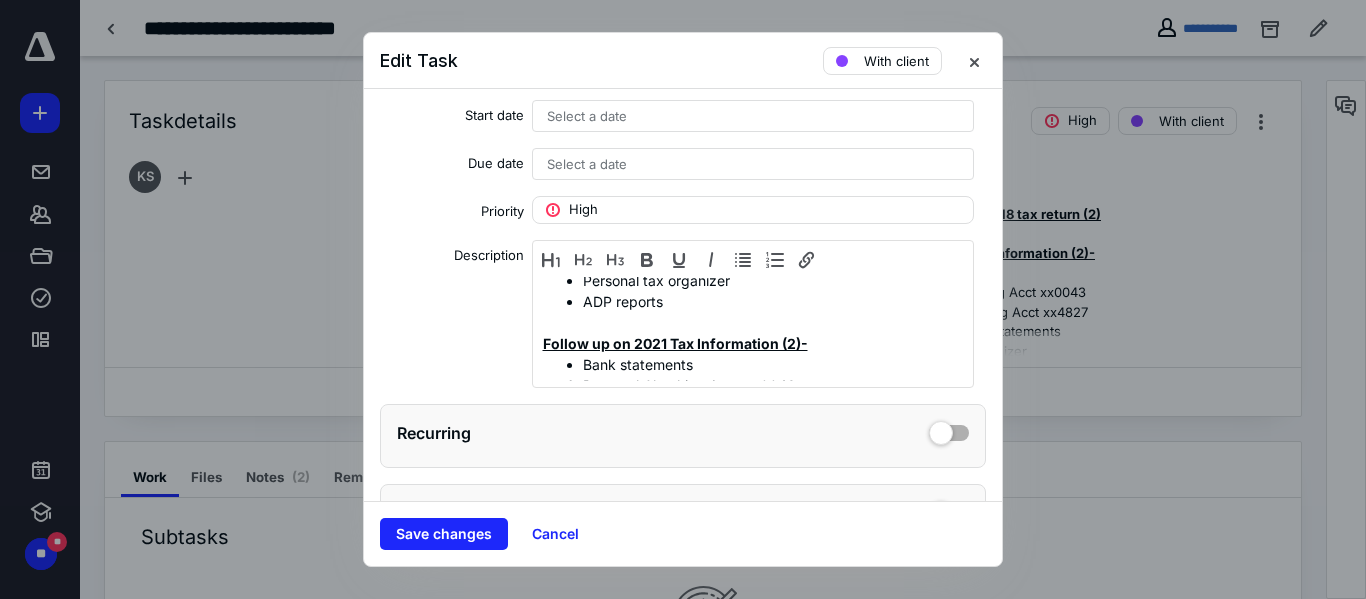 scroll, scrollTop: 320, scrollLeft: 0, axis: vertical 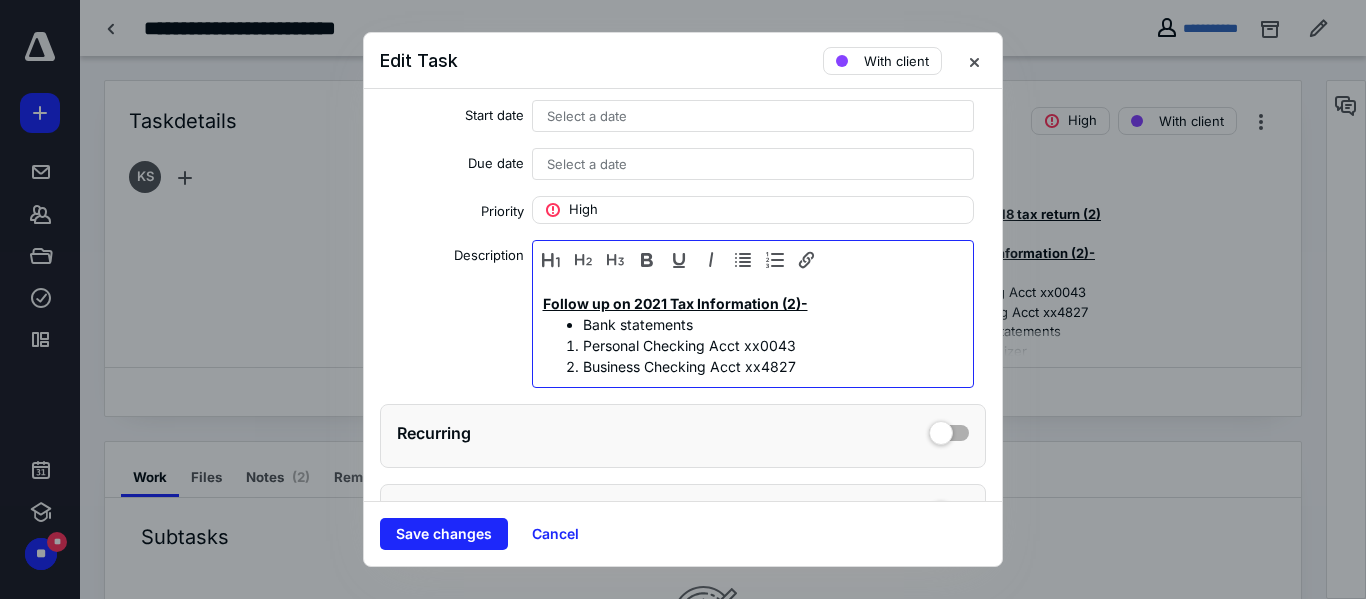 click on "Follow up on 2021 Tax Information (2)-" at bounding box center (675, 303) 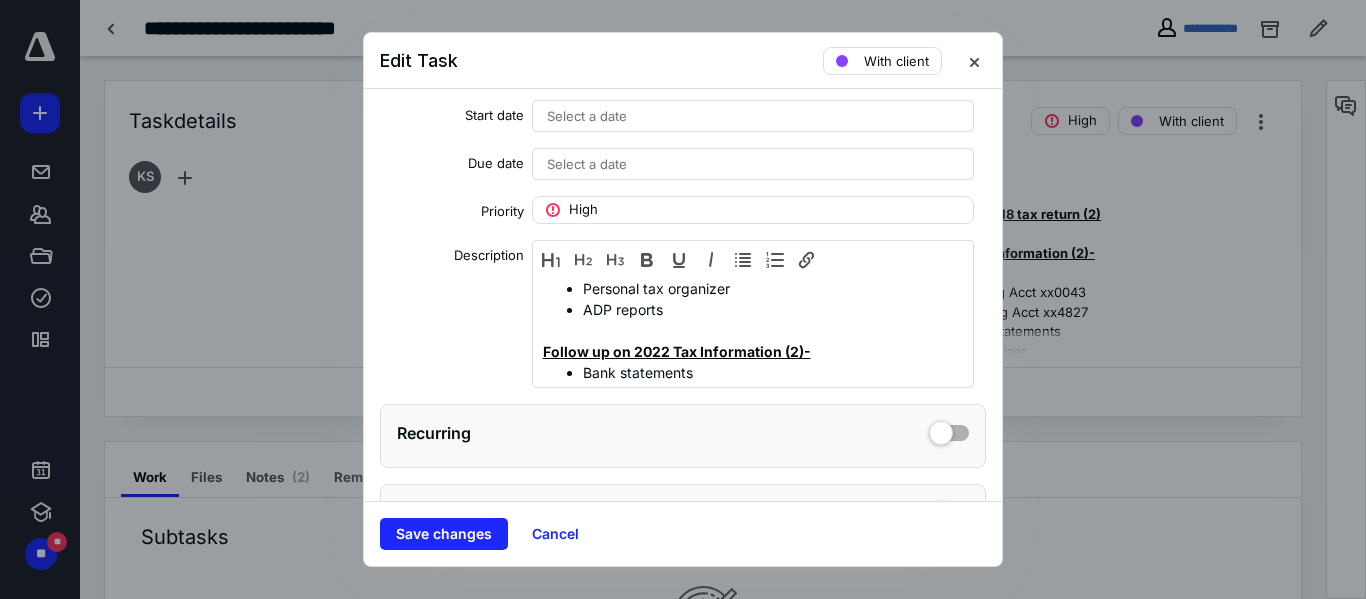 scroll, scrollTop: 480, scrollLeft: 0, axis: vertical 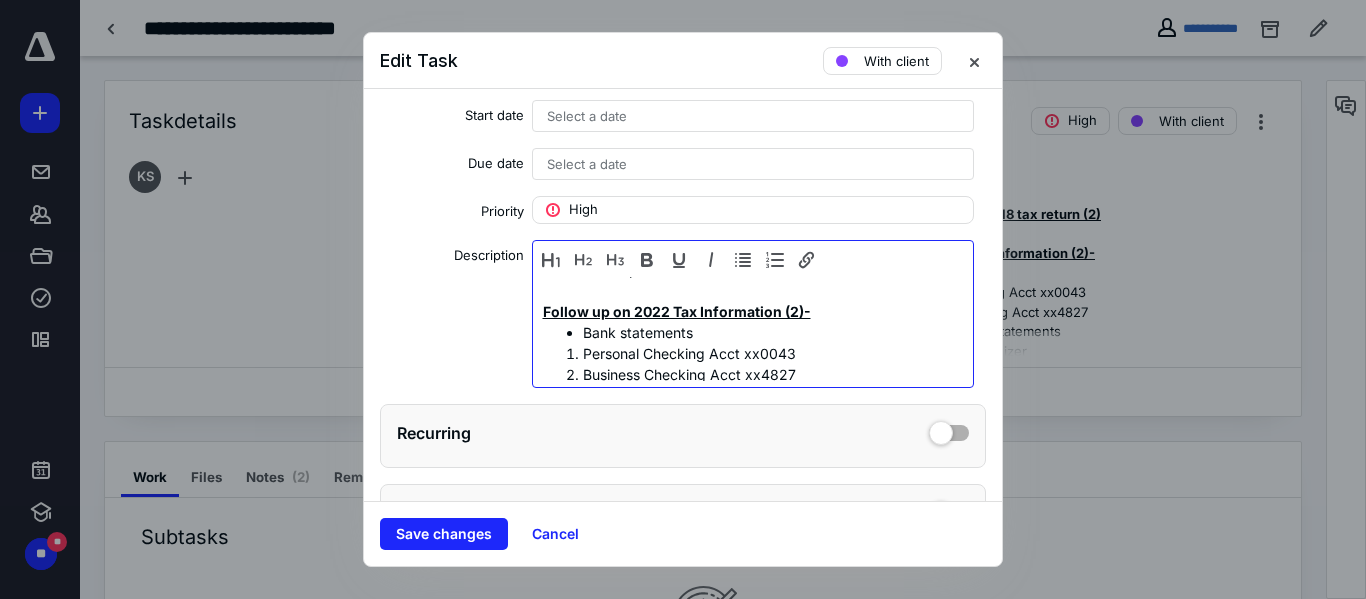 click on "Follow up on 2022 Tax Information (2)-" at bounding box center (677, 311) 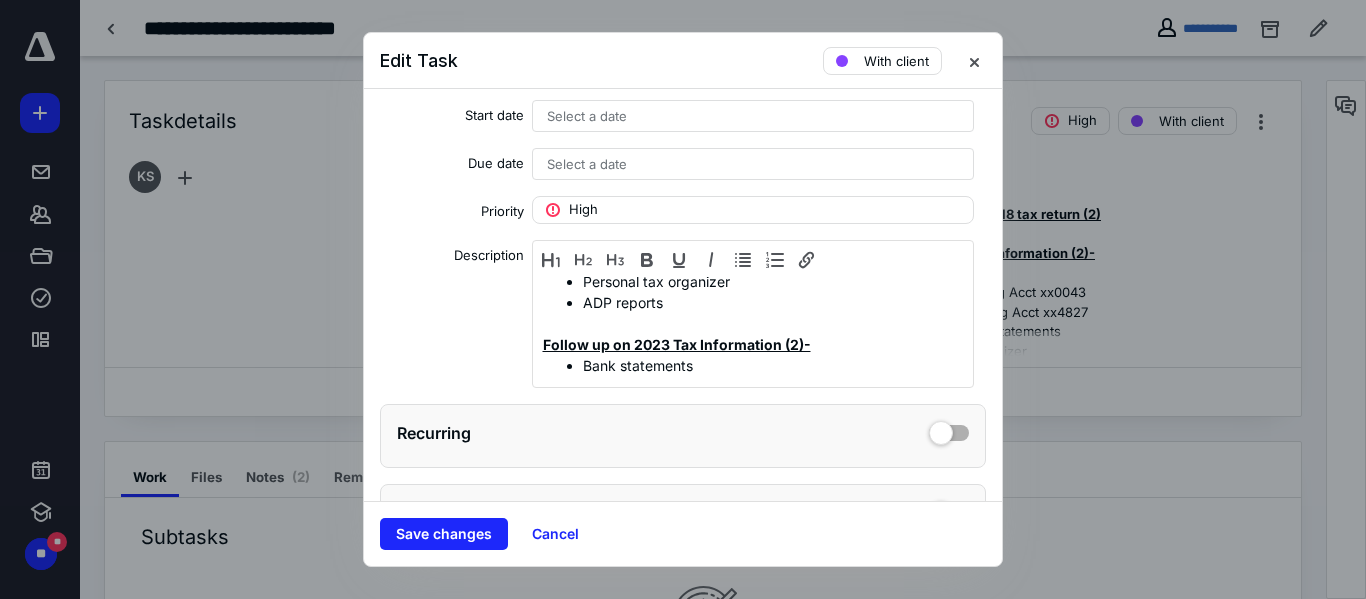 scroll, scrollTop: 640, scrollLeft: 0, axis: vertical 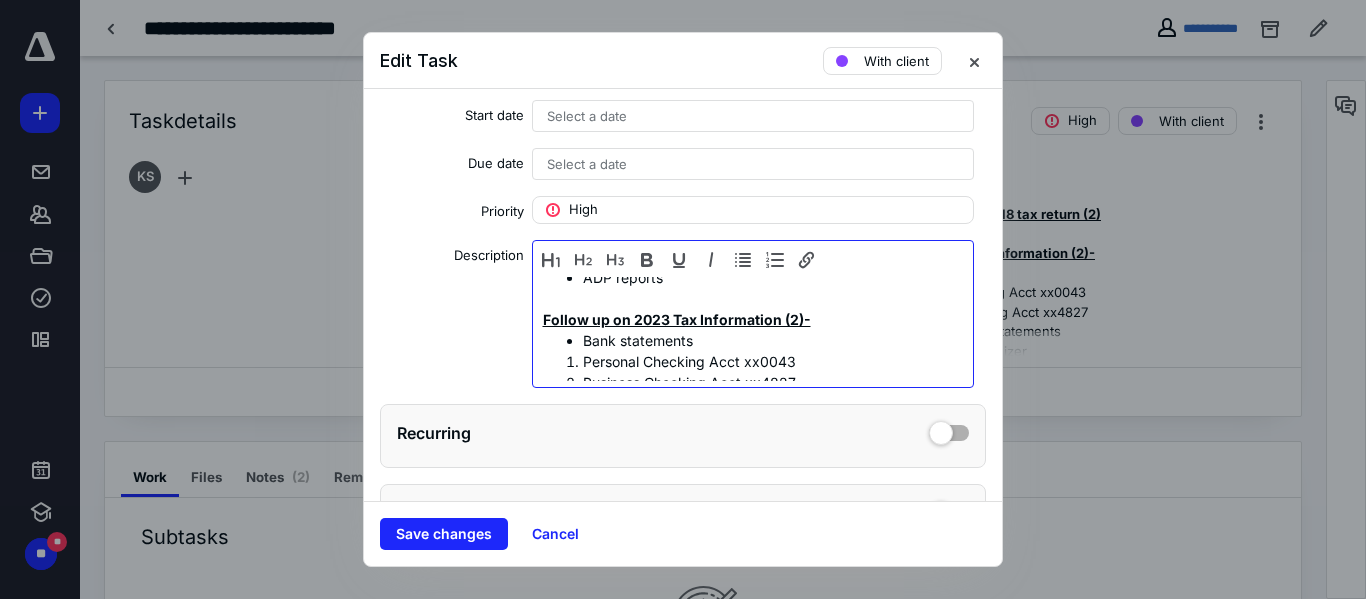 click on "Follow up on 2023 Tax Information (2)-" at bounding box center [677, 319] 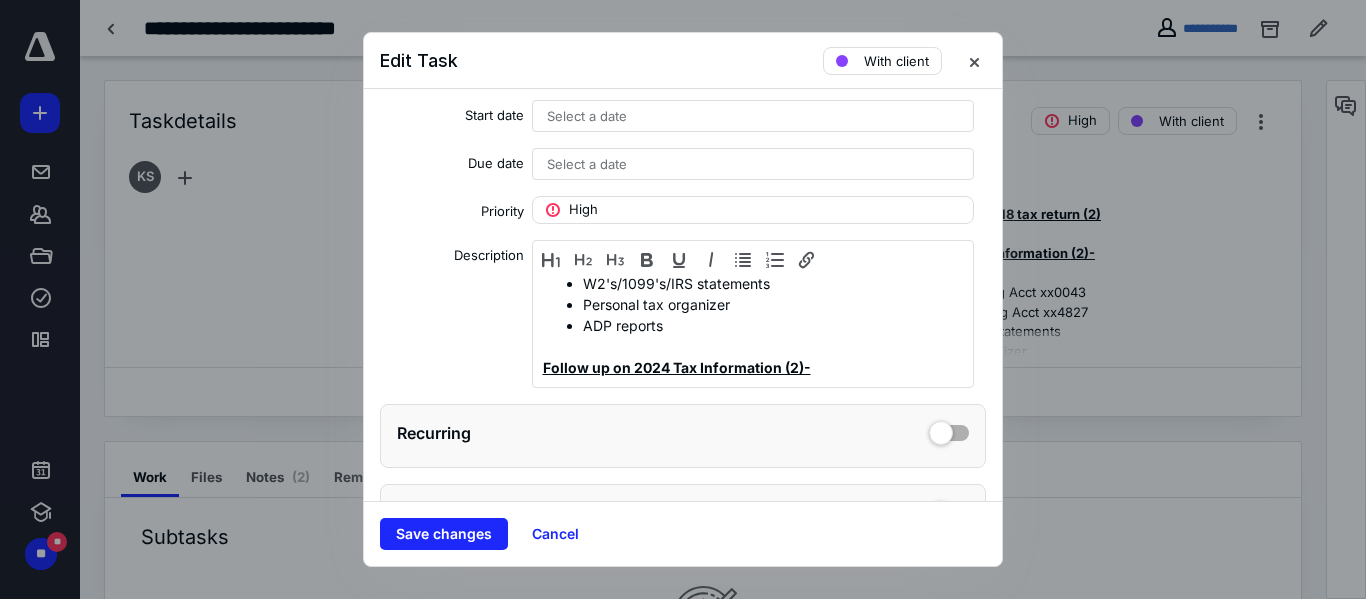 scroll, scrollTop: 800, scrollLeft: 0, axis: vertical 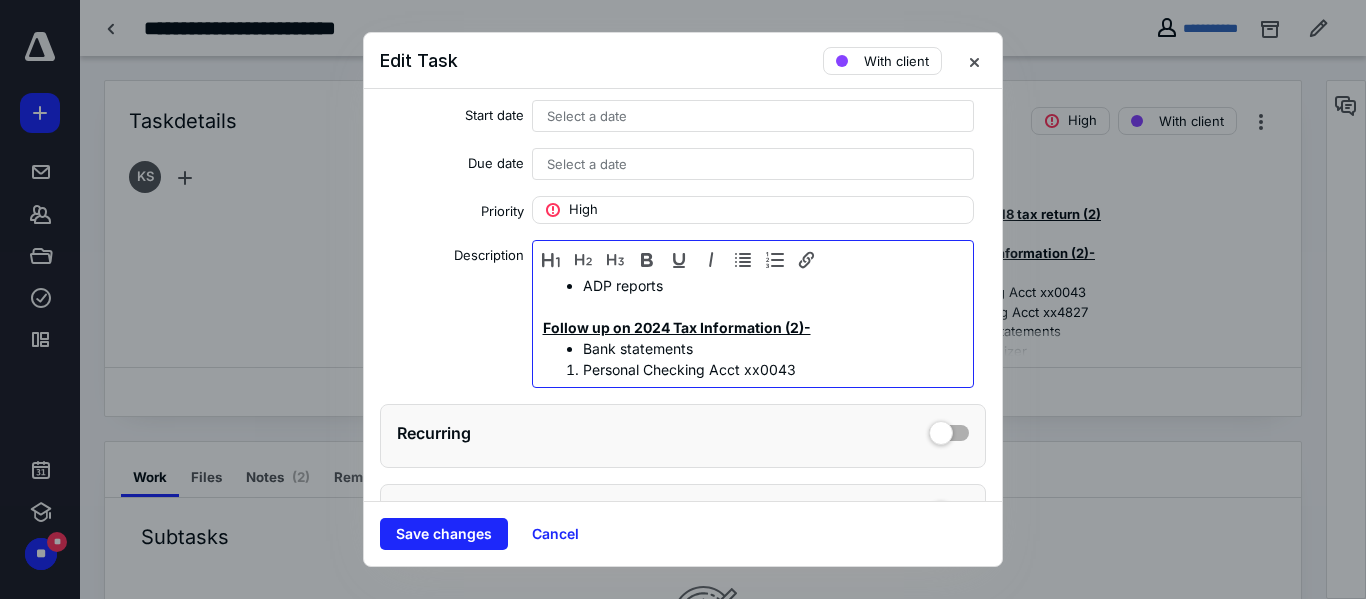 click on "Follow up on 2024 Tax Information (2)-" at bounding box center [677, 327] 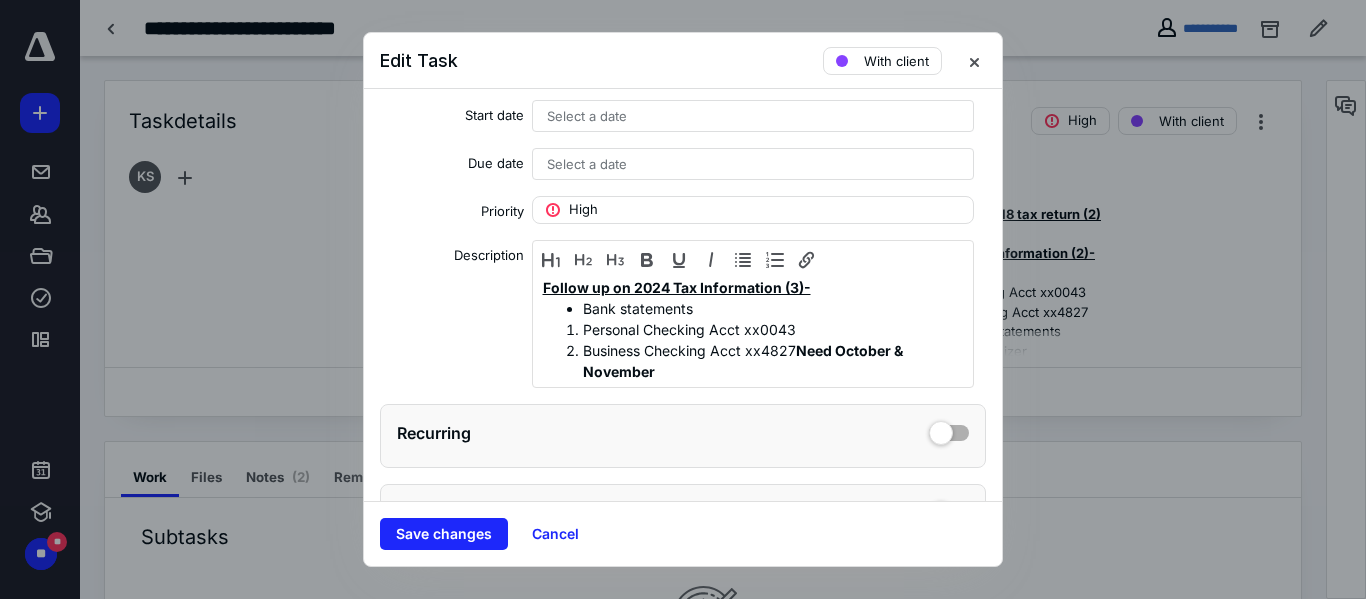 scroll, scrollTop: 904, scrollLeft: 0, axis: vertical 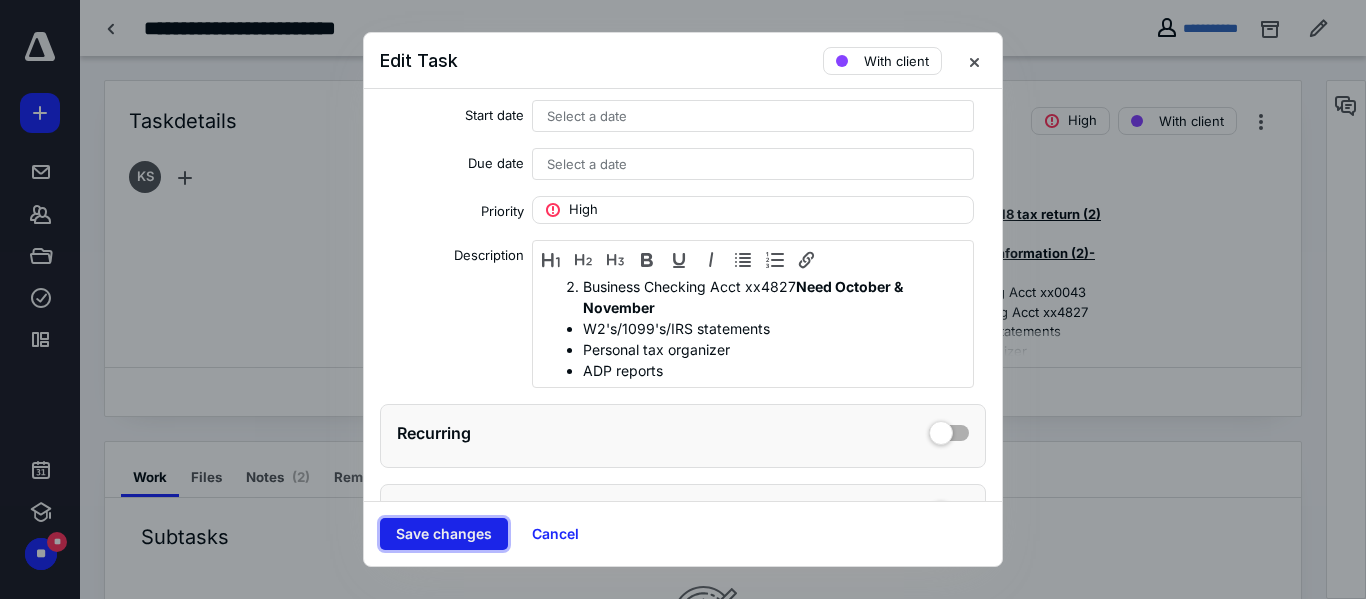 click on "Save changes" at bounding box center (444, 534) 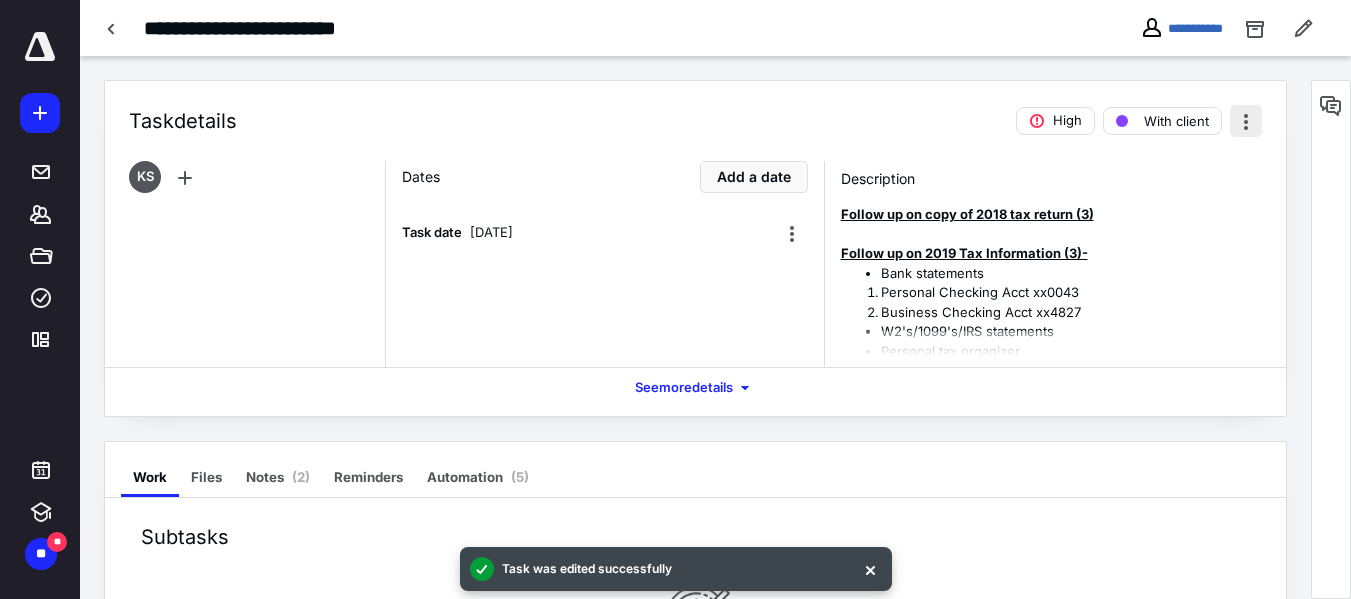 click at bounding box center [1246, 121] 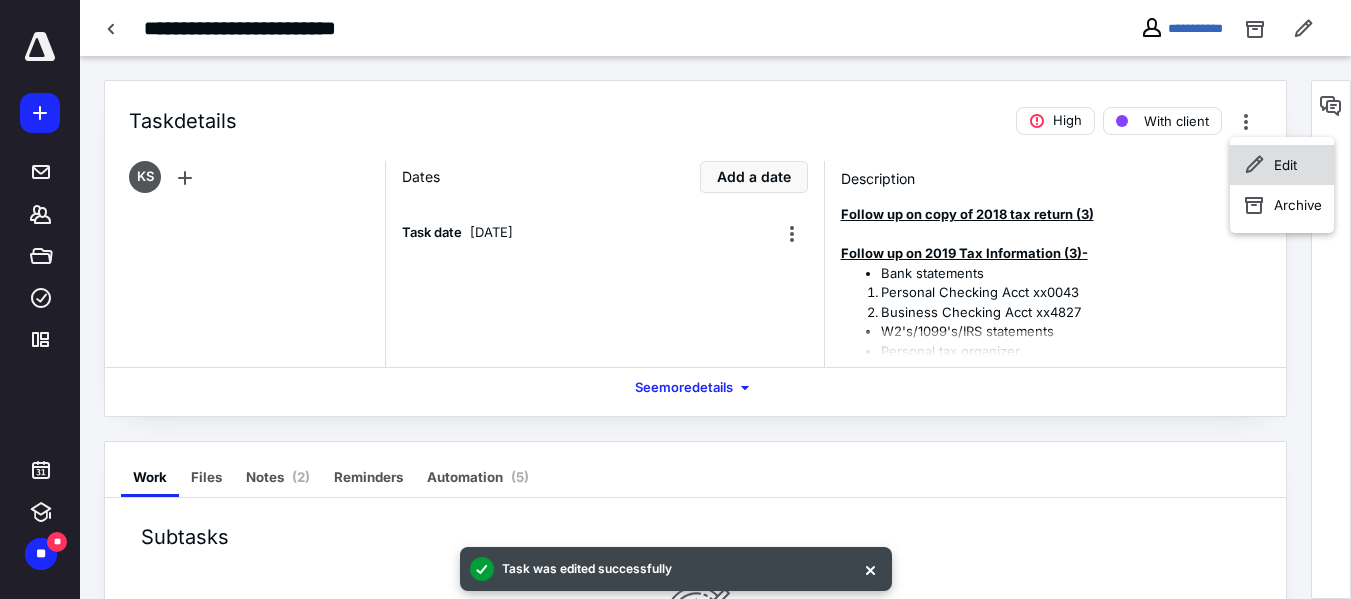 click 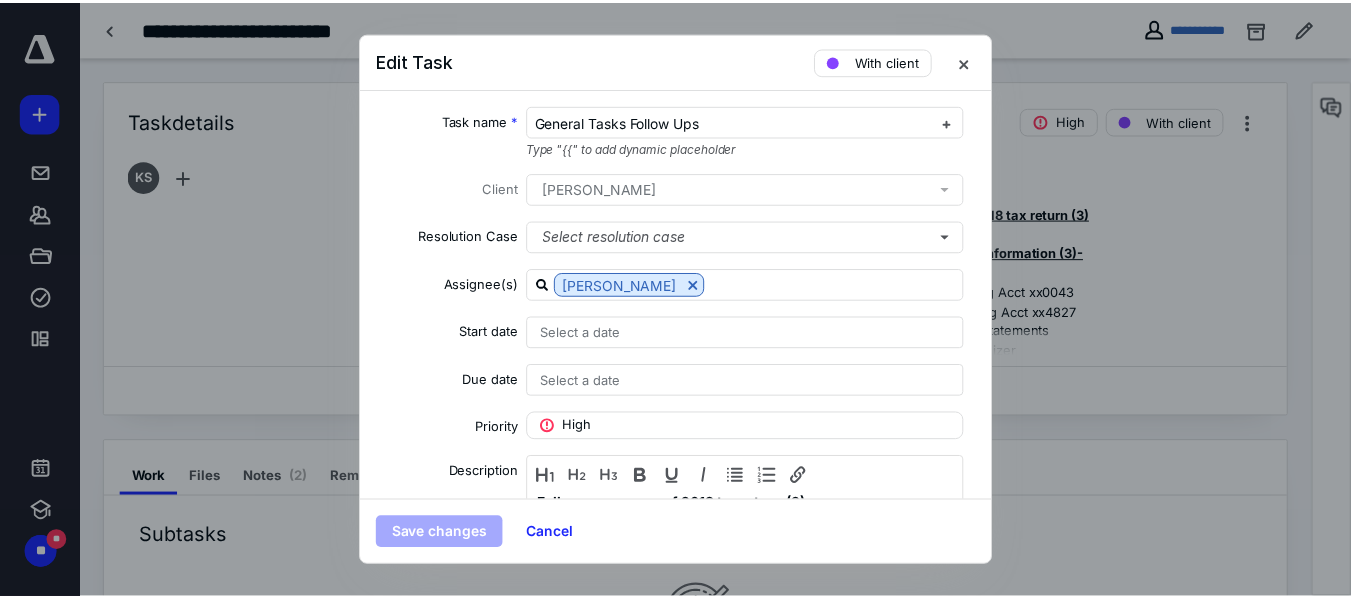 scroll, scrollTop: 290, scrollLeft: 0, axis: vertical 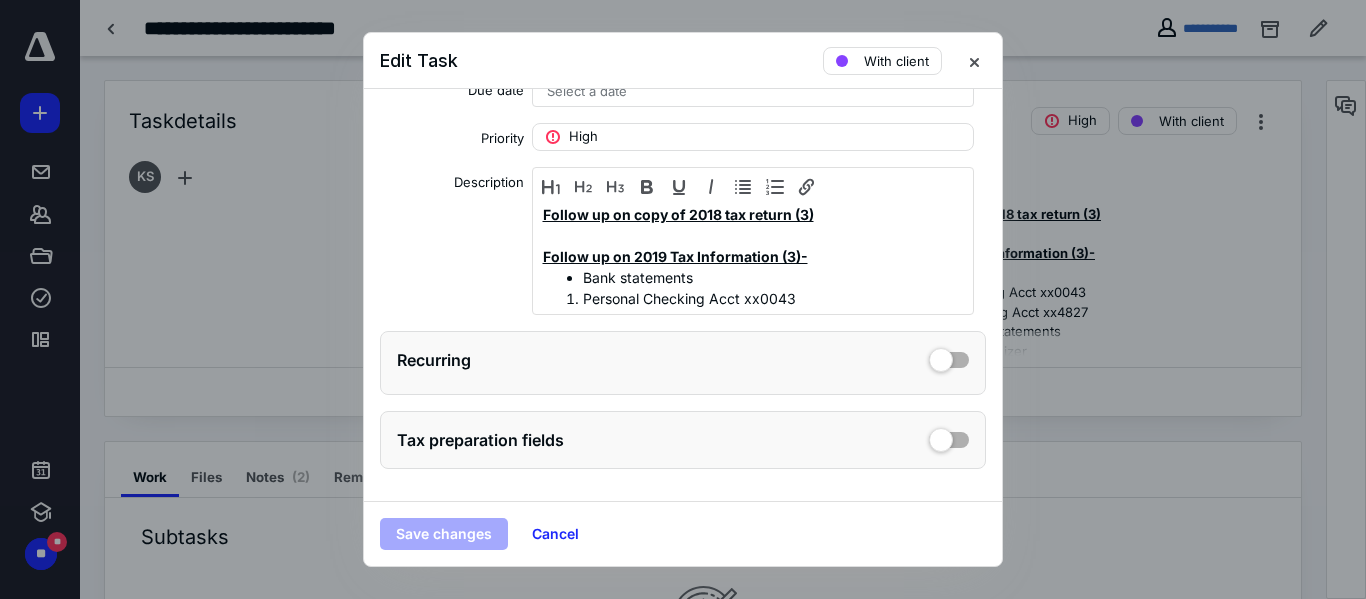 click on "Follow up on copy of 2018 tax return (3) Follow up on 2019 Tax Information (3)-  Bank statements  Personal Checking Acct xx0043 Business Checking Acct xx4827 W2's/1099's/IRS statements  Personal tax organizer  ADP reports  Follow up on 2020 Tax Information (3)-  Bank statements  W2's/1099's/IRS statements  Personal tax organizer  ADP reports  Follow up on 2021 Tax Information (3)-  Bank statements  Personal Checking Acct xx0043 Business Checking Acct xx4827 W2's/1099's/IRS statements  Personal tax organizer  ADP reports  Follow up on 2022 Tax Information (3)-  Bank statements  Personal Checking Acct xx0043 Business Checking Acct xx4827 W2's/1099's/IRS statements  Personal tax organizer  ADP reports  Follow up on 2023 Tax Information (3)-  Bank statements  Personal Checking Acct xx0043 Business Checking Acct xx4827 W2's/1099's/IRS statements  Personal tax organizer  ADP reports  Follow up on 2024 Tax Information (3)-  Bank statements  Personal Checking Acct xx0043 ADP reports" at bounding box center [753, 256] 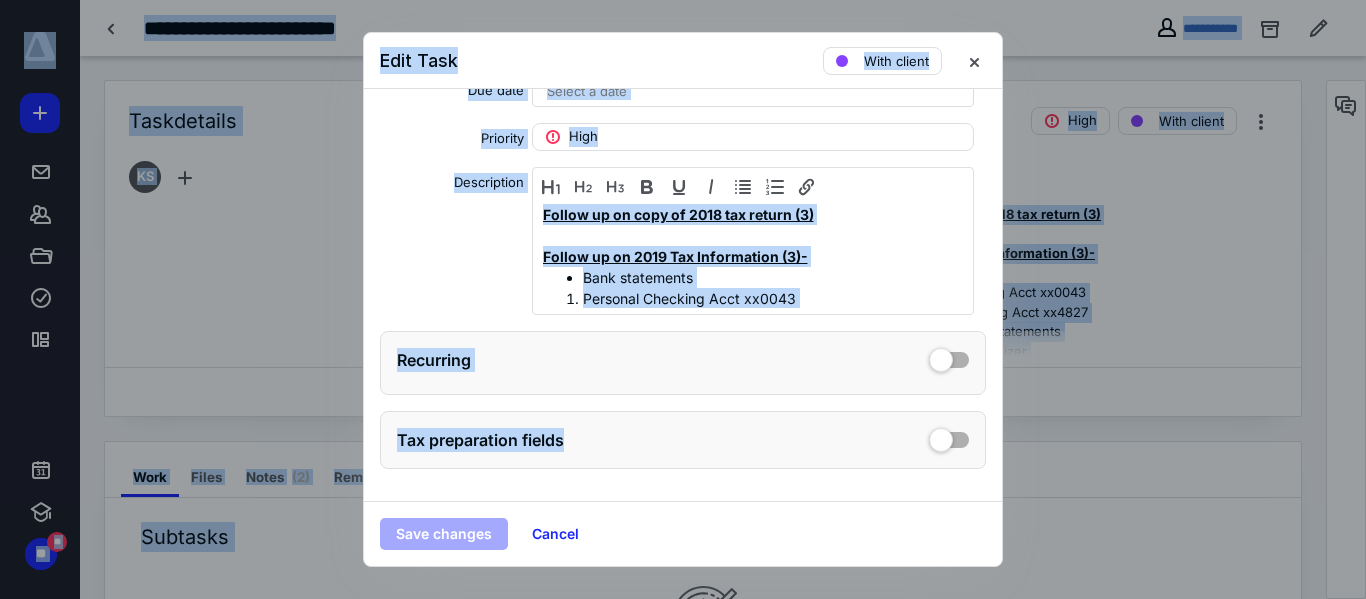 click on "Follow up on copy of 2018 tax return (3)" at bounding box center [753, 214] 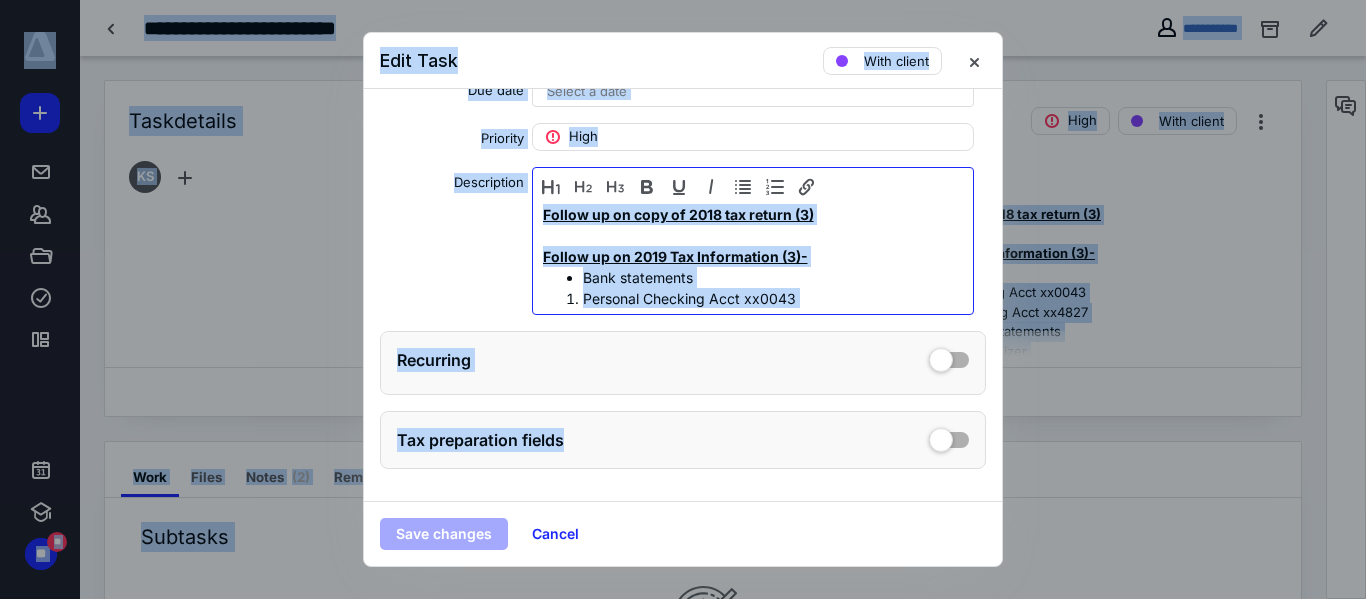copy on "Follow up on copy of 2018 tax return (3) Follow up on 2019 Tax Information (3)-  Bank statements  Personal Checking Acct xx0043 Business Checking Acct xx4827 W2's/1099's/IRS statements  Personal tax organizer  ADP reports  Follow up on 2020 Tax Information (3)-  Bank statements  W2's/1099's/IRS statements  Personal tax organizer  ADP reports  Follow up on 2021 Tax Information (3)-  Bank statements  Personal Checking Acct xx0043 Business Checking Acct xx4827 W2's/1099's/IRS statements  Personal tax organizer  ADP reports  Follow up on 2022 Tax Information (3)-  Bank statements  Personal Checking Acct xx0043 Business Checking Acct xx4827 W2's/1099's/IRS statements  Personal tax organizer  ADP reports  Follow up on 2023 Tax Information (3)-  Bank statements  Personal Checking Acct xx0043 Business Checking Acct xx4827 W2's/1099's/IRS statements  Personal tax organizer  ADP reports  Follow up on 2024 Tax Information (3)-  Bank statements  Personal Checking Acct xx0043 Business Checking Acct xx4827  Need October..." 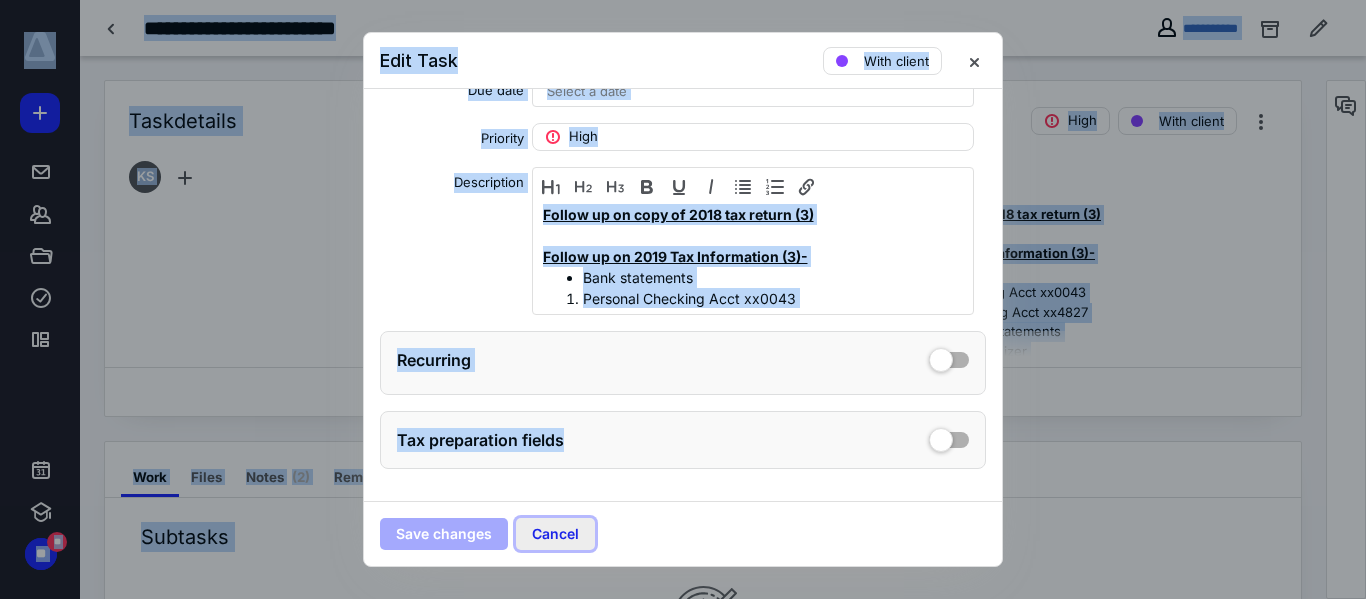 click on "Cancel" at bounding box center (555, 534) 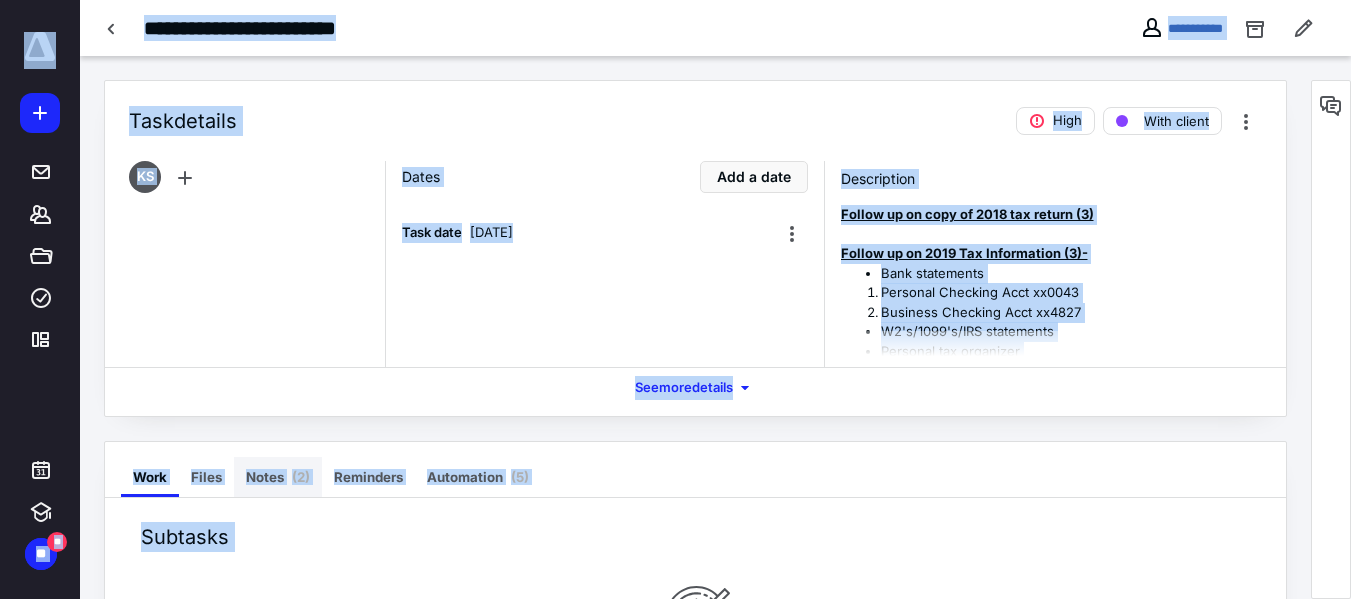 click on "Notes ( 2 )" at bounding box center (278, 477) 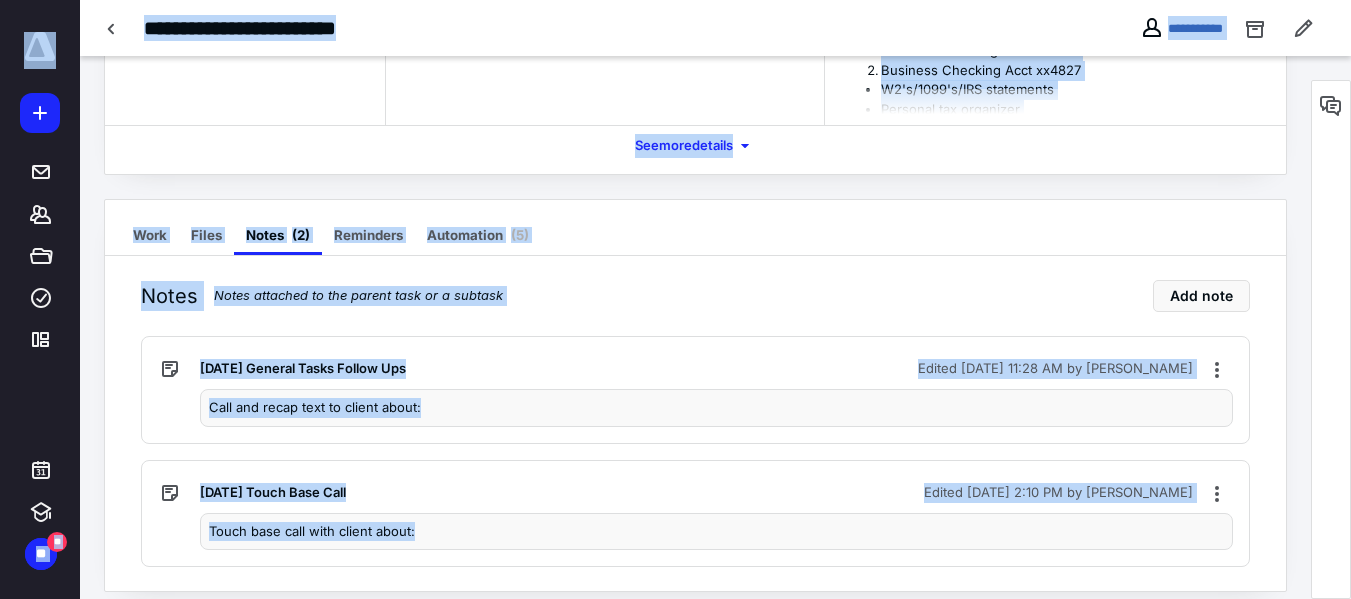 scroll, scrollTop: 248, scrollLeft: 0, axis: vertical 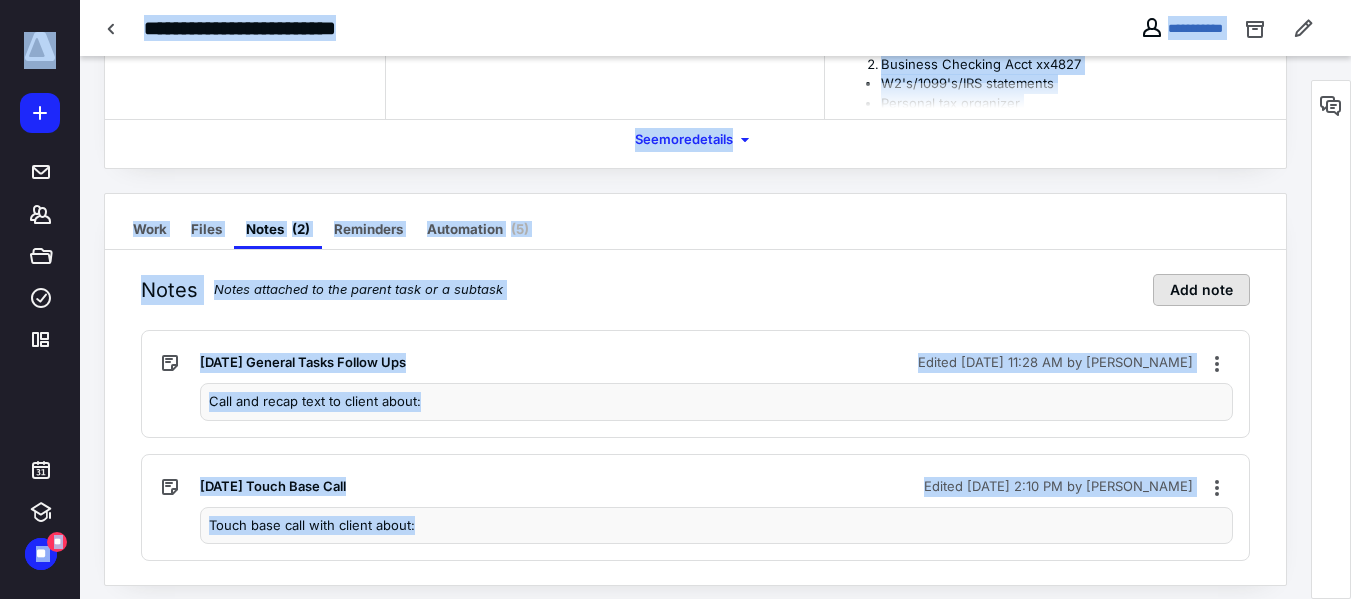 click on "Add note" at bounding box center (1201, 290) 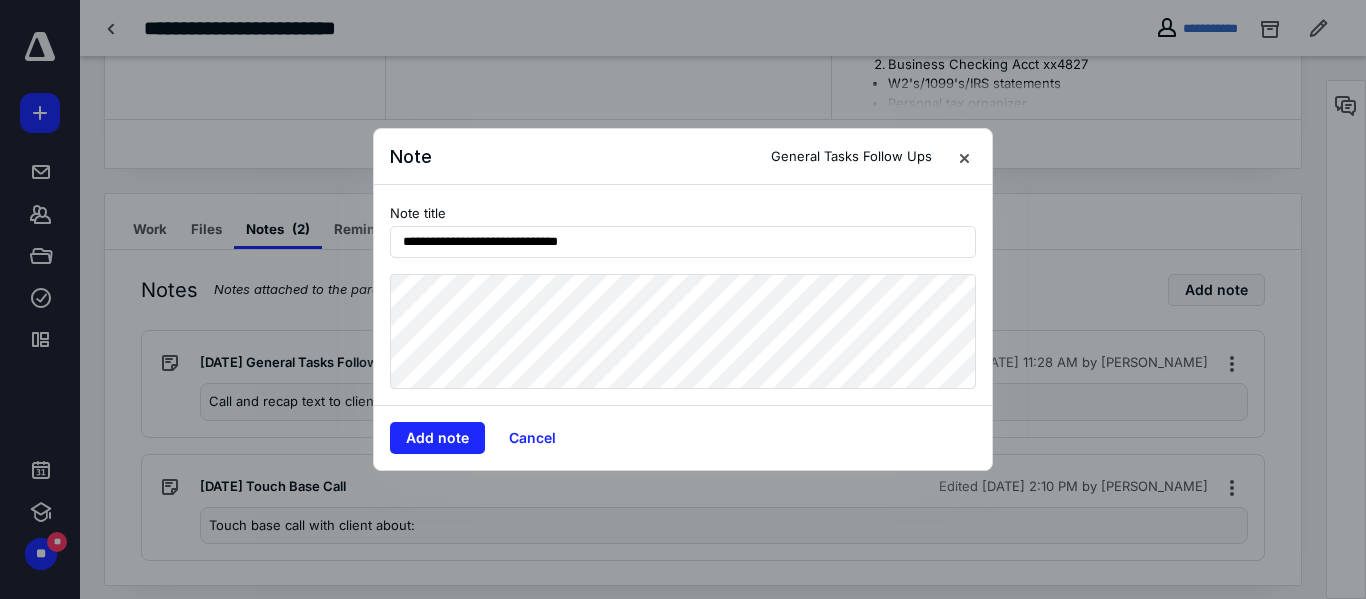 type on "**********" 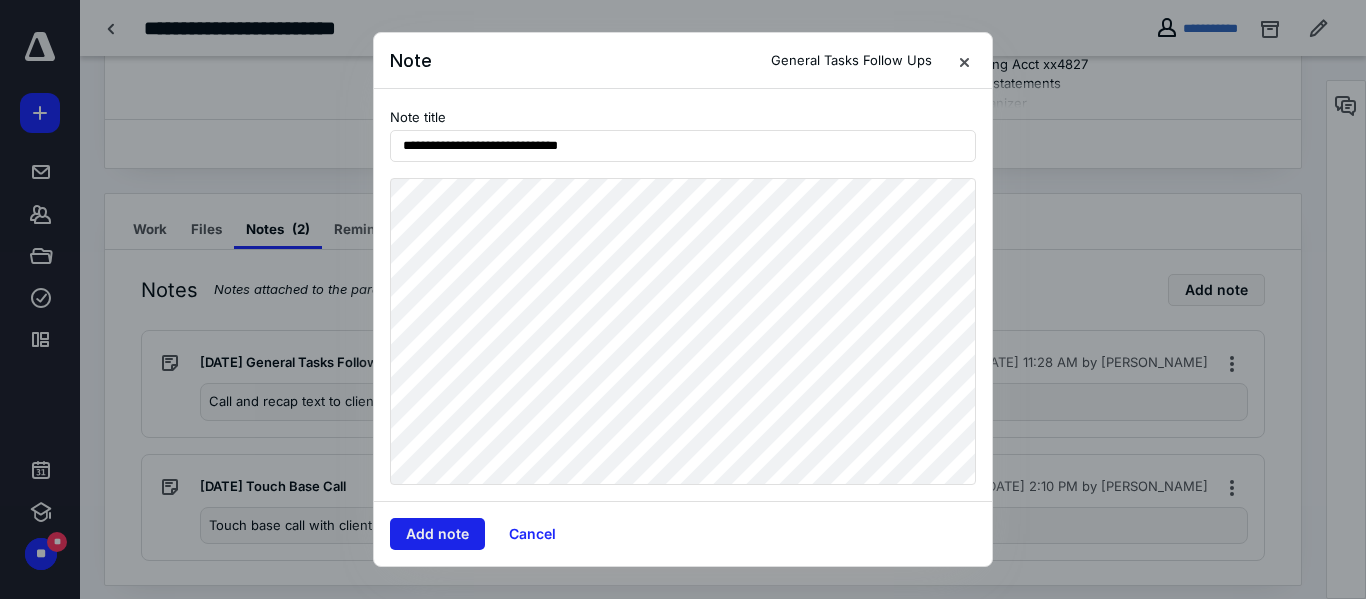 click on "Add note" at bounding box center (437, 534) 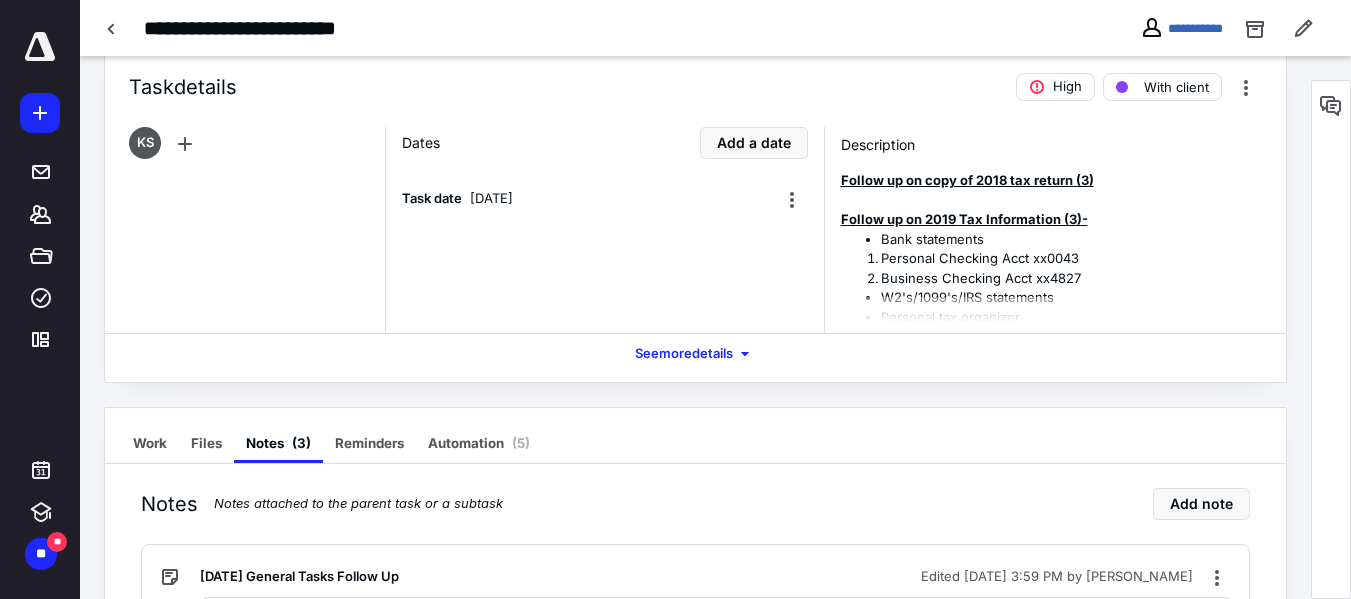 scroll, scrollTop: 0, scrollLeft: 0, axis: both 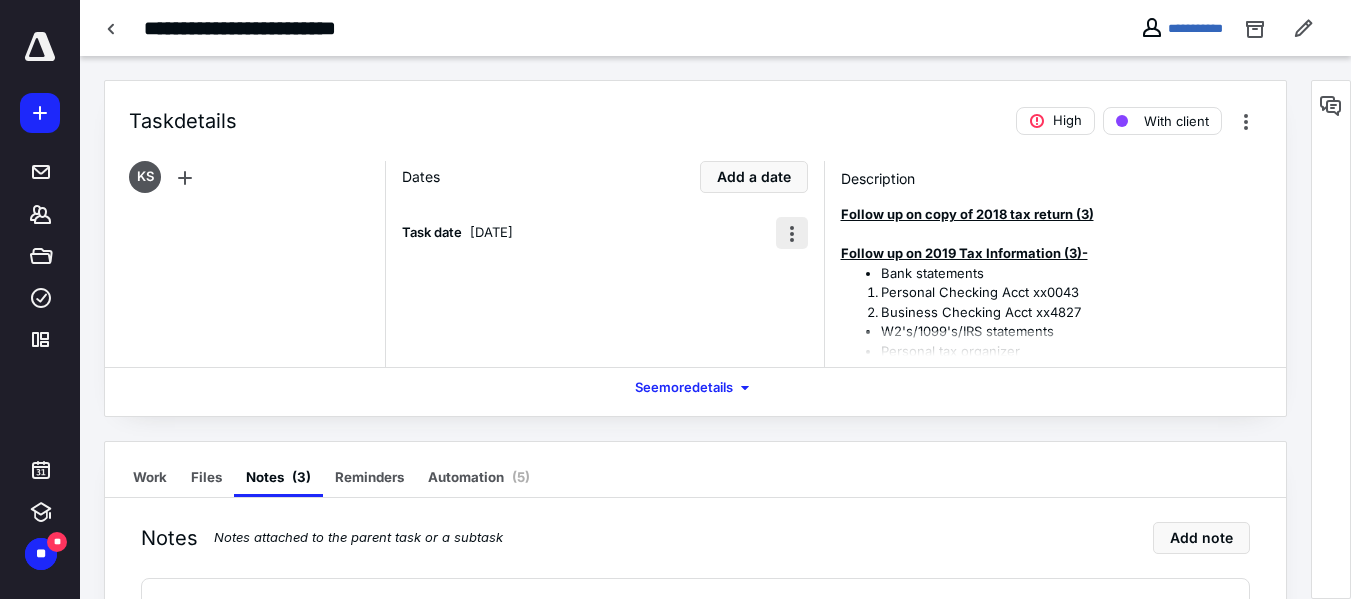 click at bounding box center [792, 233] 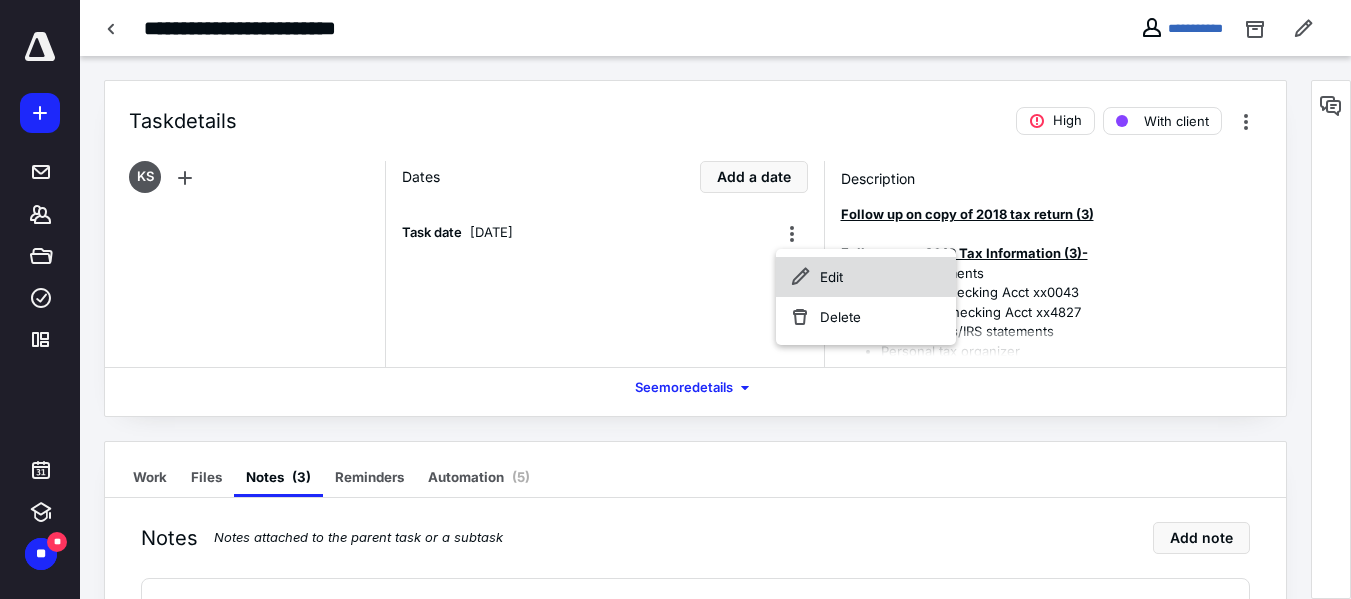 click on "Edit" at bounding box center [866, 277] 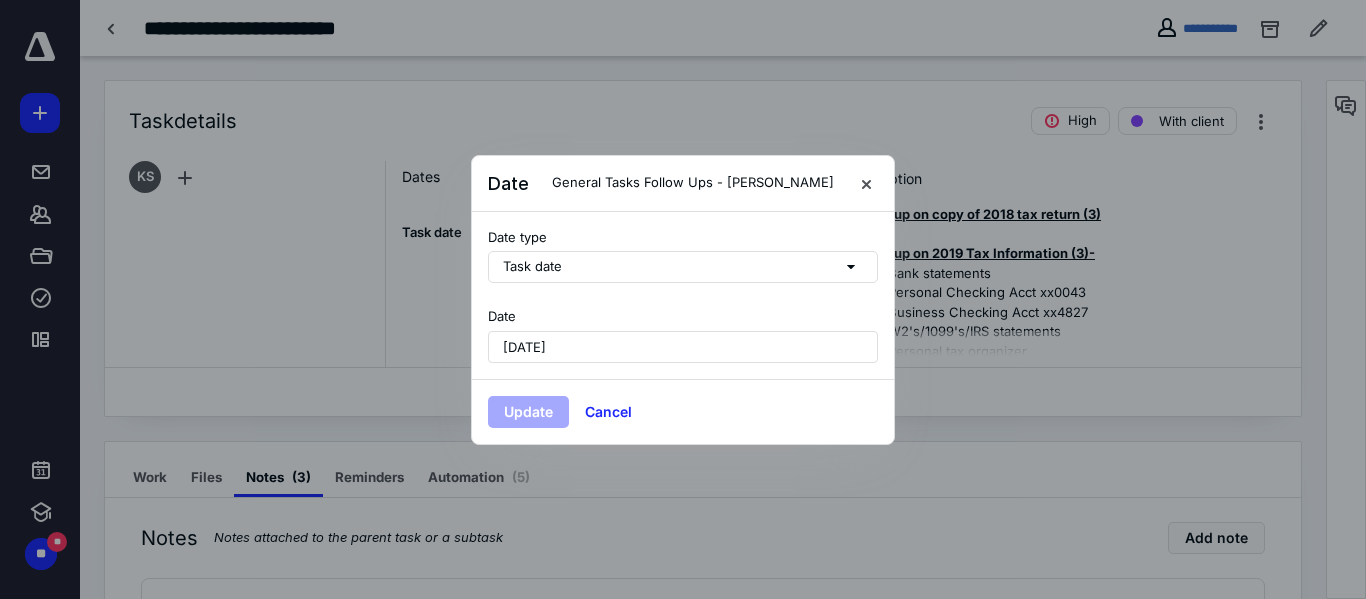 click on "[DATE]" at bounding box center (683, 347) 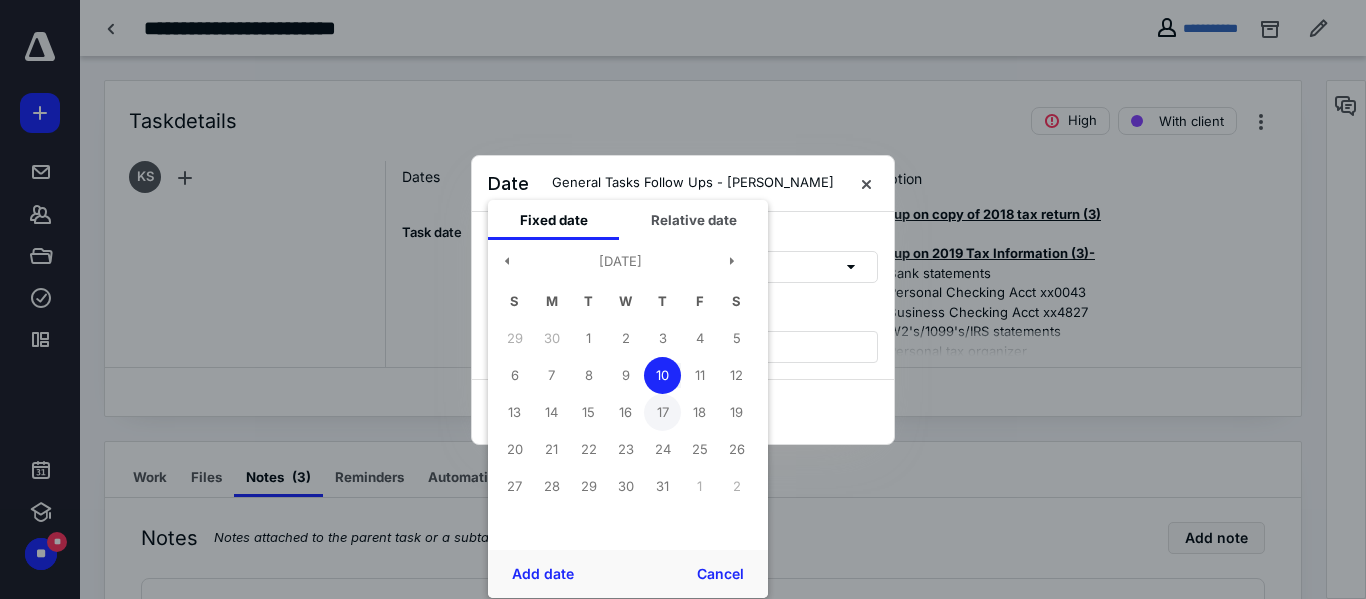 click on "17" at bounding box center [662, 412] 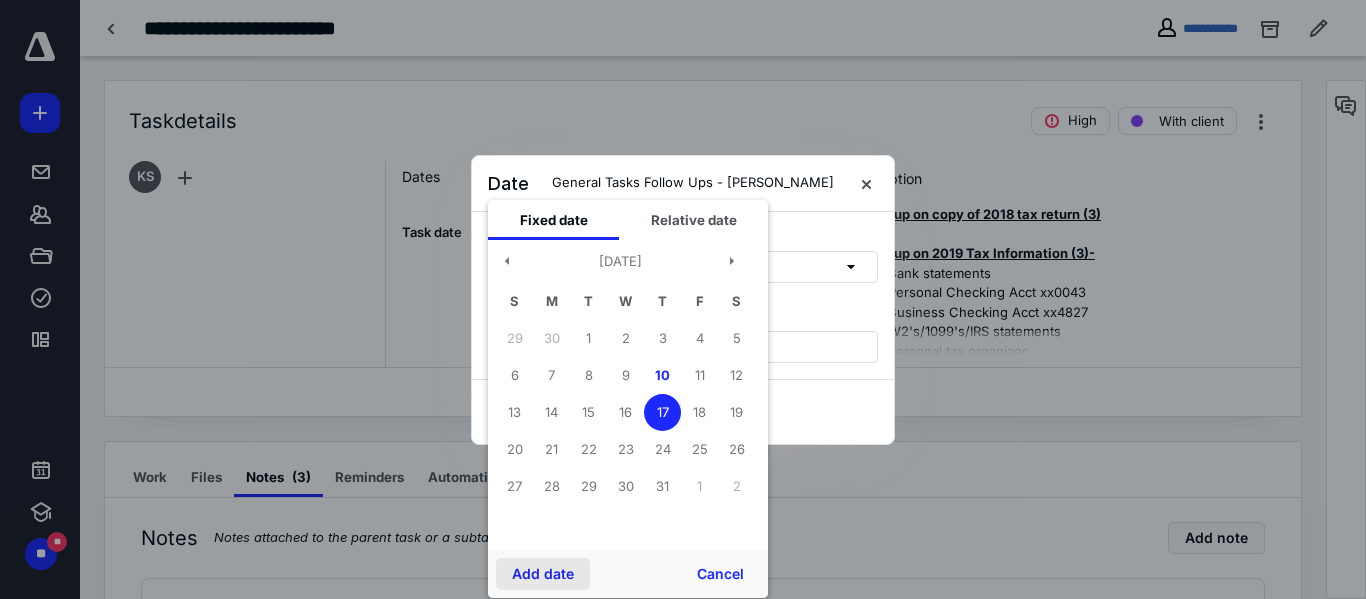 click on "Add date" at bounding box center [543, 574] 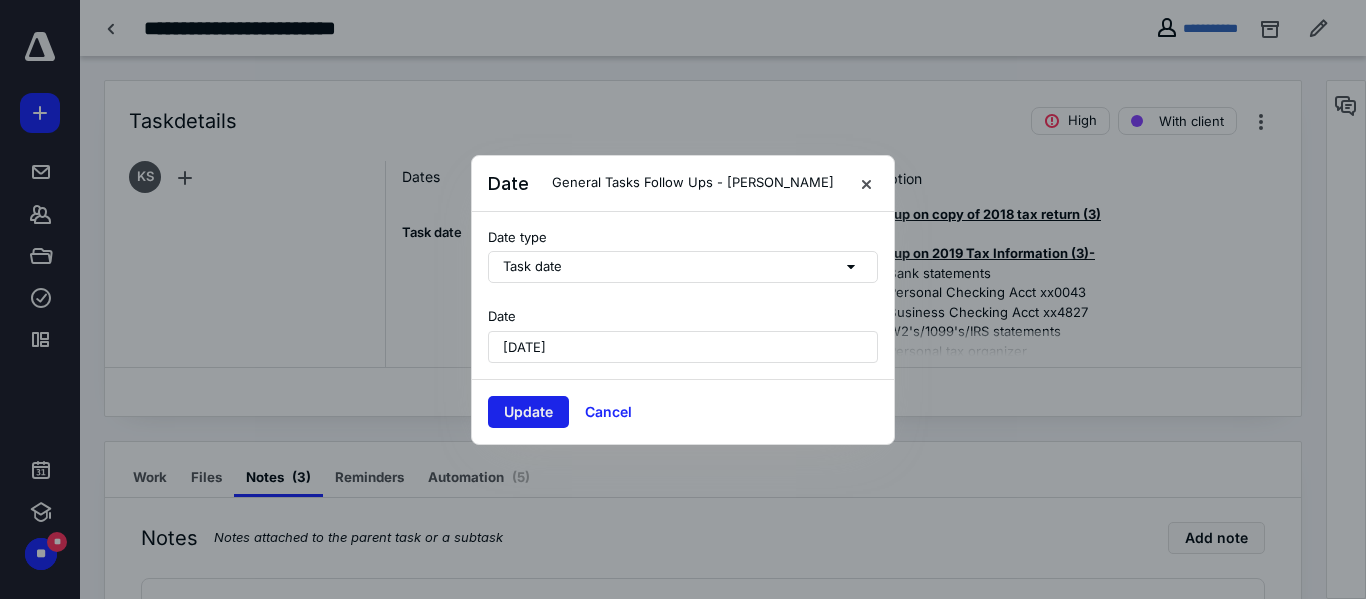 click on "Update" at bounding box center [528, 412] 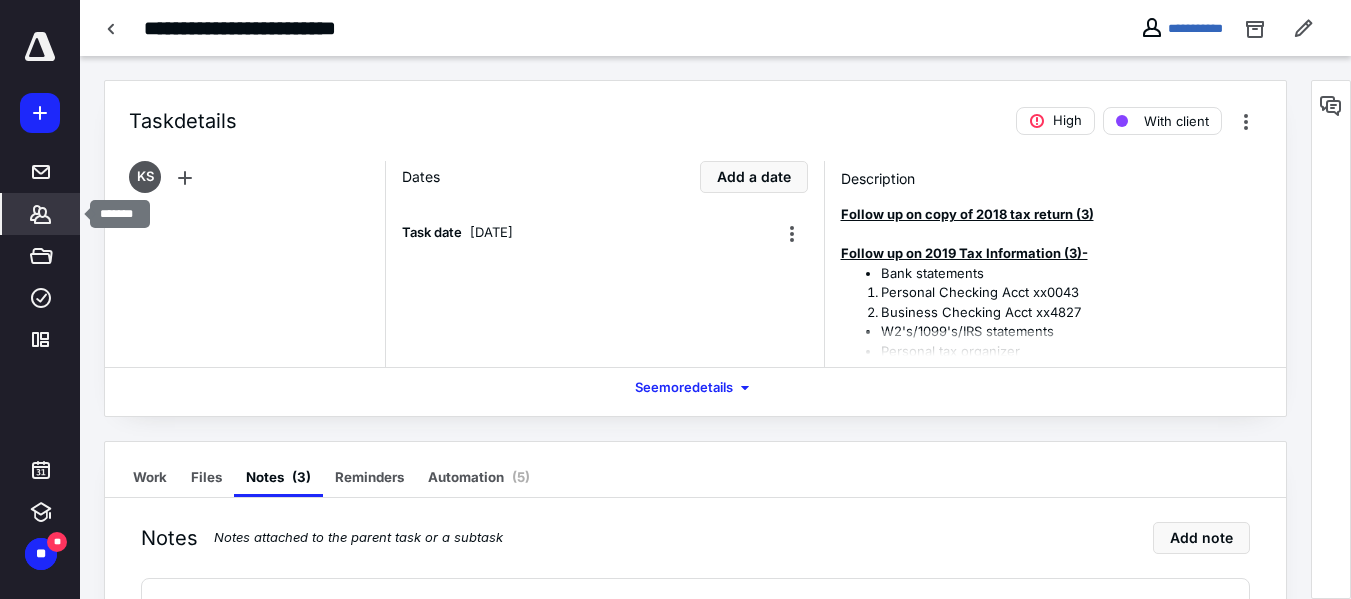 click 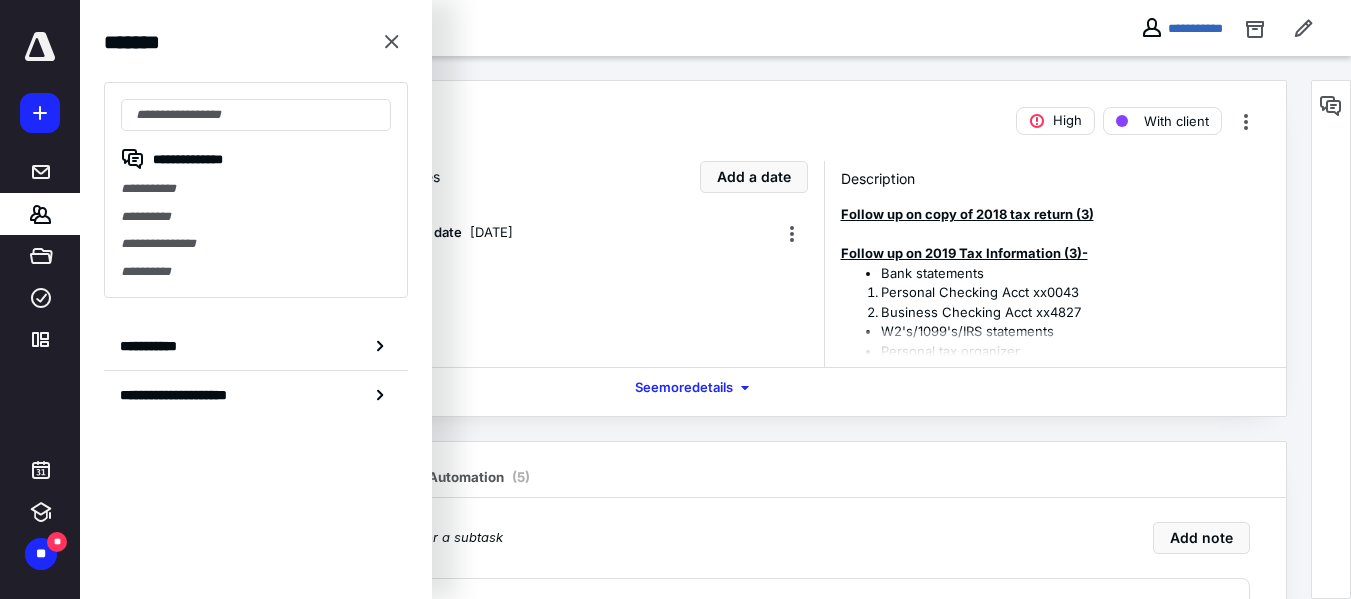 click on "Task  details High With client KS Dates Add a date Task date July 17, 2025 Description Follow up on copy of 2018 tax return (3) Follow up on 2019 Tax Information (3)-  Bank statements  Personal Checking Acct xx0043 Business Checking Acct xx4827 W2's/1099's/IRS statements  Personal tax organizer  ADP reports  Follow up on 2020 Tax Information (3)-  Bank statements  W2's/1099's/IRS statements  Personal tax organizer  ADP reports  Follow up on 2021 Tax Information (3)-  Bank statements  Personal Checking Acct xx0043 Business Checking Acct xx4827 W2's/1099's/IRS statements  Personal tax organizer  ADP reports  Follow up on 2022 Tax Information (3)-  Bank statements  Personal Checking Acct xx0043 Business Checking Acct xx4827 W2's/1099's/IRS statements  Personal tax organizer  ADP reports  Follow up on 2023 Tax Information (3)-  Bank statements  Personal Checking Acct xx0043 Business Checking Acct xx4827 W2's/1099's/IRS statements  Personal tax organizer  ADP reports  Bank statements  ( 3" at bounding box center [695, 519] 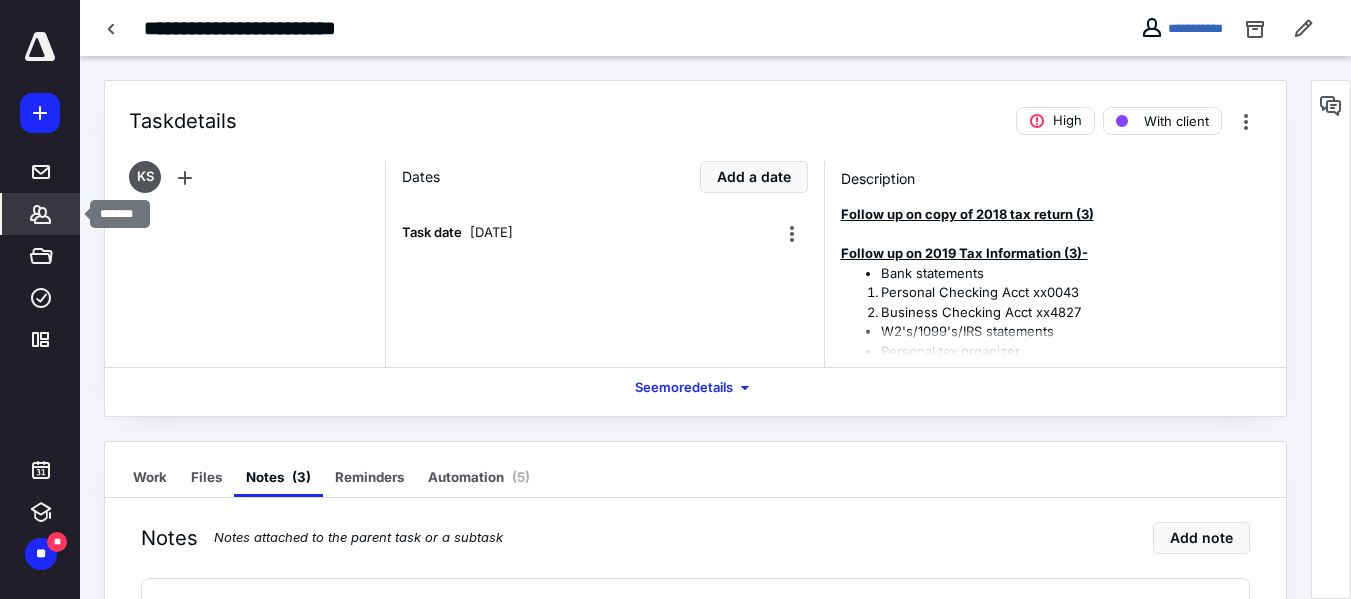 click on "*******" at bounding box center (41, 214) 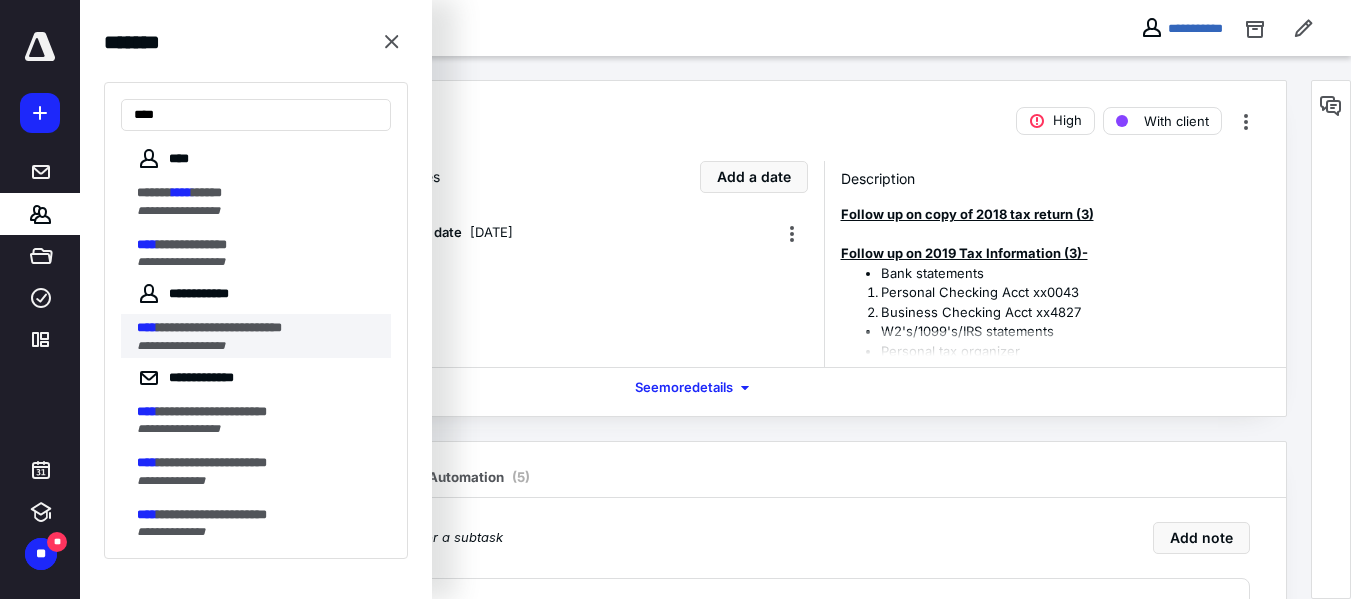 type on "****" 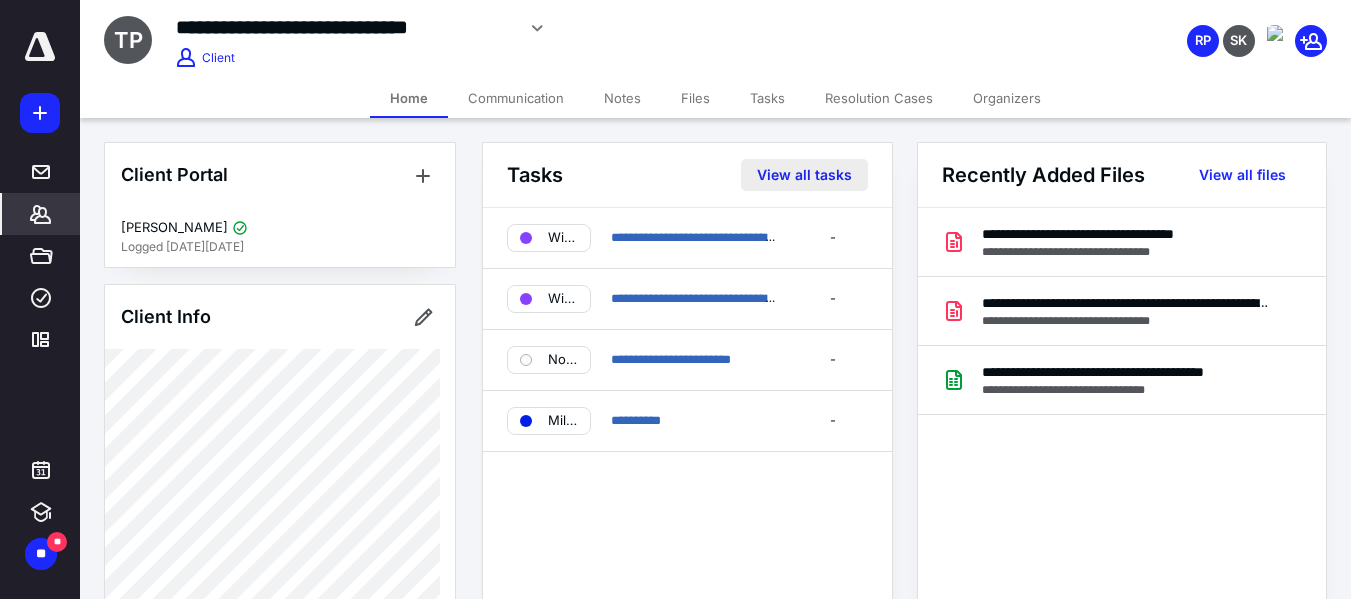 click on "View all tasks" at bounding box center (804, 175) 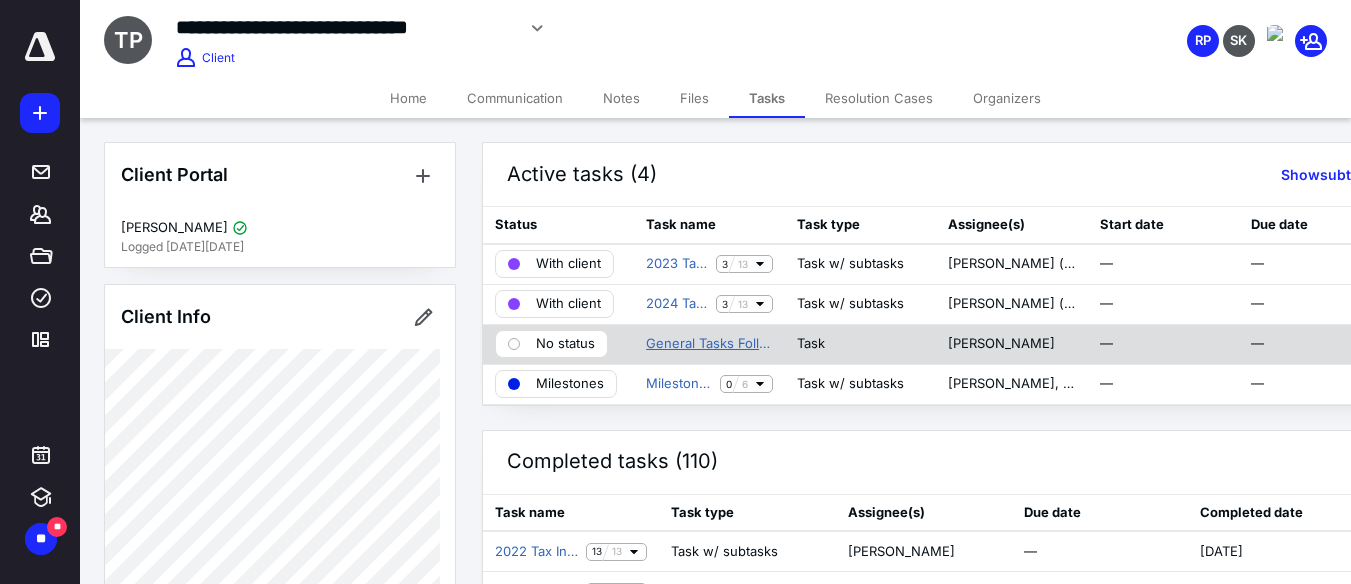 click on "General Tasks Follow Ups" at bounding box center [709, 344] 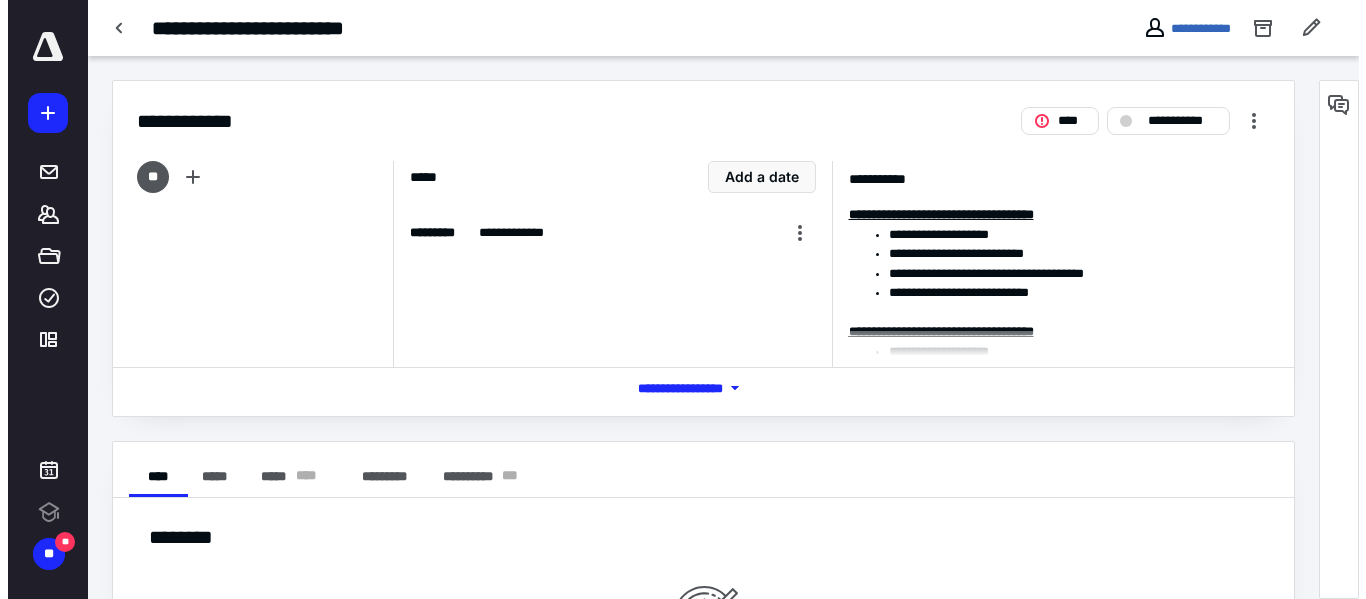scroll, scrollTop: 0, scrollLeft: 0, axis: both 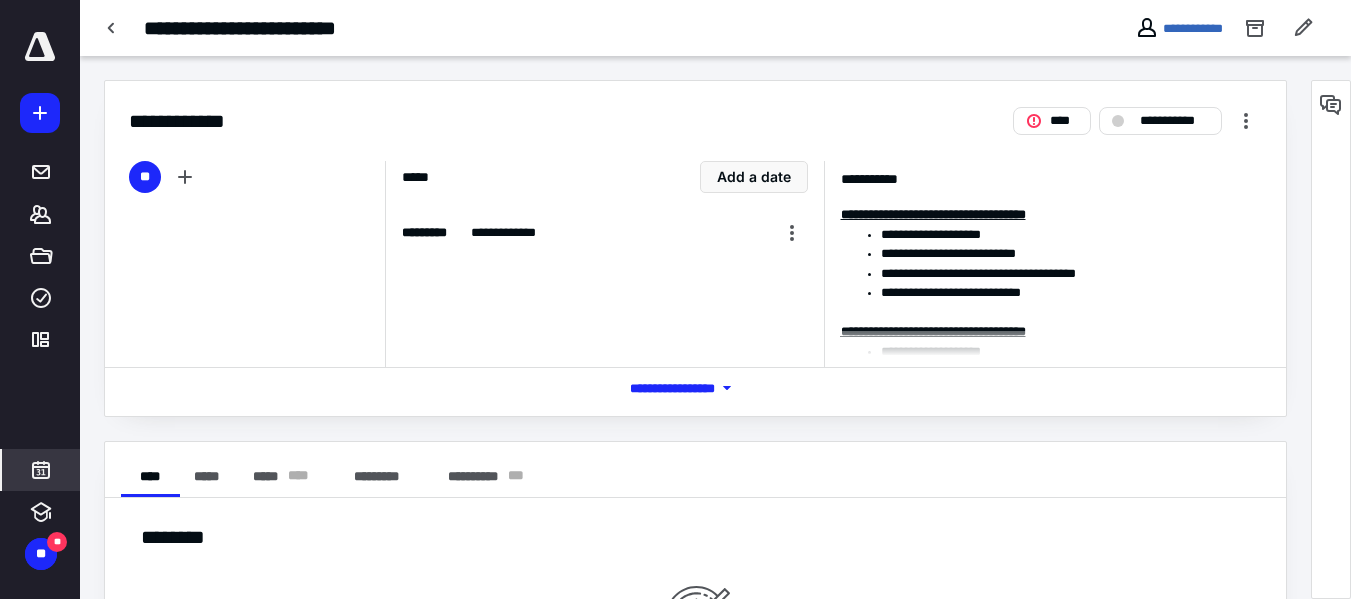 click 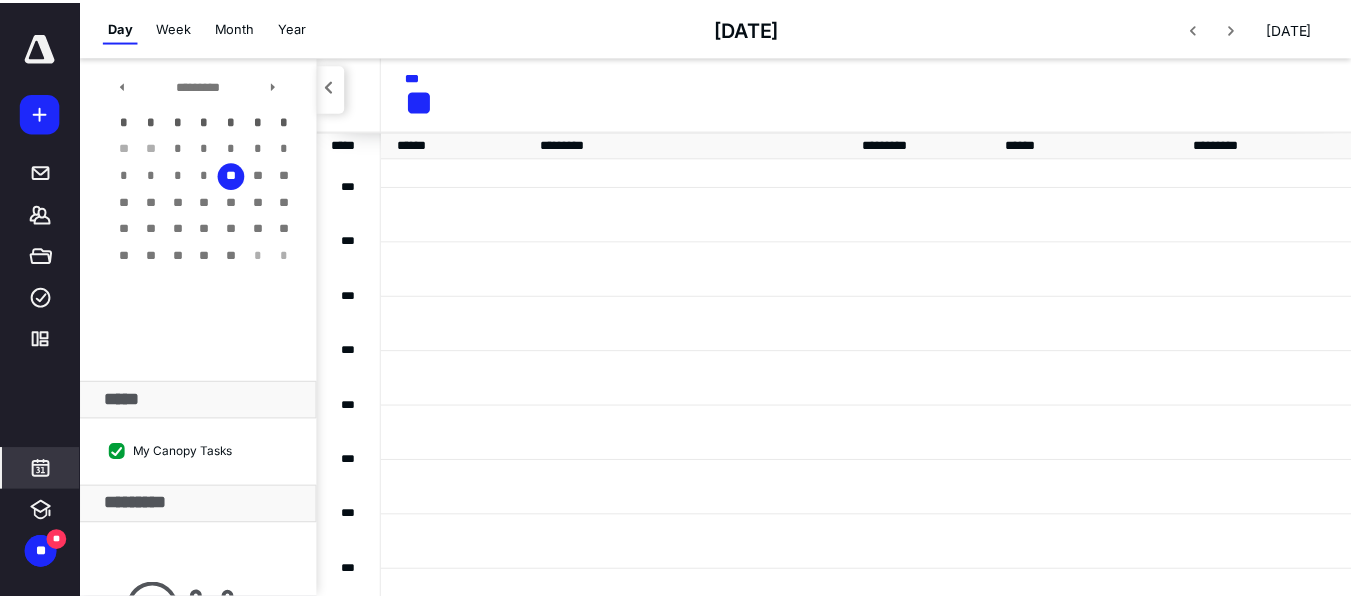 scroll, scrollTop: 385, scrollLeft: 0, axis: vertical 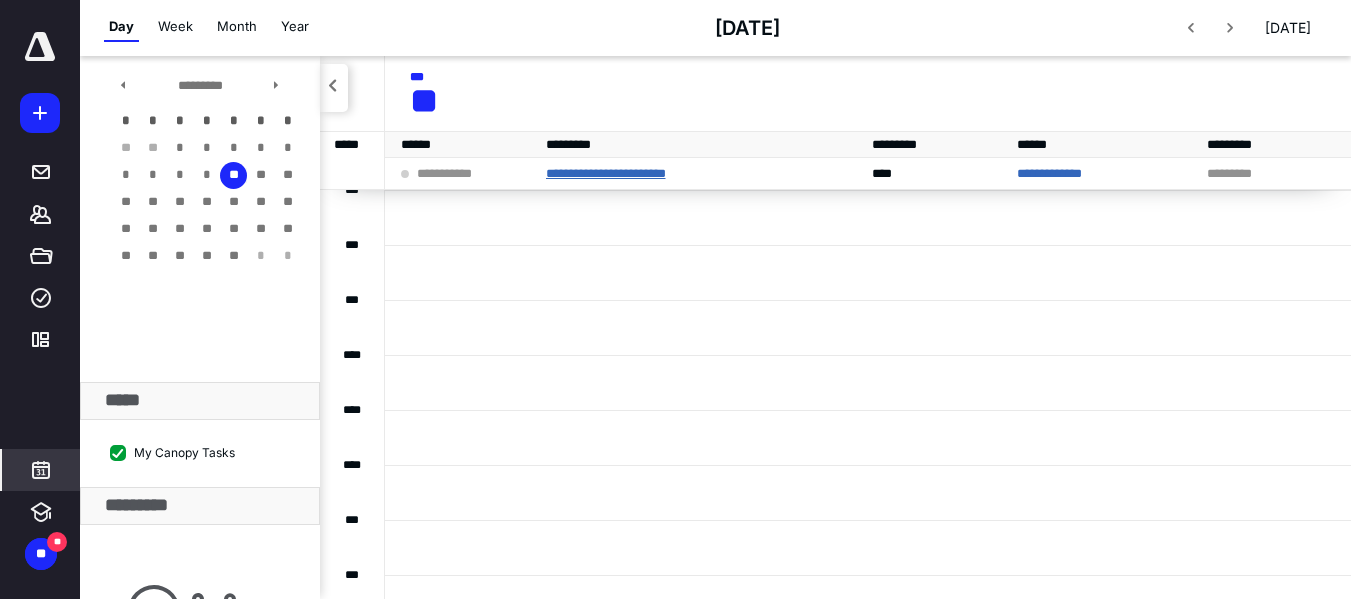click on "**********" at bounding box center (606, 173) 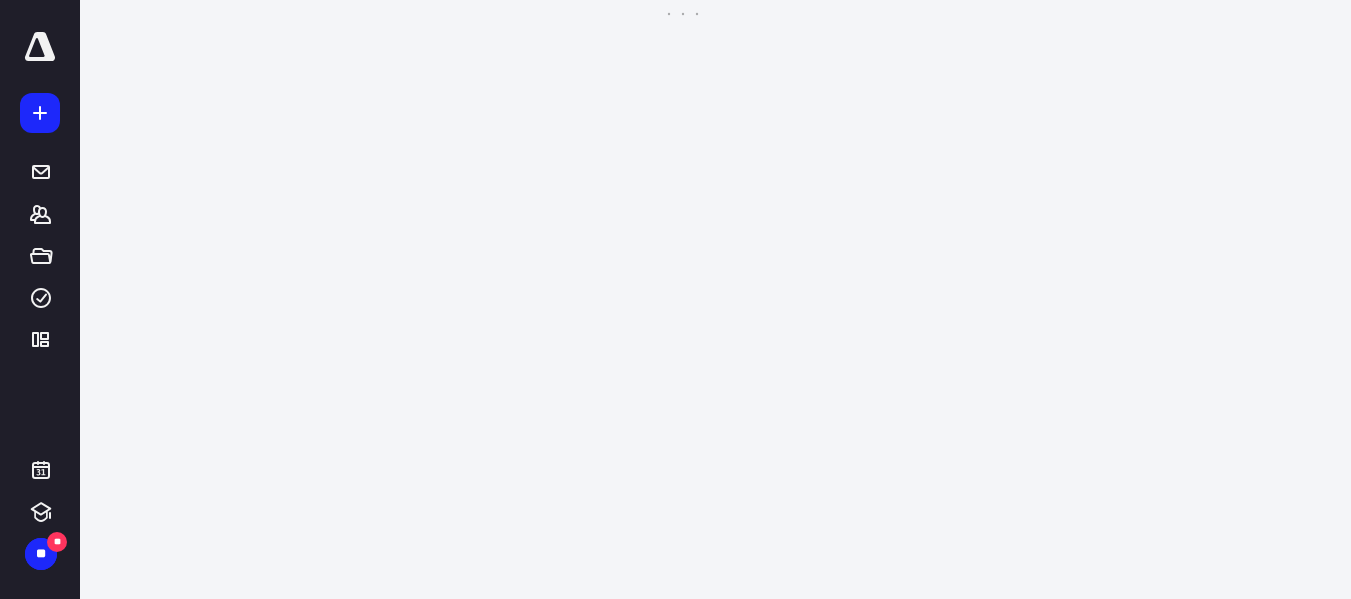 scroll, scrollTop: 0, scrollLeft: 0, axis: both 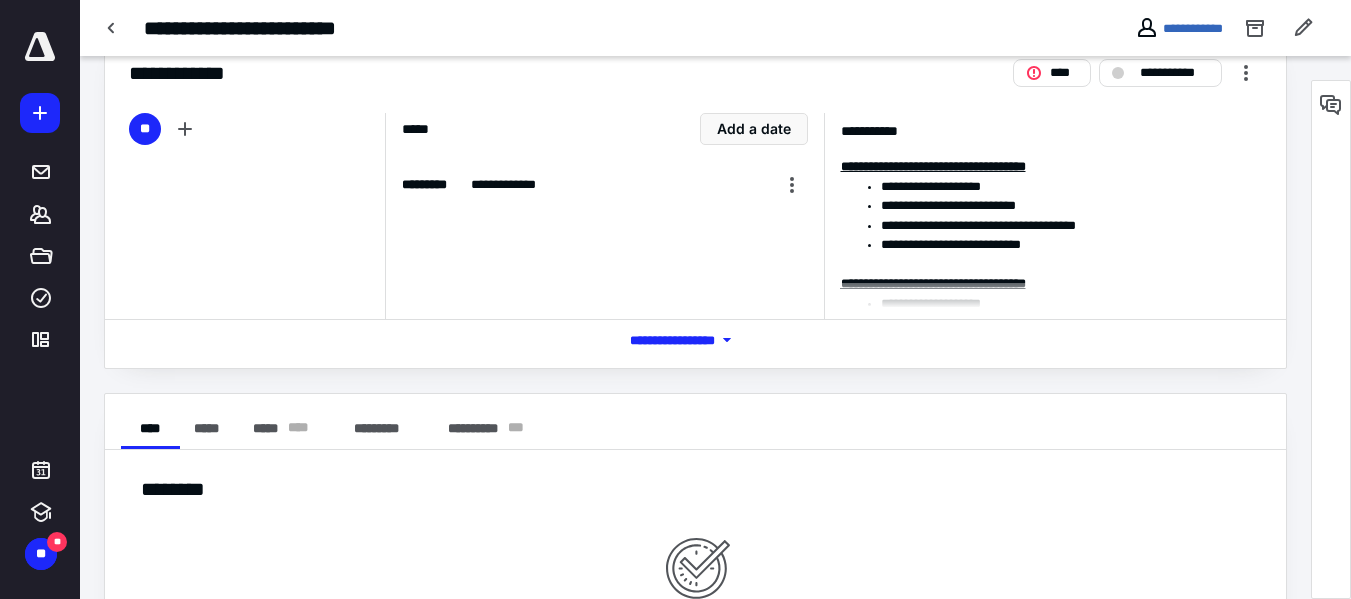 click on "*** **** *******" at bounding box center (696, 340) 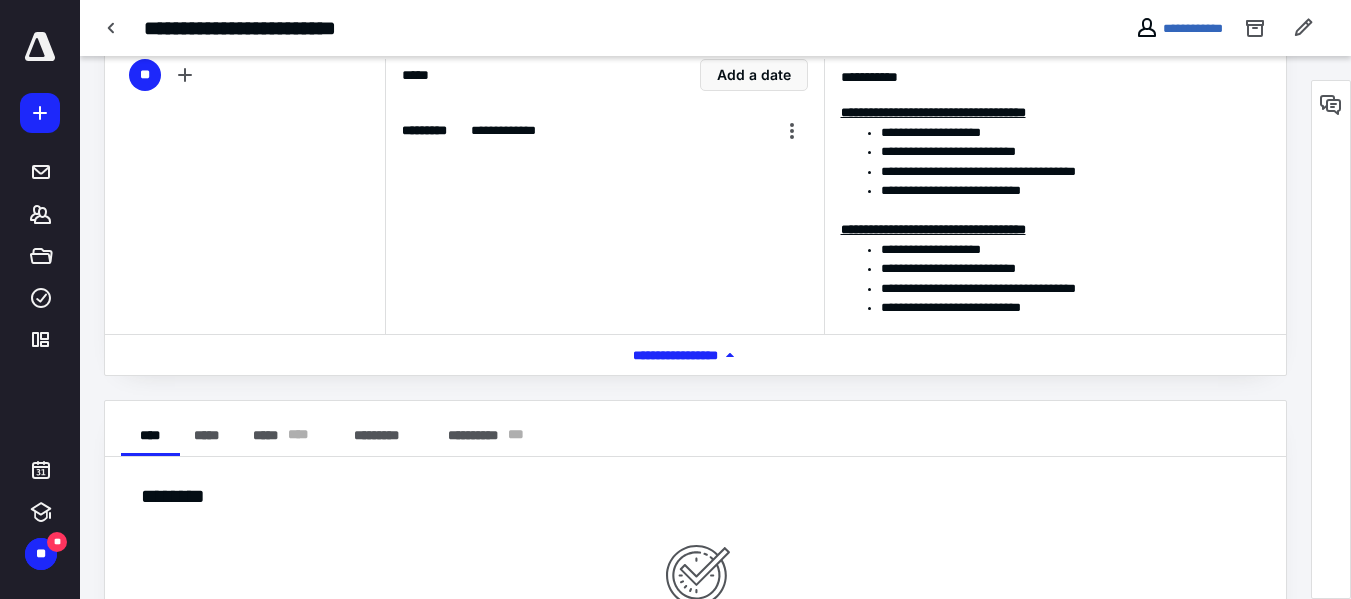 scroll, scrollTop: 105, scrollLeft: 0, axis: vertical 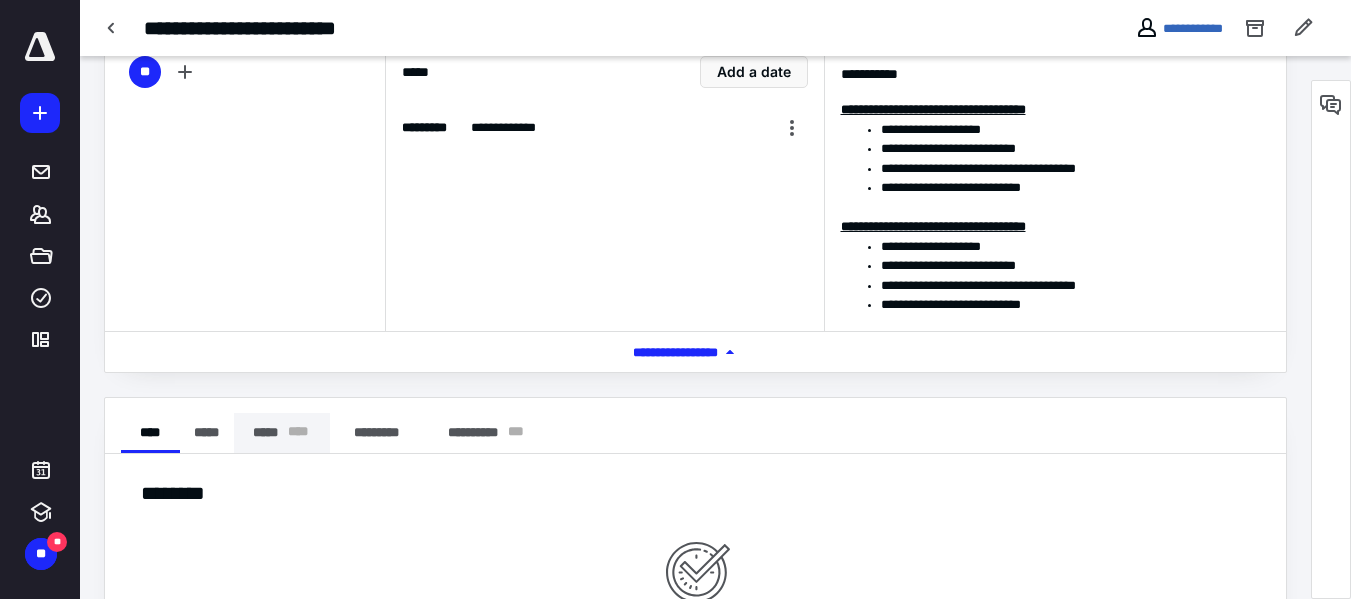 click on "***** * ** *" at bounding box center (281, 433) 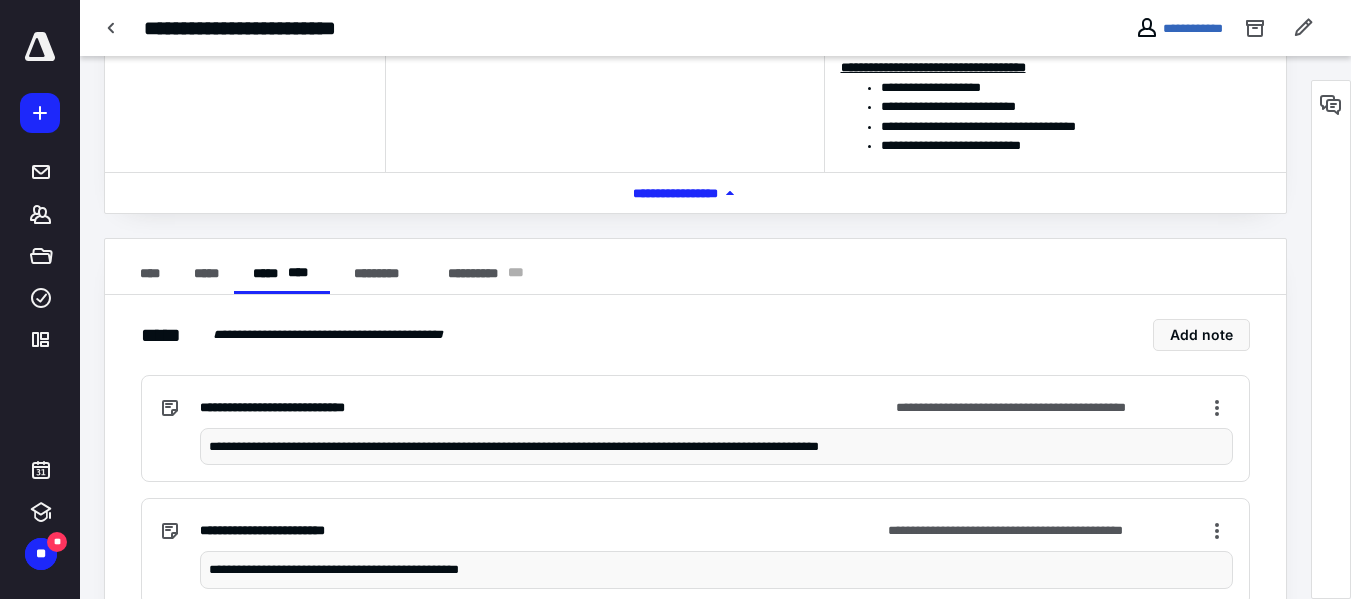 scroll, scrollTop: 294, scrollLeft: 0, axis: vertical 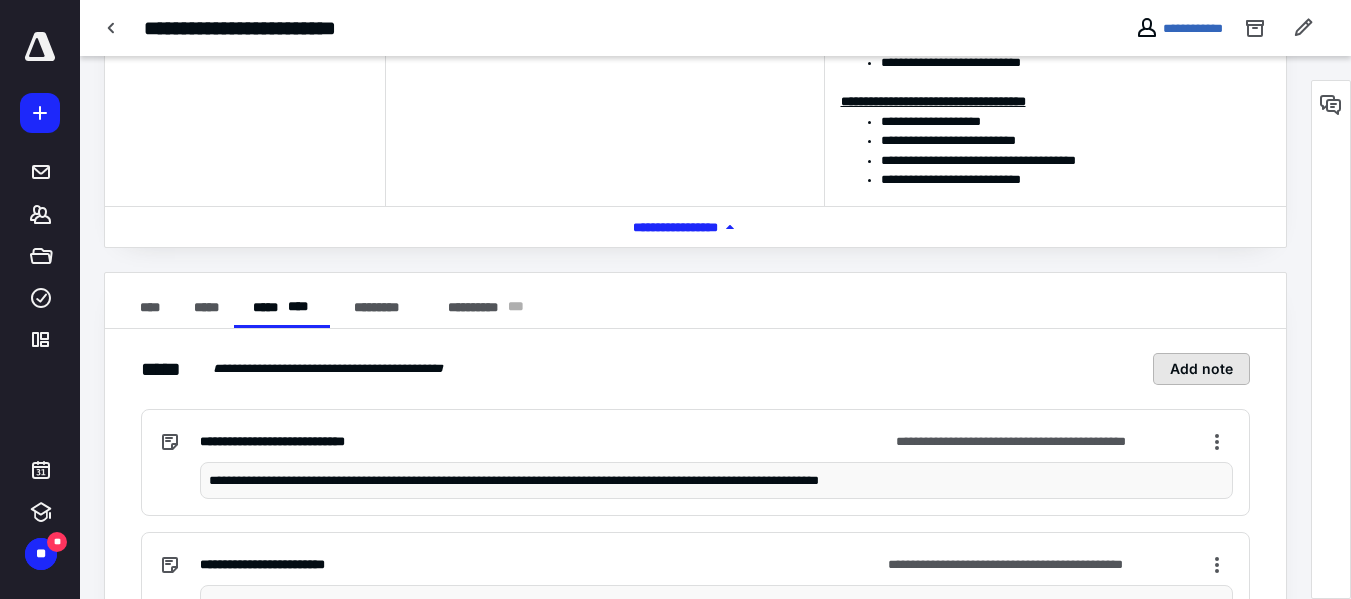 click on "Add note" at bounding box center (1201, 369) 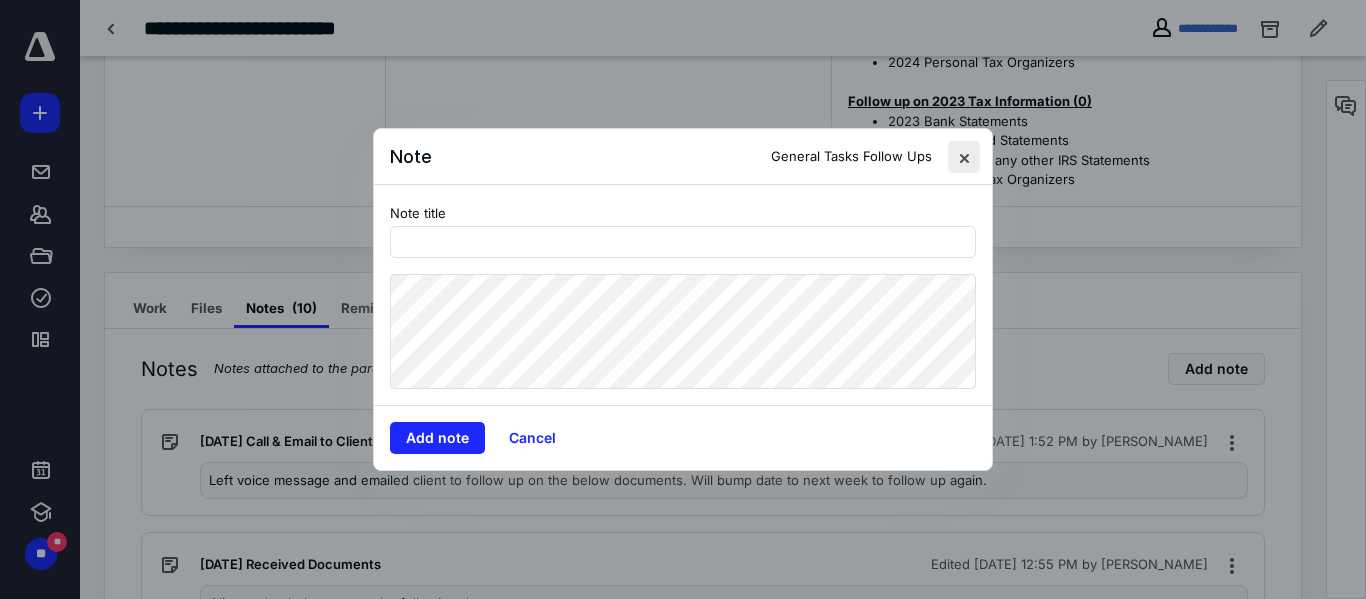 click at bounding box center (964, 157) 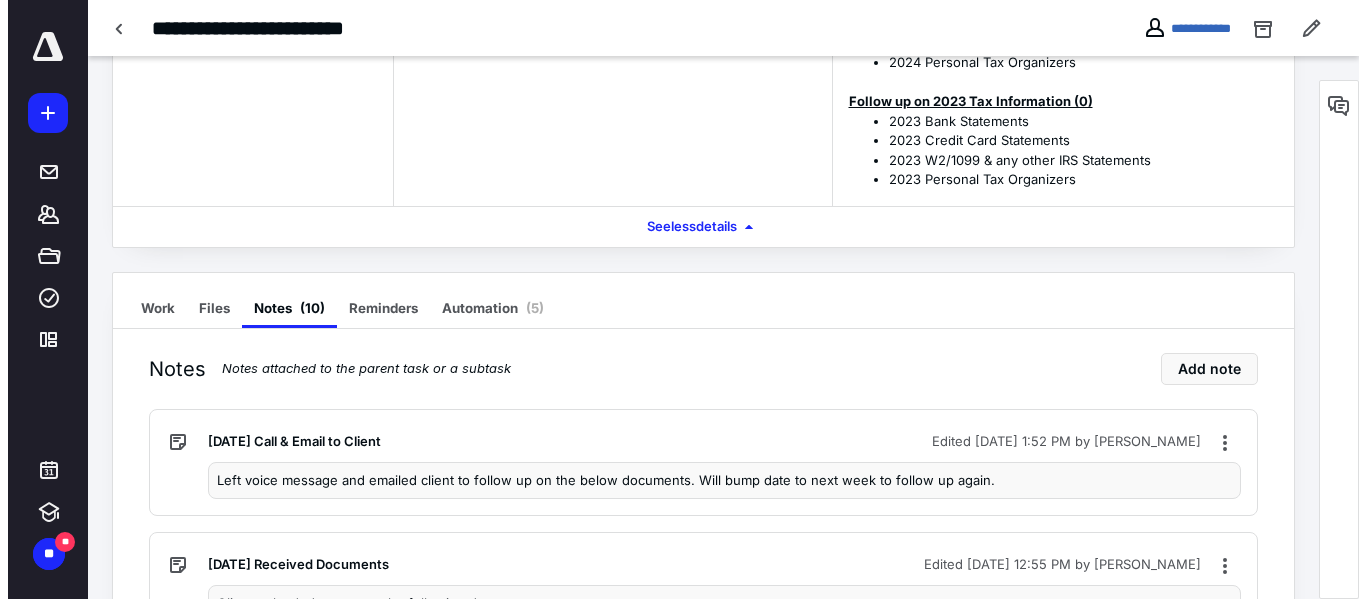 scroll, scrollTop: 0, scrollLeft: 0, axis: both 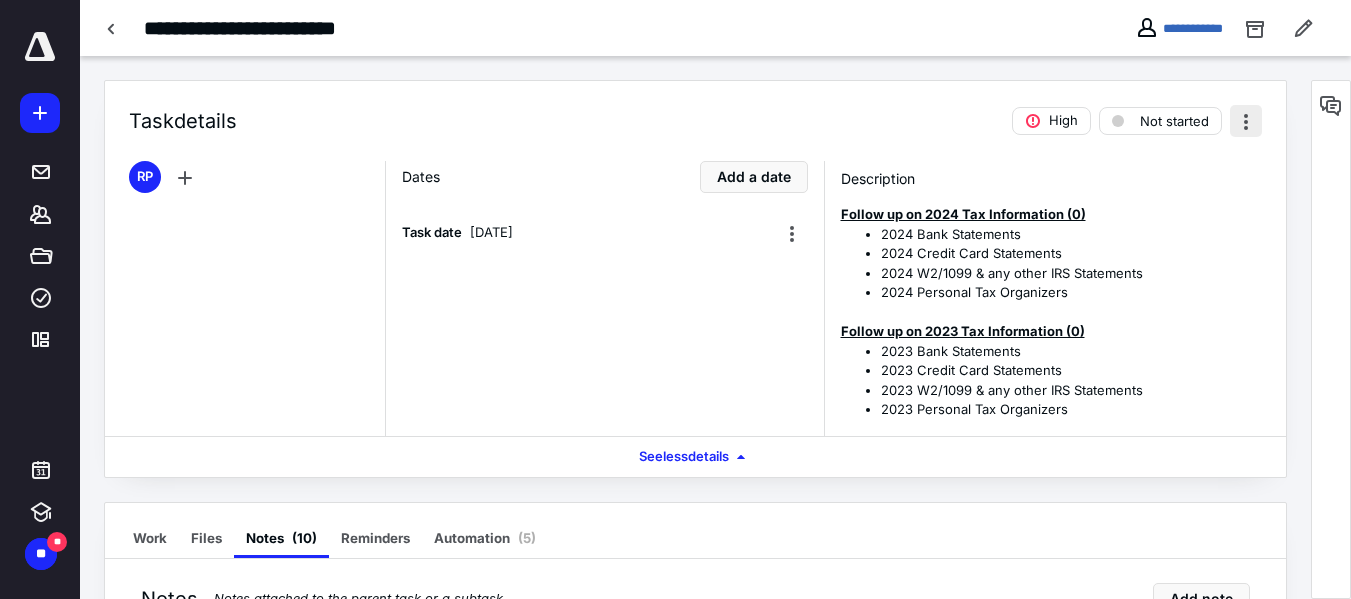 click at bounding box center (1246, 121) 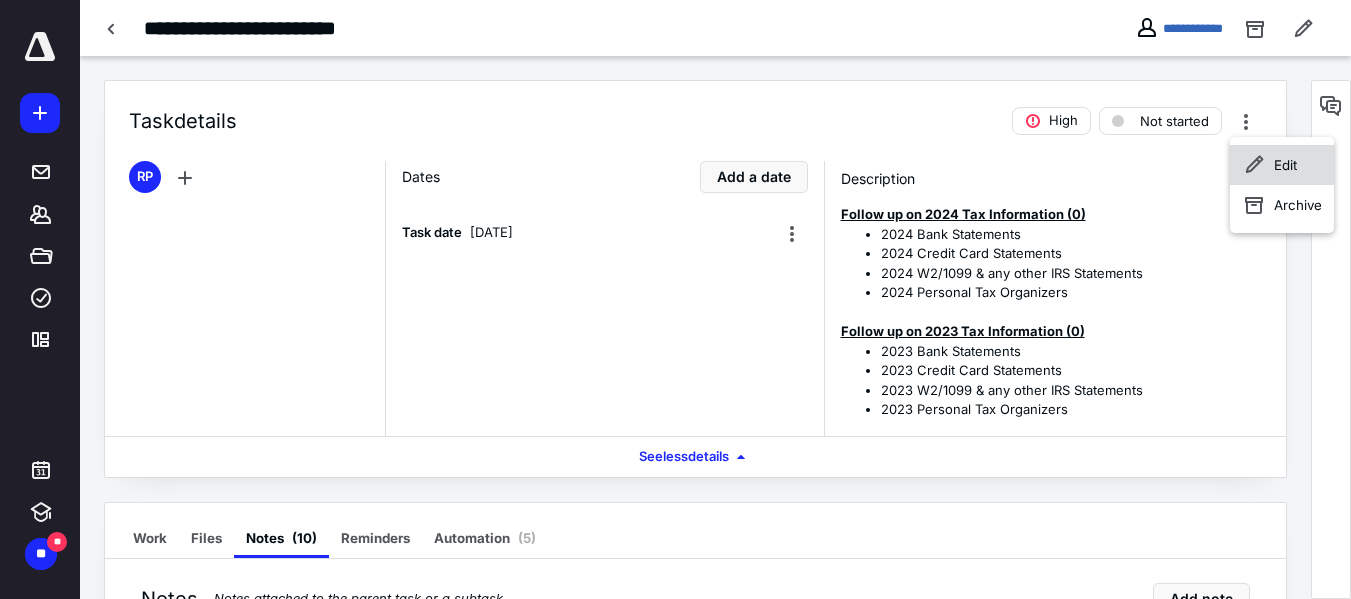 click on "Edit" at bounding box center [1285, 165] 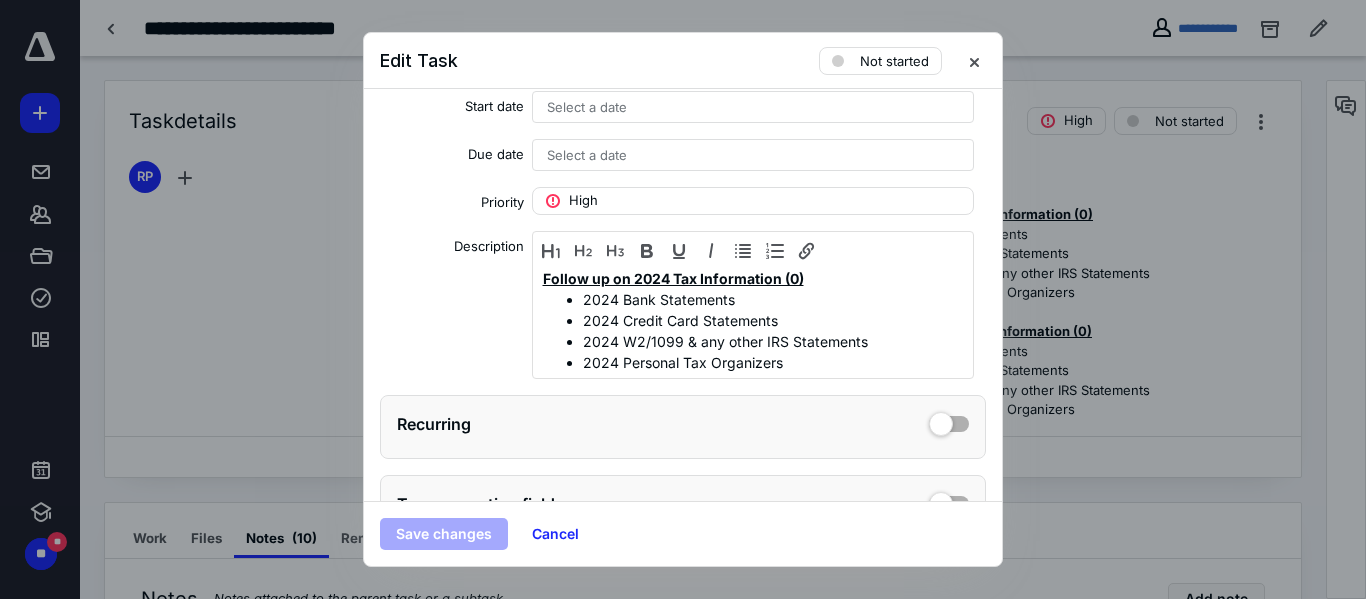 scroll, scrollTop: 228, scrollLeft: 0, axis: vertical 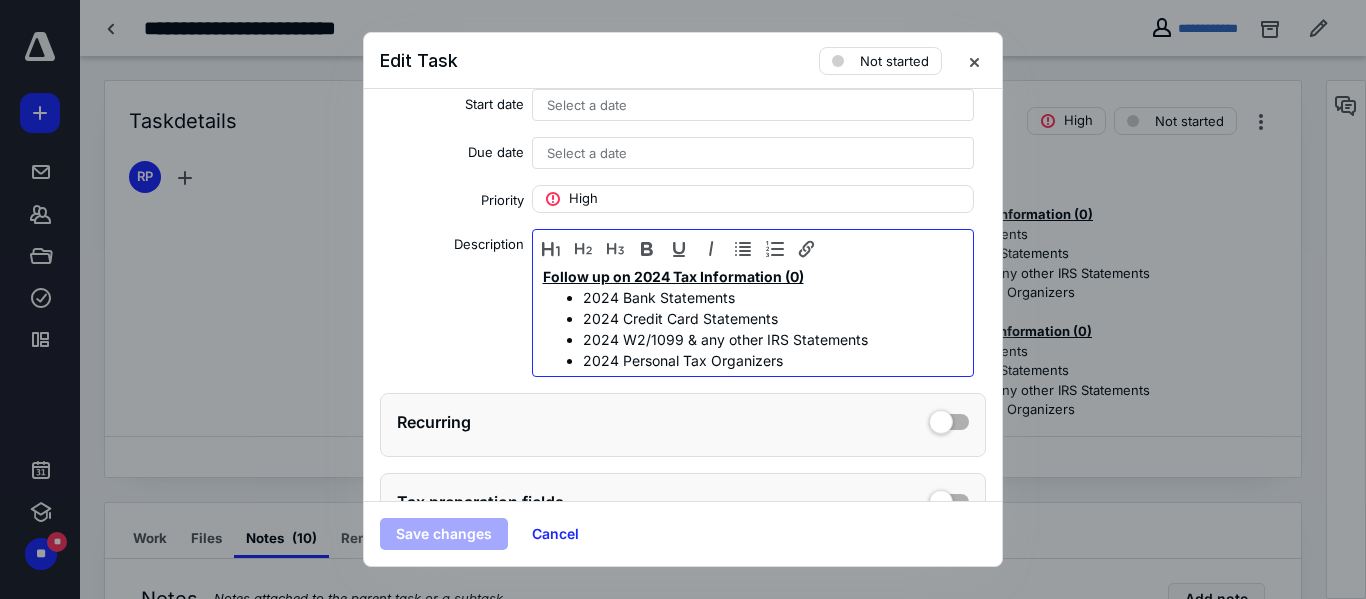 click on "Follow up on 2024 Tax Information (0)" at bounding box center (673, 276) 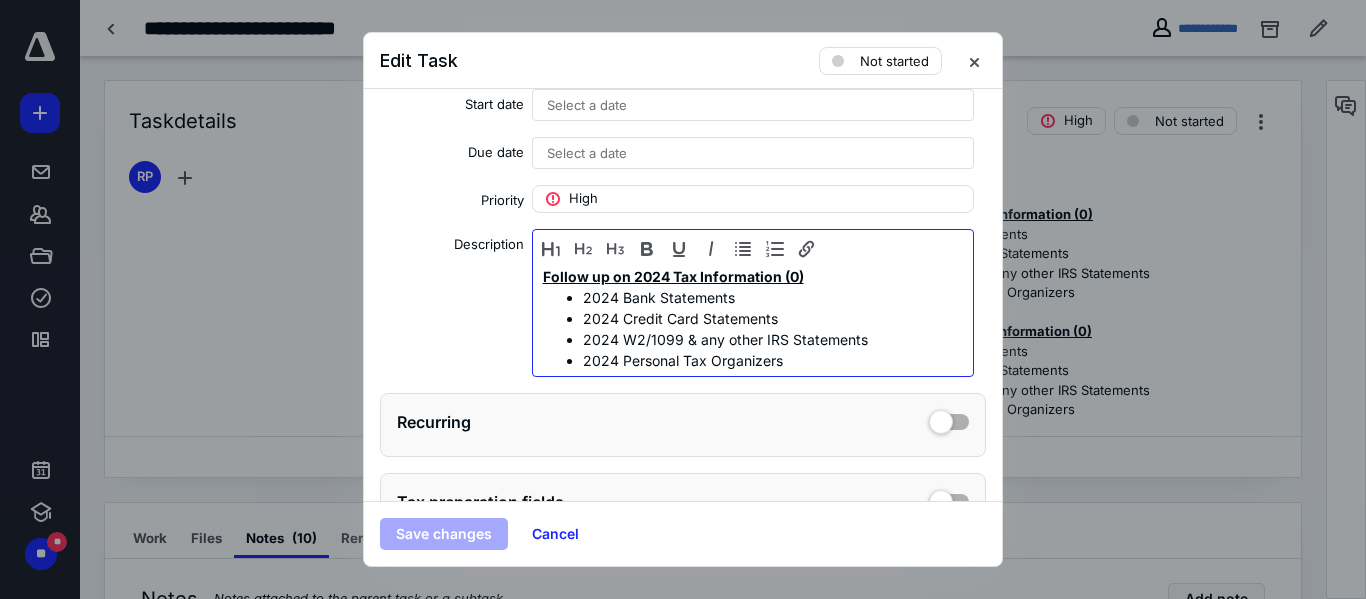 type 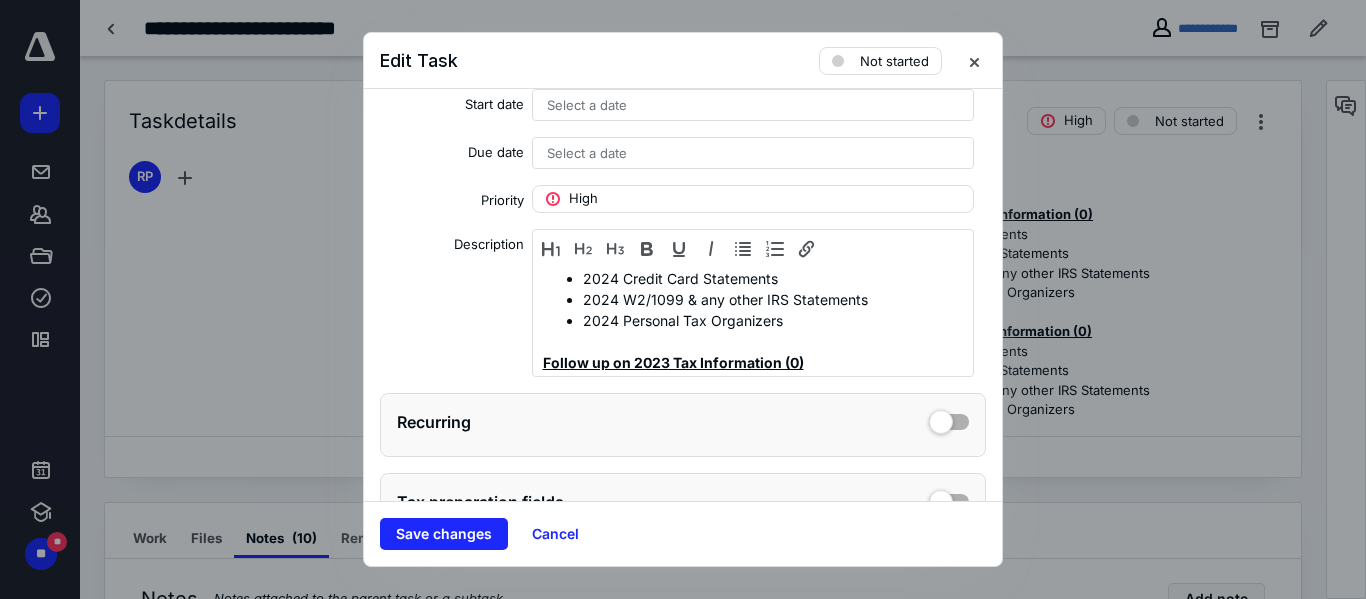 scroll, scrollTop: 80, scrollLeft: 0, axis: vertical 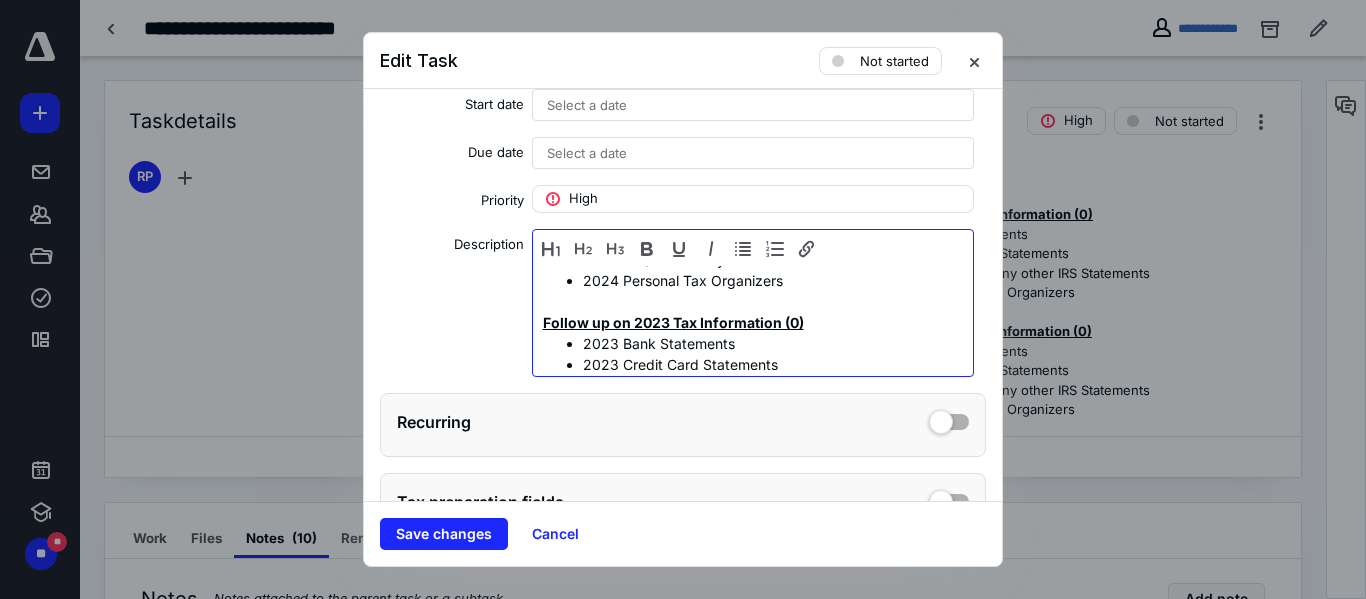 click on "Follow up on 2023 Tax Information (0)" at bounding box center [673, 322] 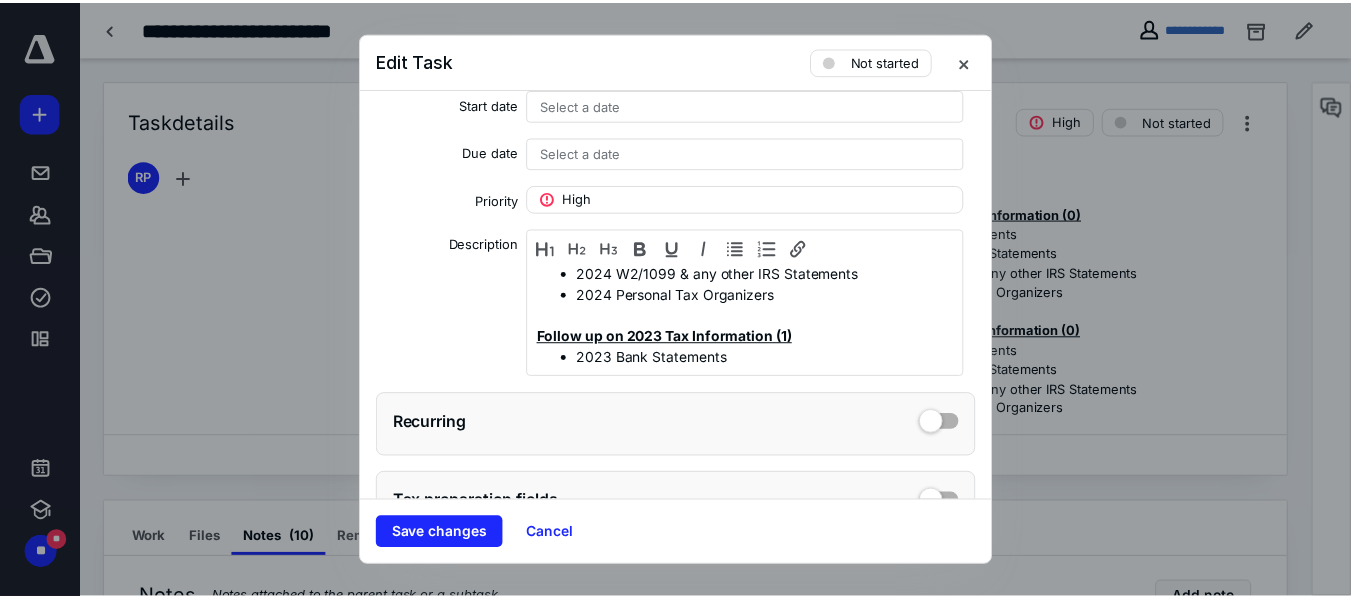 scroll, scrollTop: 0, scrollLeft: 0, axis: both 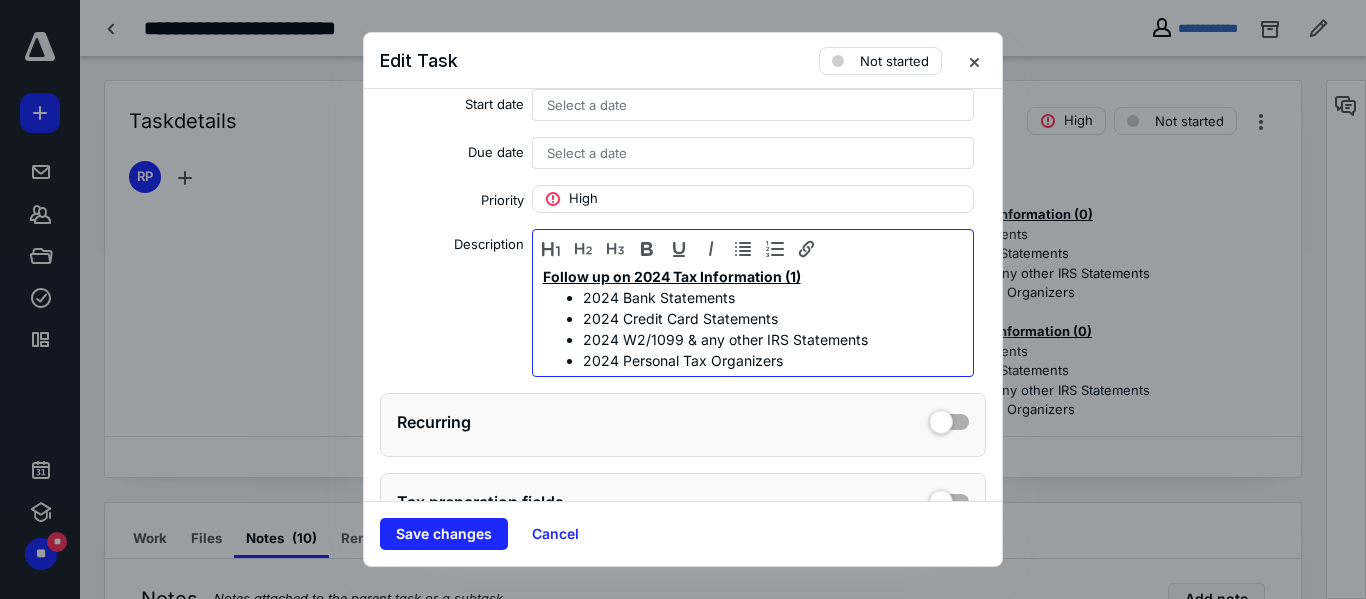 click on "2024 Bank Statements" at bounding box center (767, 297) 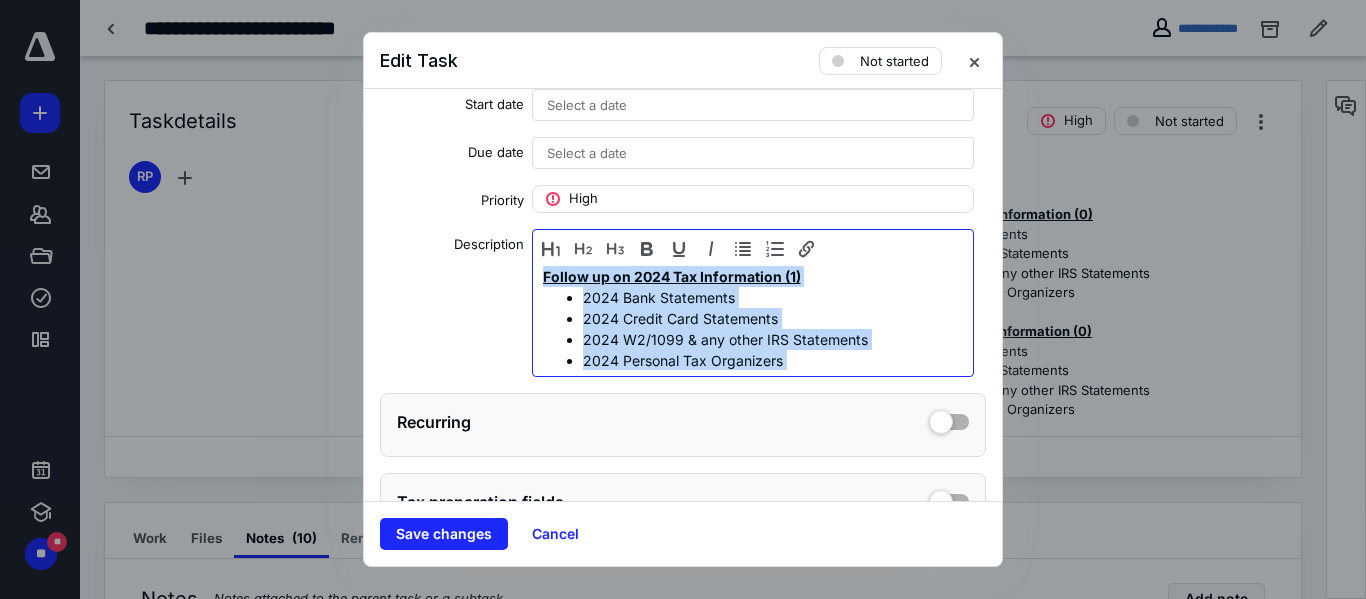 copy on "Follow up on 2024 Tax Information (1) 2024 Bank Statements 2024 Credit Card Statements 2024 W2/1099 & any other IRS Statements 2024 Personal Tax Organizers Follow up on 2023 Tax Information (1) 2023 Bank Statements 2023 Credit Card Statements 2023 W2/1099 & any other IRS Statements 2023 Personal Tax Organizers" 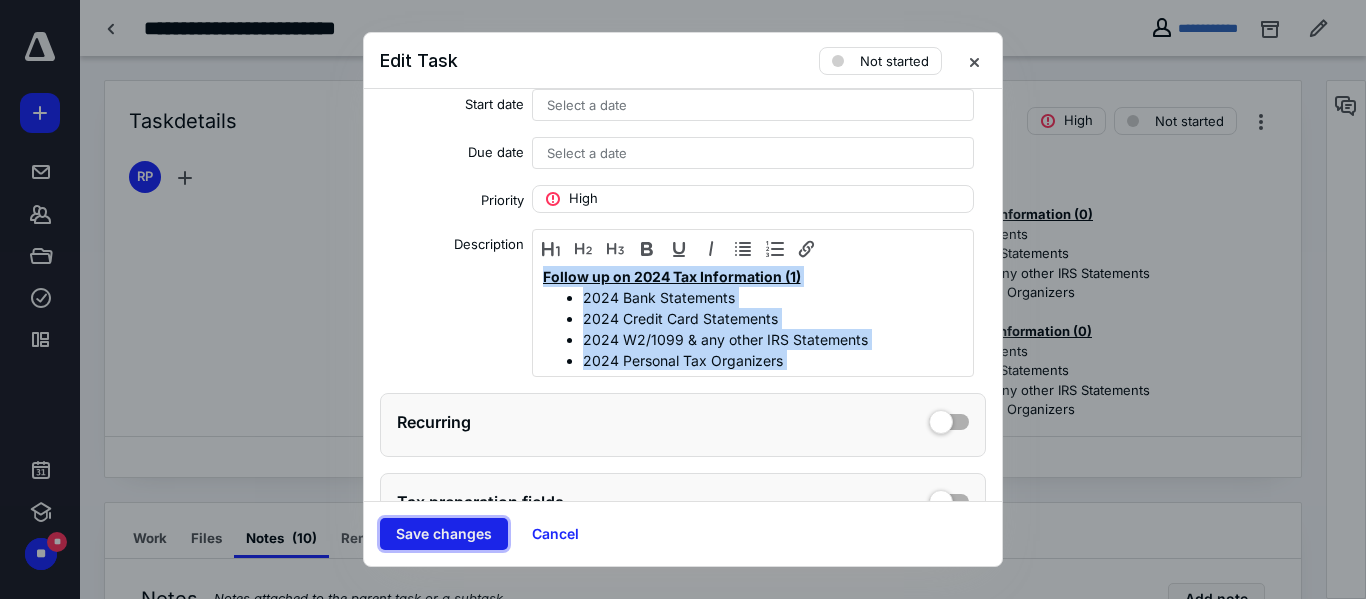 click on "Save changes" at bounding box center (444, 534) 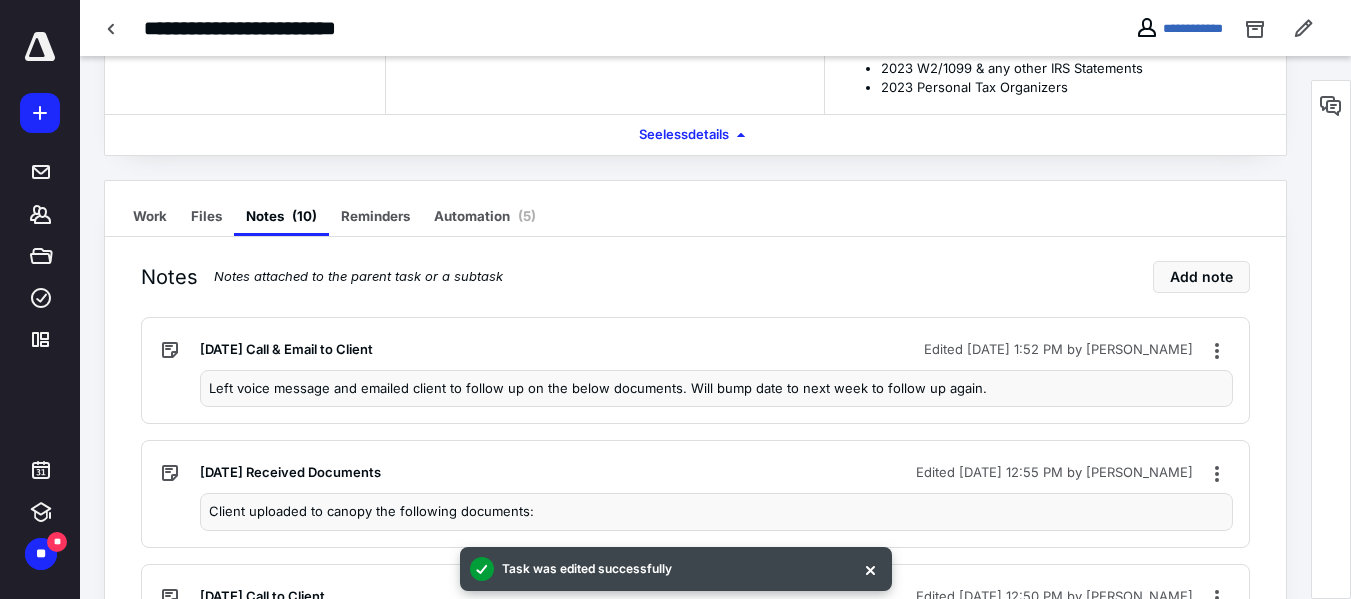 scroll, scrollTop: 325, scrollLeft: 0, axis: vertical 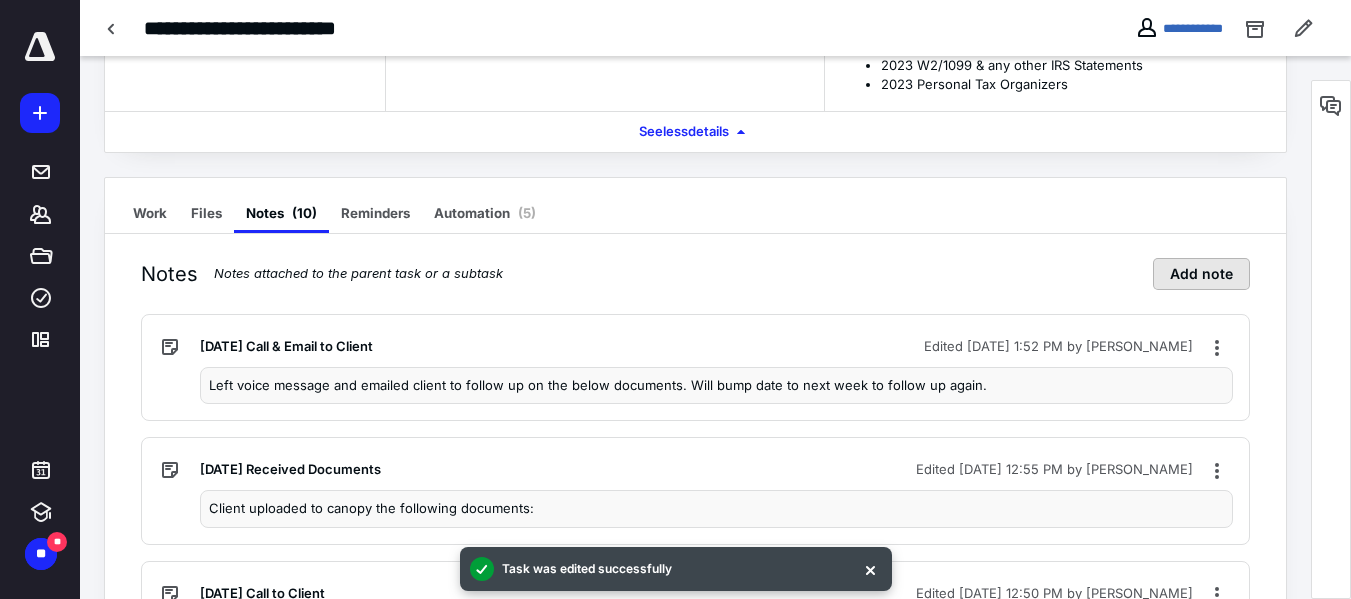 click on "Add note" at bounding box center [1201, 274] 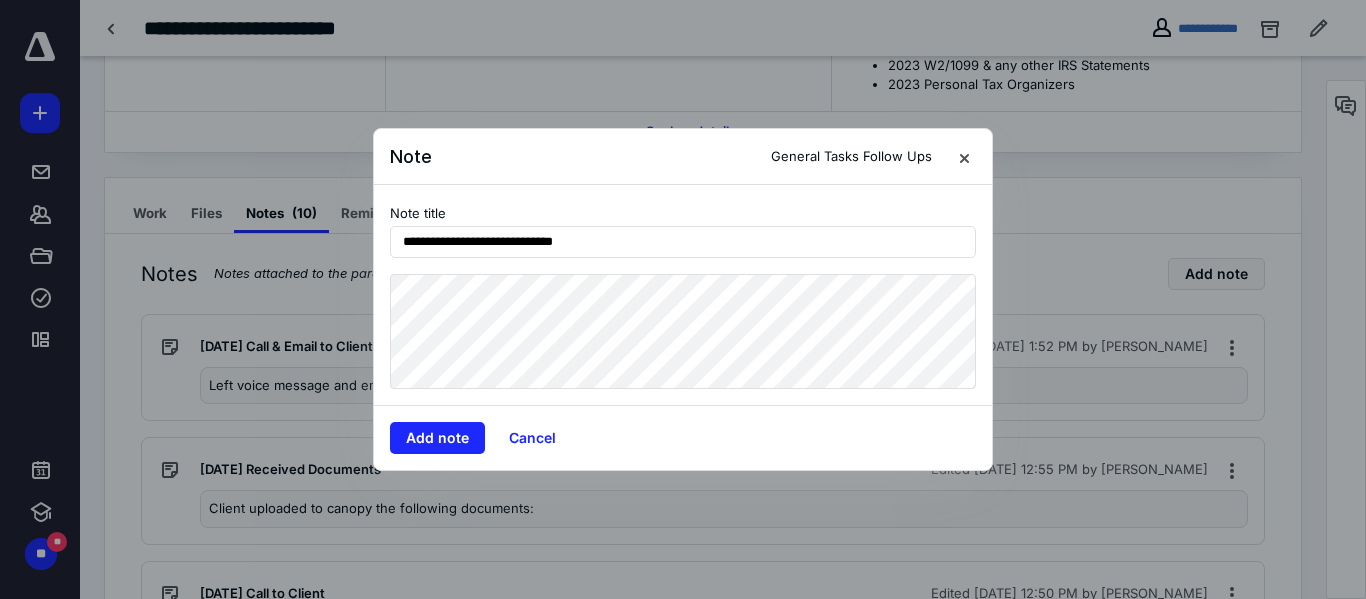 type on "**********" 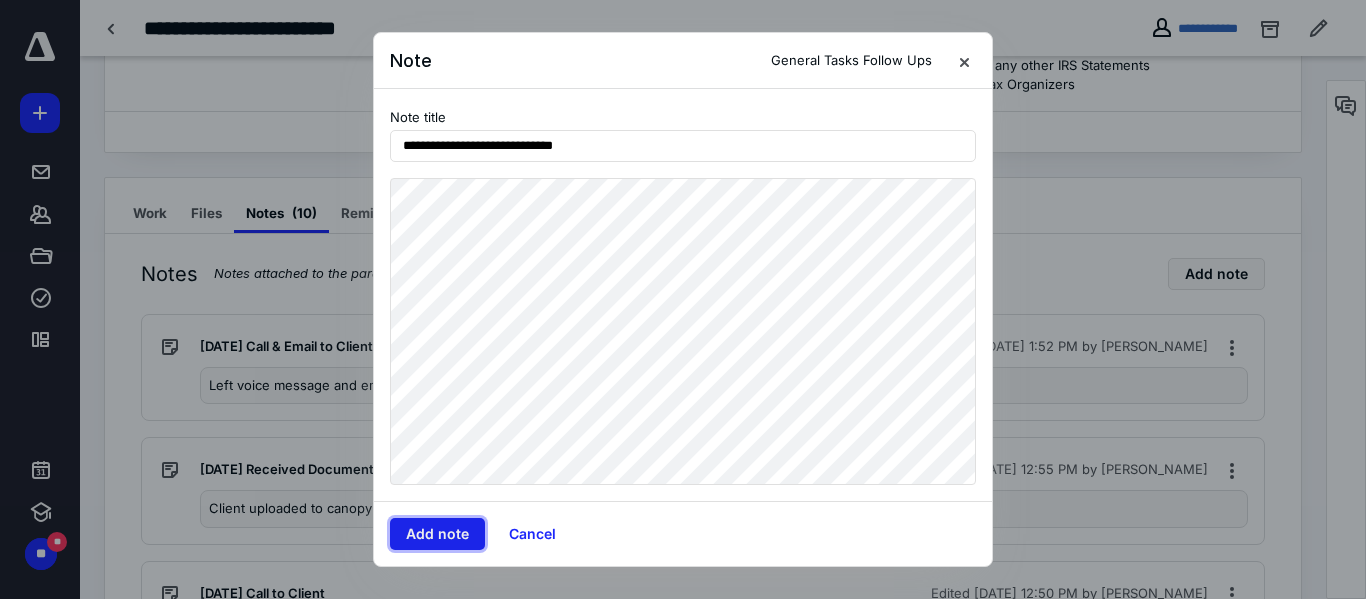 click on "Add note" at bounding box center [437, 534] 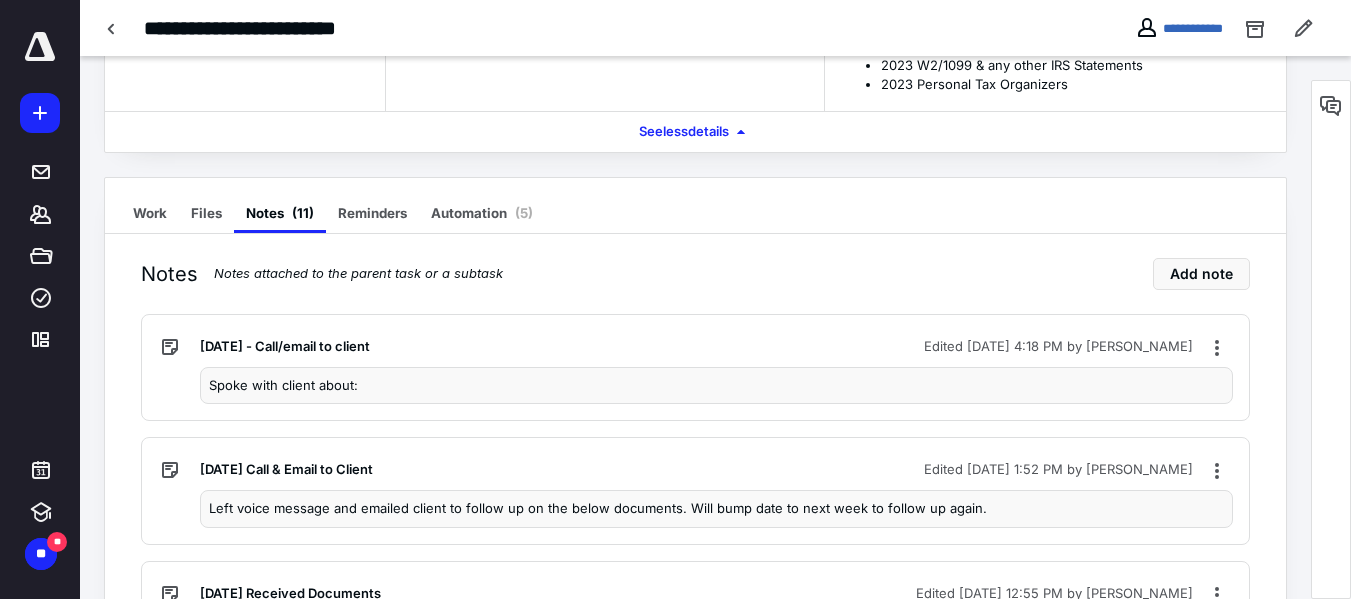 click on "Spoke with client about:" at bounding box center (716, 386) 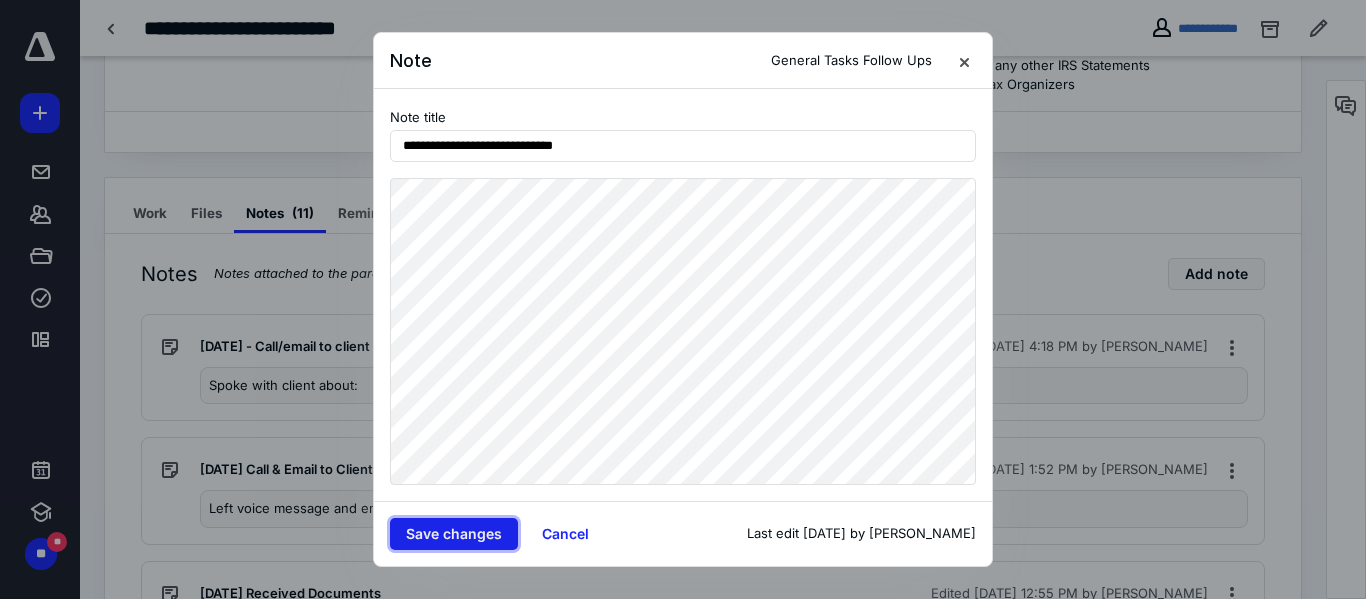click on "Save changes" at bounding box center [454, 534] 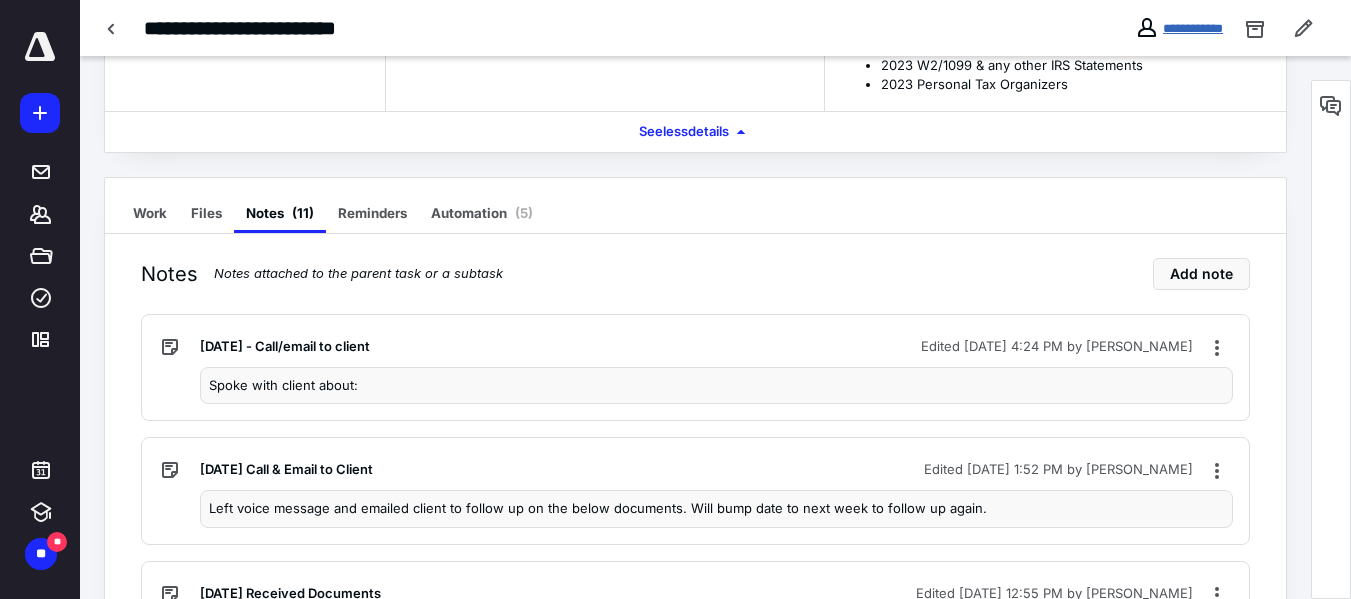 click on "**********" at bounding box center (1193, 28) 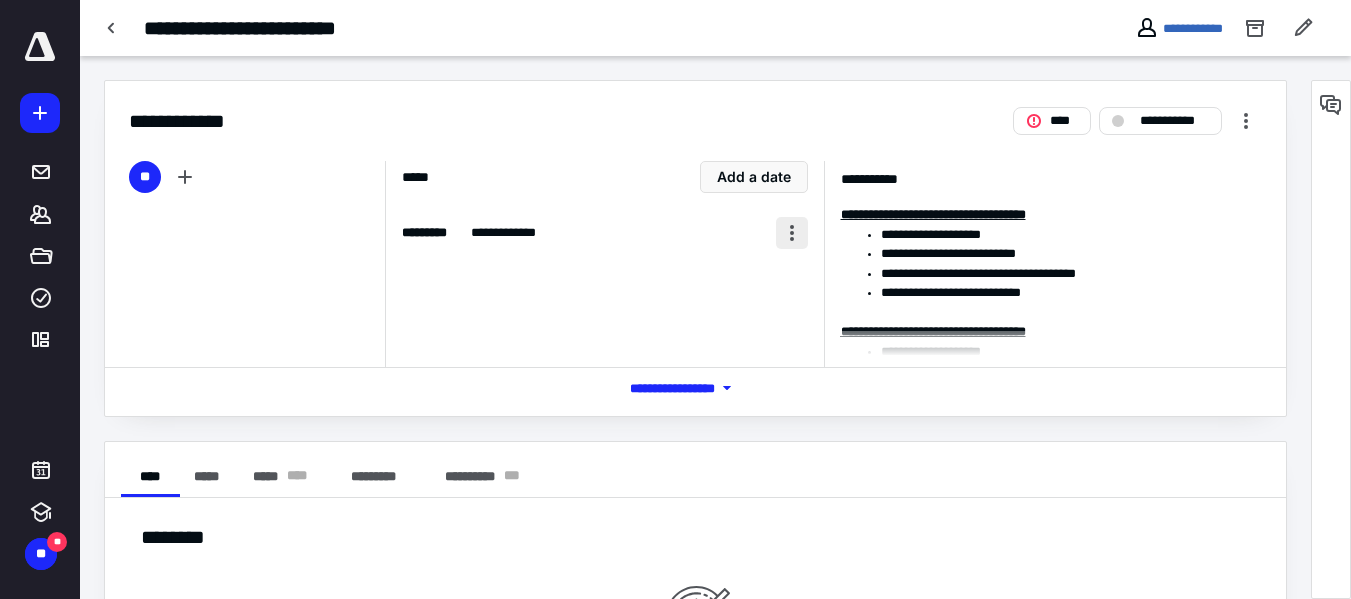 click at bounding box center (792, 233) 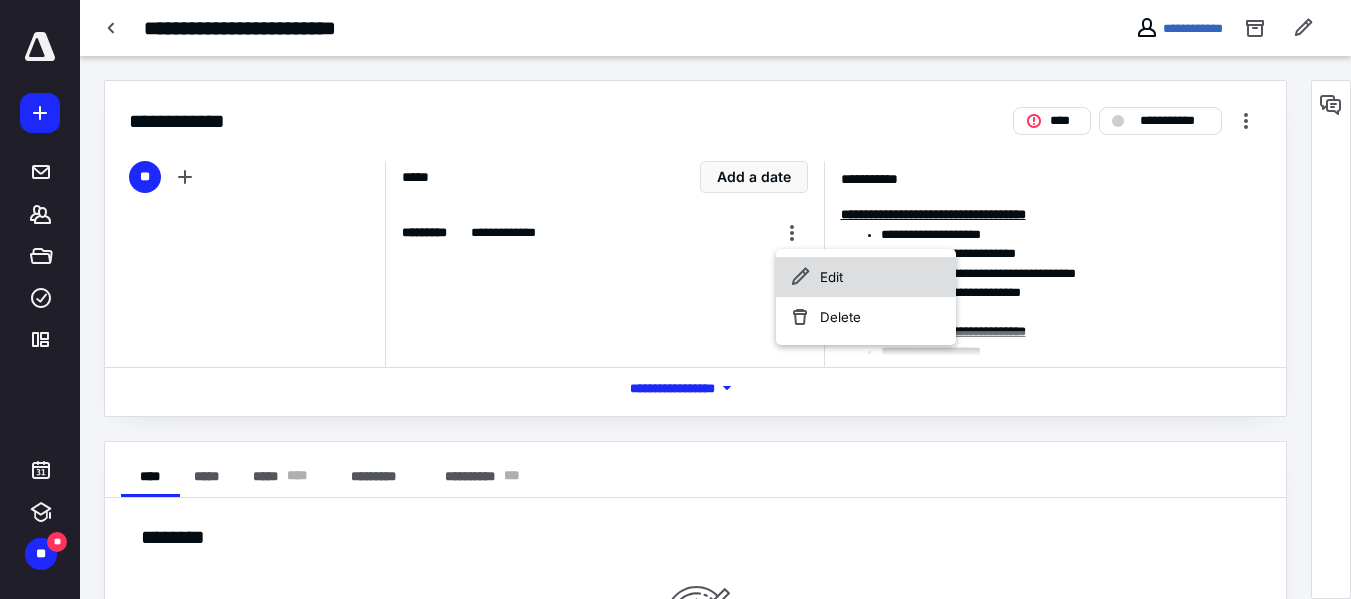 click on "Edit" at bounding box center [866, 277] 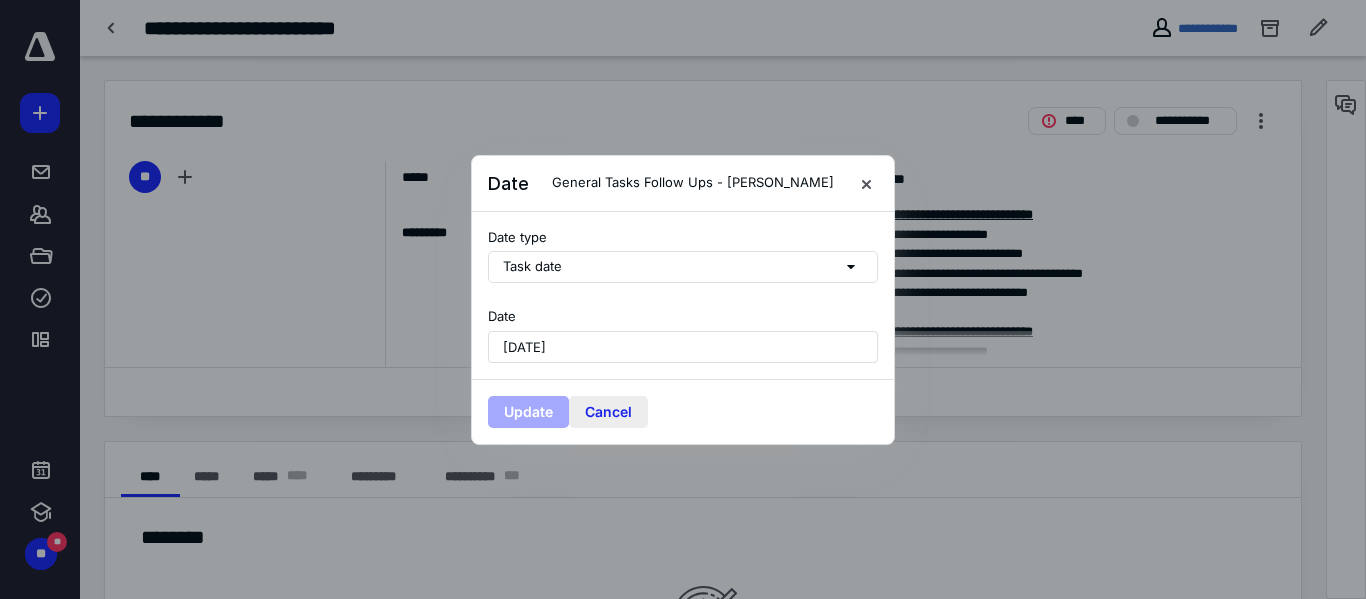 click on "Cancel" at bounding box center (608, 412) 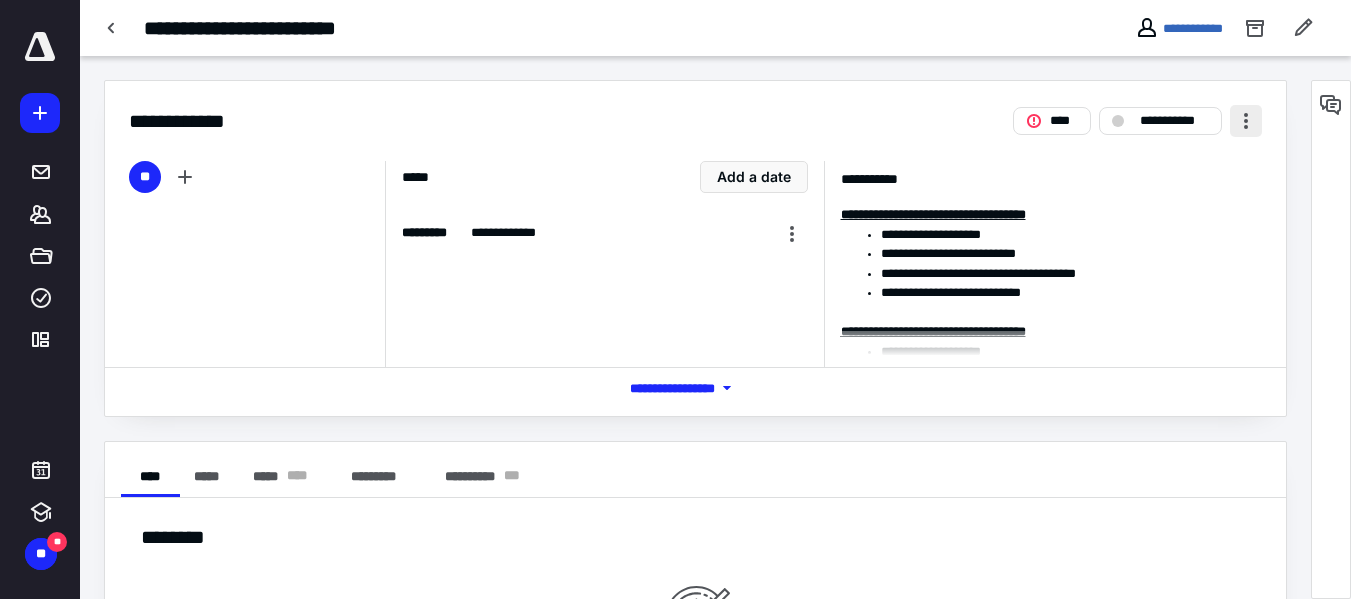 click at bounding box center [1246, 121] 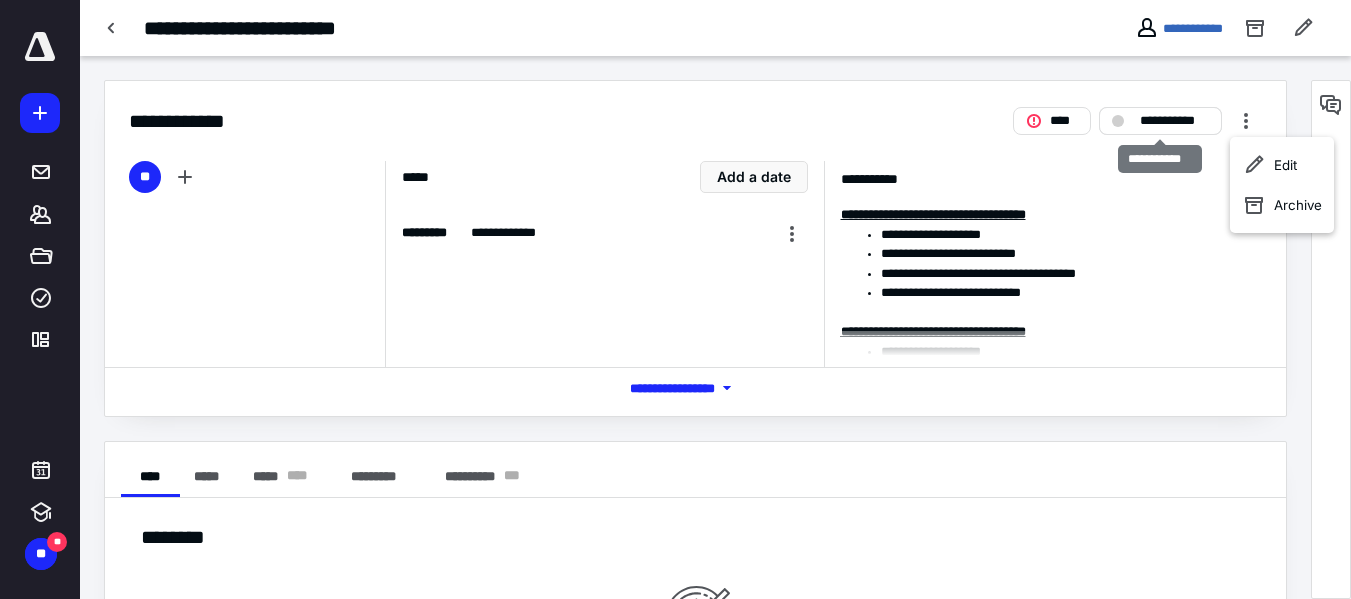 click on "**********" at bounding box center (1174, 121) 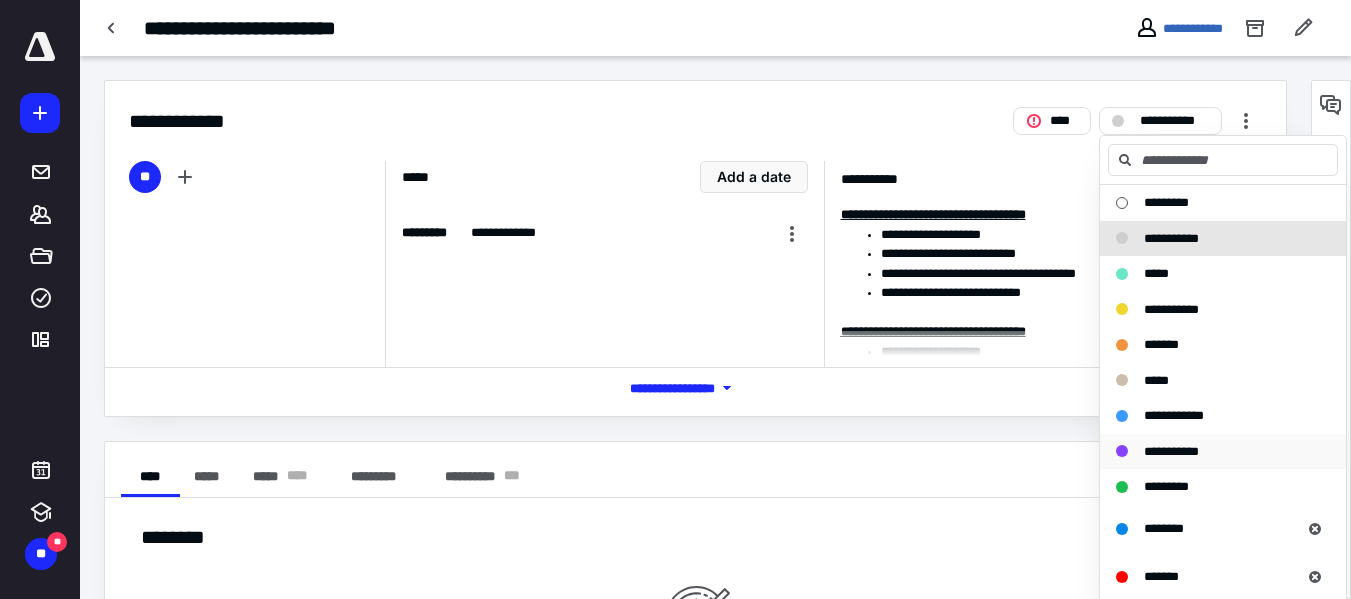 click on "**********" at bounding box center (1171, 451) 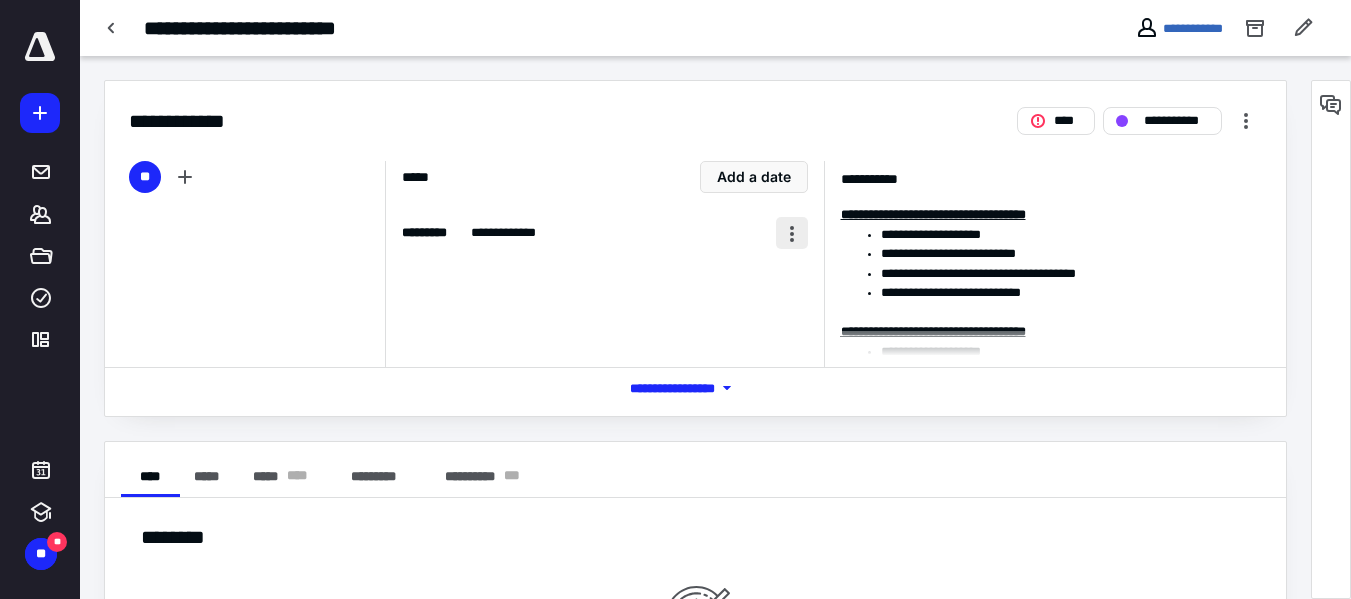 click at bounding box center (792, 233) 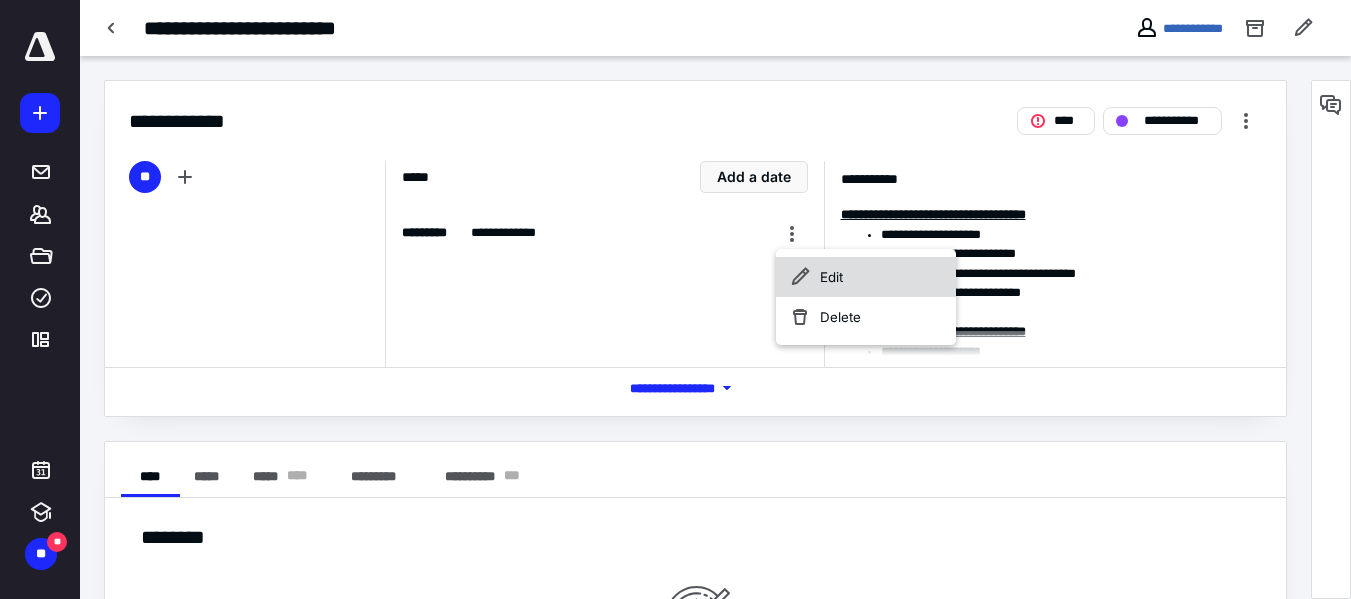 click 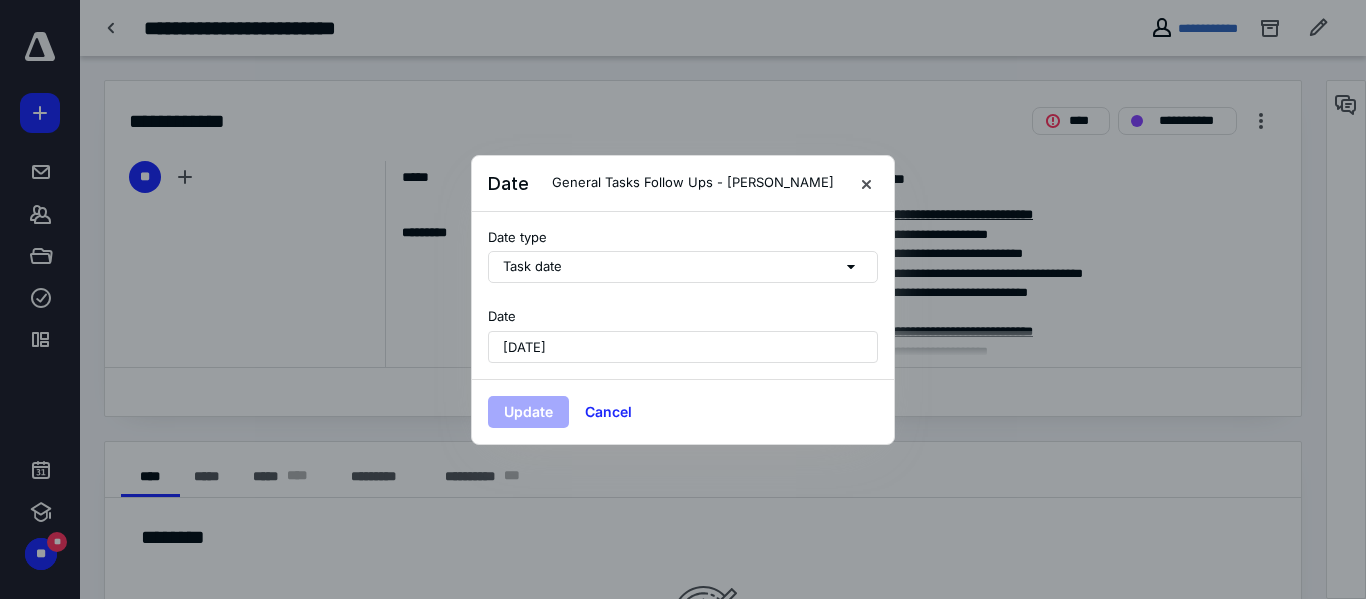 click on "[DATE]" at bounding box center (683, 347) 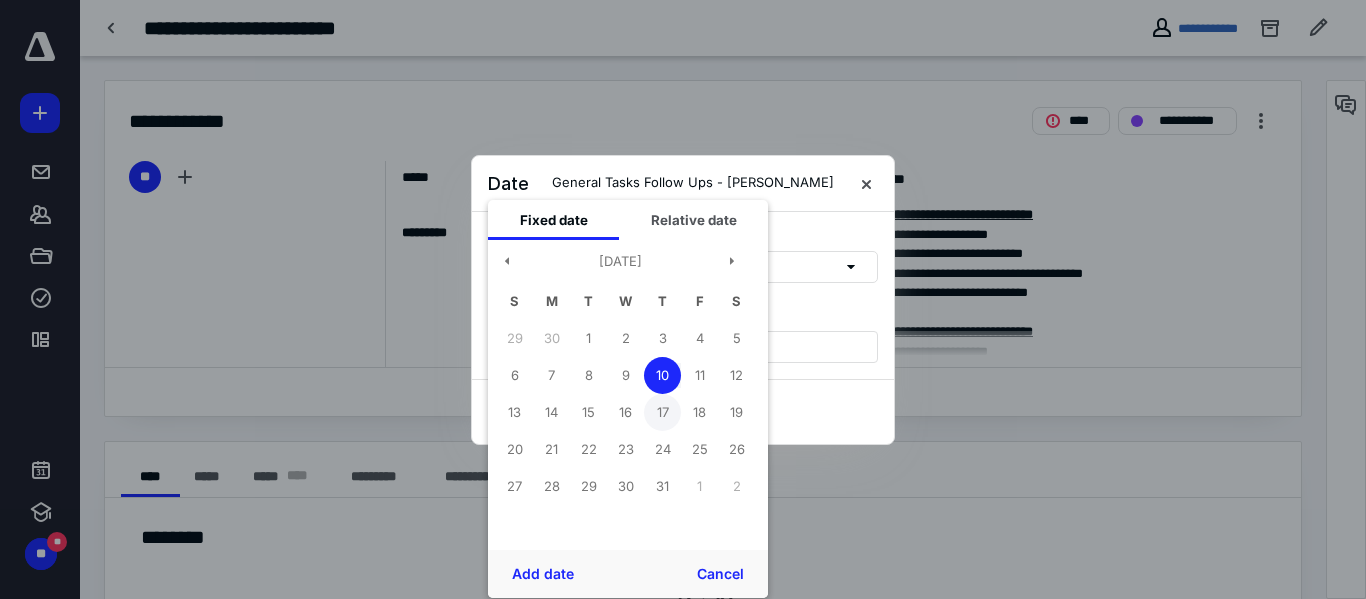 click on "17" at bounding box center [662, 412] 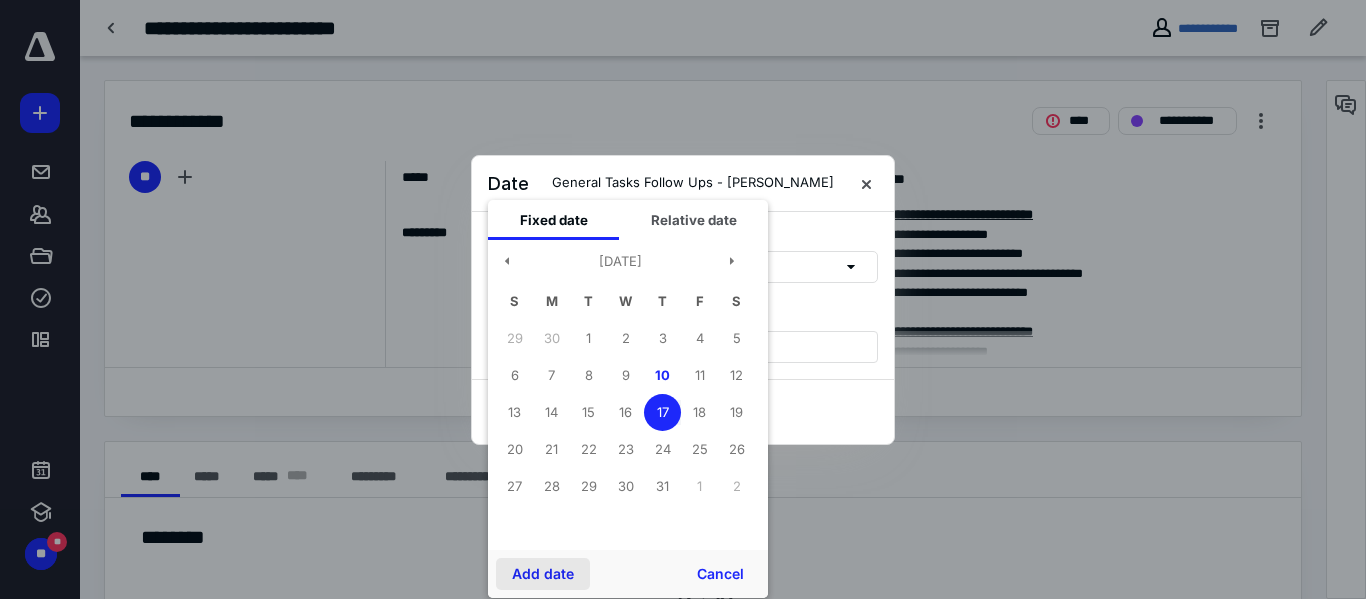 click on "Add date" at bounding box center (543, 574) 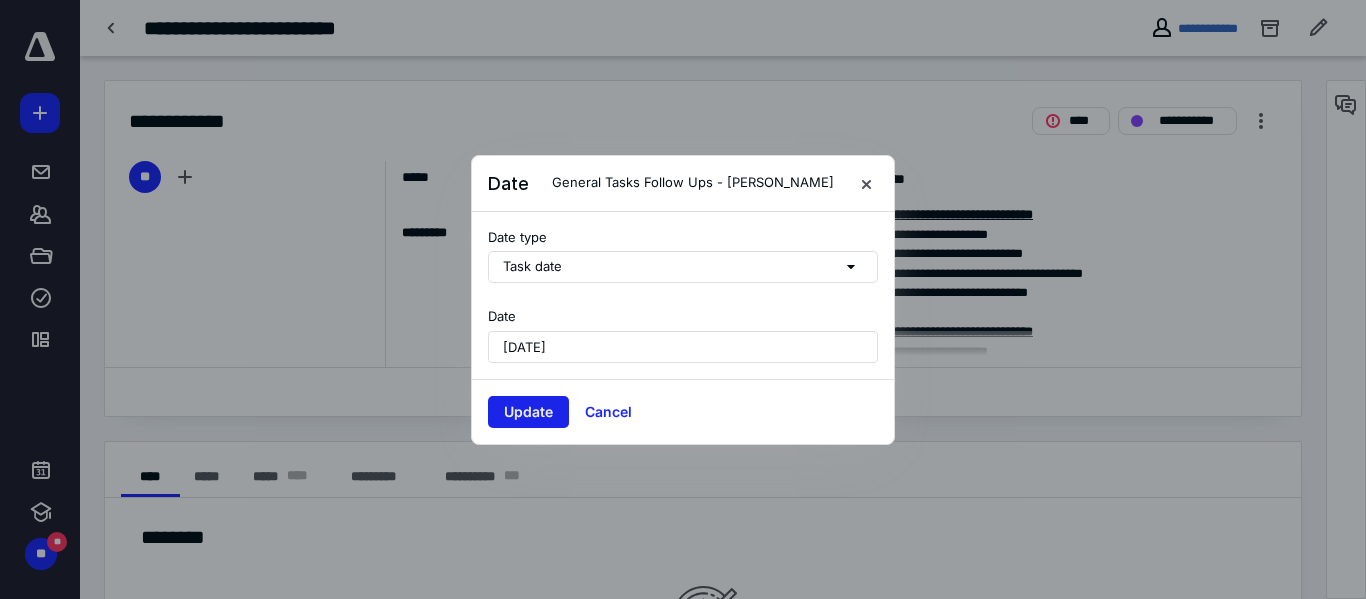 click on "Update" at bounding box center (528, 412) 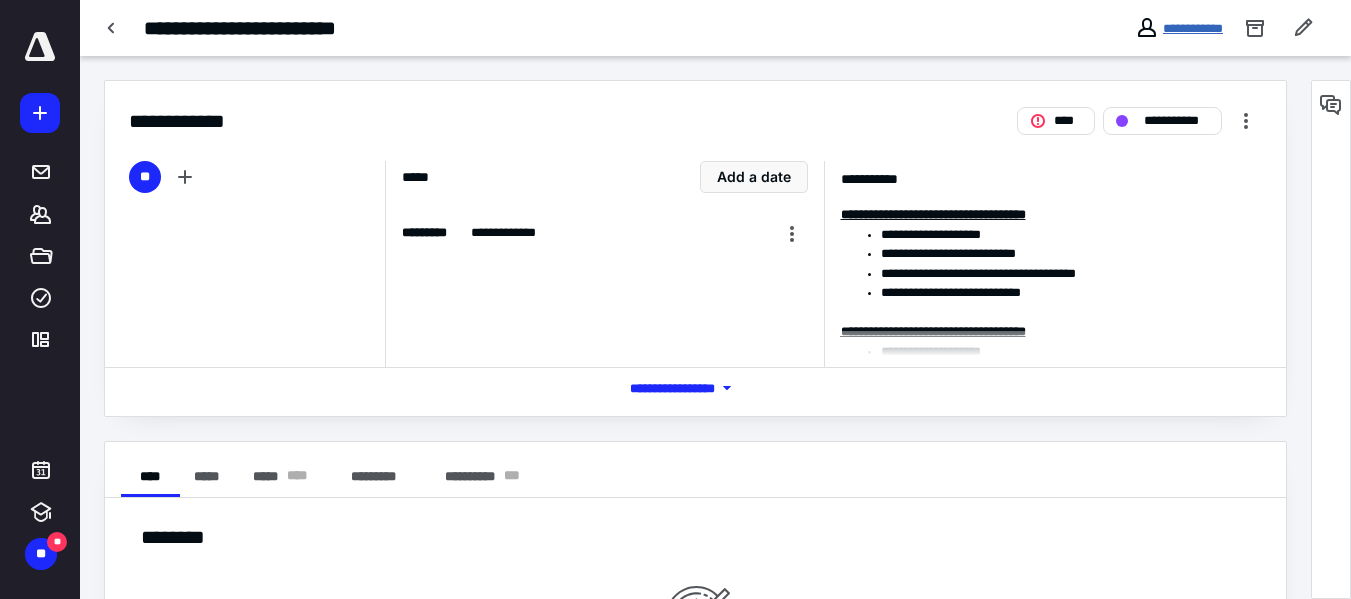 click on "**********" at bounding box center (1193, 28) 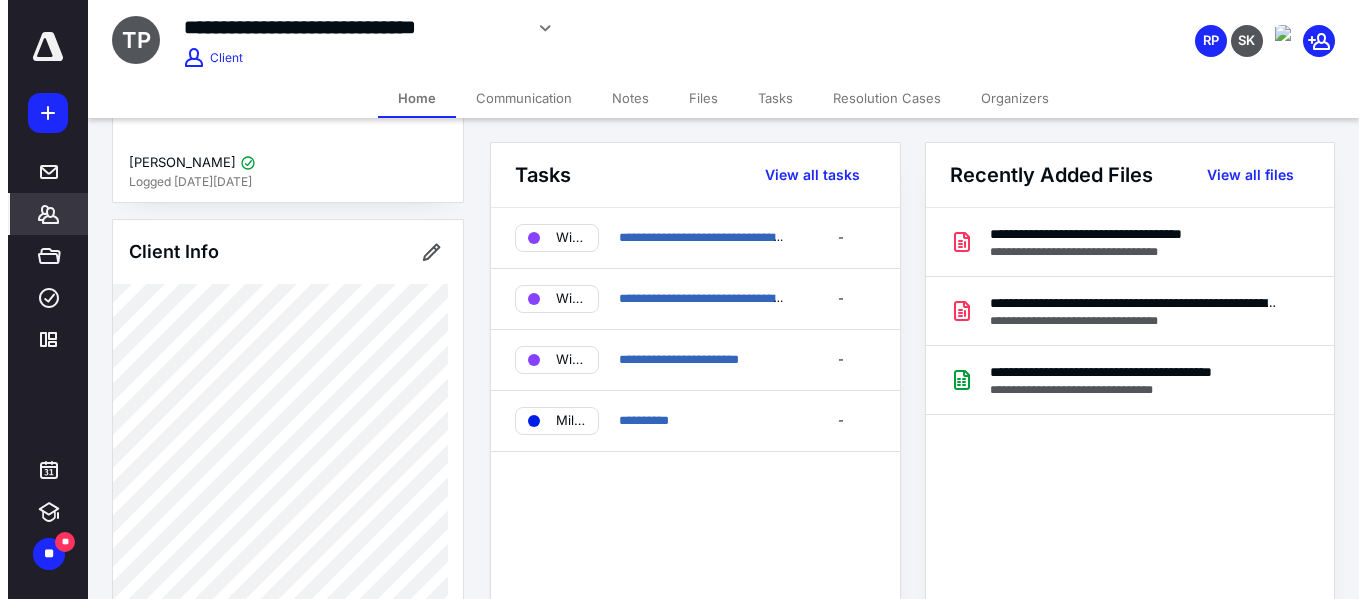 scroll, scrollTop: 59, scrollLeft: 0, axis: vertical 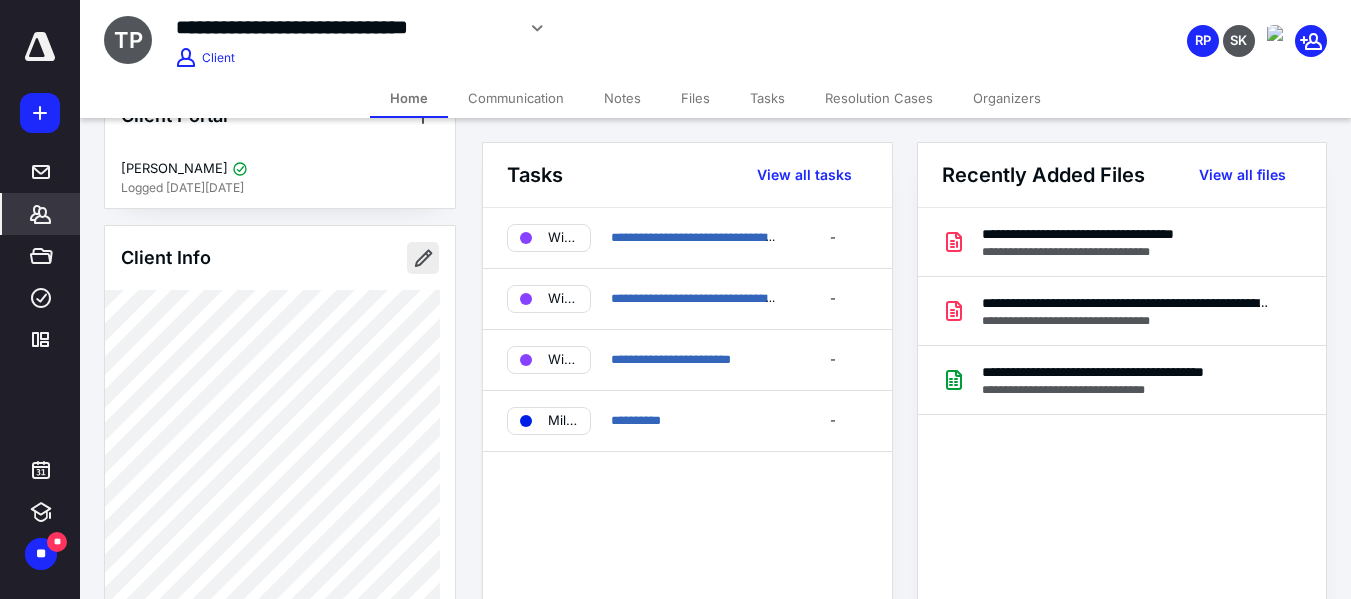 click at bounding box center (423, 258) 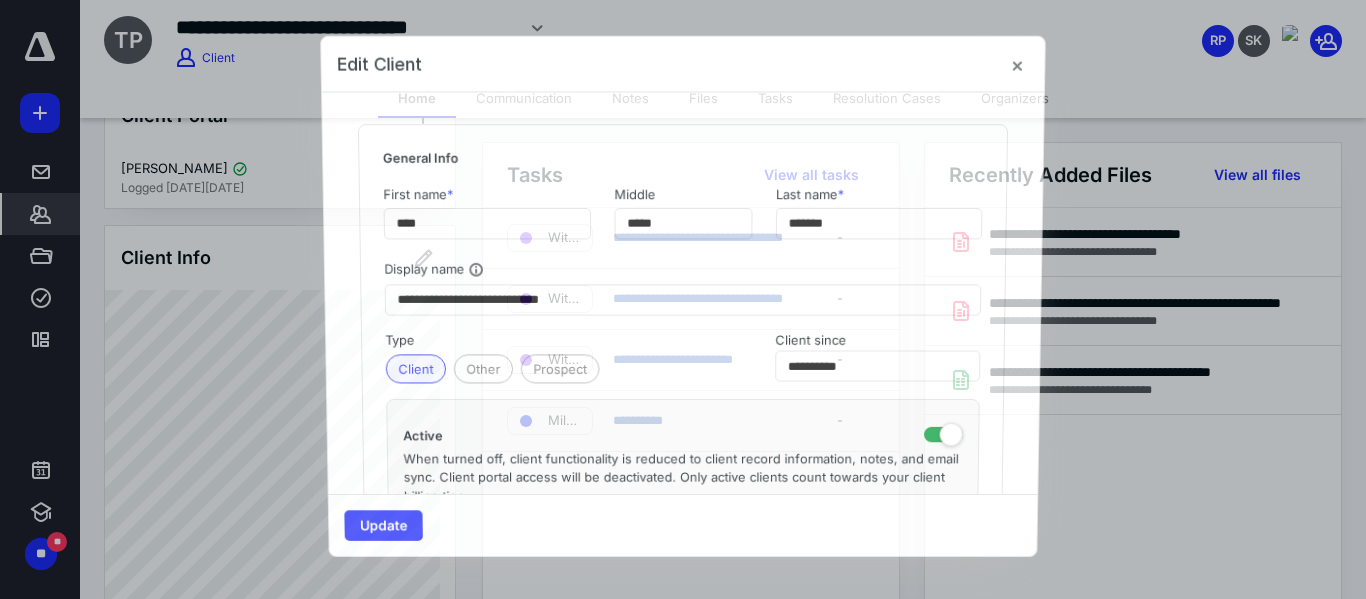 type on "**********" 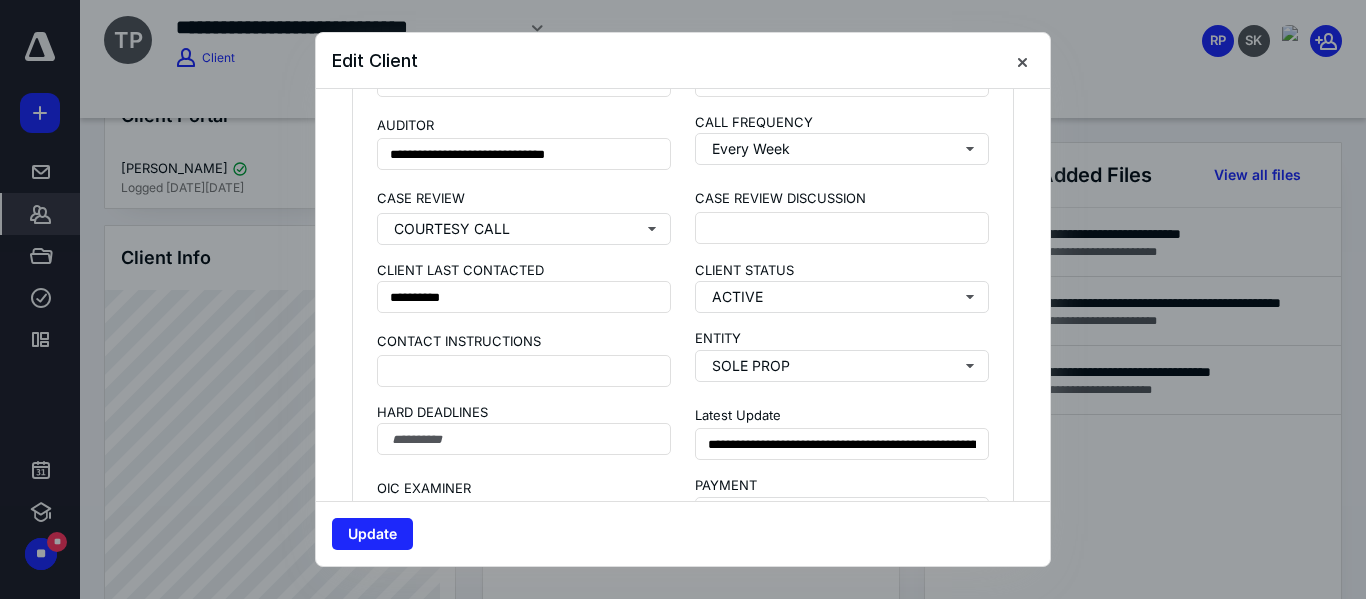 scroll, scrollTop: 1940, scrollLeft: 0, axis: vertical 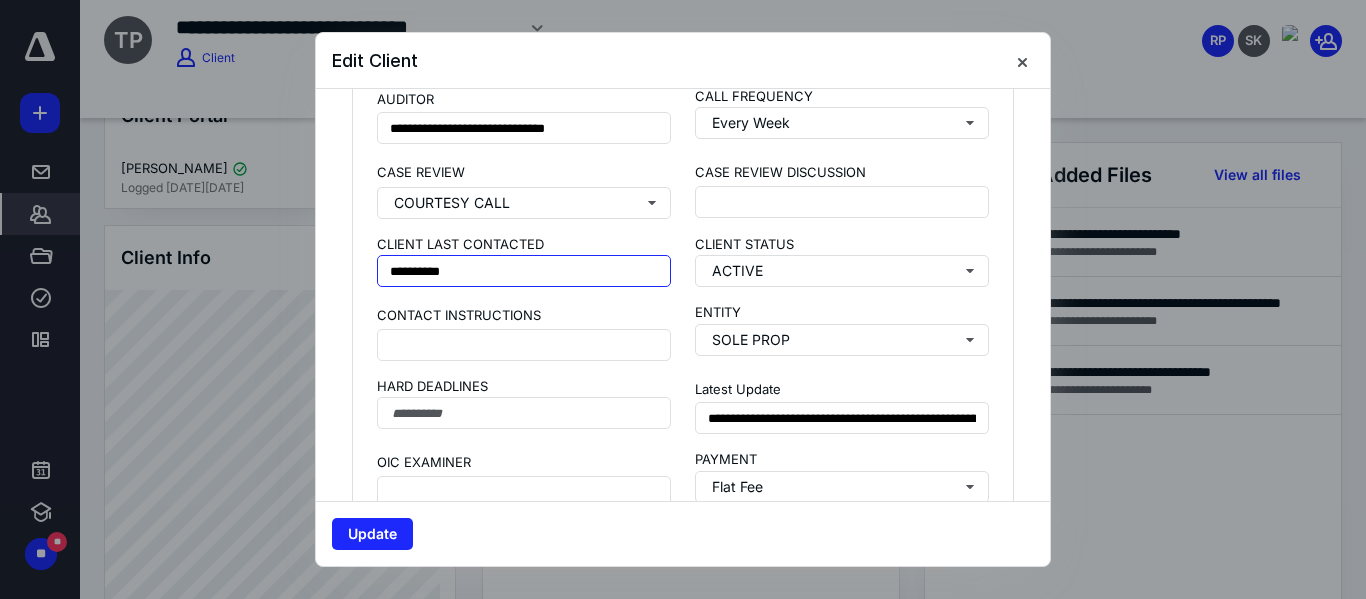 click on "**********" at bounding box center [524, 271] 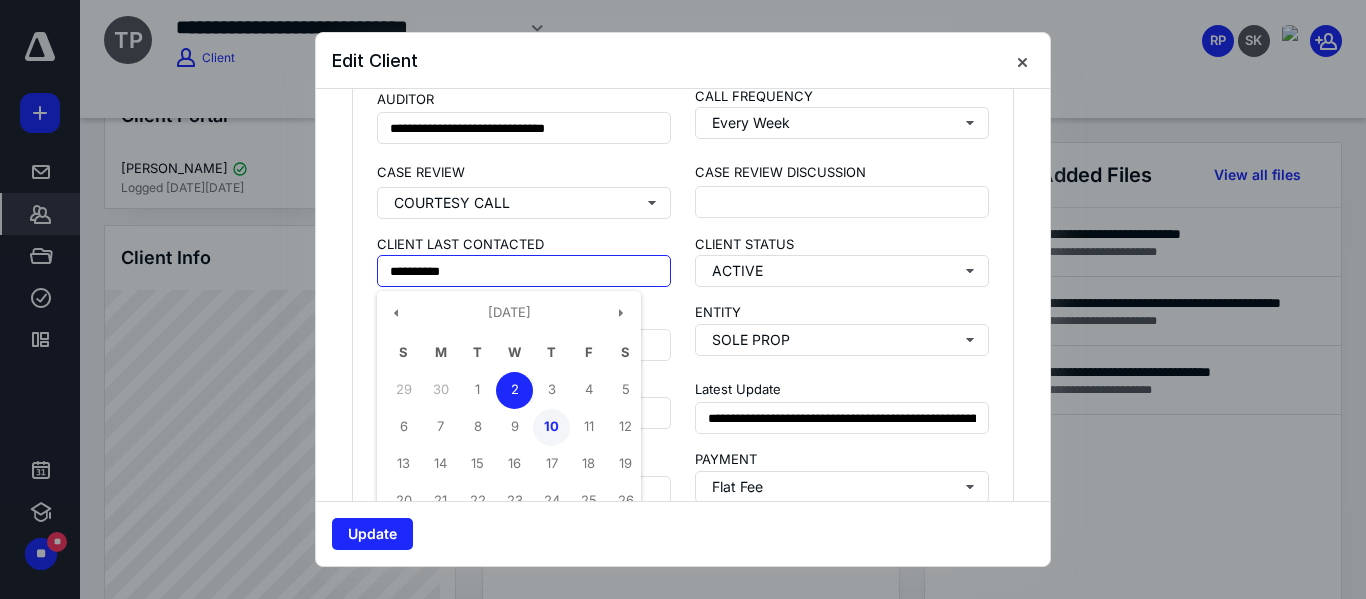 click on "10" at bounding box center (551, 427) 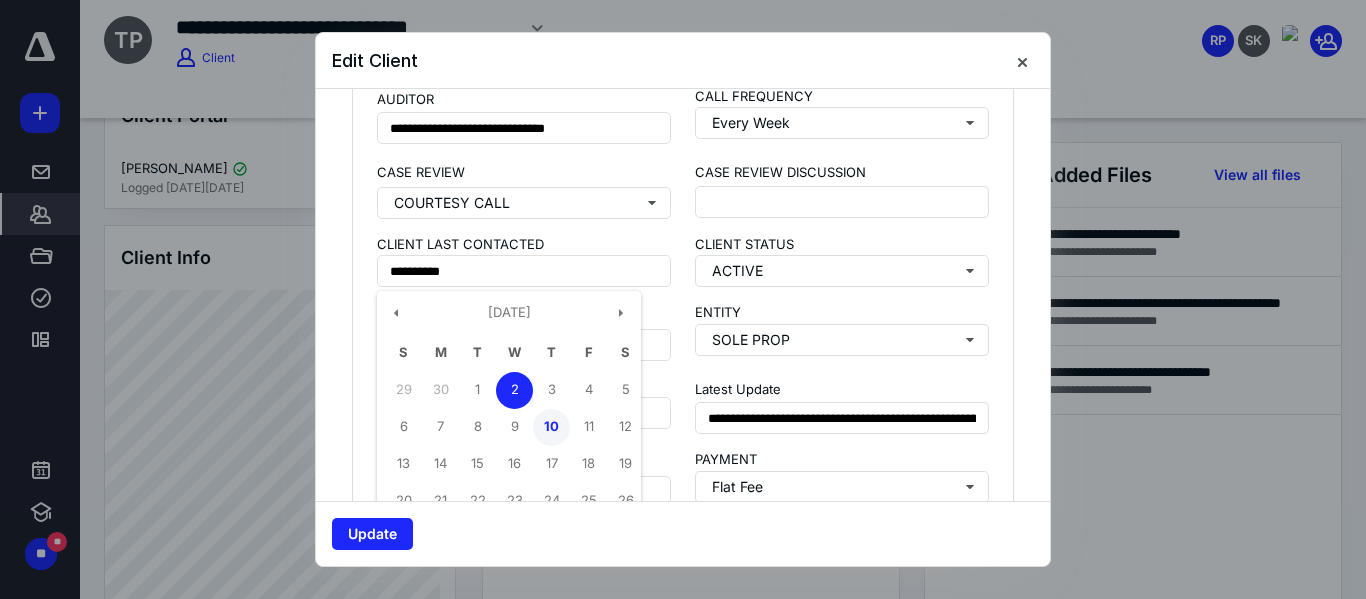 type on "**********" 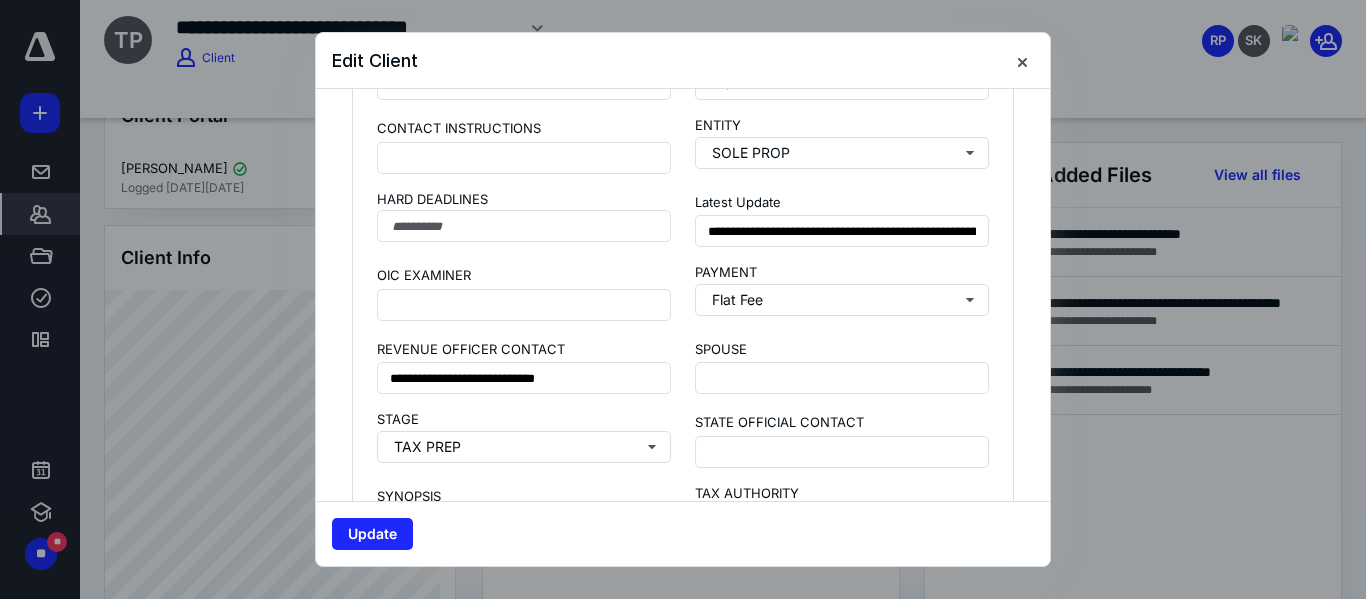 scroll, scrollTop: 2135, scrollLeft: 0, axis: vertical 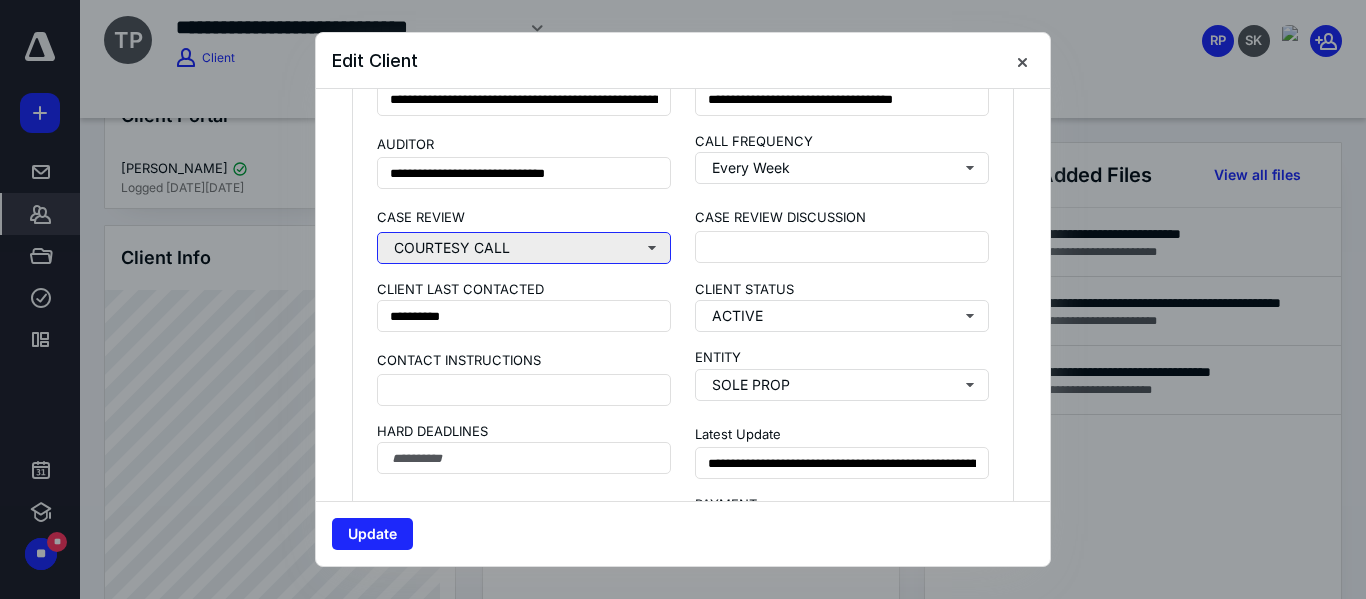 click on "COURTESY CALL" at bounding box center [524, 248] 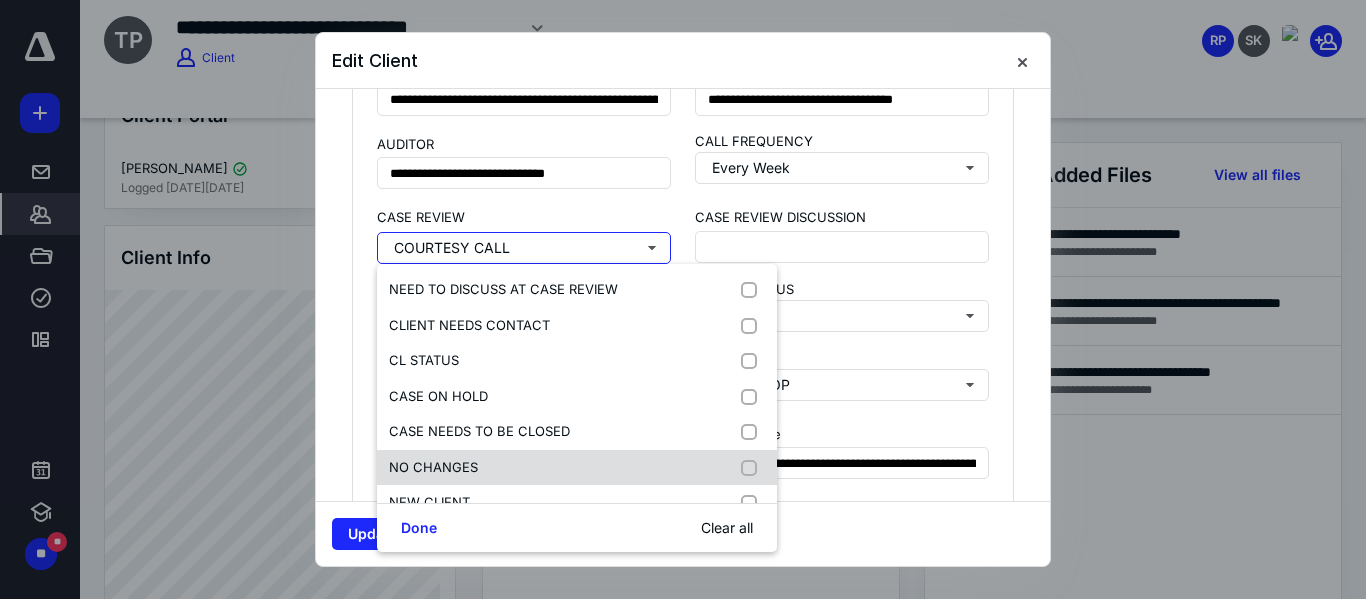 click at bounding box center (753, 468) 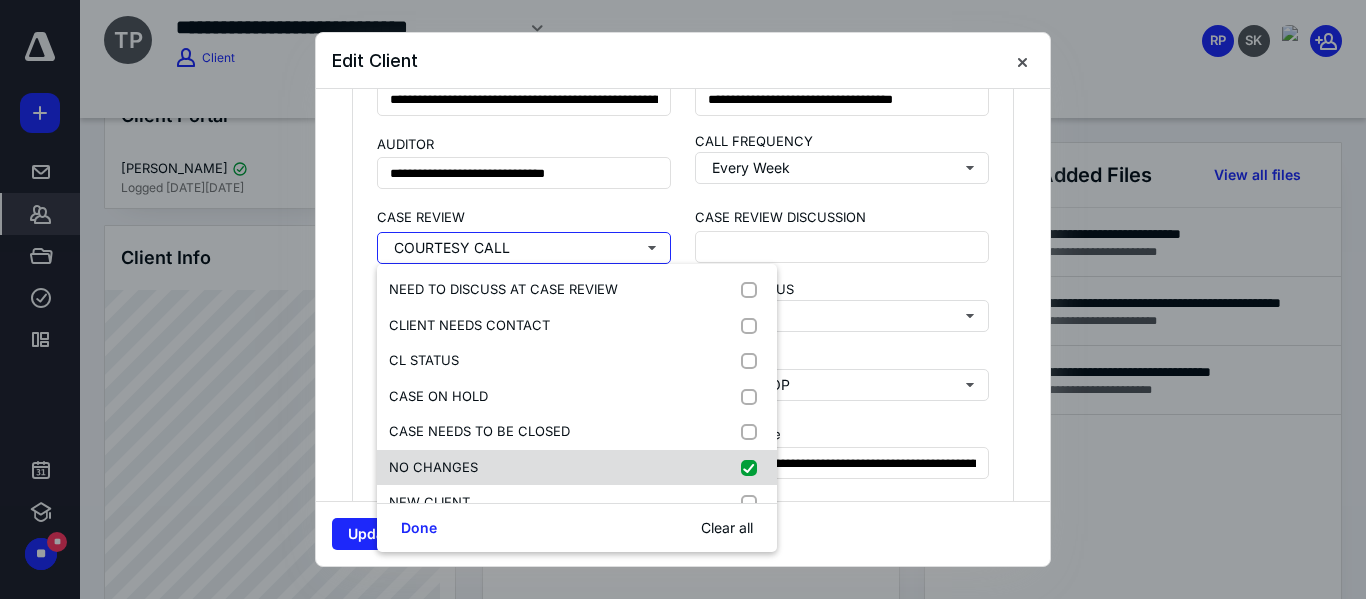 checkbox on "true" 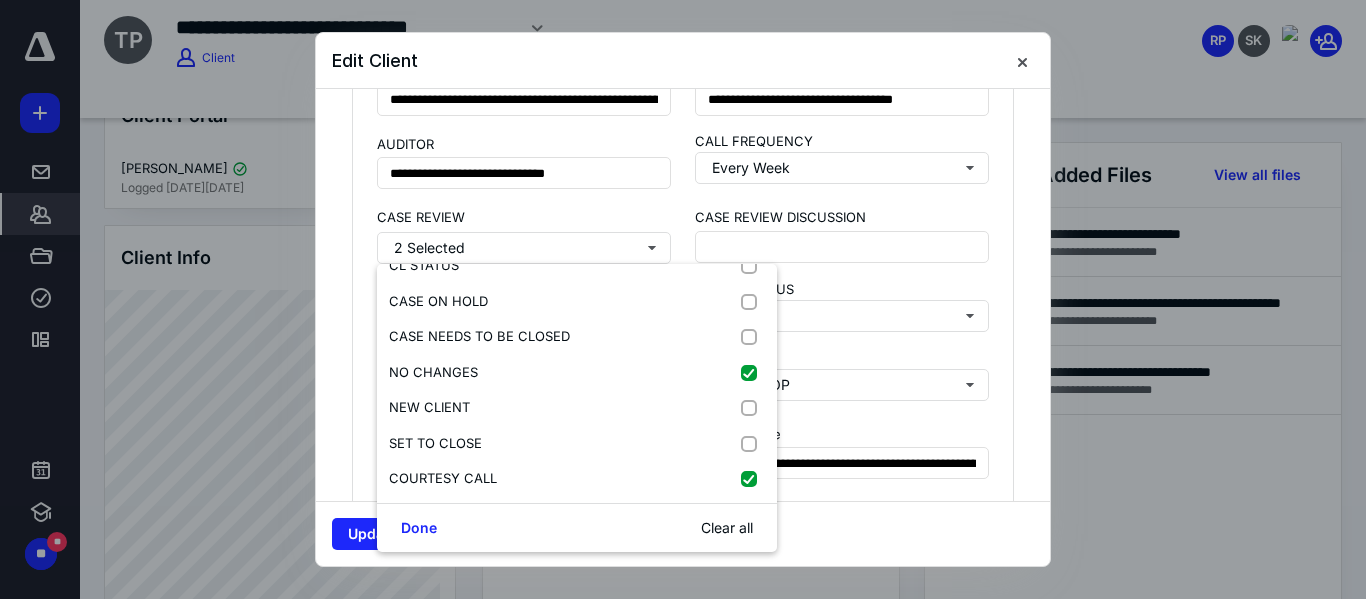 scroll, scrollTop: 97, scrollLeft: 0, axis: vertical 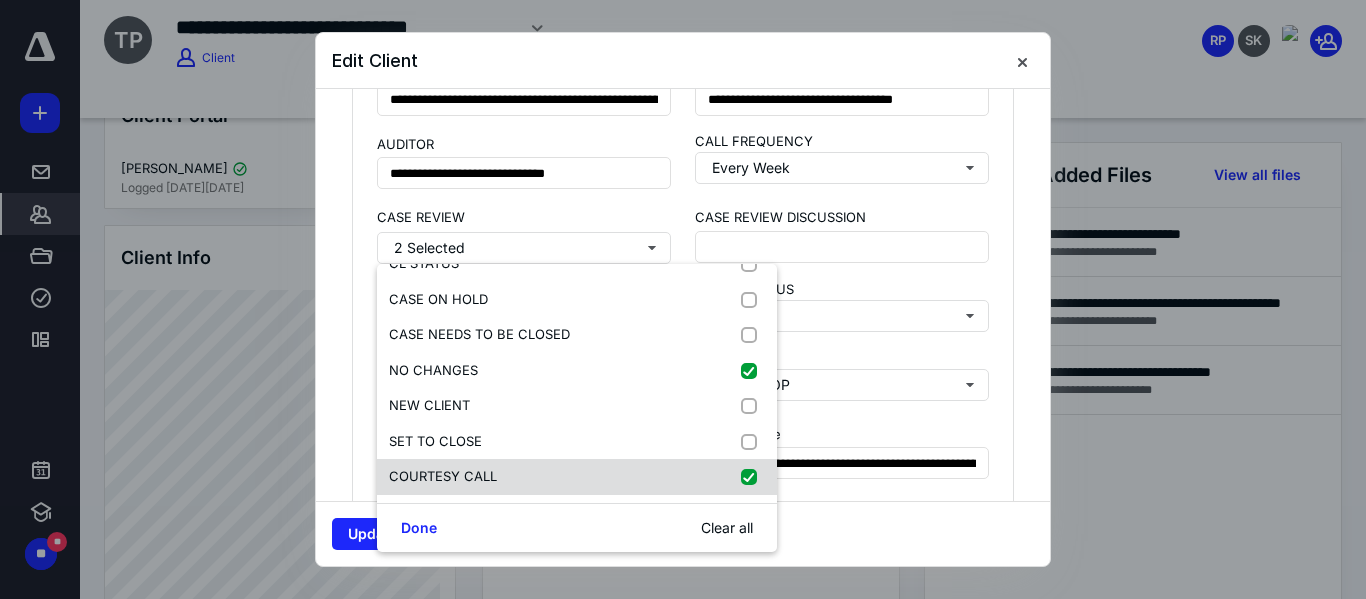click at bounding box center [753, 477] 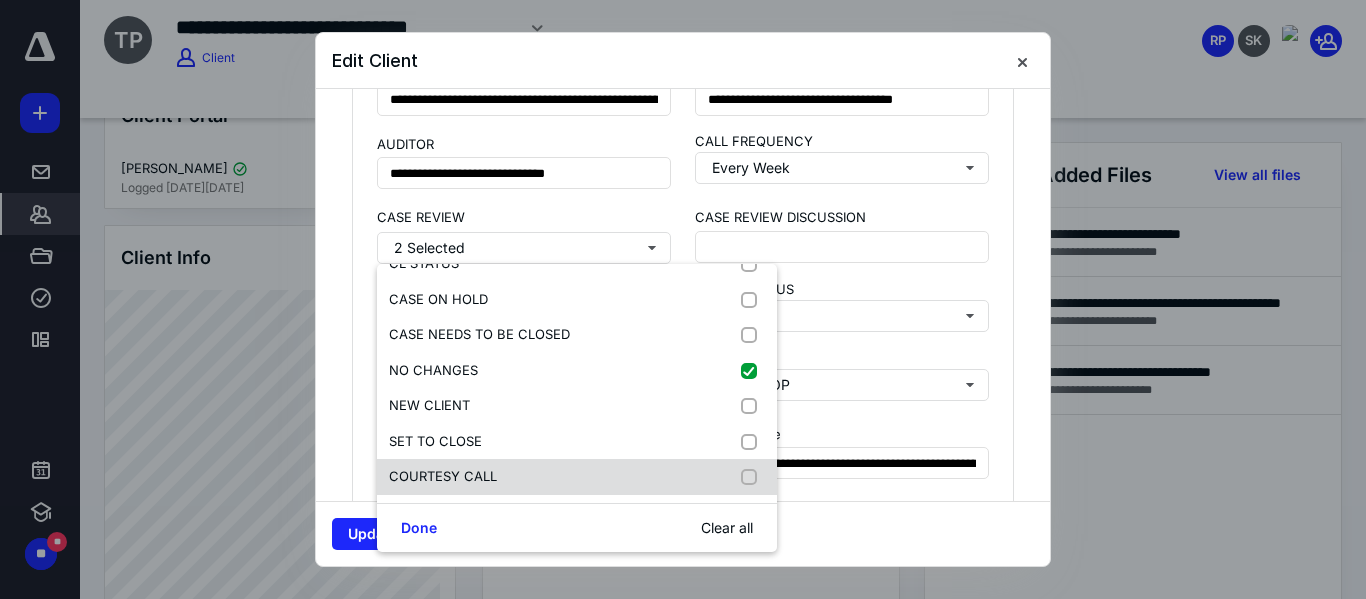 checkbox on "false" 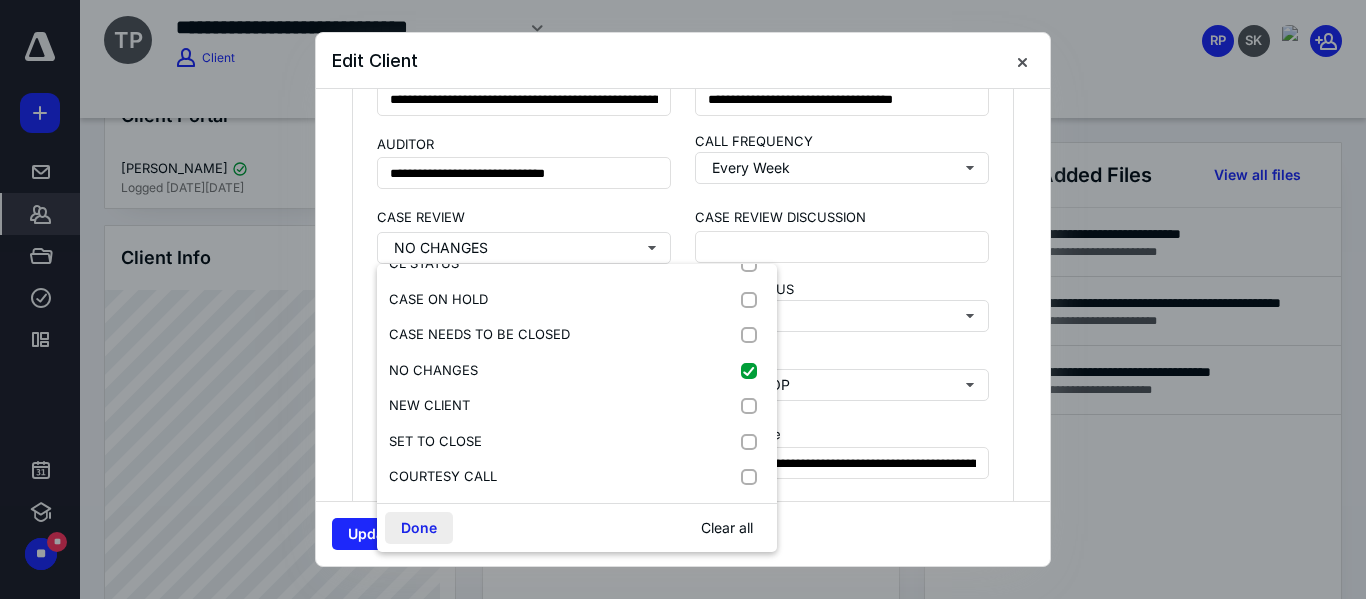 click on "Done" at bounding box center [419, 528] 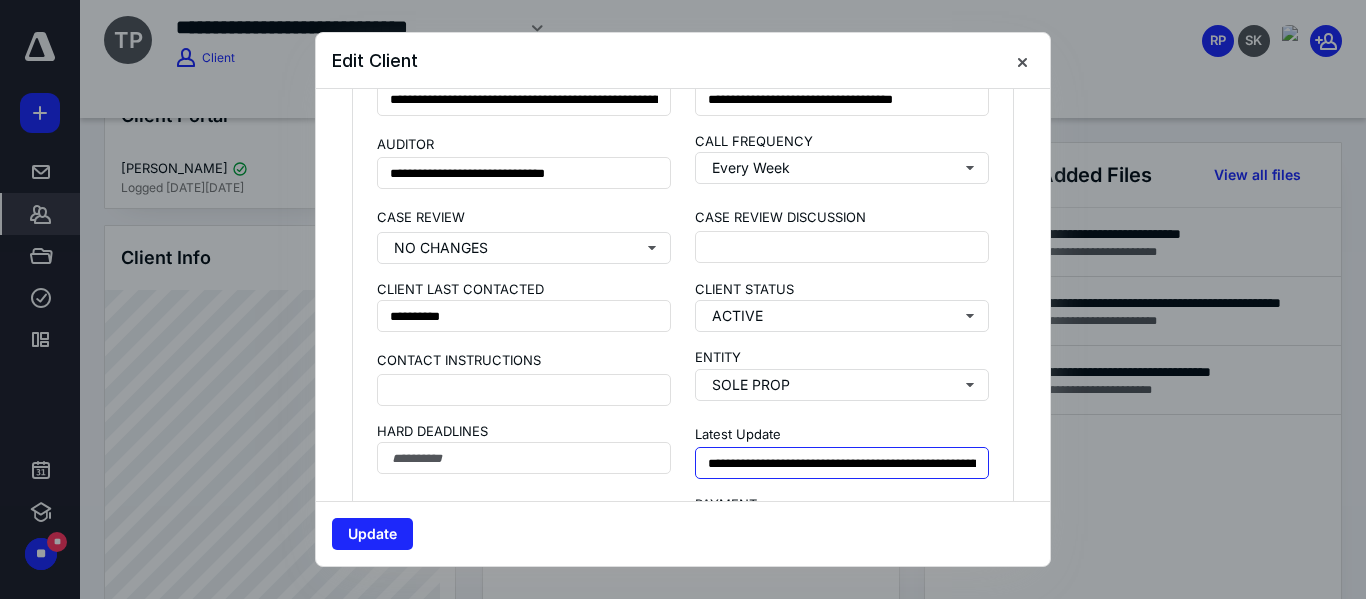 click on "**********" at bounding box center (842, 463) 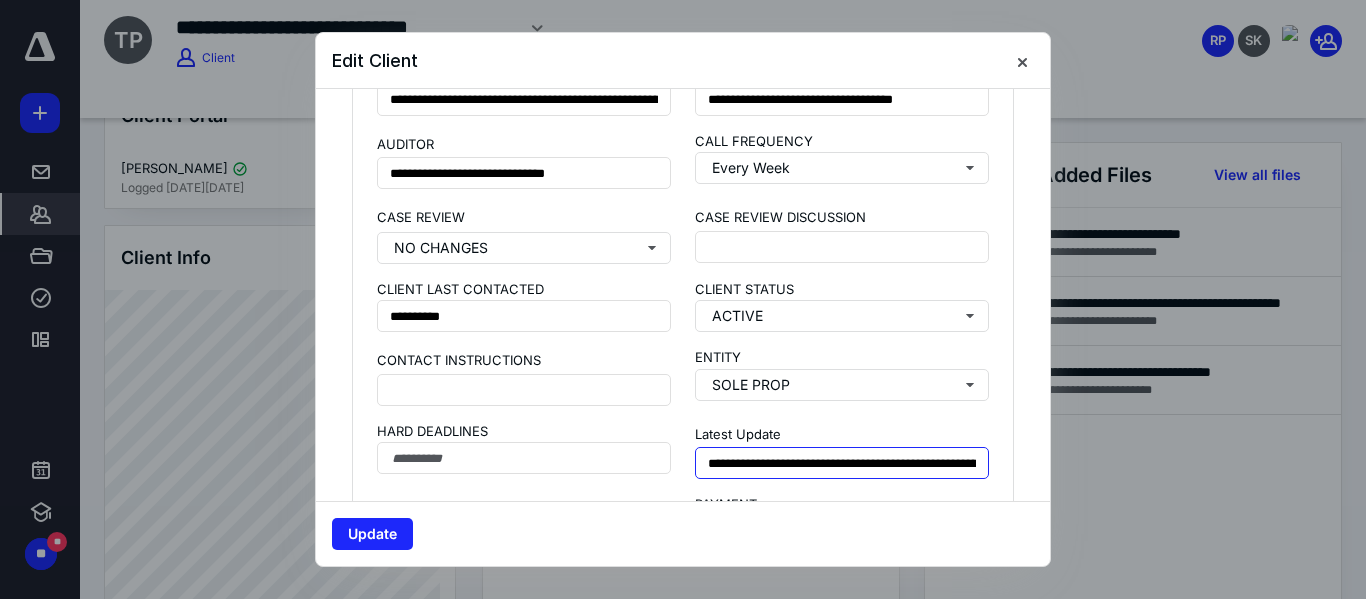scroll, scrollTop: 0, scrollLeft: 443, axis: horizontal 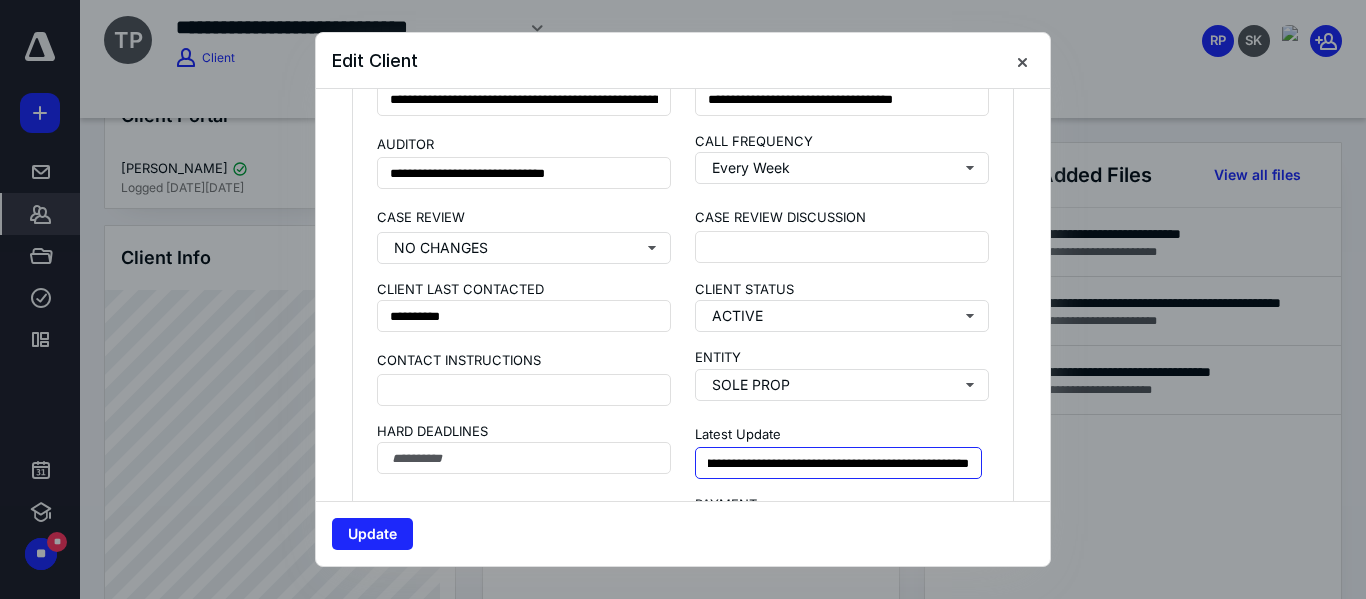 drag, startPoint x: 744, startPoint y: 465, endPoint x: 978, endPoint y: 473, distance: 234.13672 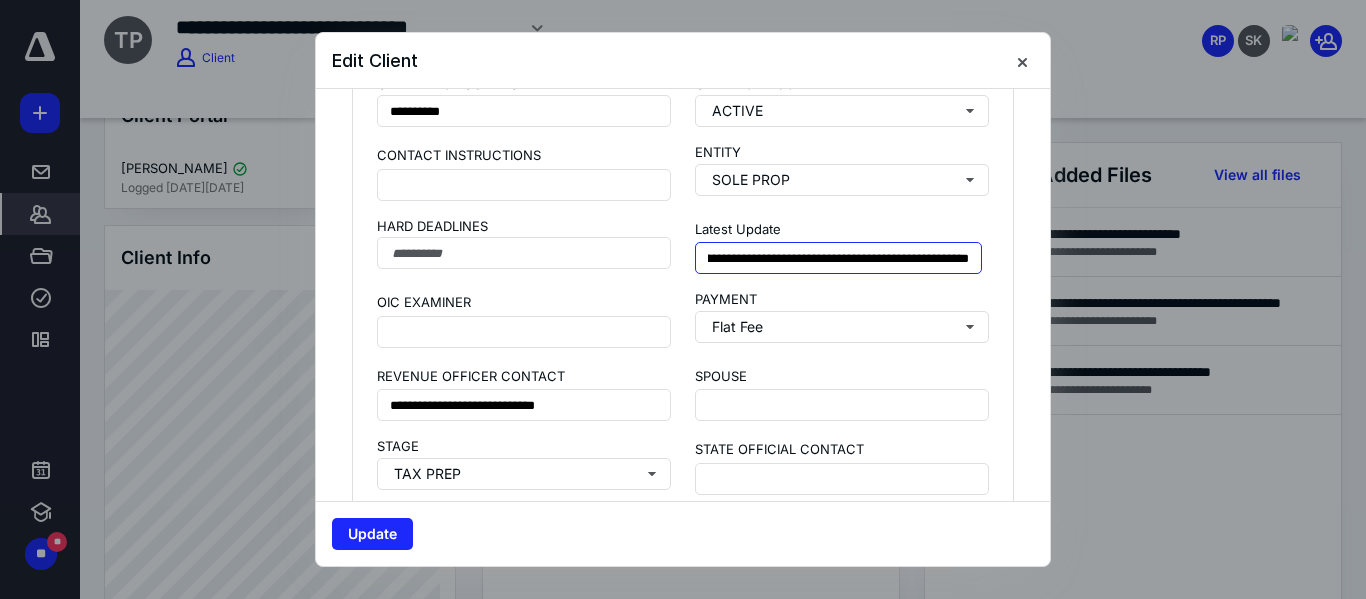 drag, startPoint x: 736, startPoint y: 465, endPoint x: 1067, endPoint y: 494, distance: 332.26797 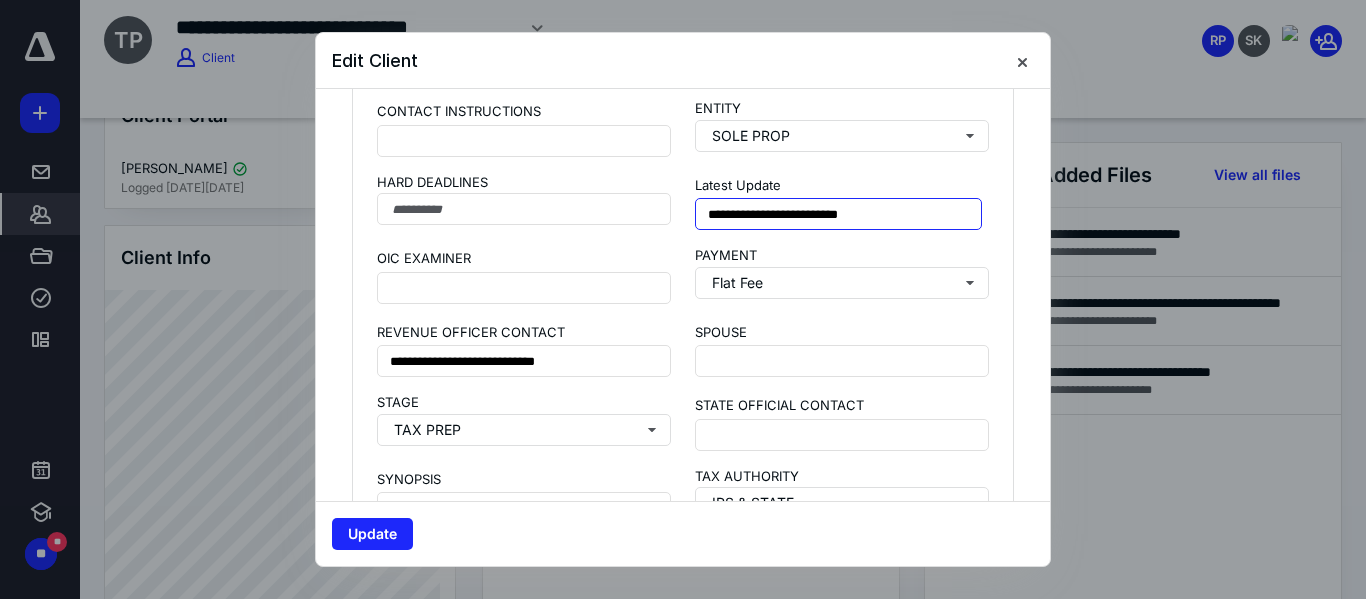 scroll, scrollTop: 0, scrollLeft: 0, axis: both 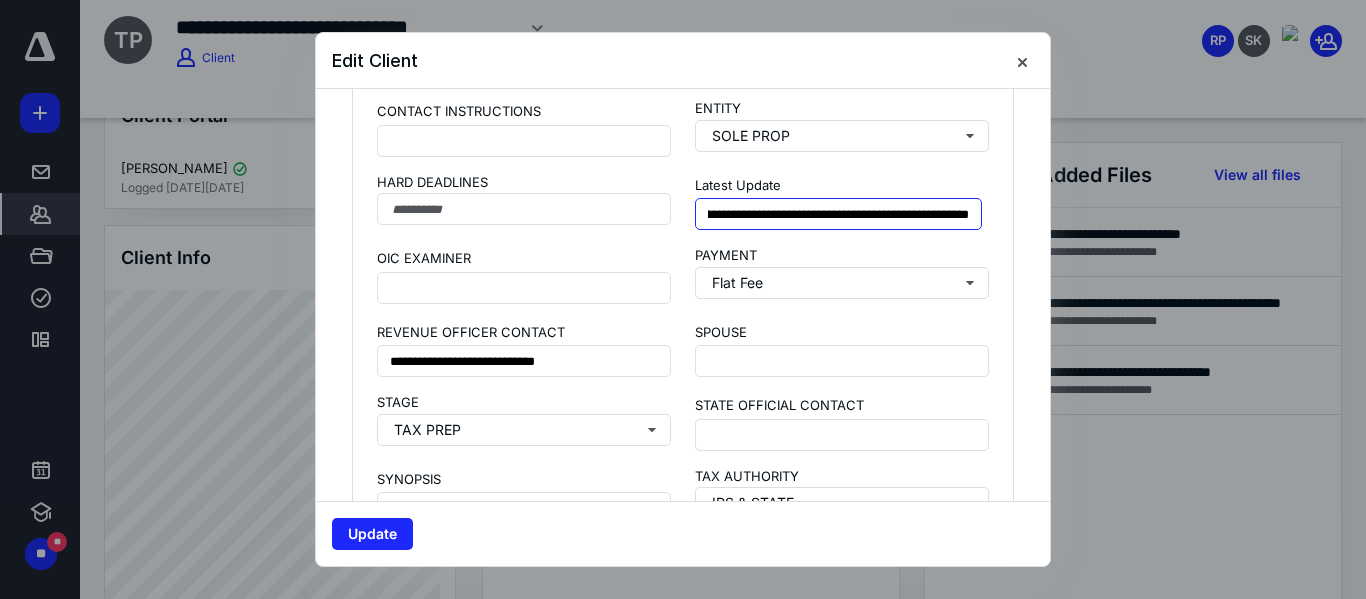 type on "**********" 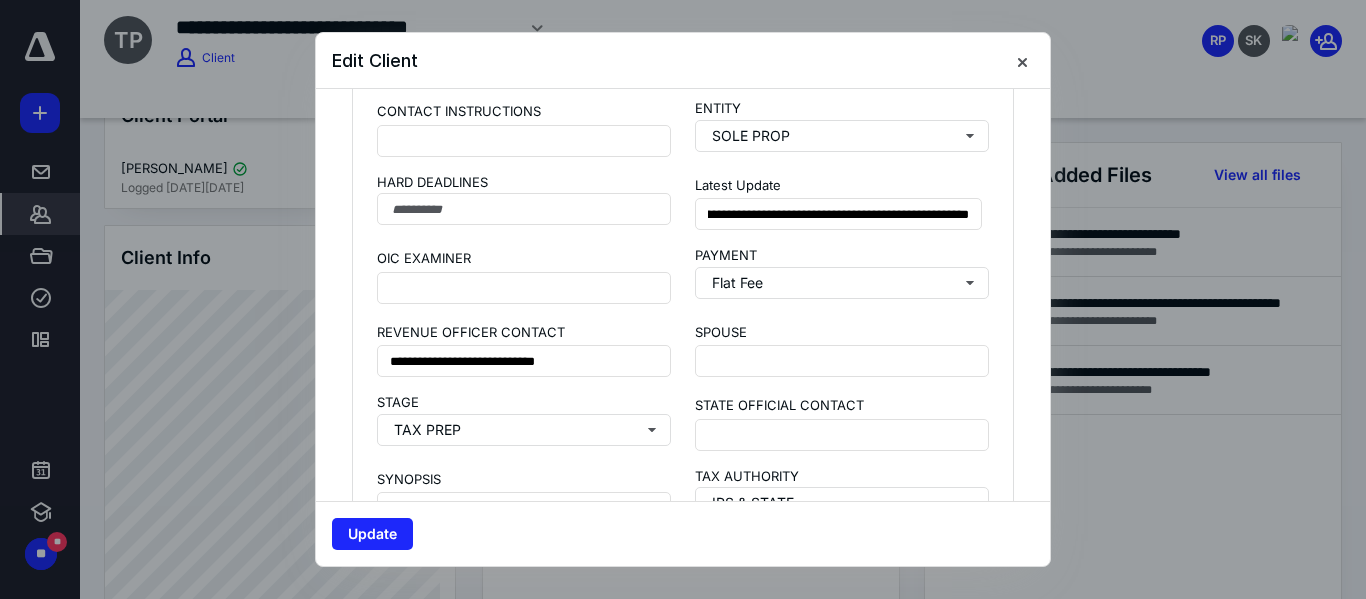 scroll, scrollTop: 0, scrollLeft: 0, axis: both 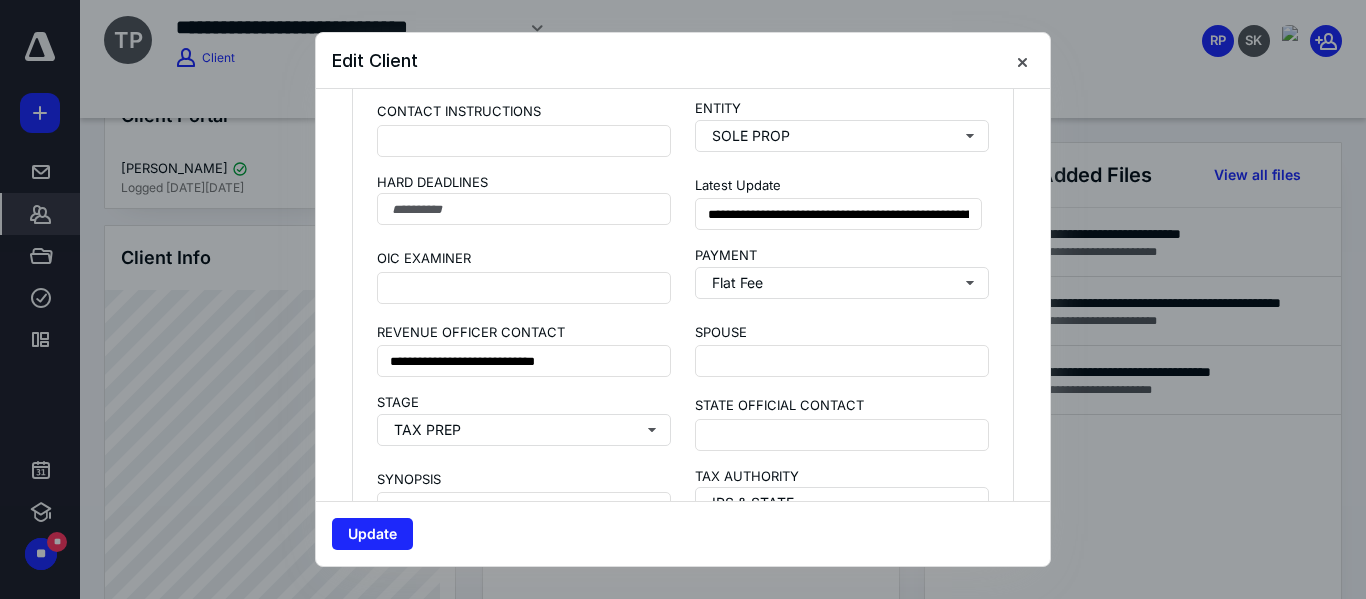 click on "**********" at bounding box center [683, -445] 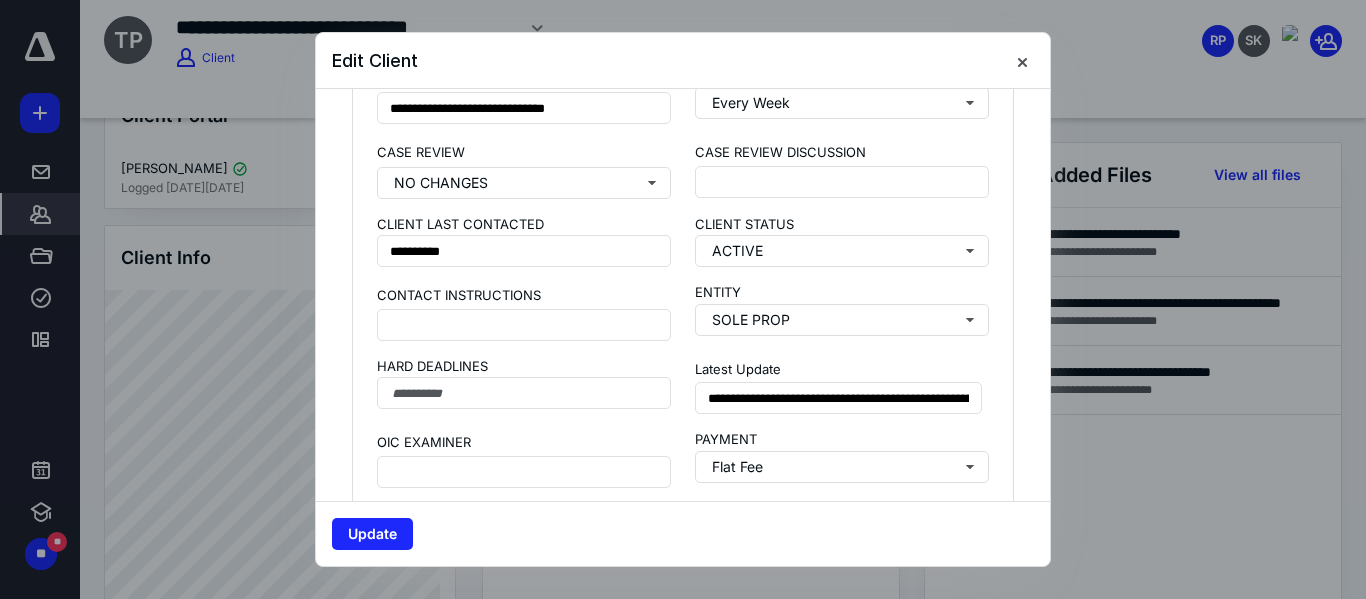 scroll, scrollTop: 1944, scrollLeft: 0, axis: vertical 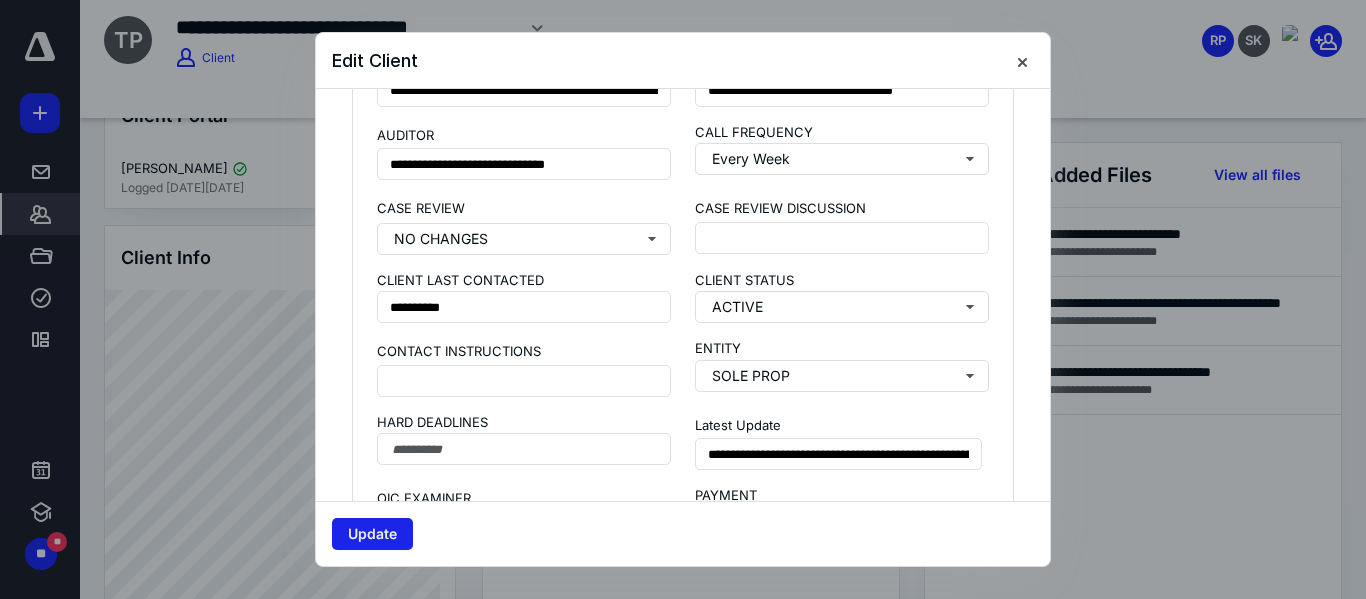 click on "Update" at bounding box center (372, 534) 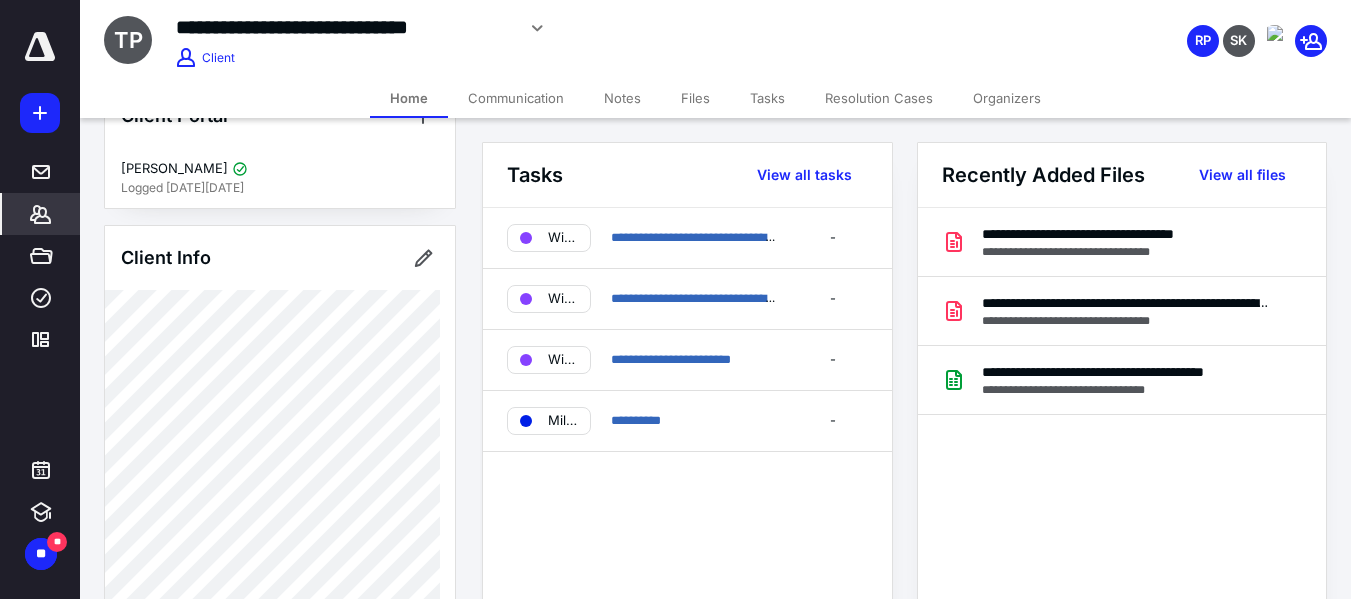 click on "Files" at bounding box center (695, 98) 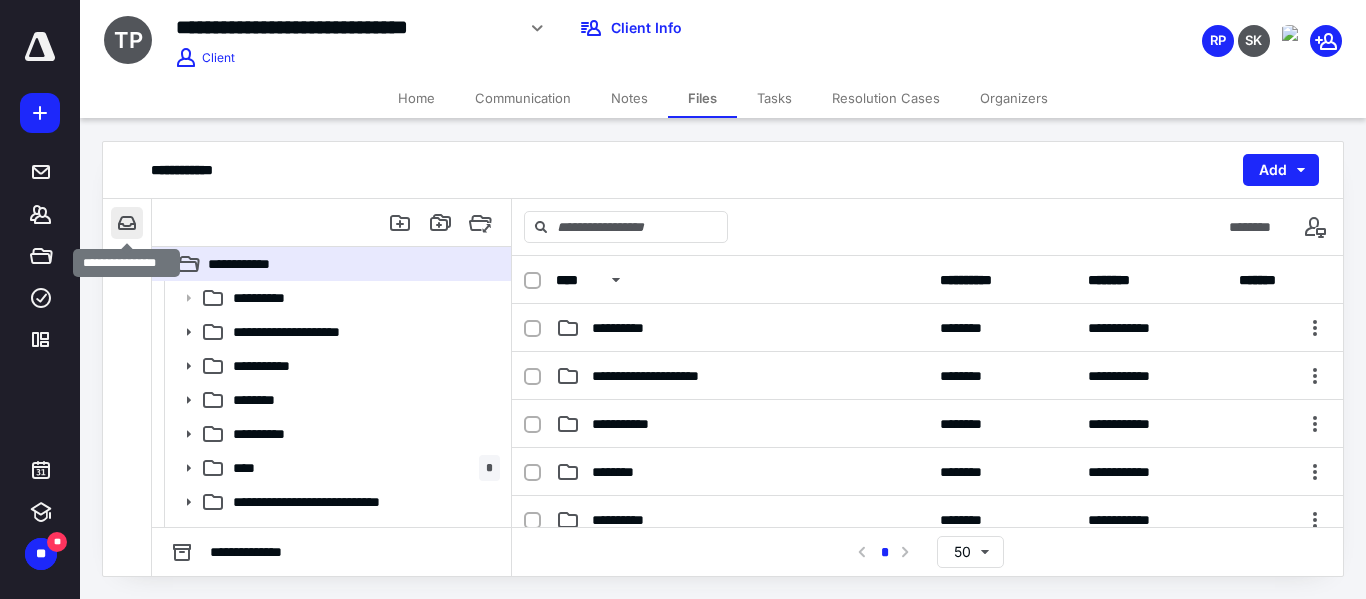 click at bounding box center (127, 223) 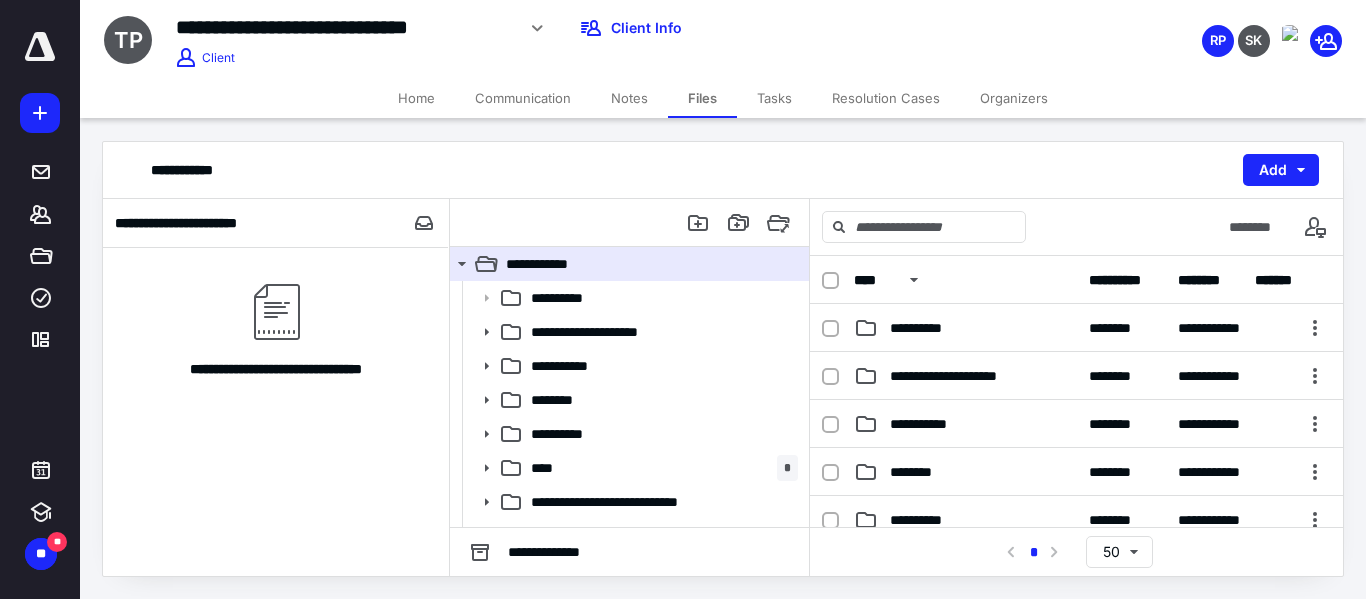 click on "Home" at bounding box center (416, 98) 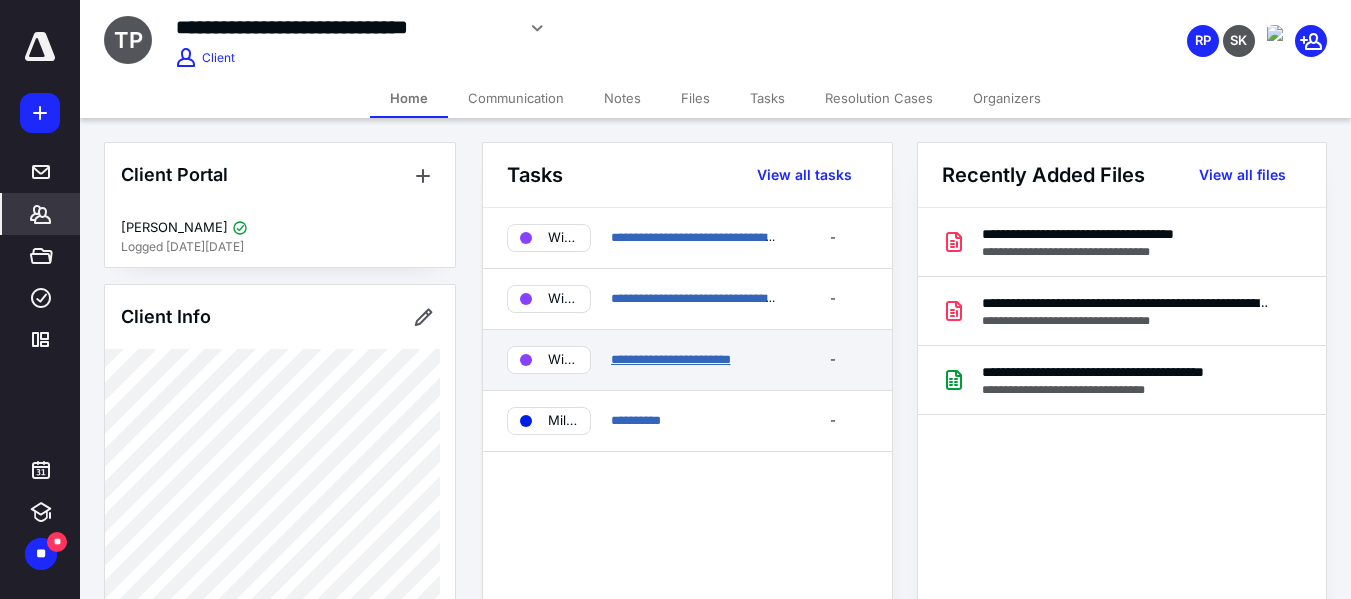 click on "**********" at bounding box center (671, 359) 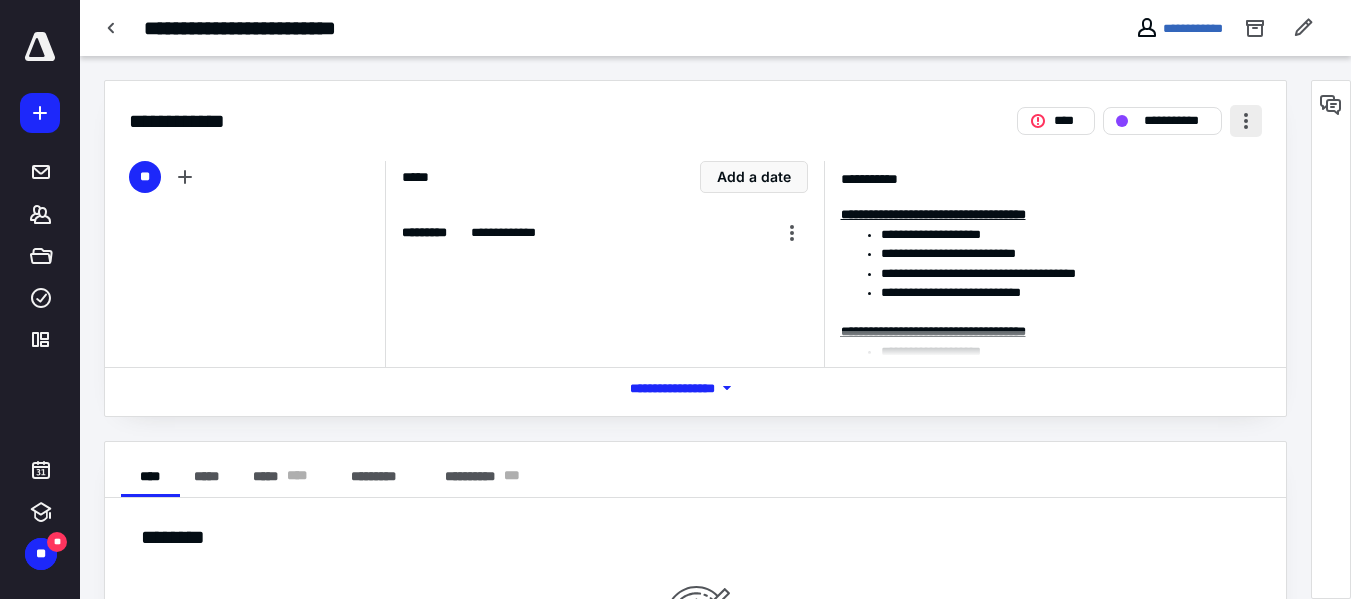 click at bounding box center [1246, 121] 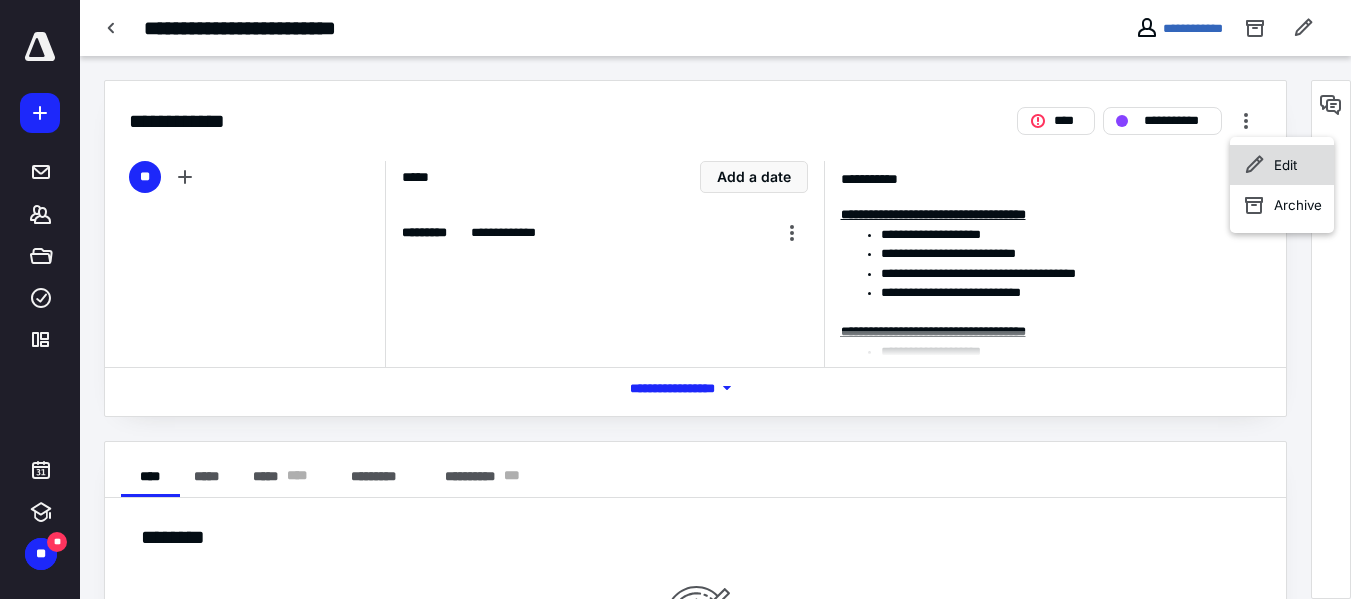 click 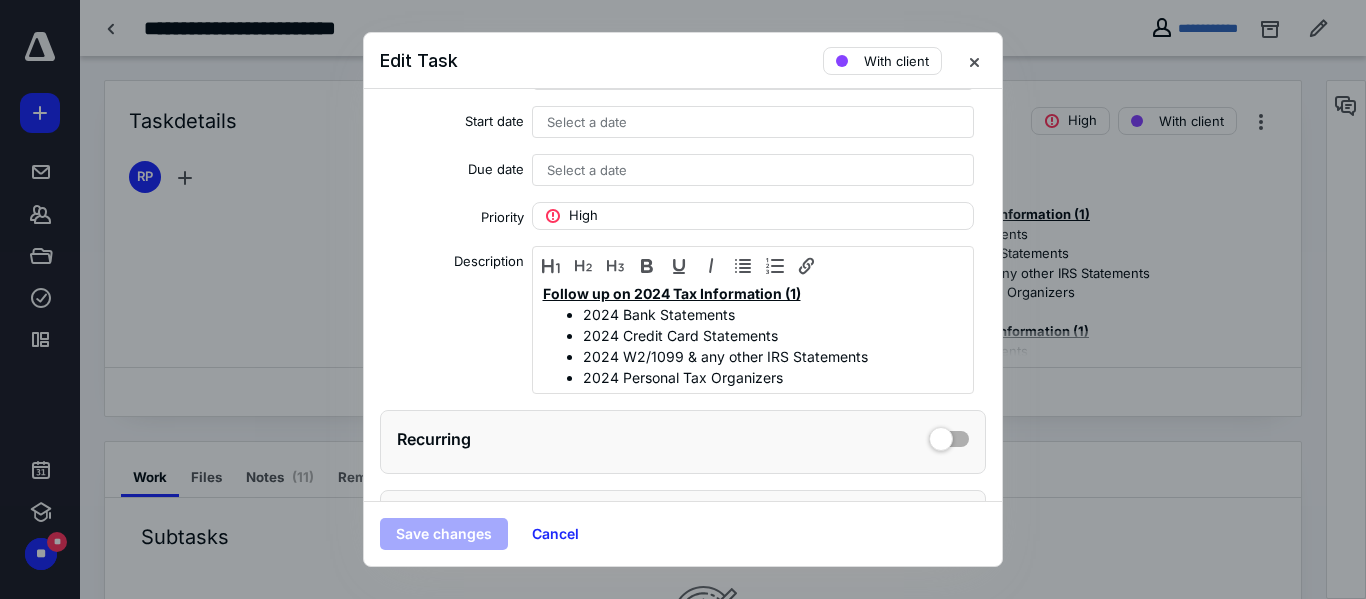 scroll, scrollTop: 221, scrollLeft: 0, axis: vertical 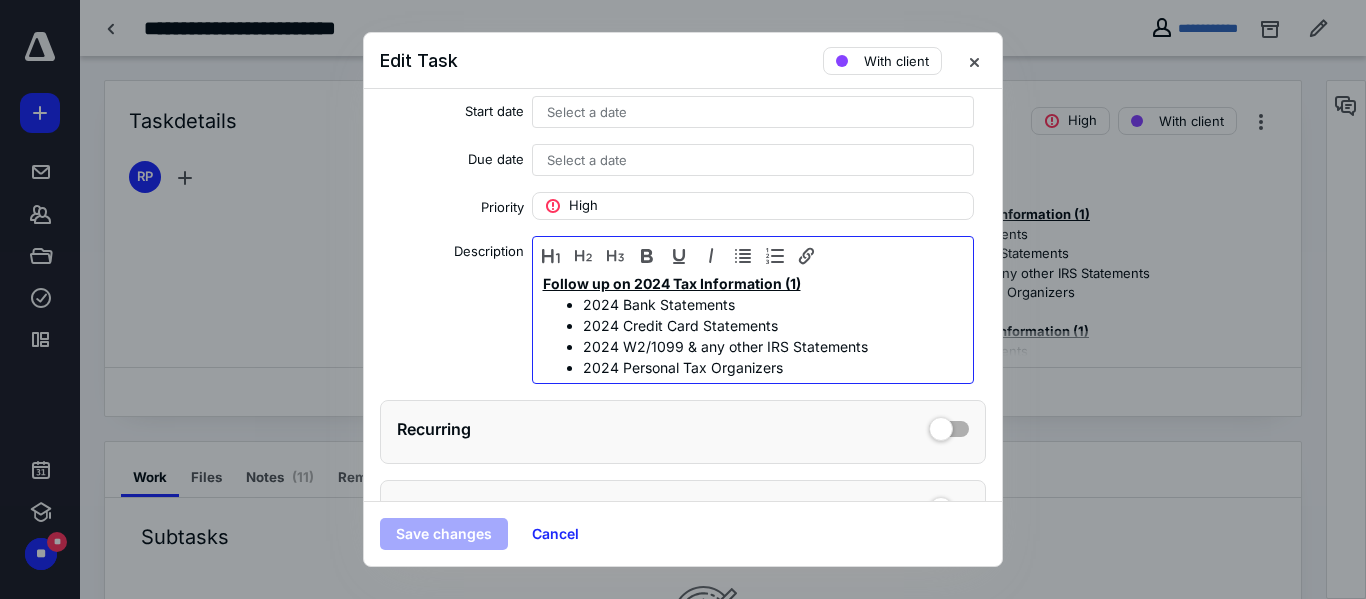 click on "2024 Bank Statements" at bounding box center (773, 304) 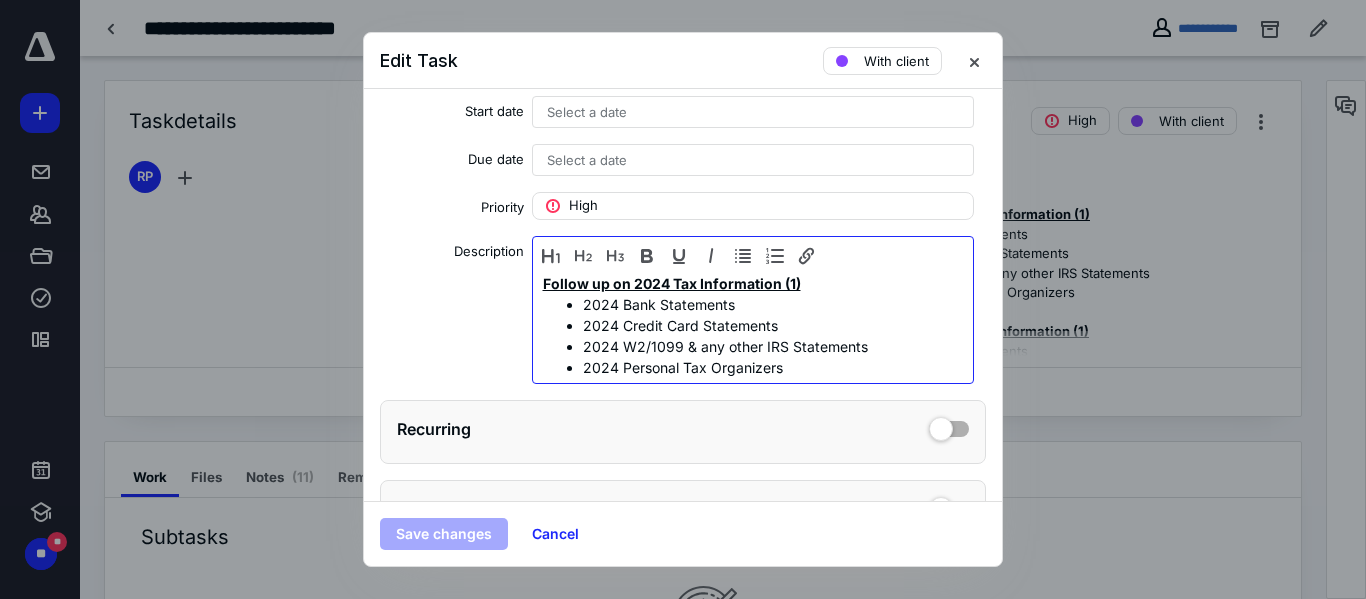 type 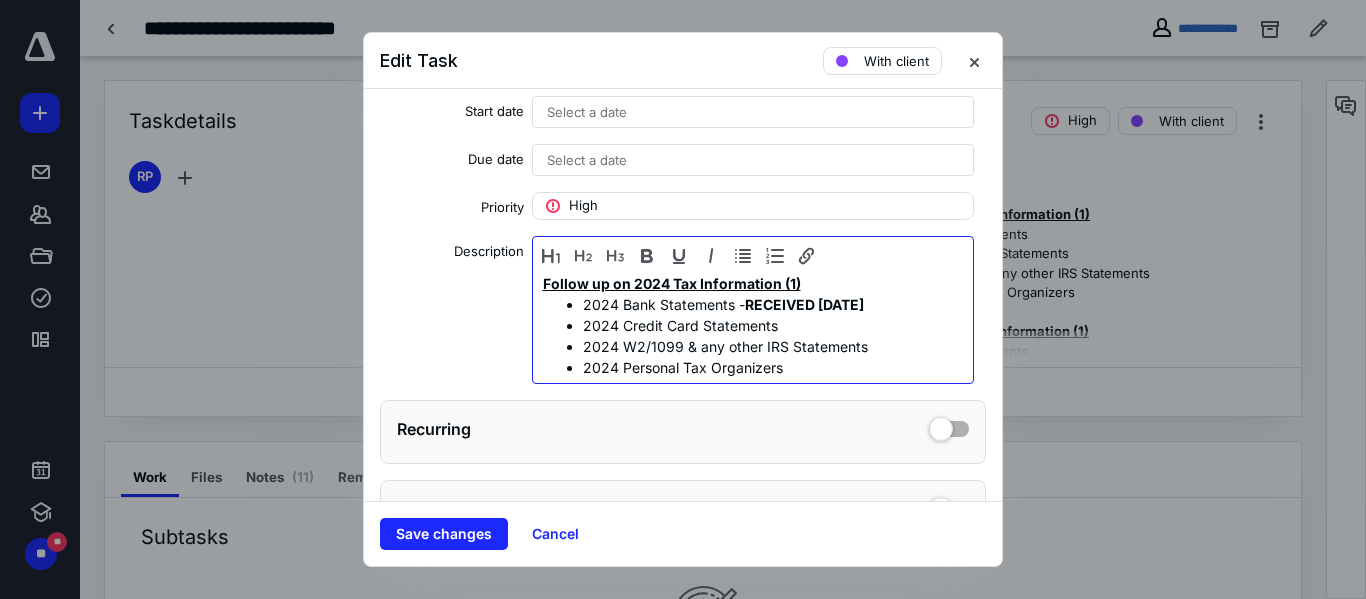 click on "2024 Credit Card Statements" at bounding box center [773, 325] 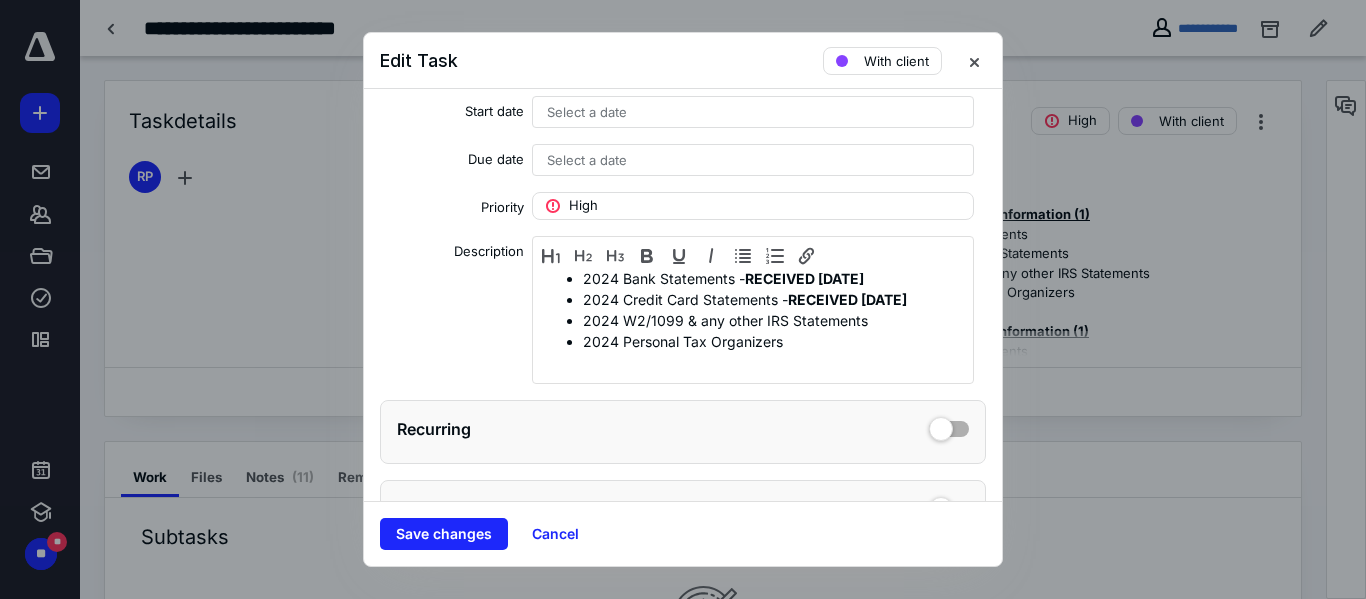 scroll, scrollTop: 40, scrollLeft: 0, axis: vertical 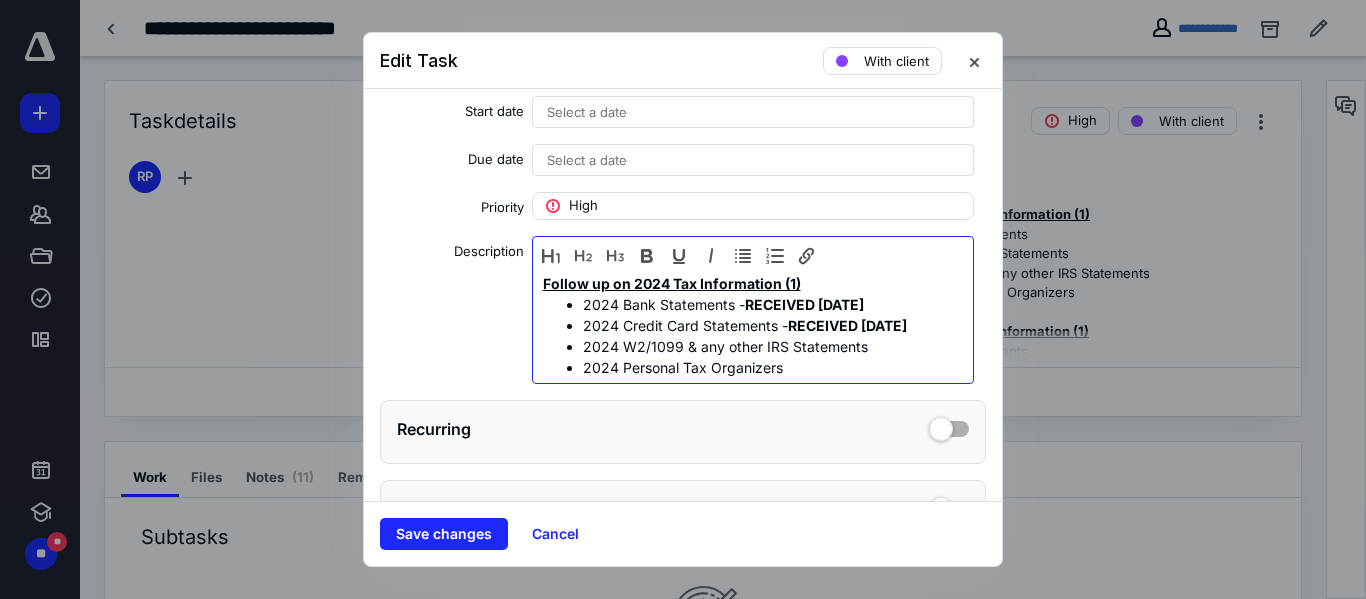 drag, startPoint x: 910, startPoint y: 326, endPoint x: 778, endPoint y: 324, distance: 132.01515 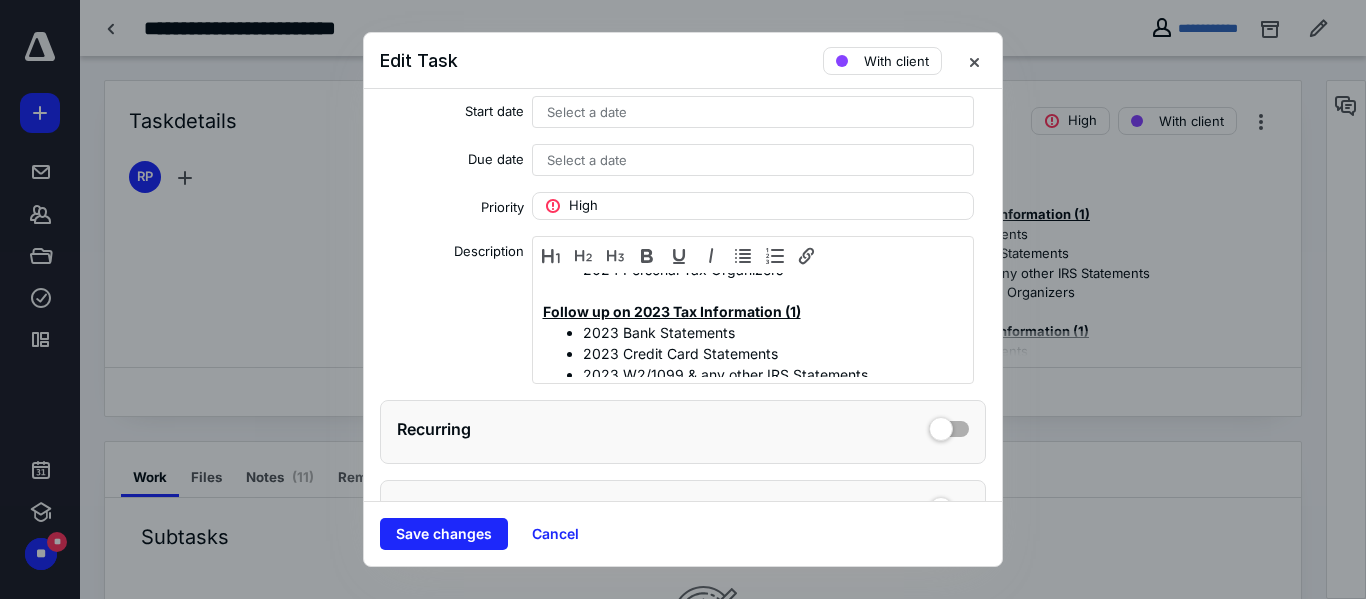 scroll, scrollTop: 120, scrollLeft: 0, axis: vertical 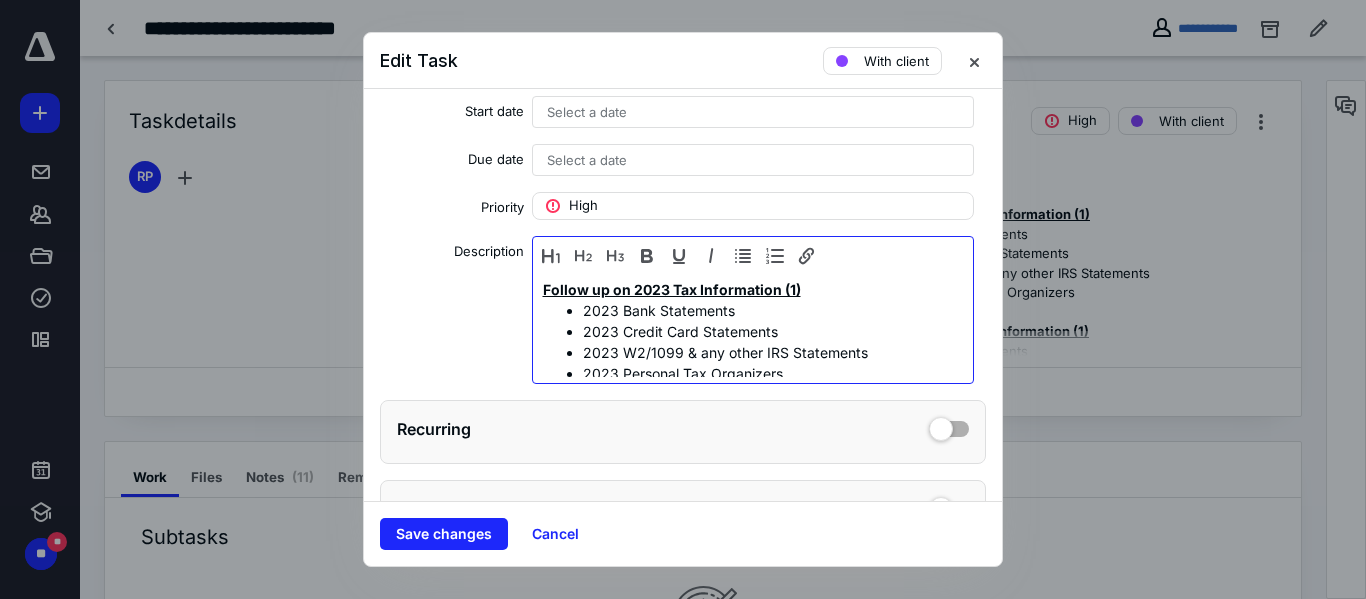 click on "2023 Bank Statements" at bounding box center [767, 310] 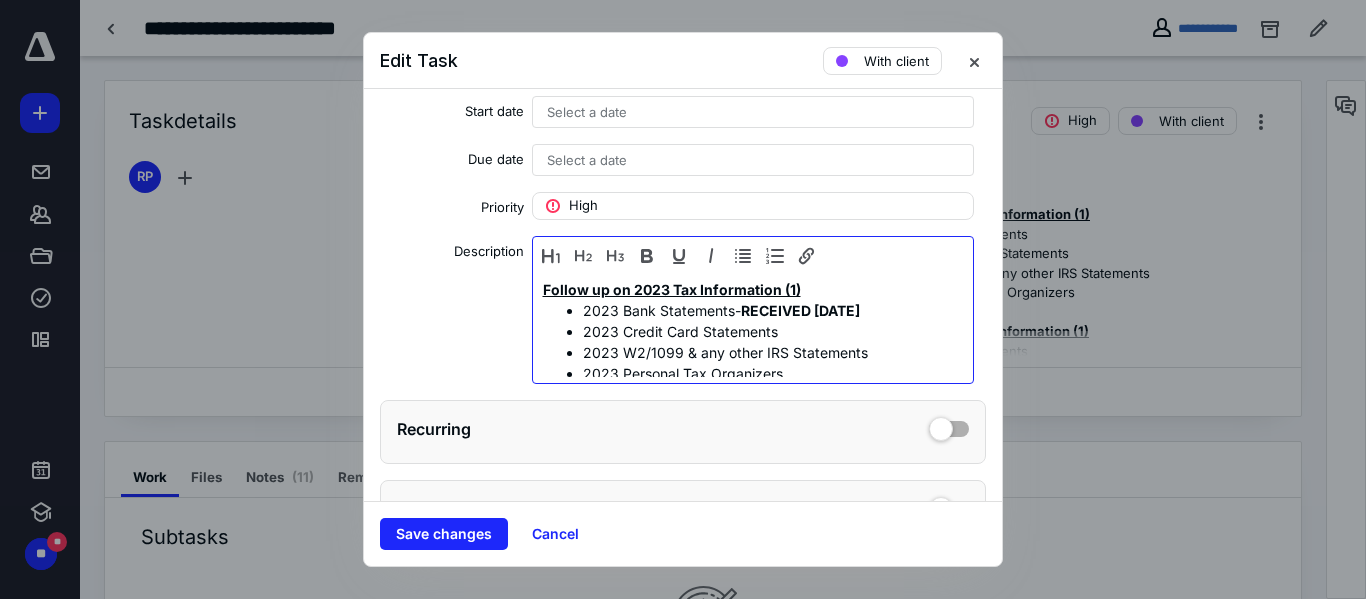 click on "2023 Credit Card Statements" at bounding box center [767, 331] 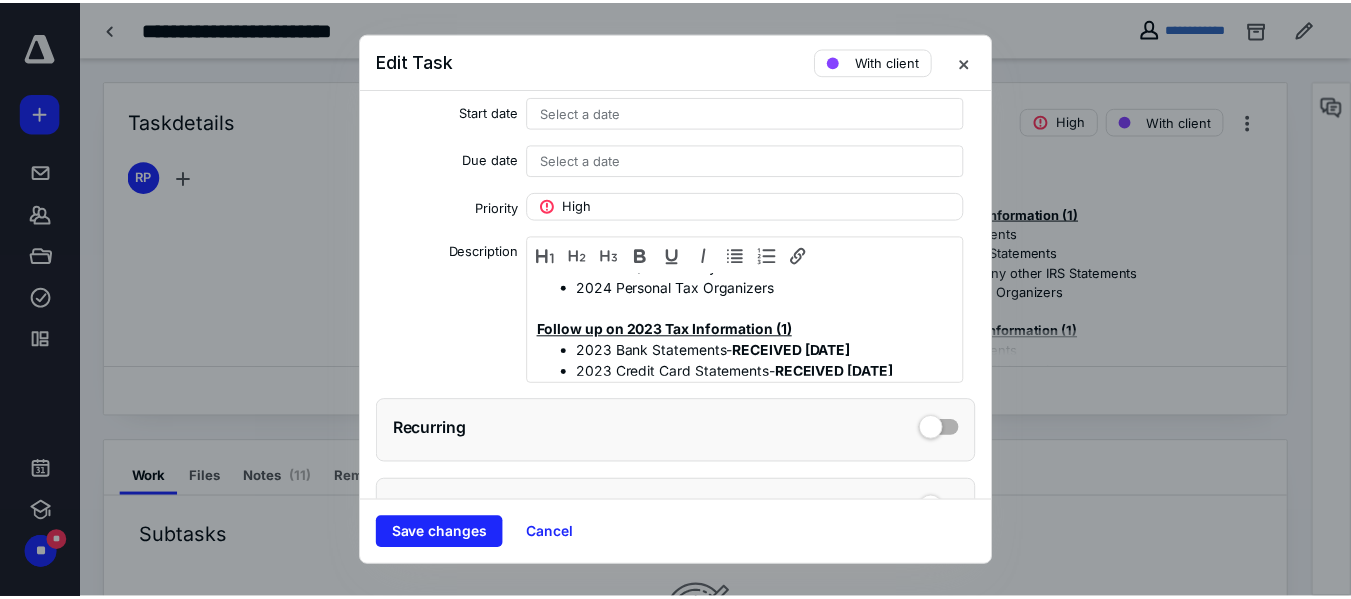 scroll, scrollTop: 0, scrollLeft: 0, axis: both 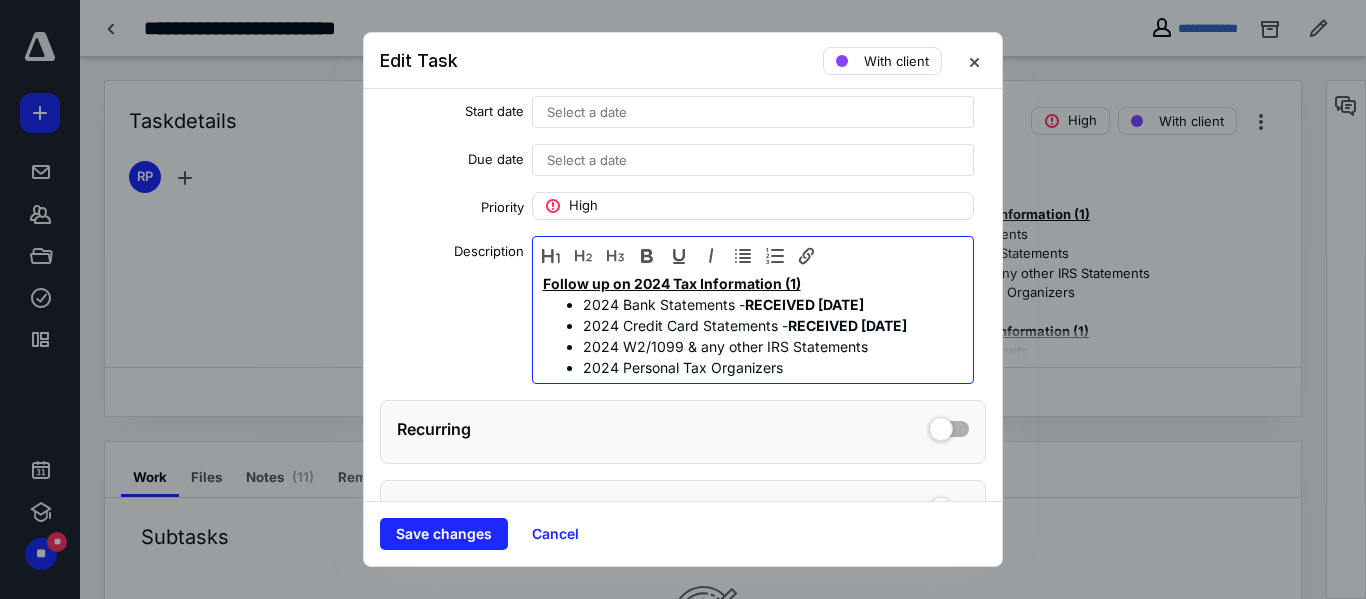 click on "2024 Personal Tax Organizers" at bounding box center (767, 367) 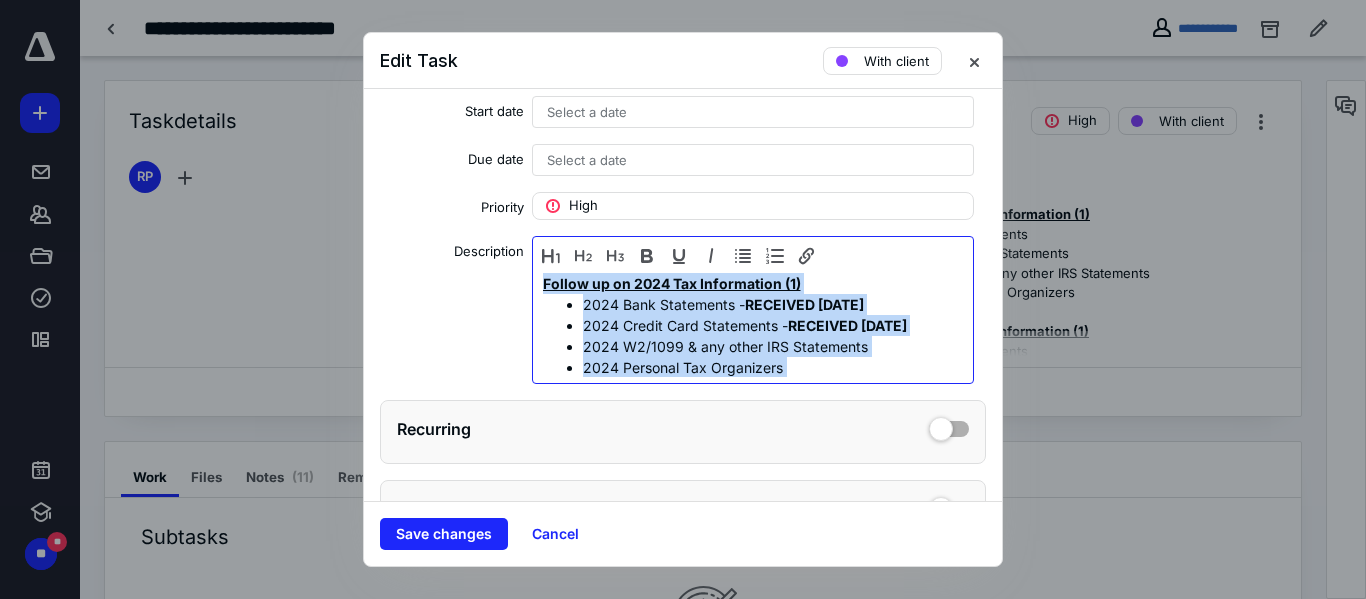 click on "2024 Personal Tax Organizers" at bounding box center (767, 367) 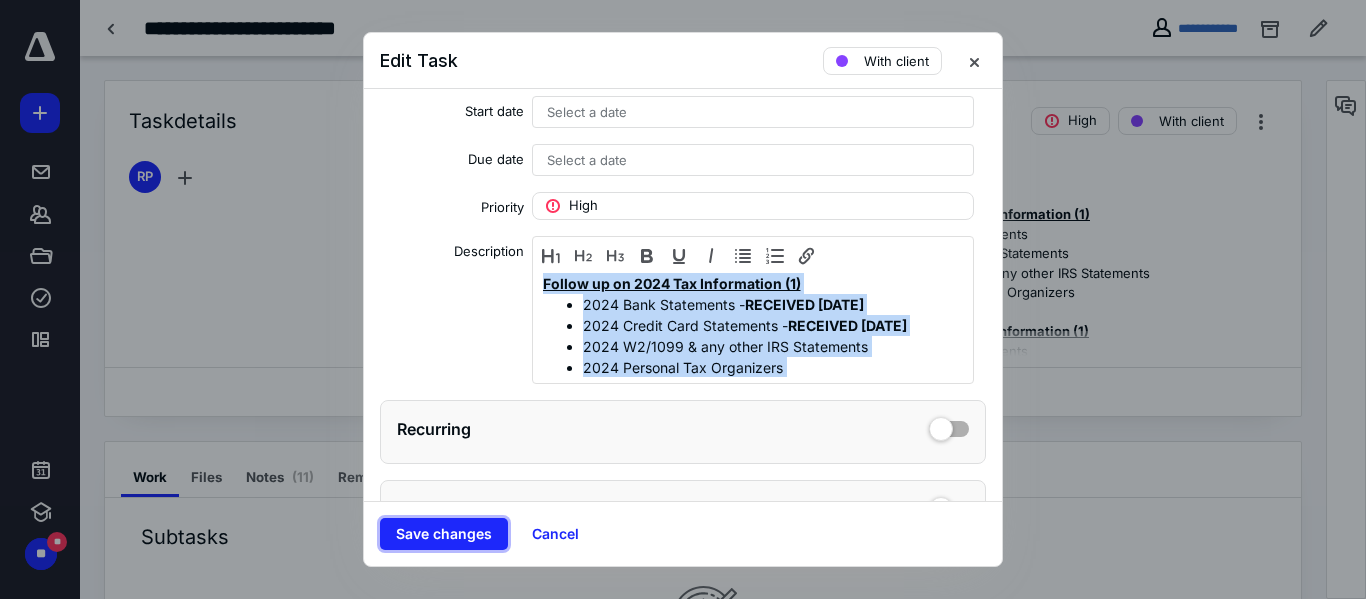 drag, startPoint x: 446, startPoint y: 536, endPoint x: 464, endPoint y: 516, distance: 26.907248 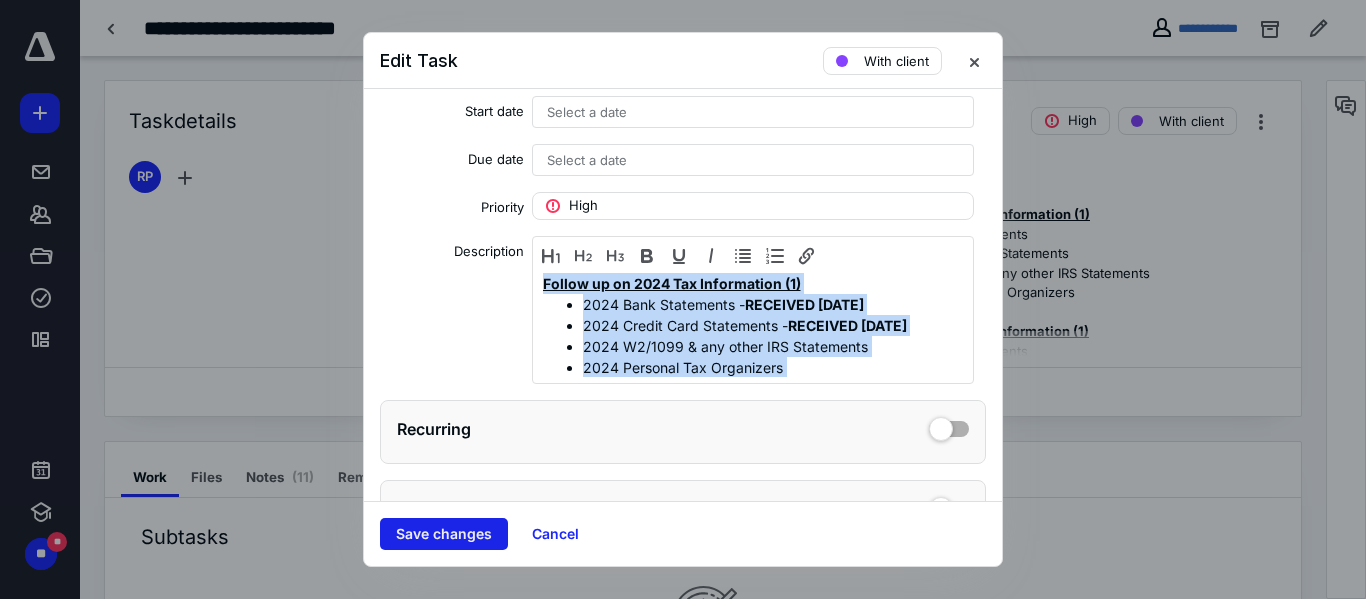 click on "Save changes" at bounding box center (444, 534) 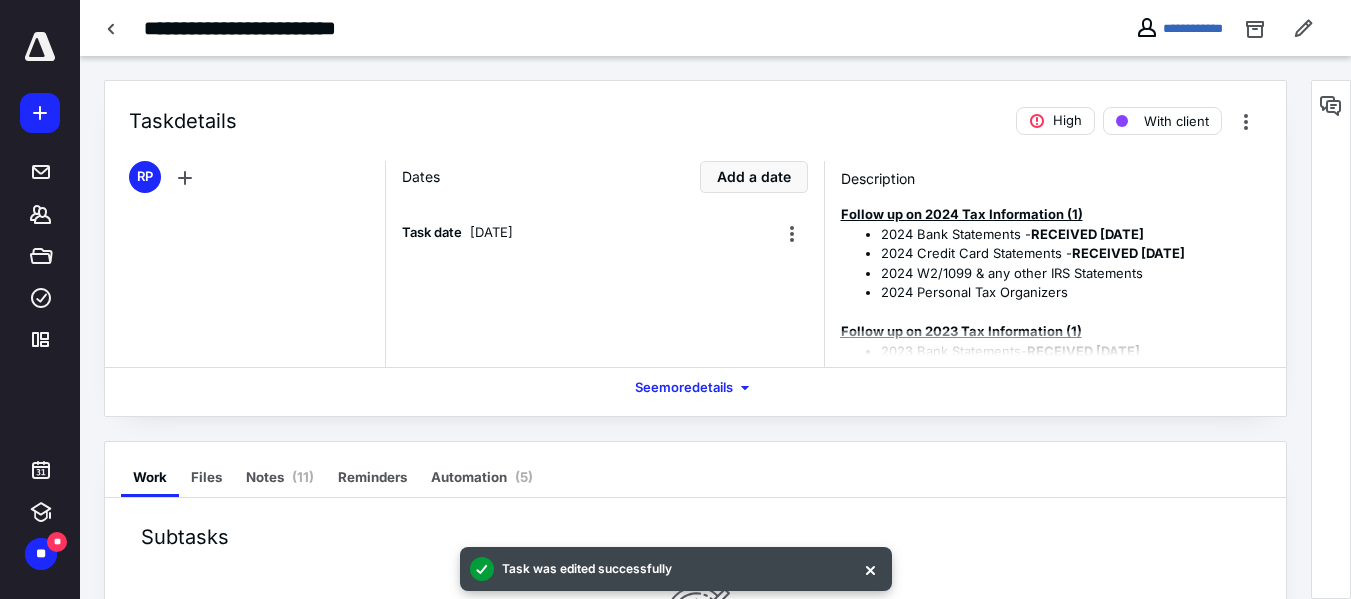 click 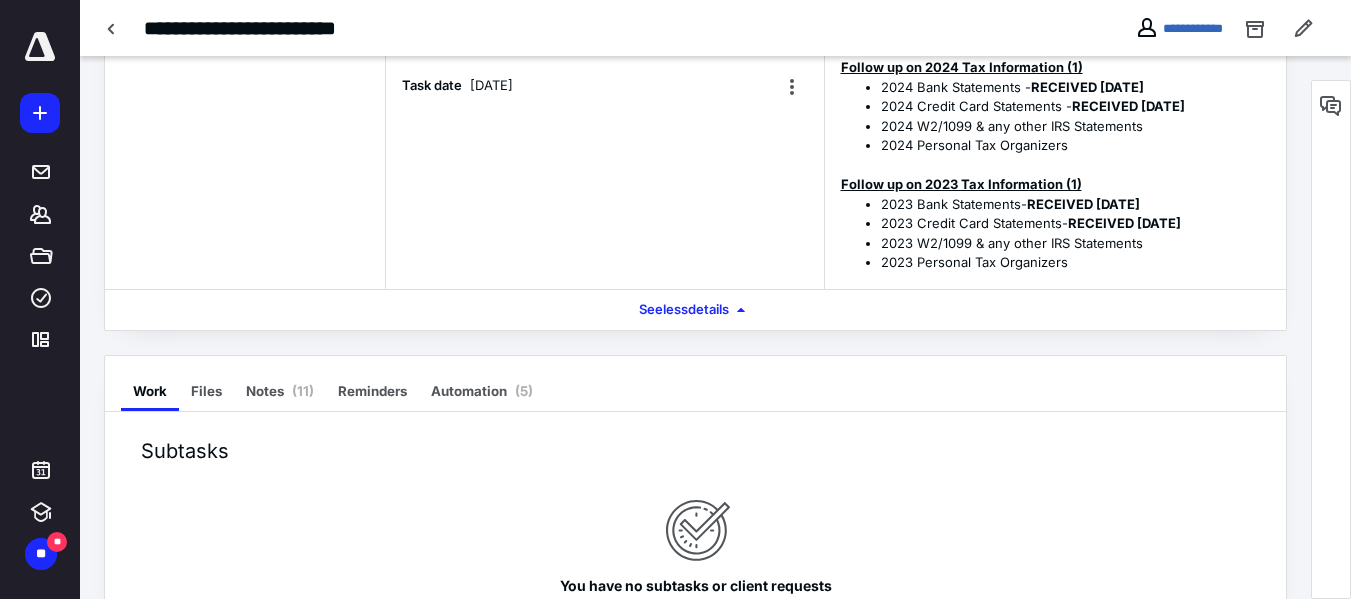 scroll, scrollTop: 163, scrollLeft: 0, axis: vertical 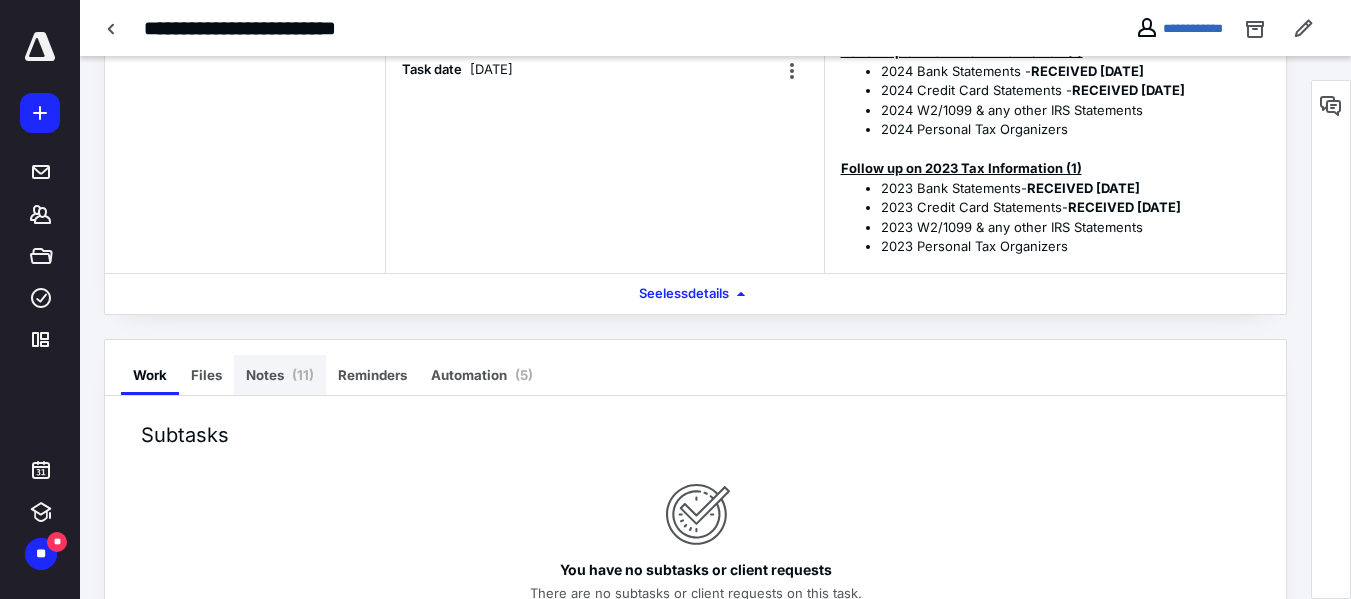 click on "Notes ( 11 )" at bounding box center (280, 375) 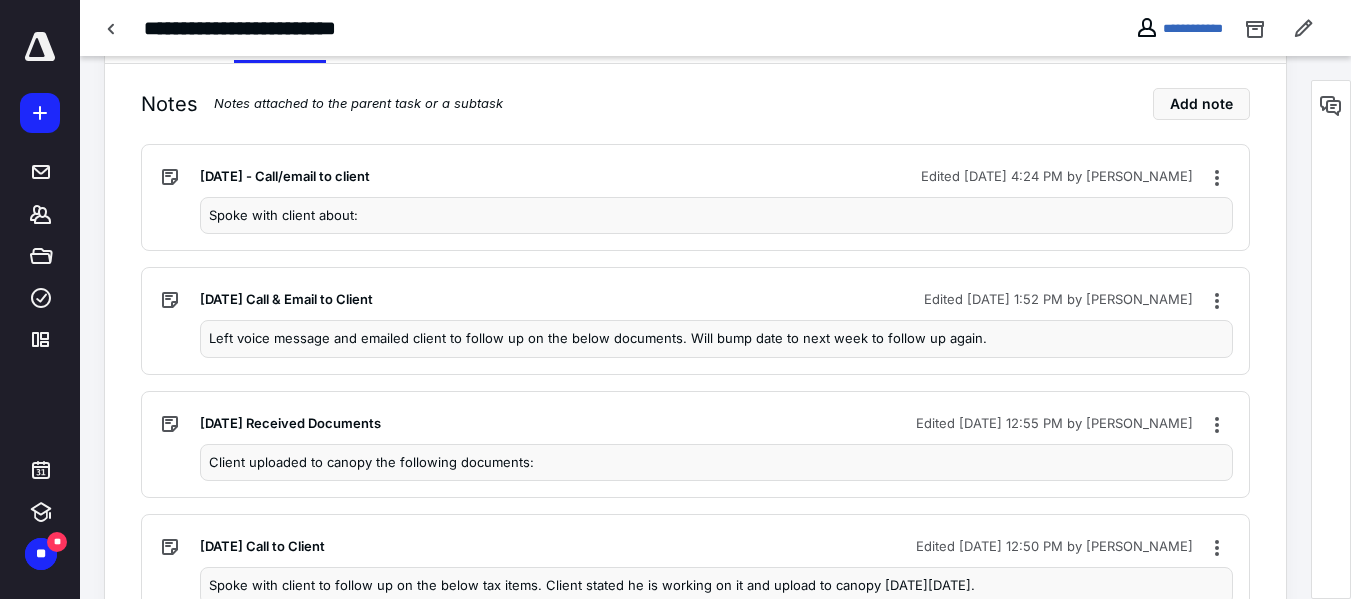 scroll, scrollTop: 509, scrollLeft: 0, axis: vertical 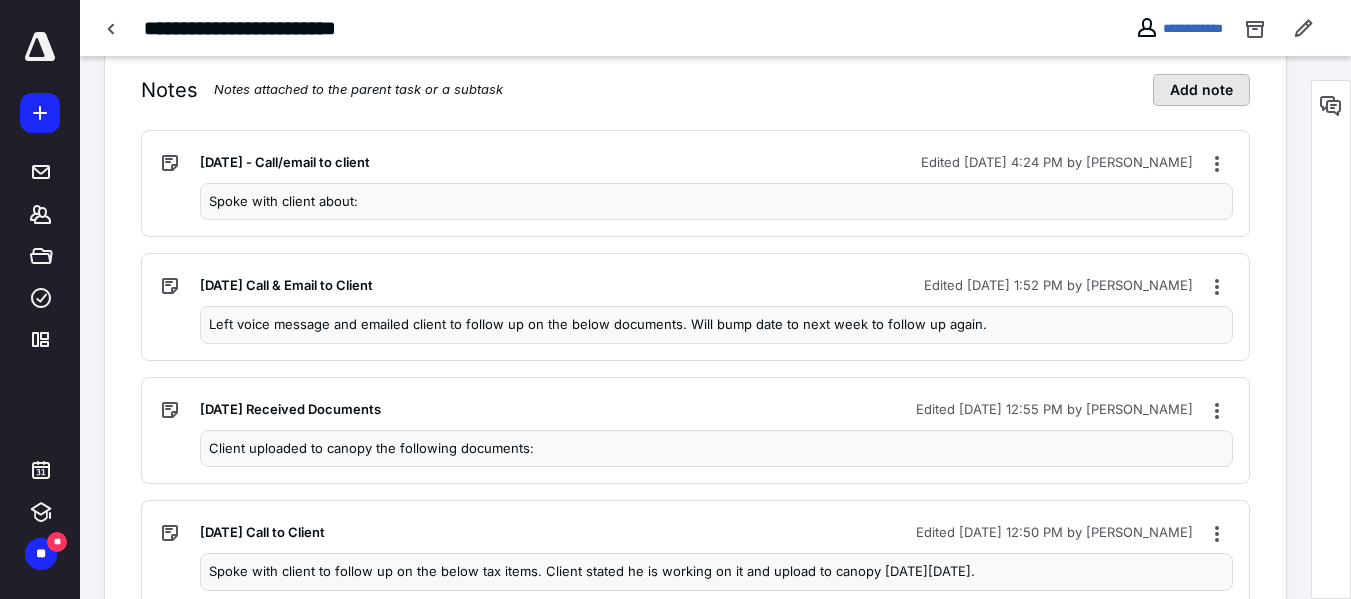 click on "Add note" at bounding box center [1201, 90] 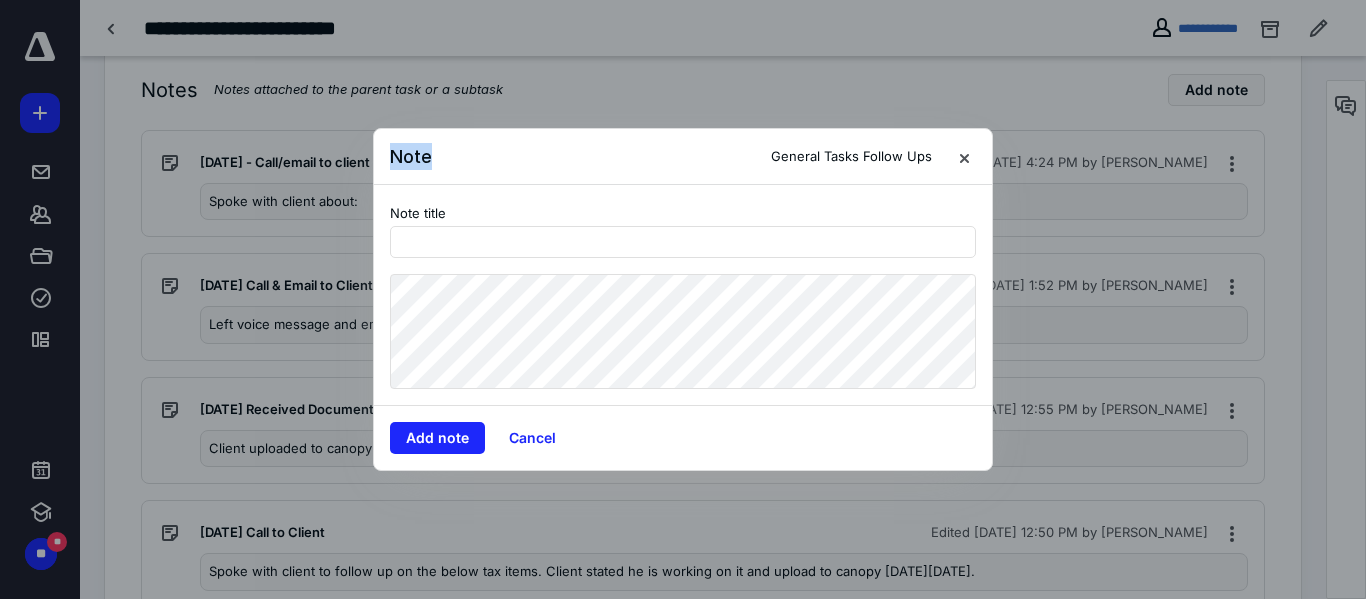 drag, startPoint x: 593, startPoint y: 160, endPoint x: 591, endPoint y: 124, distance: 36.05551 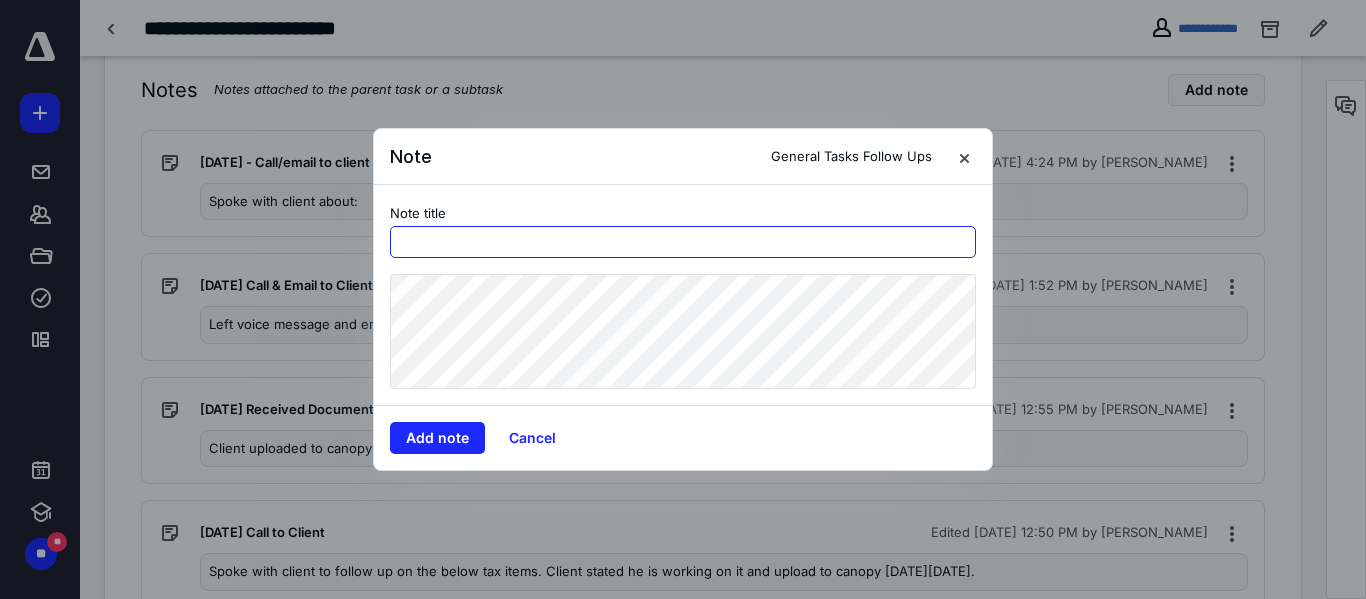 click at bounding box center (683, 242) 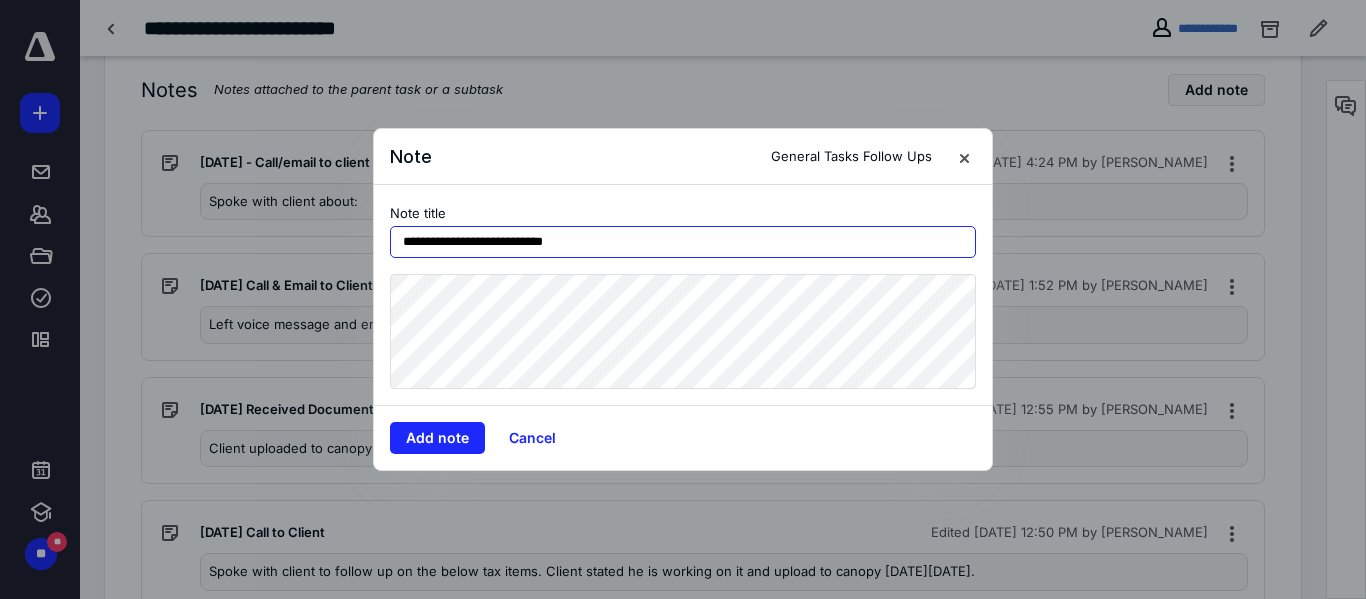 type on "**********" 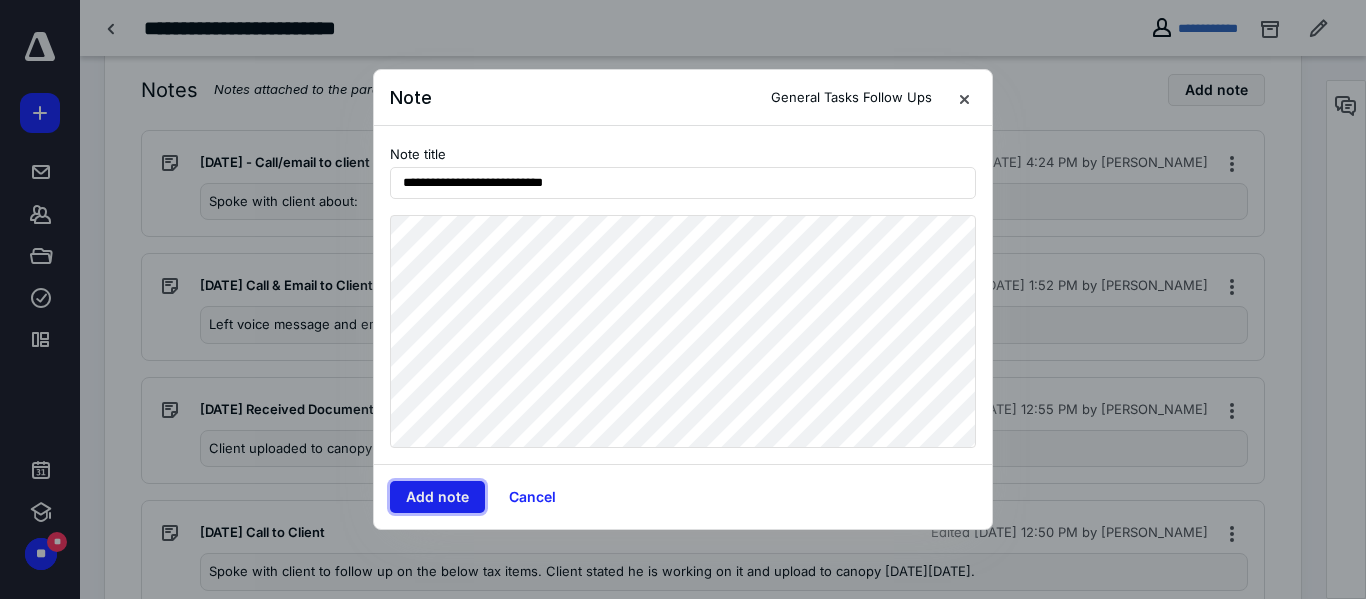 click on "Add note" at bounding box center (437, 497) 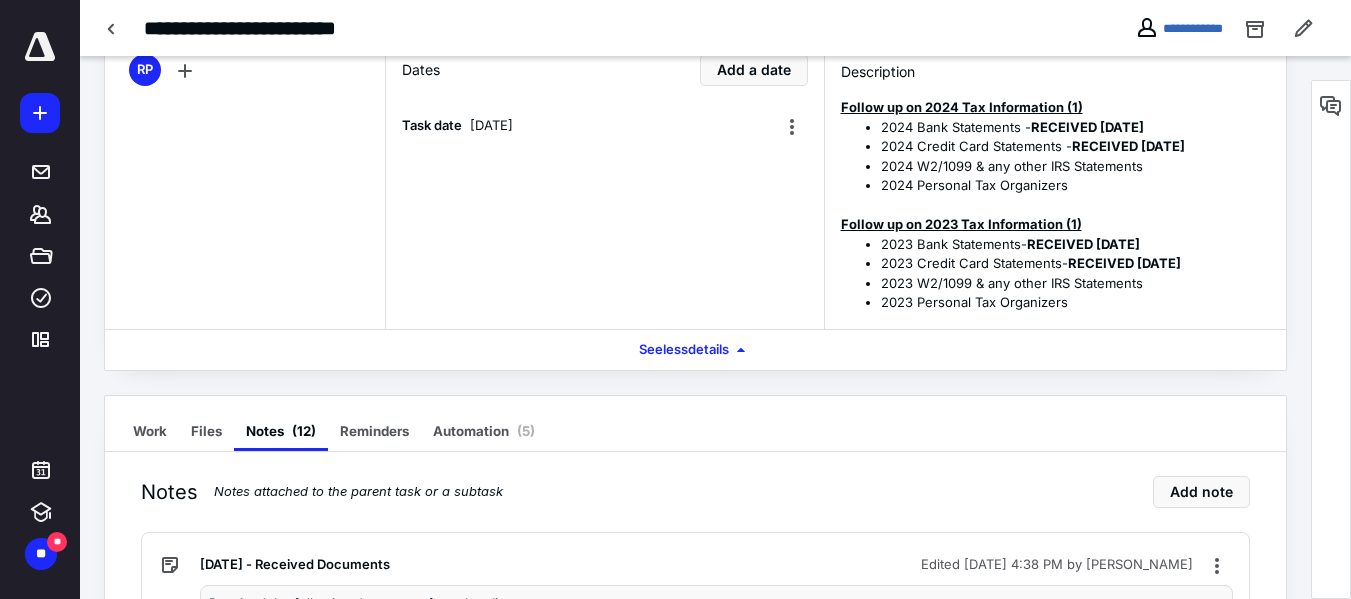 scroll, scrollTop: 0, scrollLeft: 0, axis: both 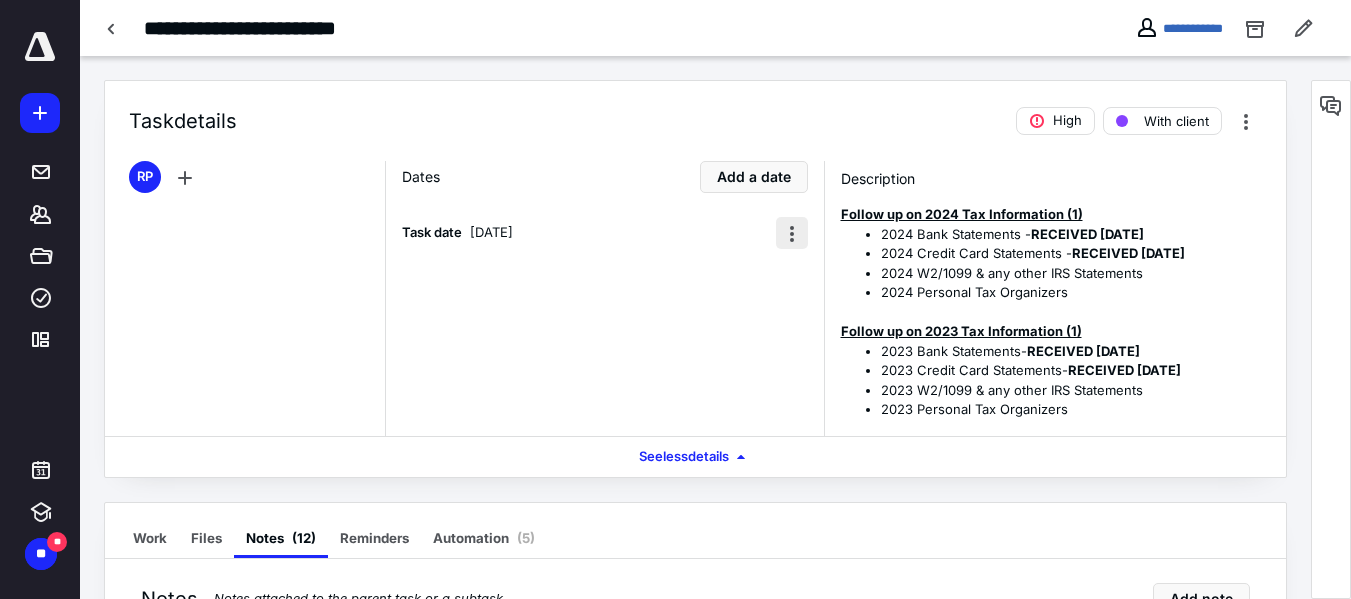 click at bounding box center [792, 233] 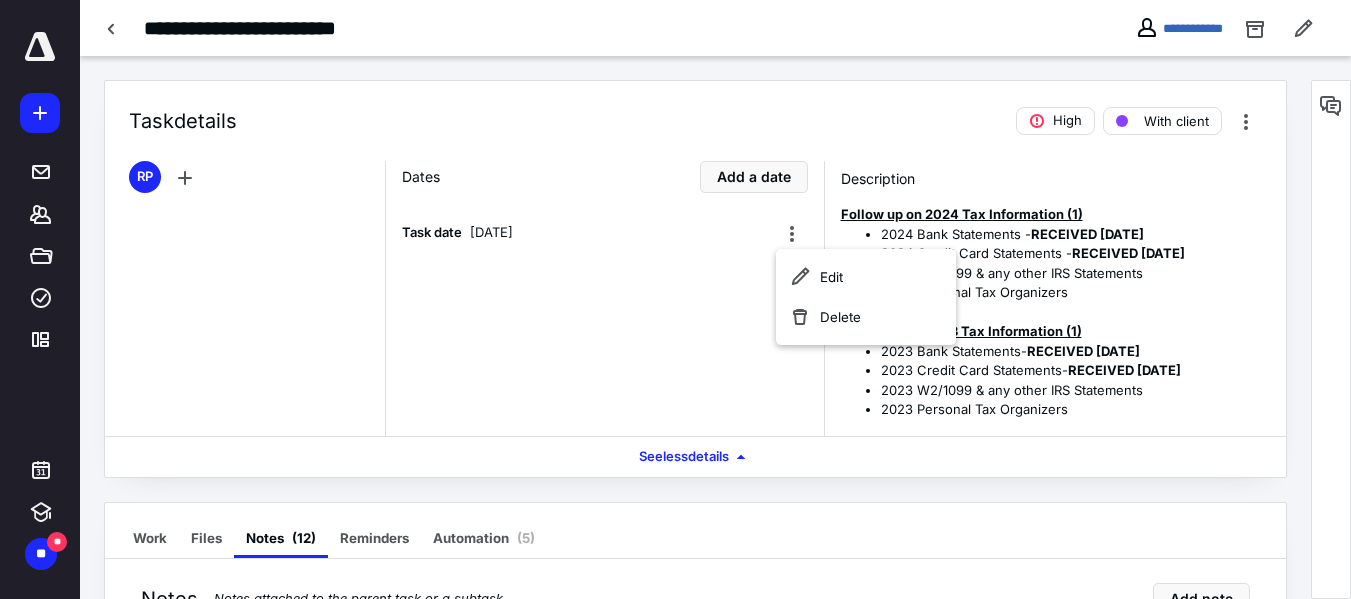 click on "Dates Add a date Task date July 17, 2025" at bounding box center (604, 298) 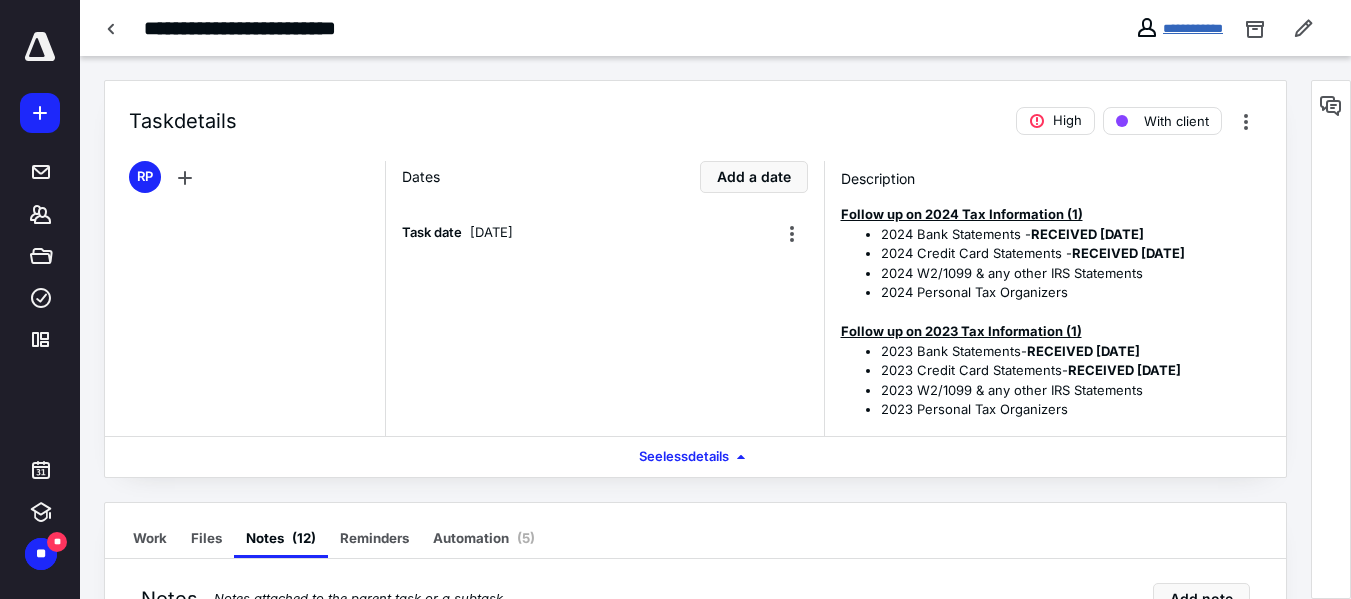click on "**********" at bounding box center (1193, 28) 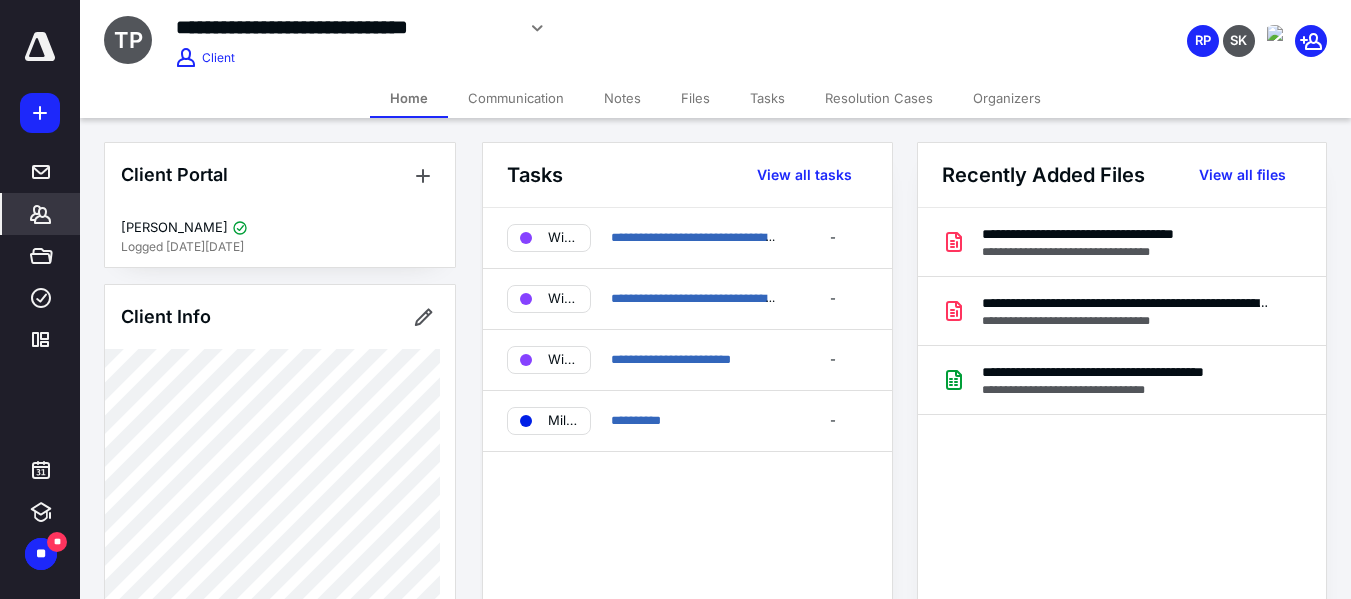 click on "Tasks" at bounding box center [767, 98] 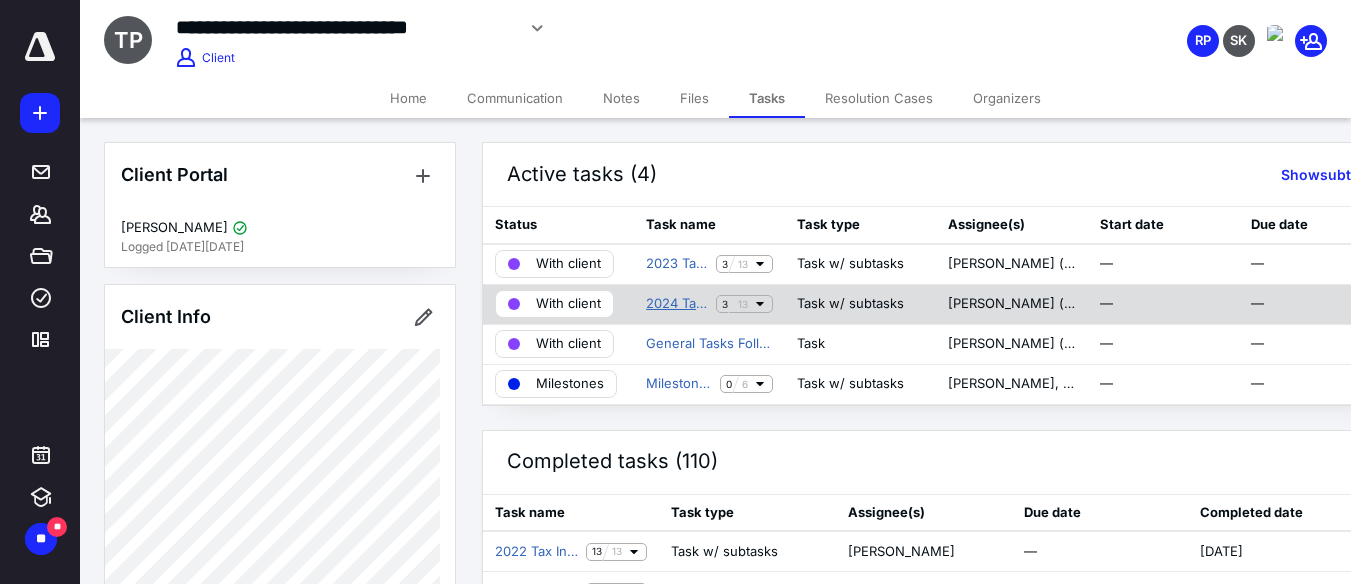 click on "2024 Tax Information (Roni Patton)" at bounding box center (677, 304) 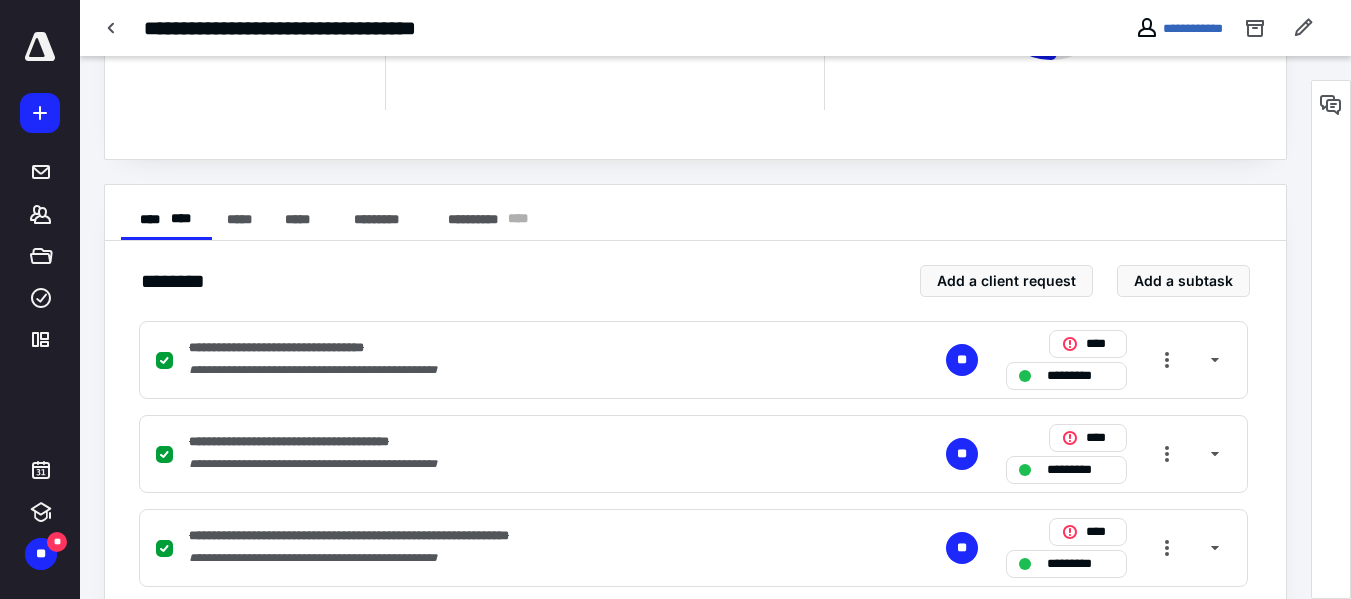 scroll, scrollTop: 267, scrollLeft: 0, axis: vertical 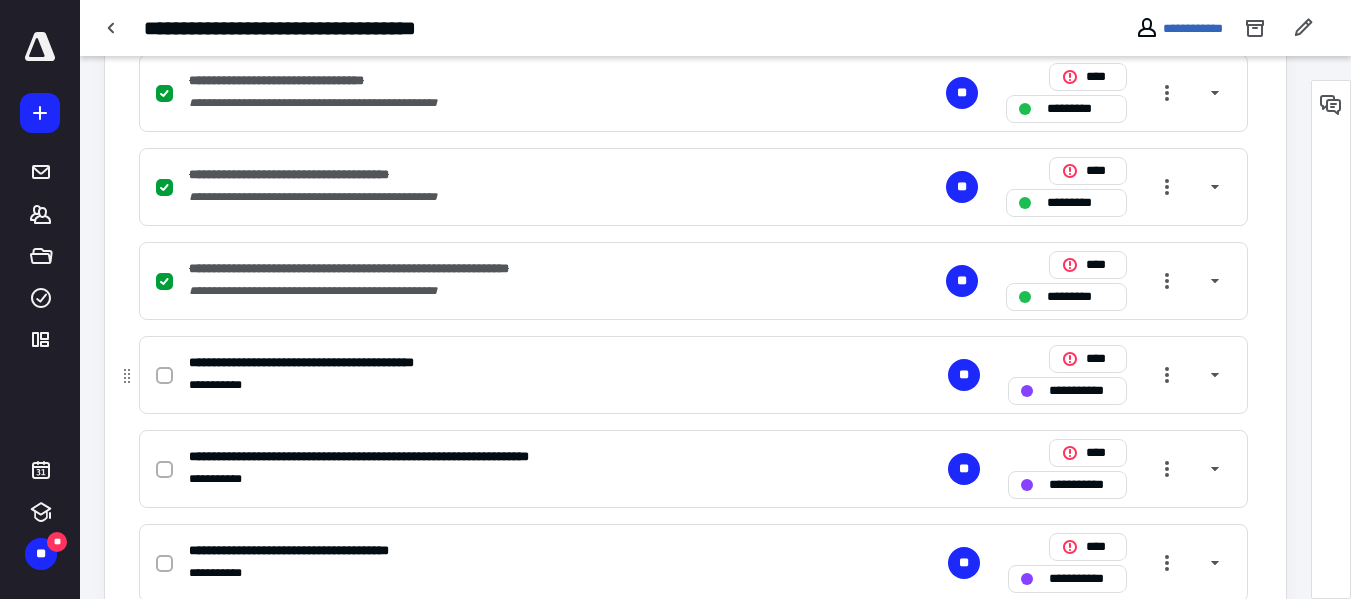 click on "**********" at bounding box center (341, 363) 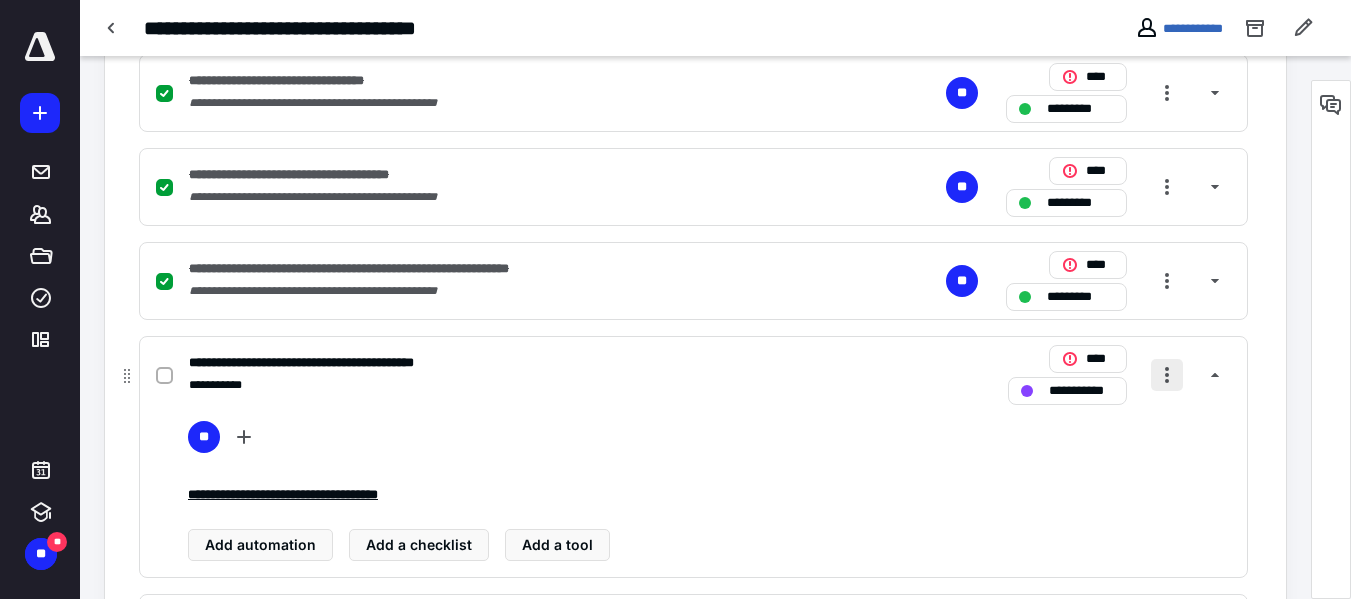 click at bounding box center [1167, 375] 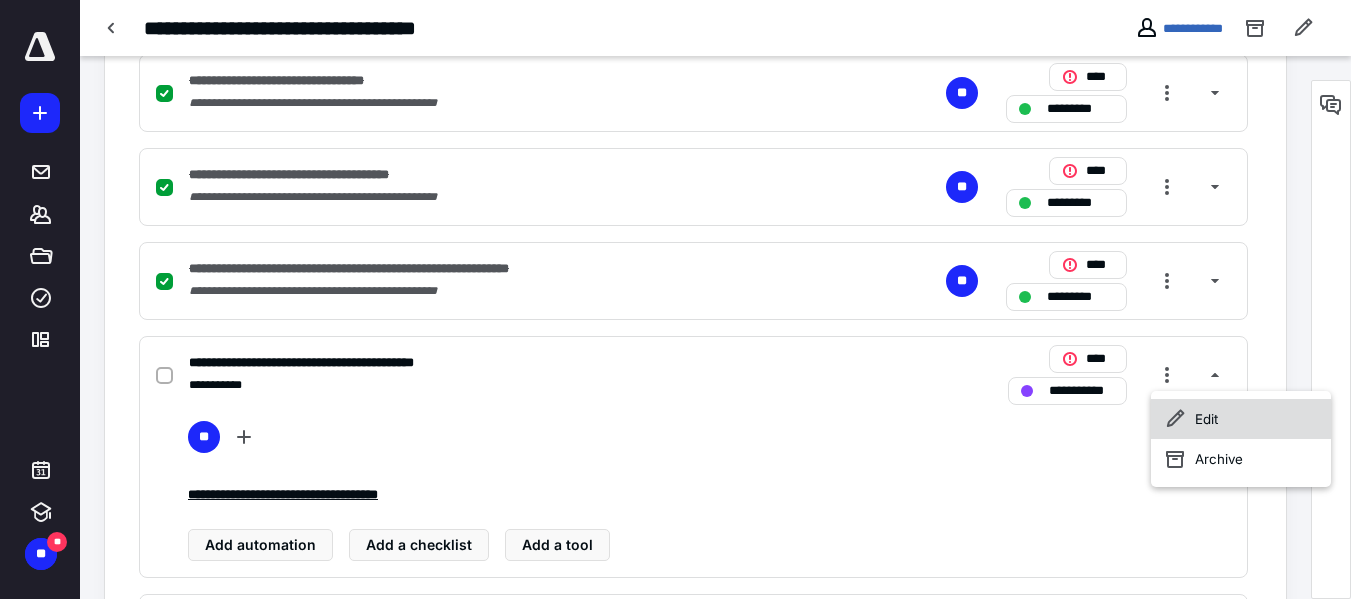 click on "Edit" at bounding box center [1241, 419] 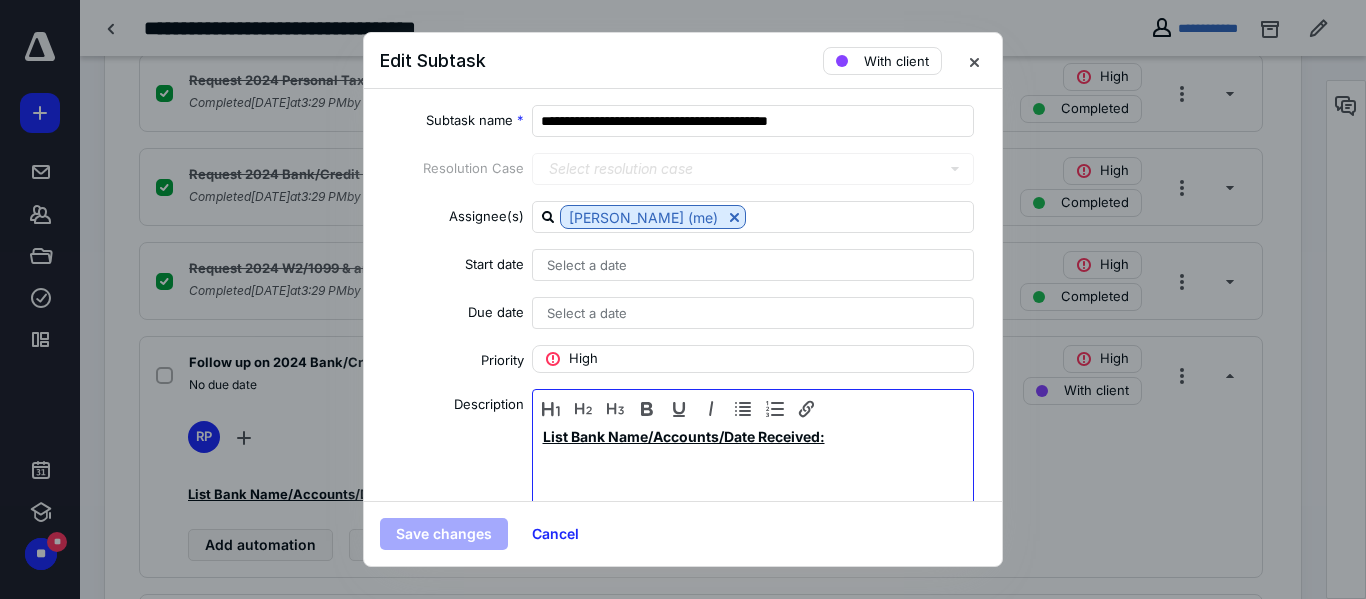 click on "List Bank Name/Accounts/Date Received:" at bounding box center (753, 478) 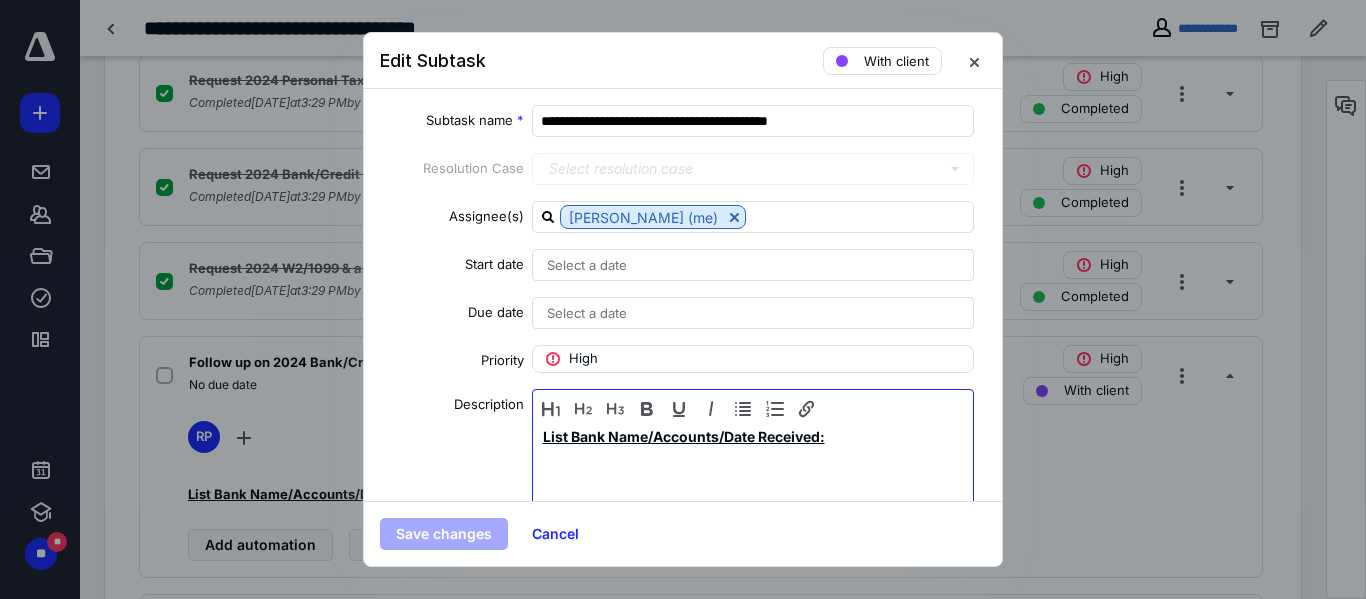 type 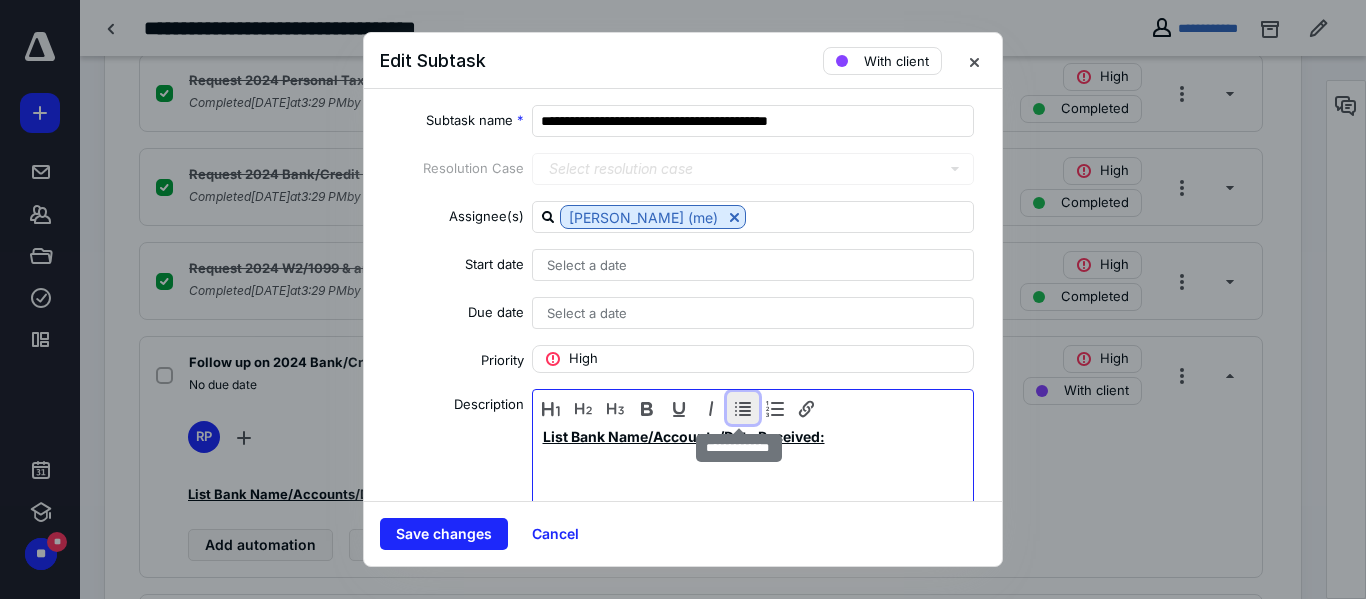 click at bounding box center [743, 408] 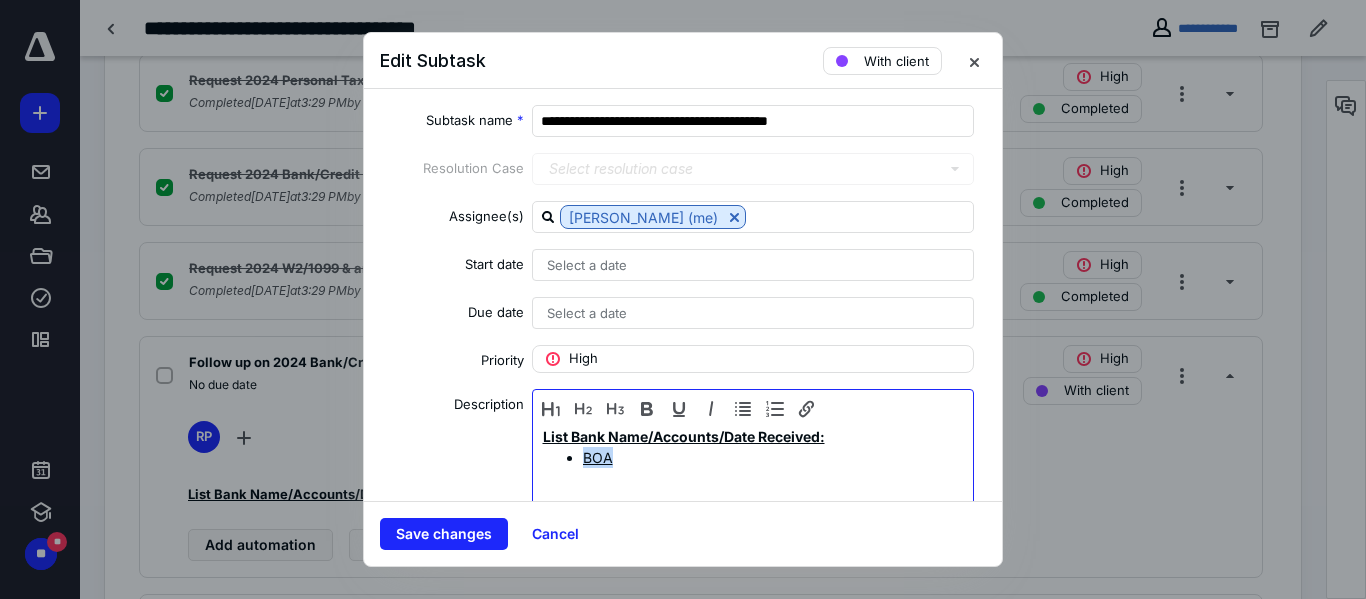 drag, startPoint x: 615, startPoint y: 462, endPoint x: 580, endPoint y: 458, distance: 35.22783 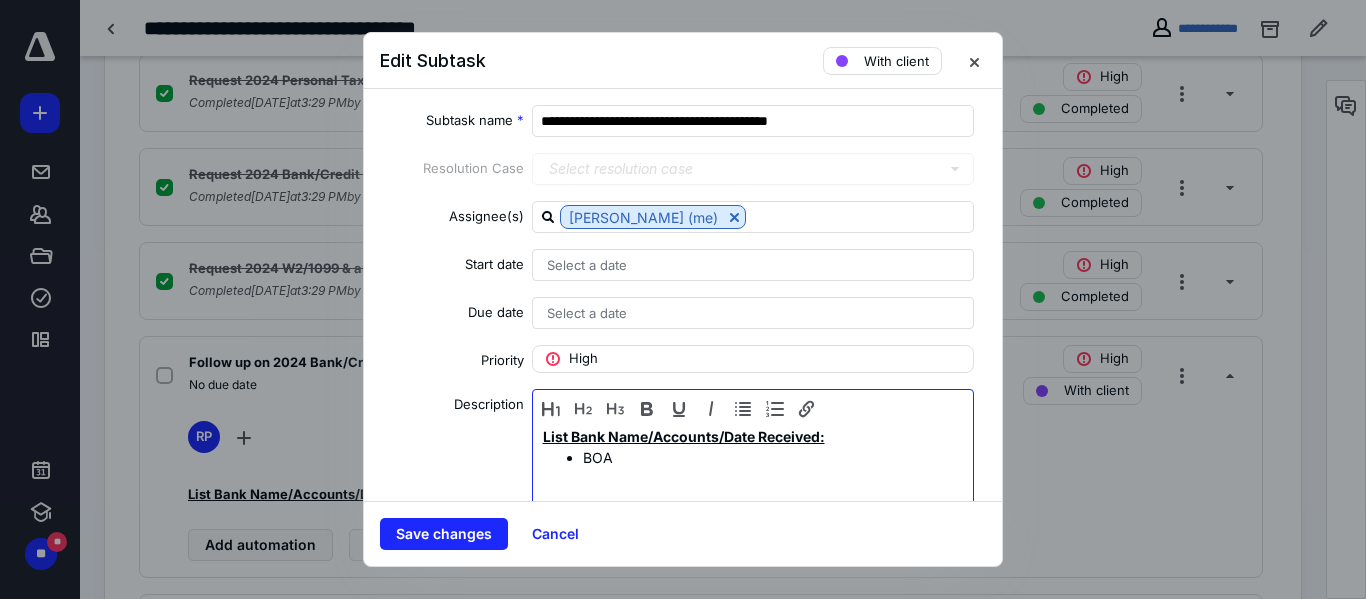 click on "BOA" at bounding box center [773, 457] 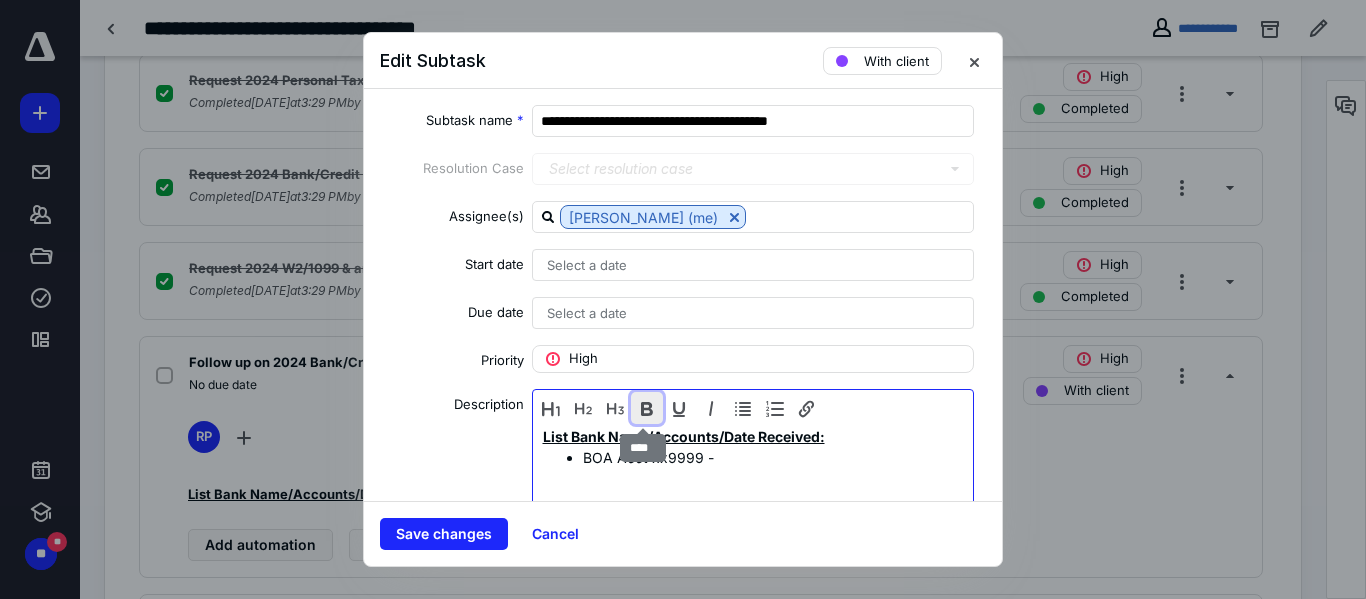 click at bounding box center (647, 408) 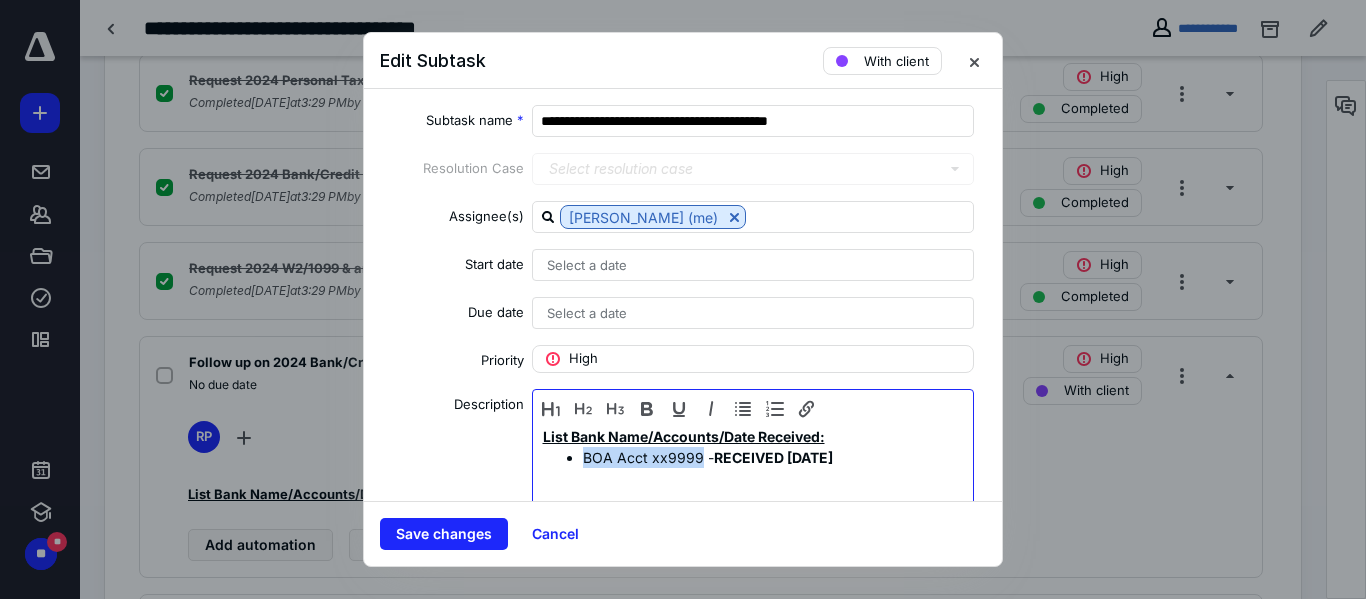 drag, startPoint x: 694, startPoint y: 460, endPoint x: 581, endPoint y: 458, distance: 113.0177 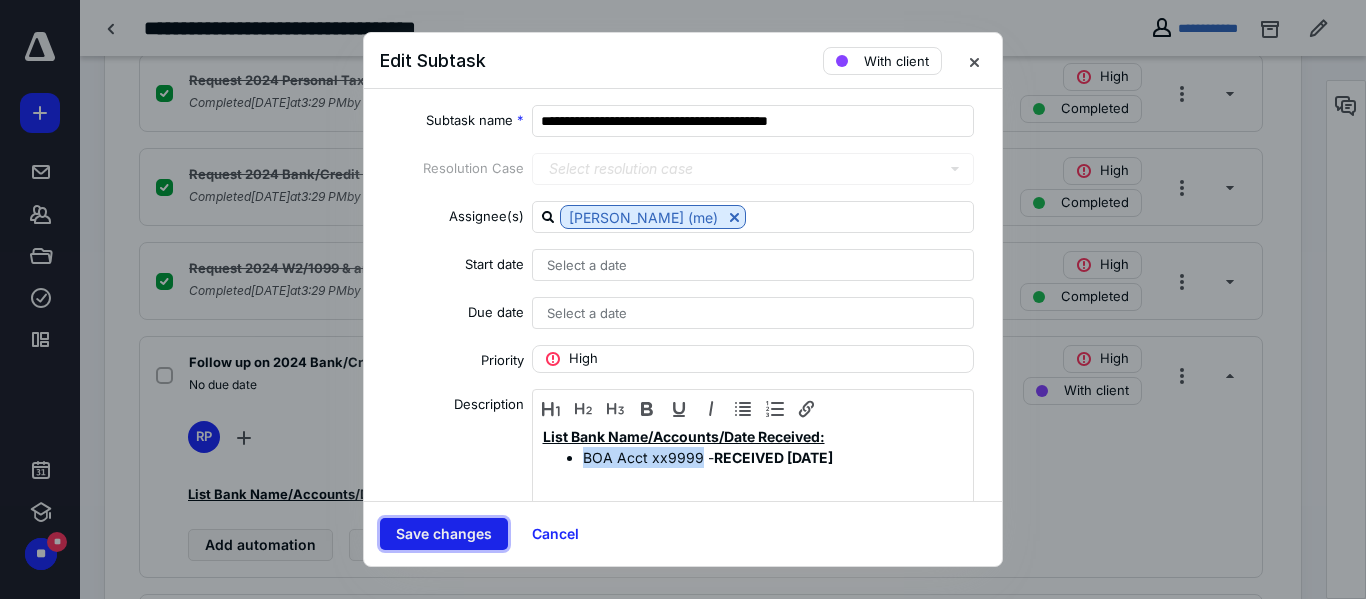 click on "Save changes" at bounding box center (444, 534) 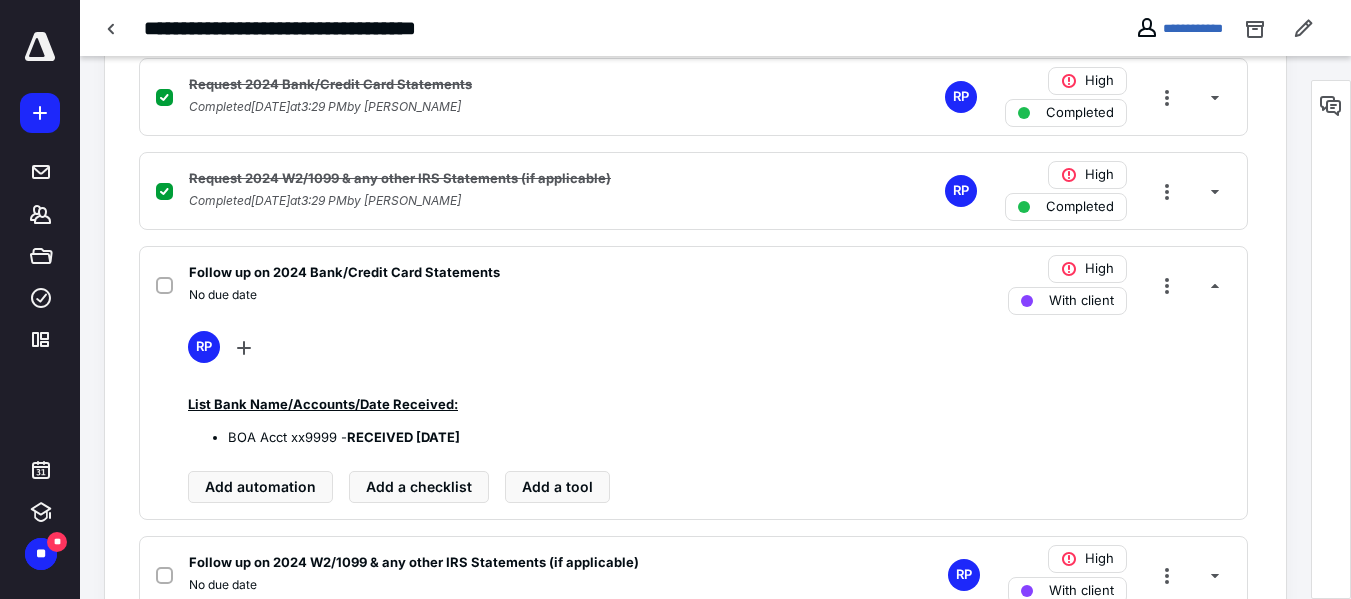 scroll, scrollTop: 611, scrollLeft: 0, axis: vertical 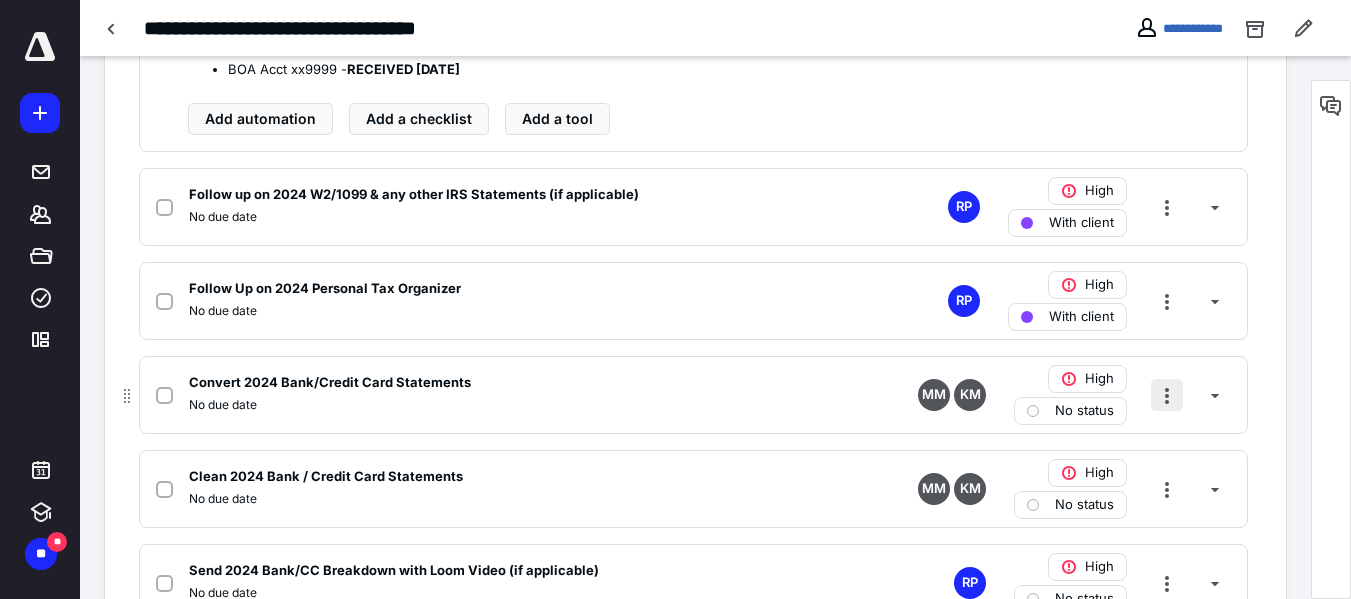 click at bounding box center [1167, 395] 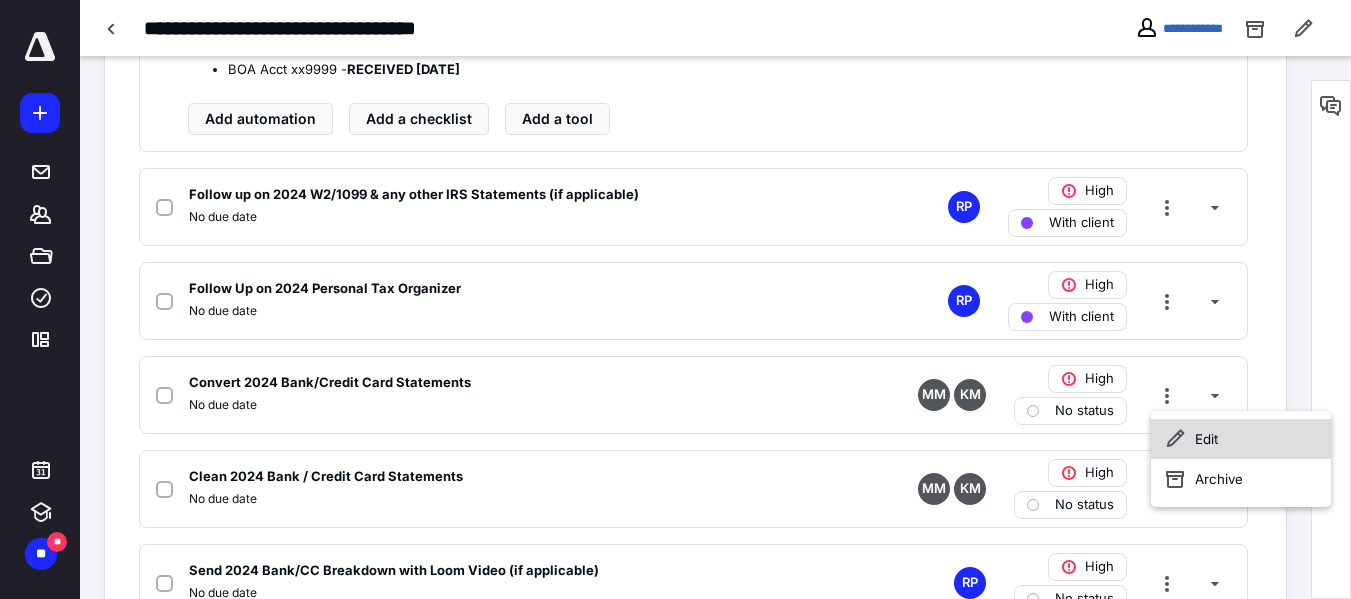 click on "Edit" at bounding box center [1241, 439] 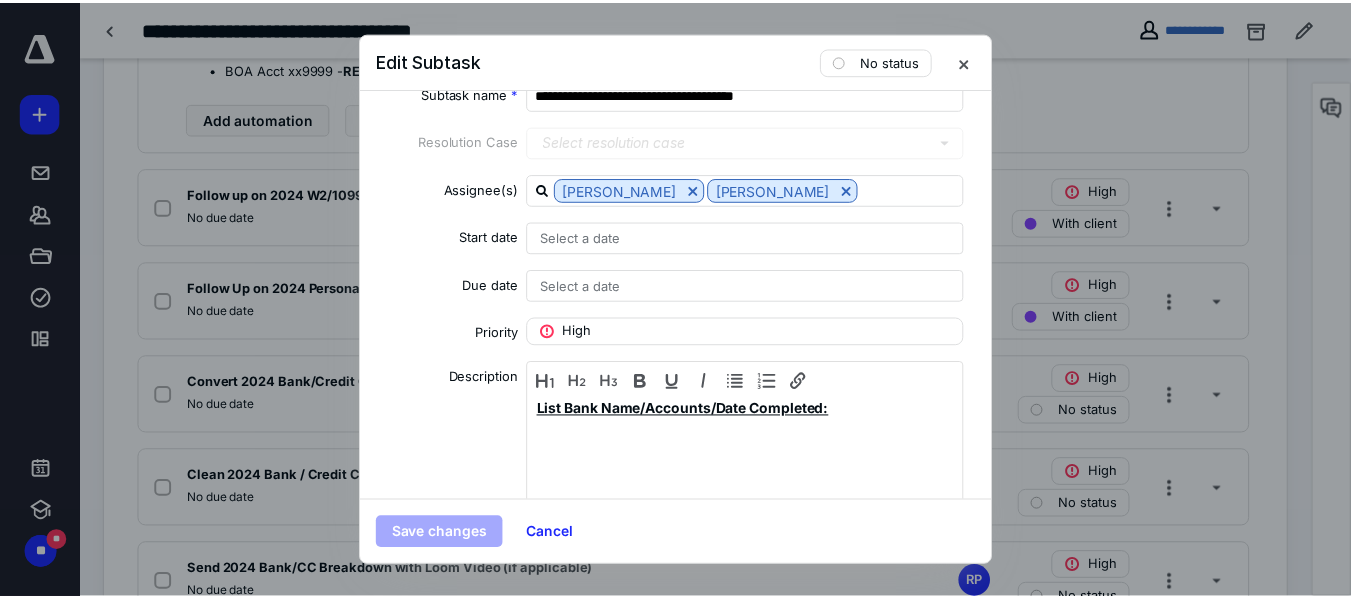 scroll, scrollTop: 28, scrollLeft: 0, axis: vertical 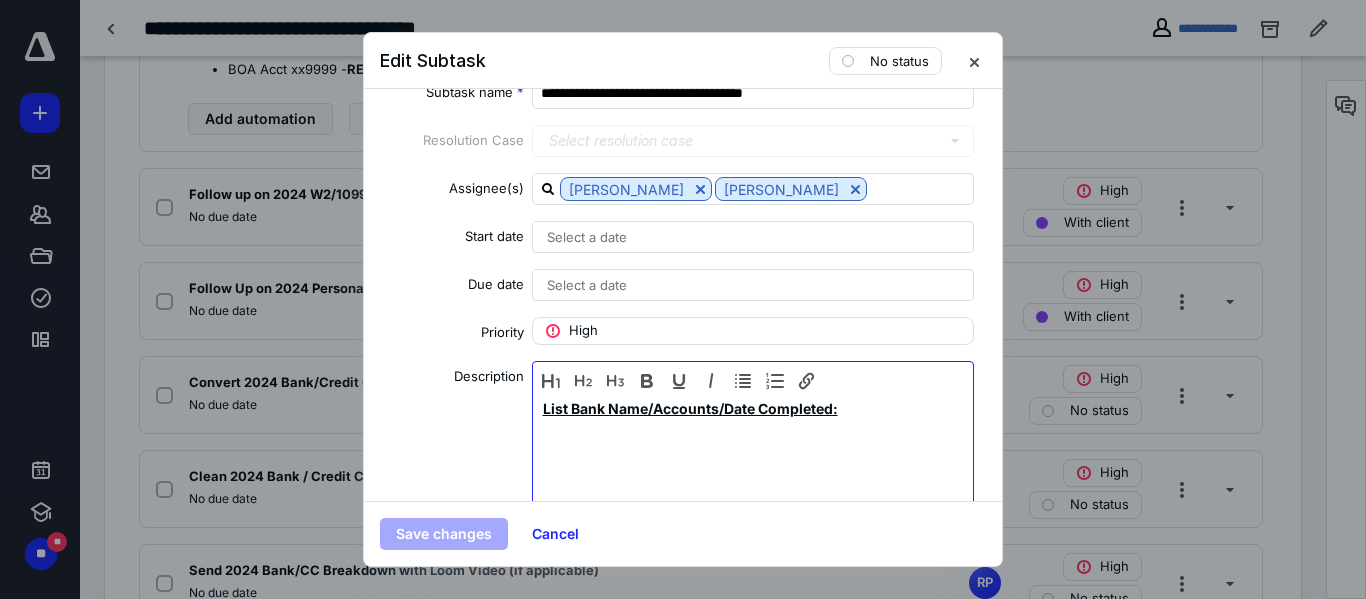 click on "List Bank Name/Accounts/Date Completed:" at bounding box center [753, 450] 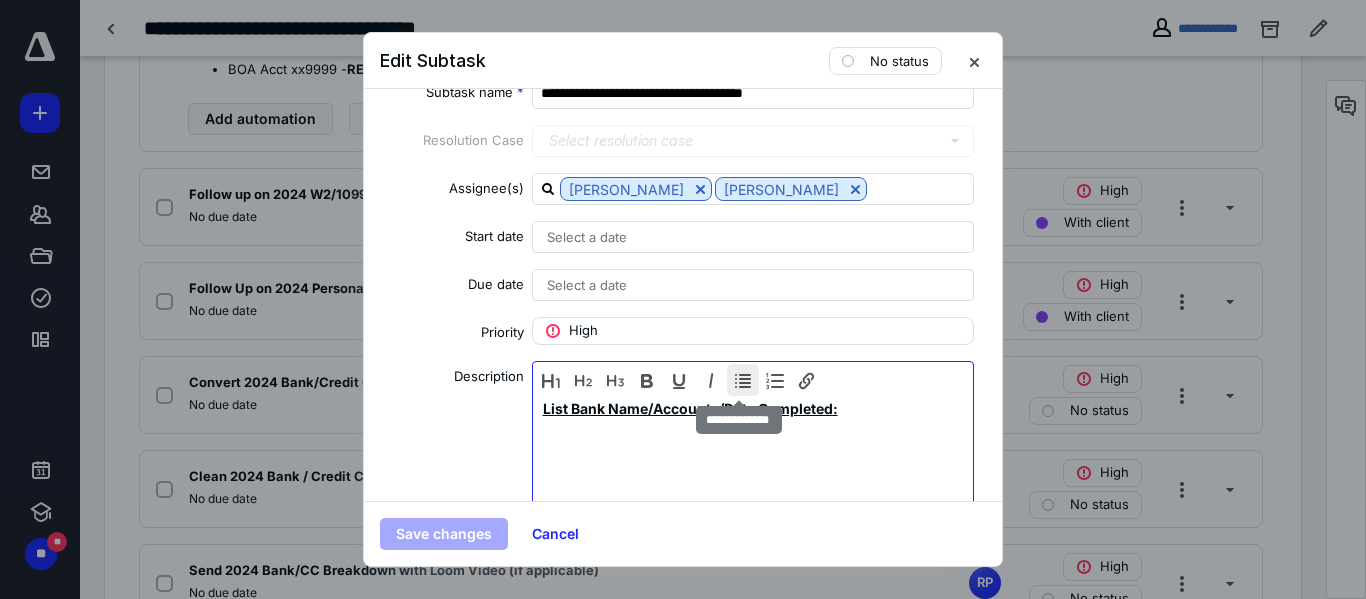 click at bounding box center [743, 380] 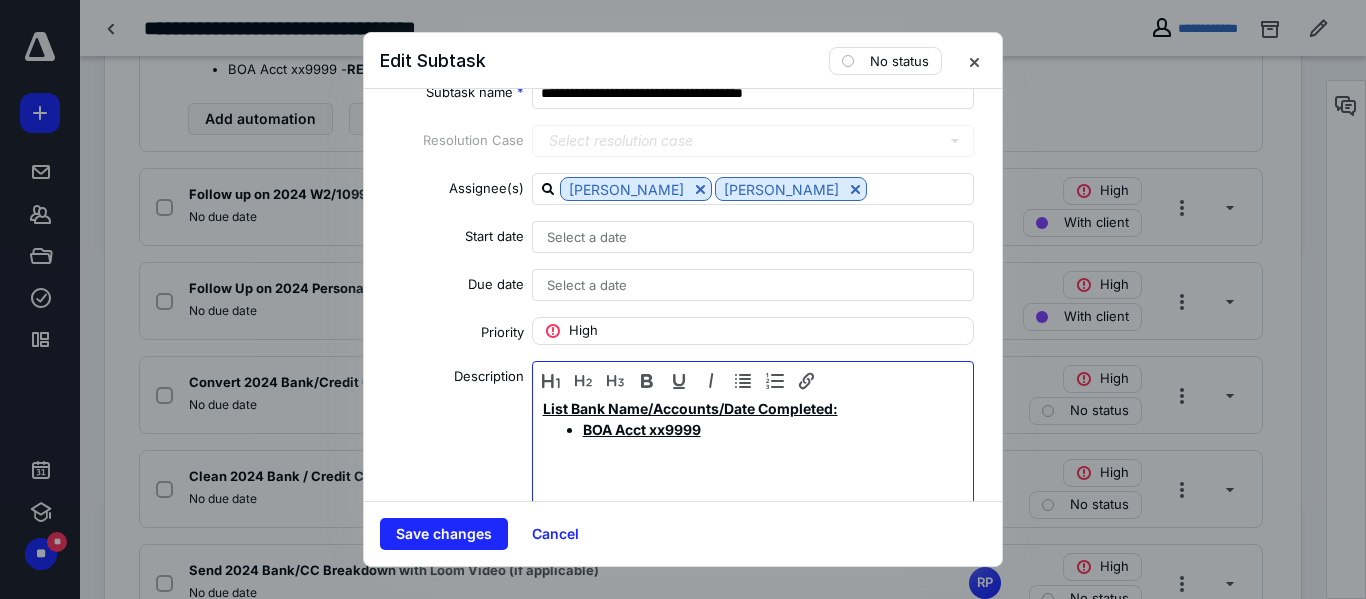 drag, startPoint x: 727, startPoint y: 435, endPoint x: 573, endPoint y: 433, distance: 154.01299 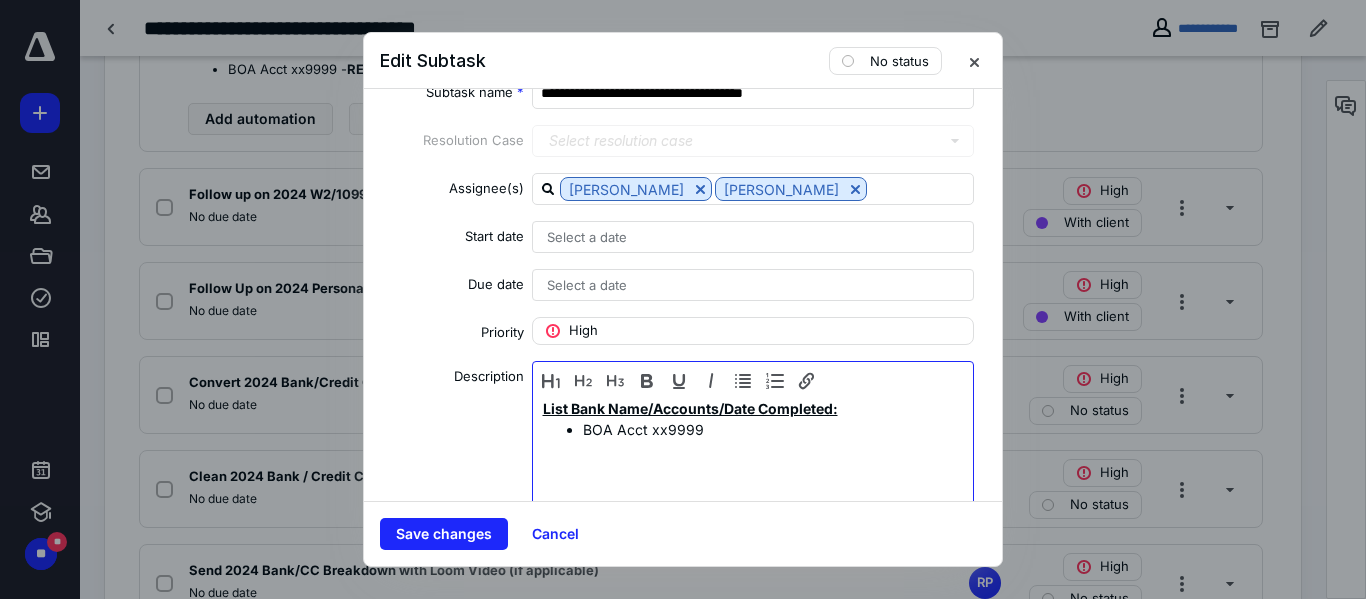 click on "List Bank Name/Accounts/Date Completed: BOA Acct xx9999" at bounding box center (753, 450) 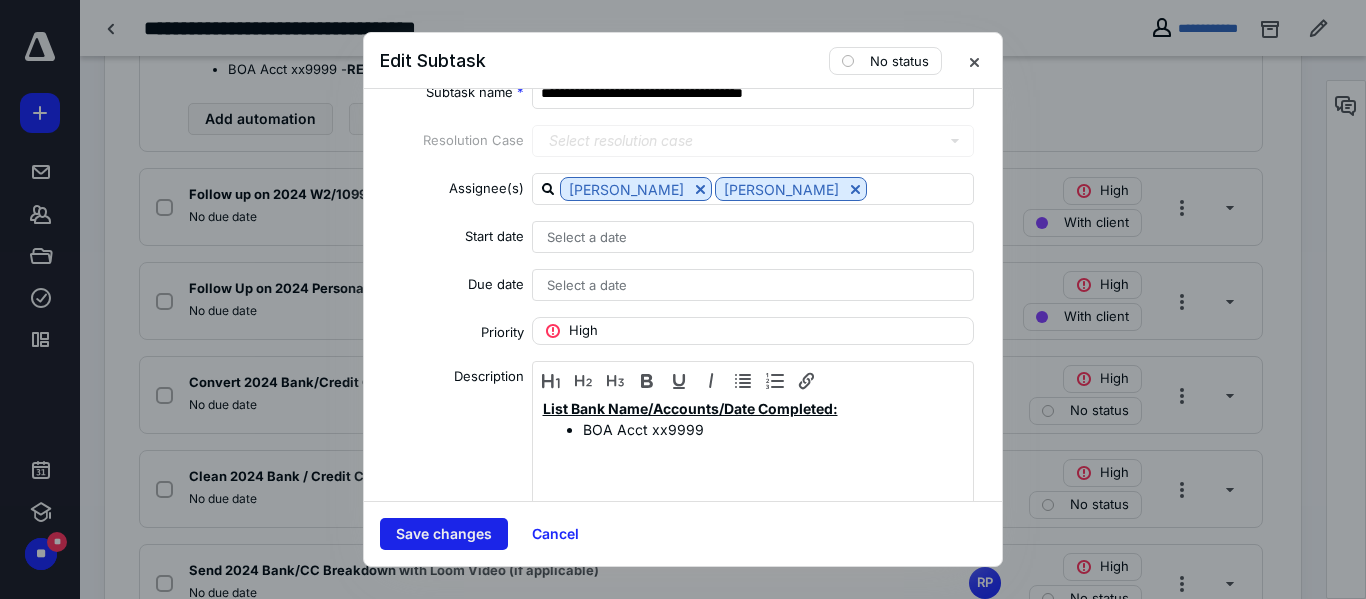 click on "Save changes" at bounding box center (444, 534) 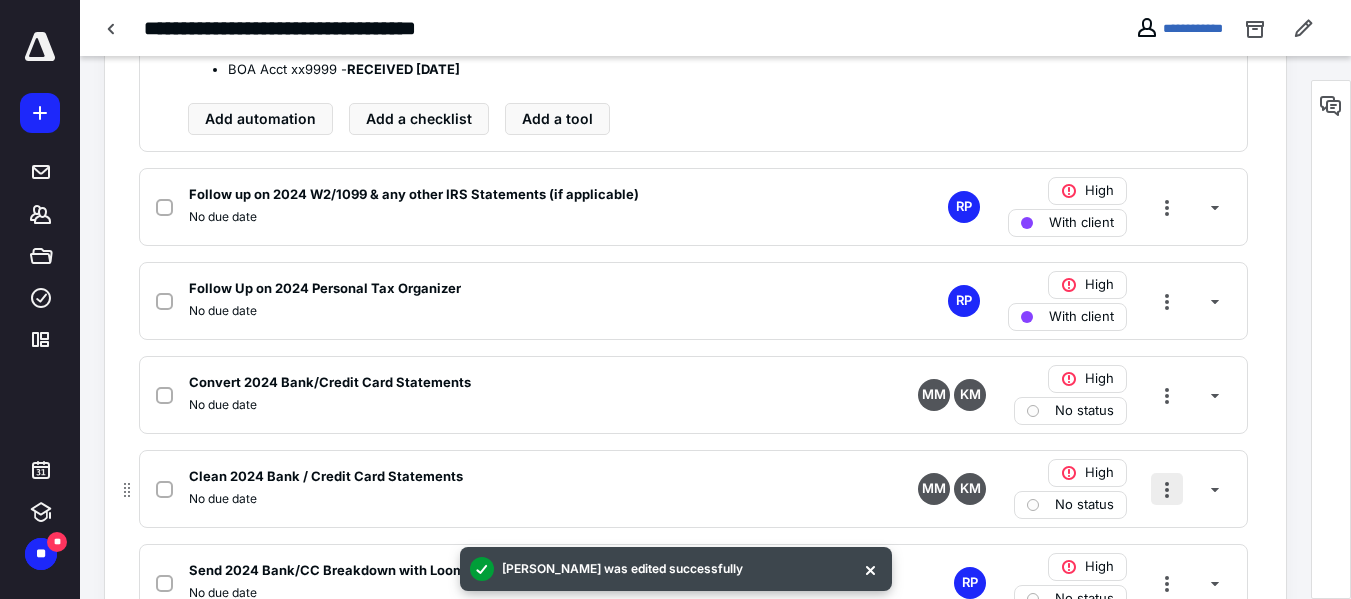 click at bounding box center (1167, 489) 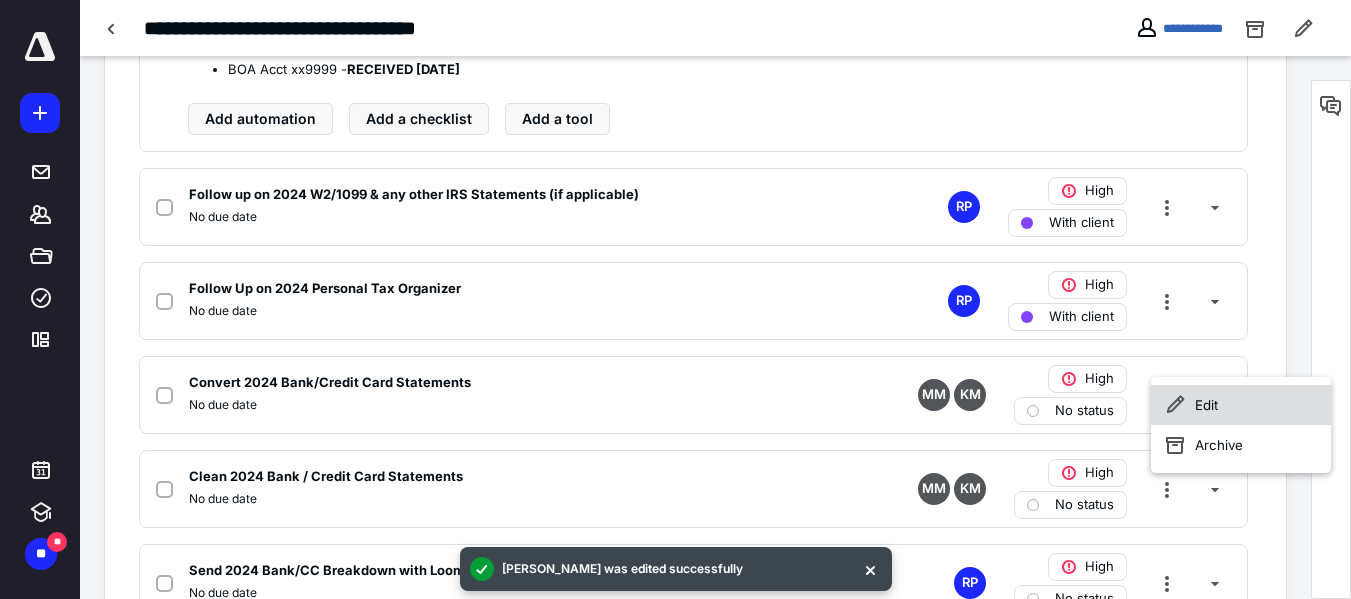 click on "Edit" at bounding box center (1241, 405) 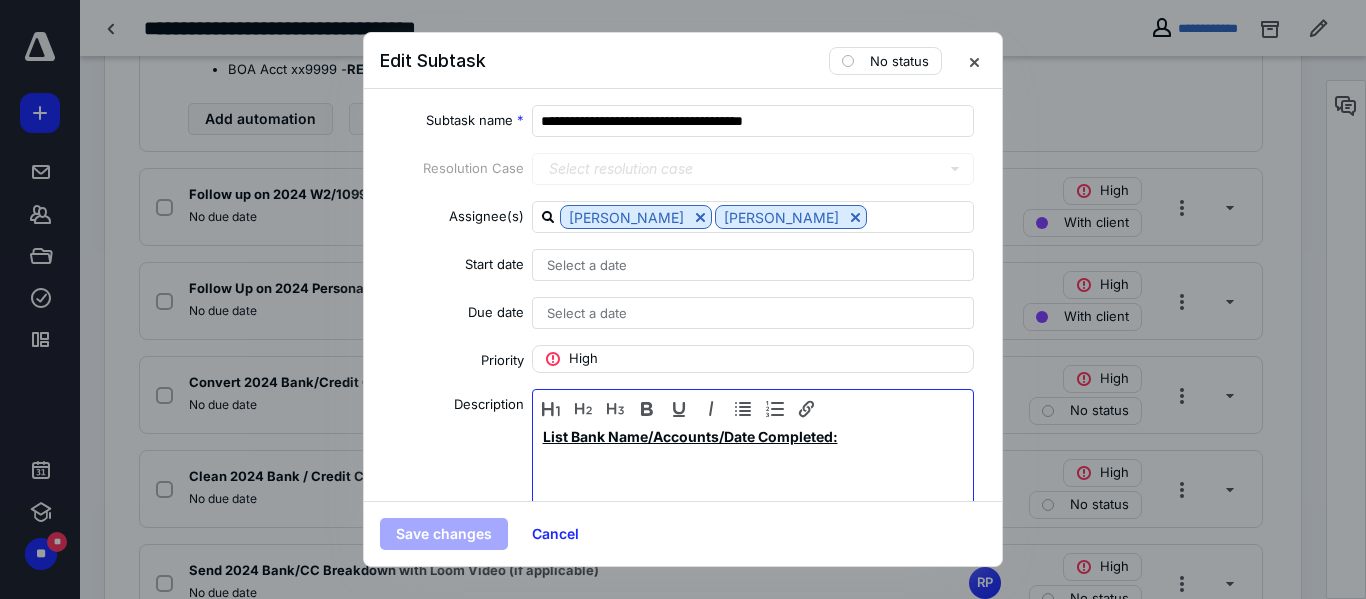 click on "List Bank Name/Accounts/Date Completed:" at bounding box center [753, 478] 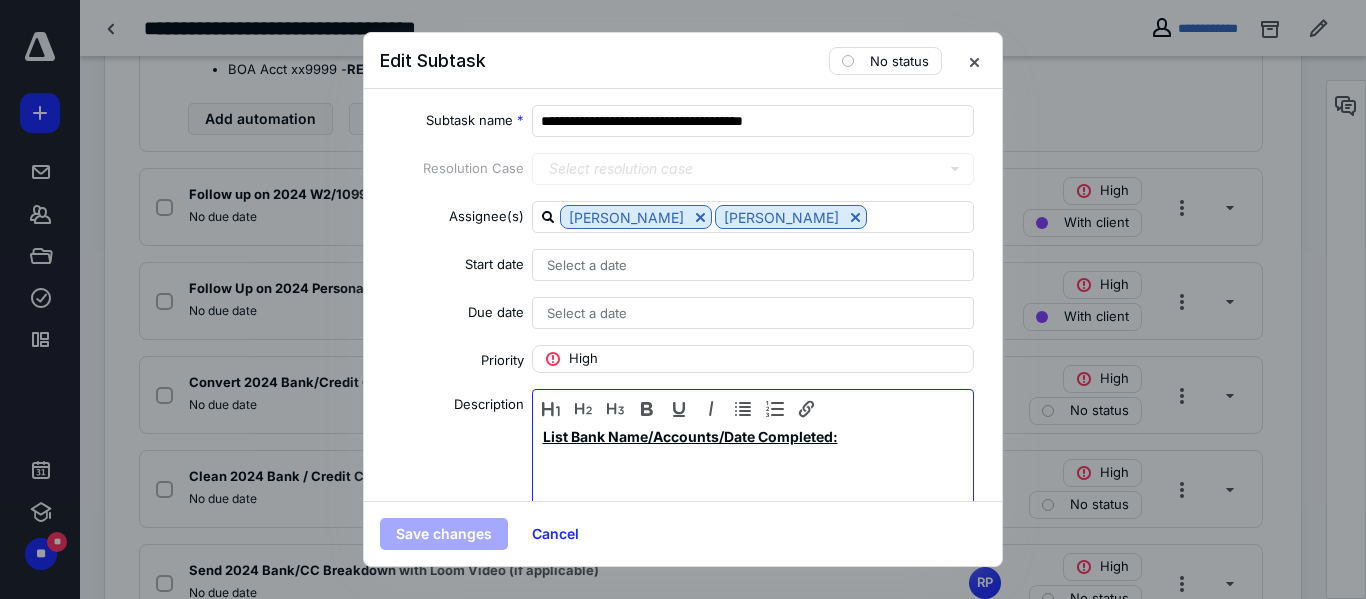 type 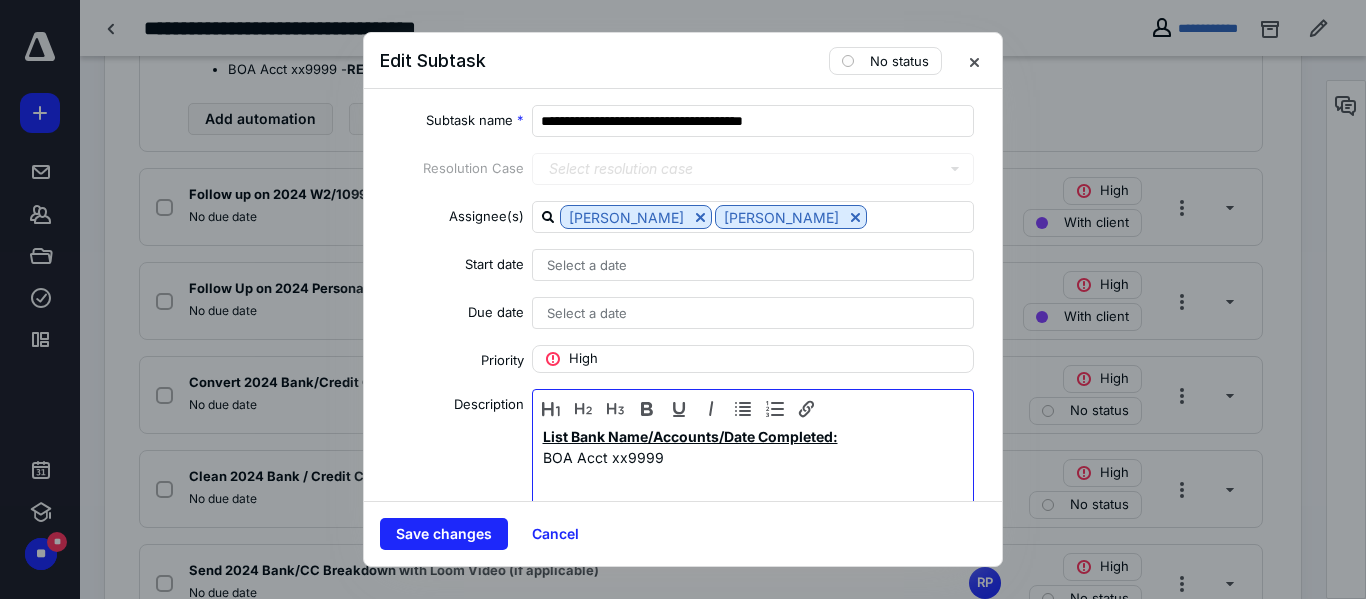 click on "BOA Acct xx9999" at bounding box center (753, 457) 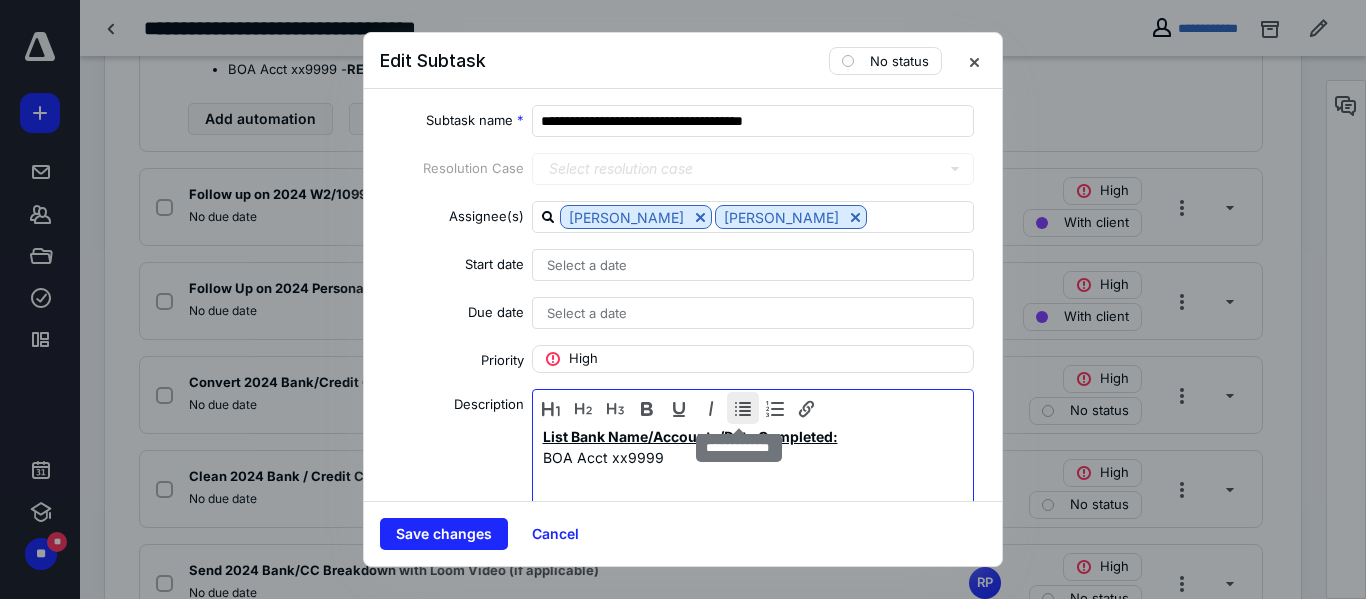 click at bounding box center (743, 408) 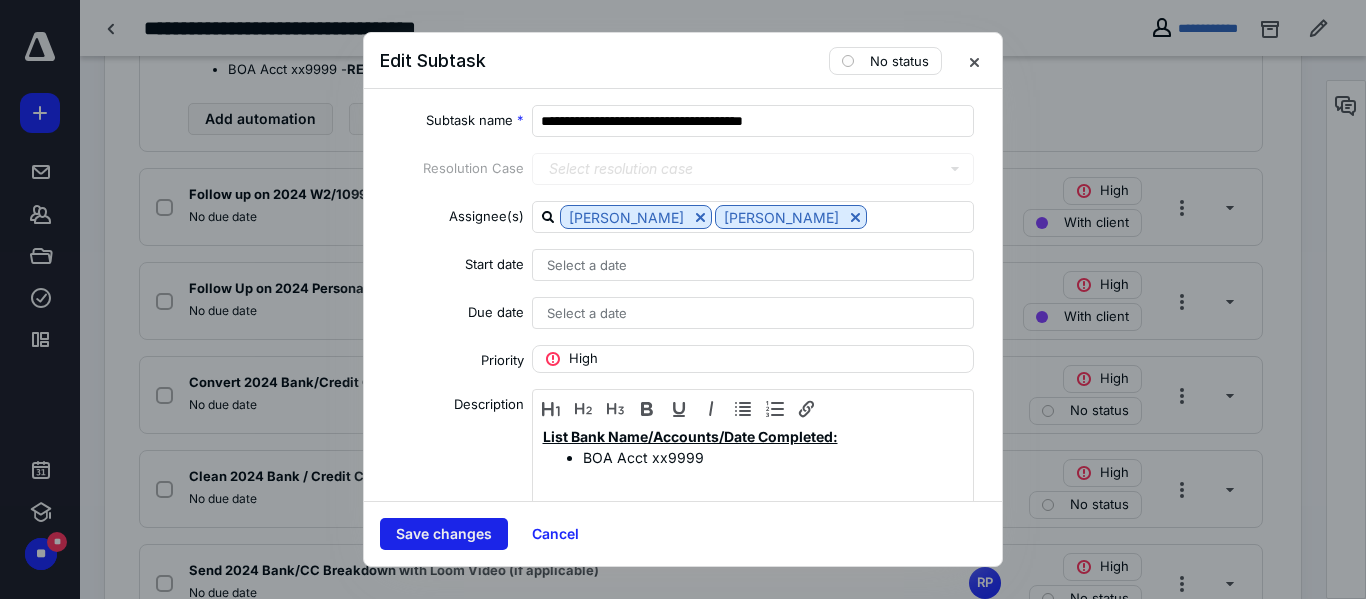 click on "Save changes" at bounding box center (444, 534) 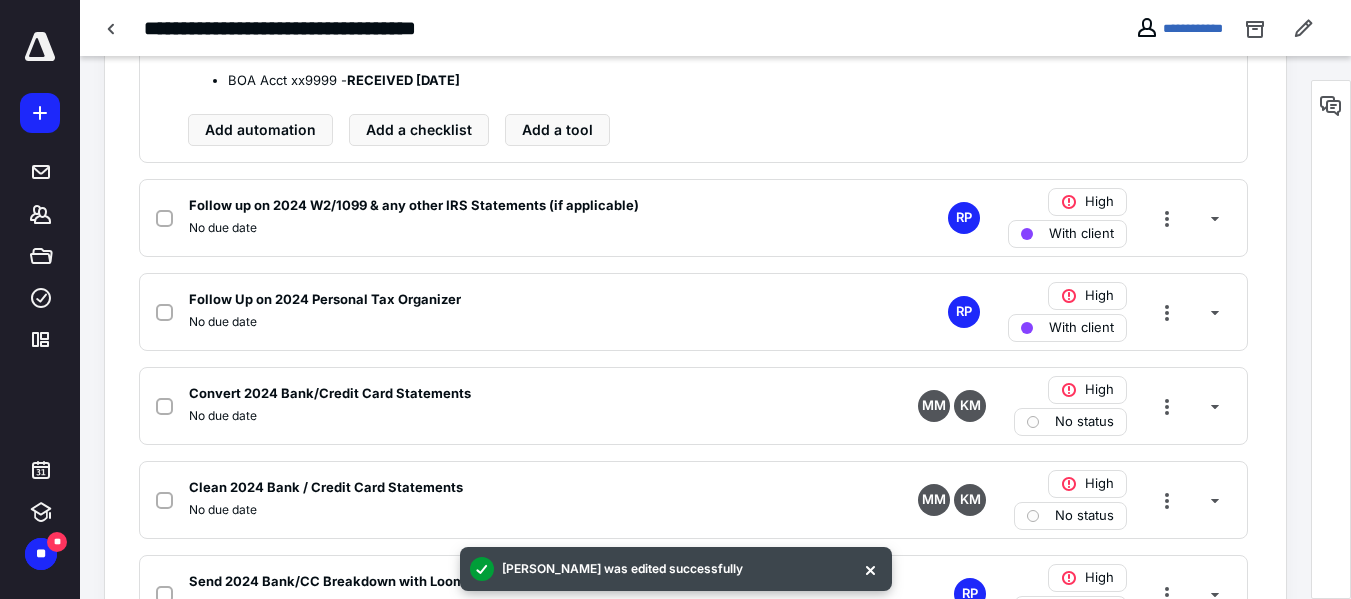 scroll, scrollTop: 964, scrollLeft: 0, axis: vertical 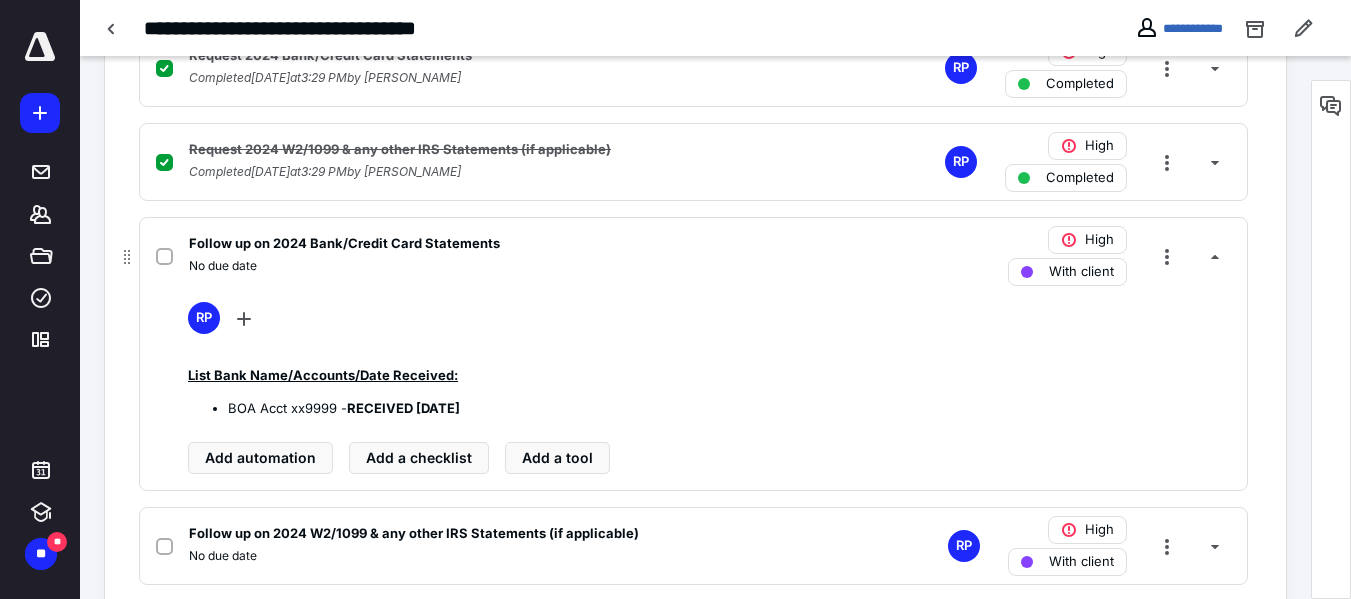 click 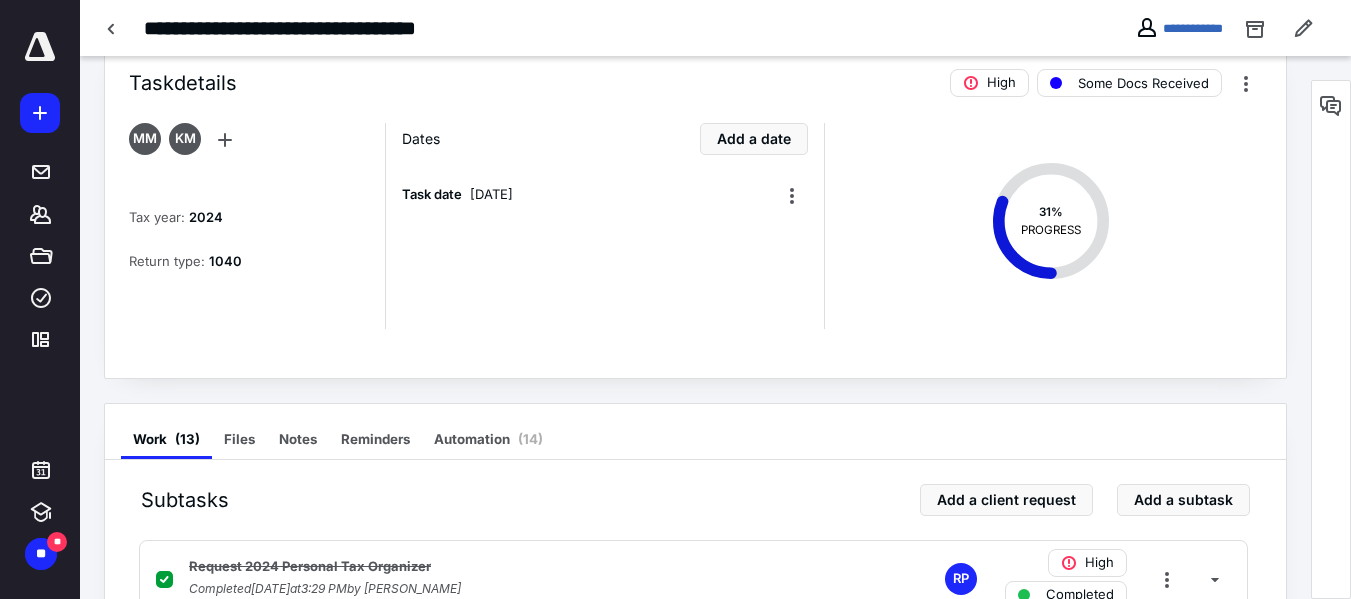 scroll, scrollTop: 0, scrollLeft: 0, axis: both 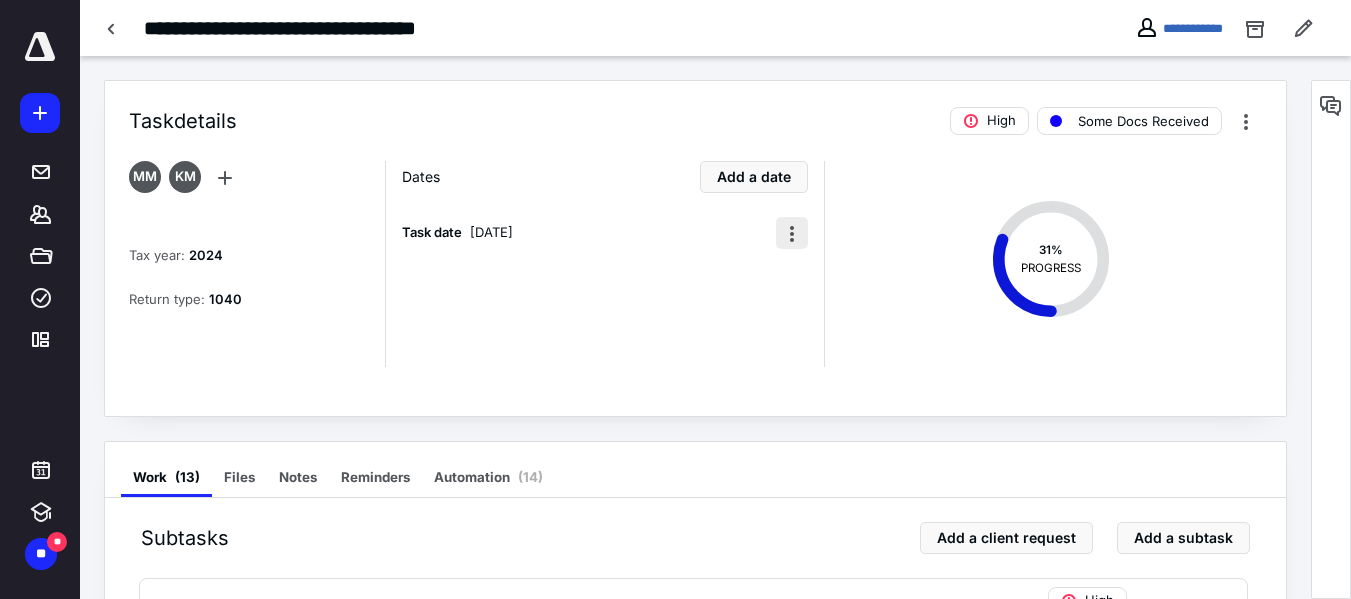 click at bounding box center [792, 233] 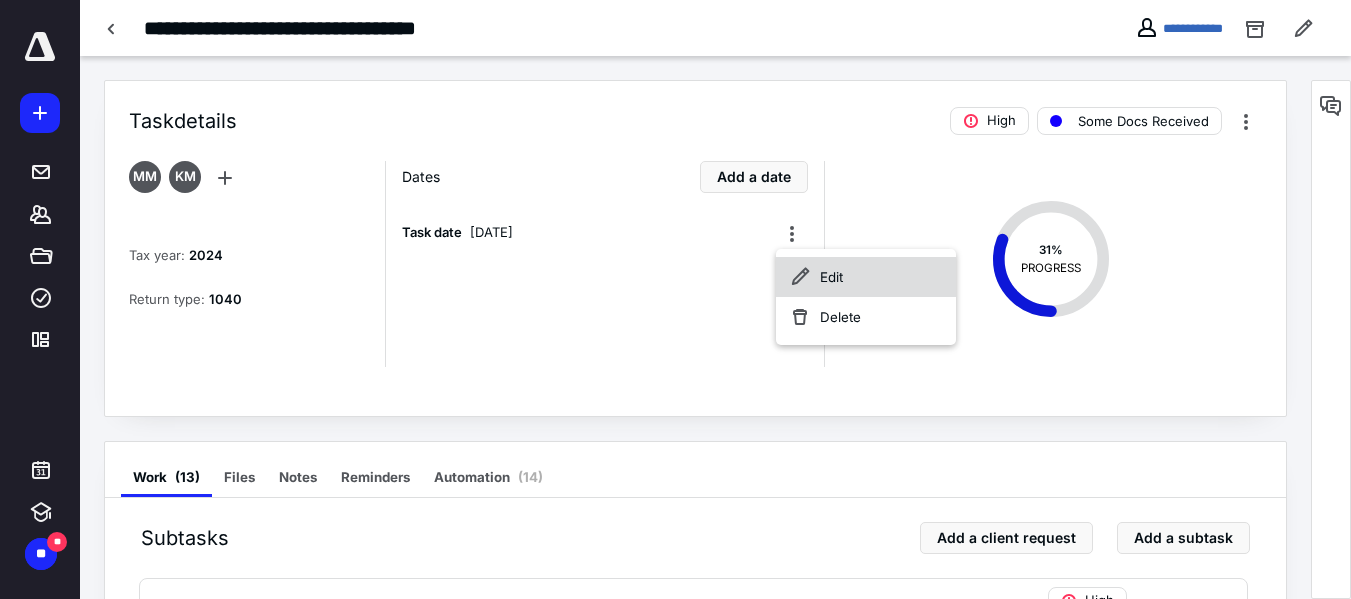 click on "Edit" at bounding box center (866, 277) 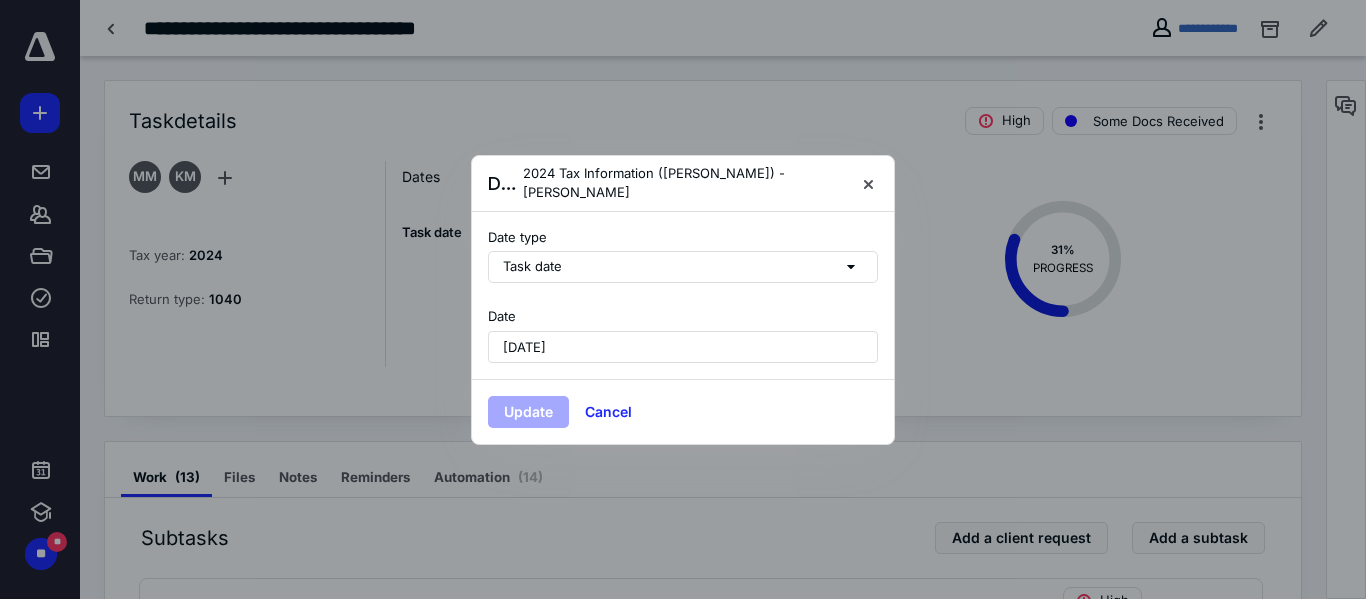 click on "[DATE]" at bounding box center (683, 347) 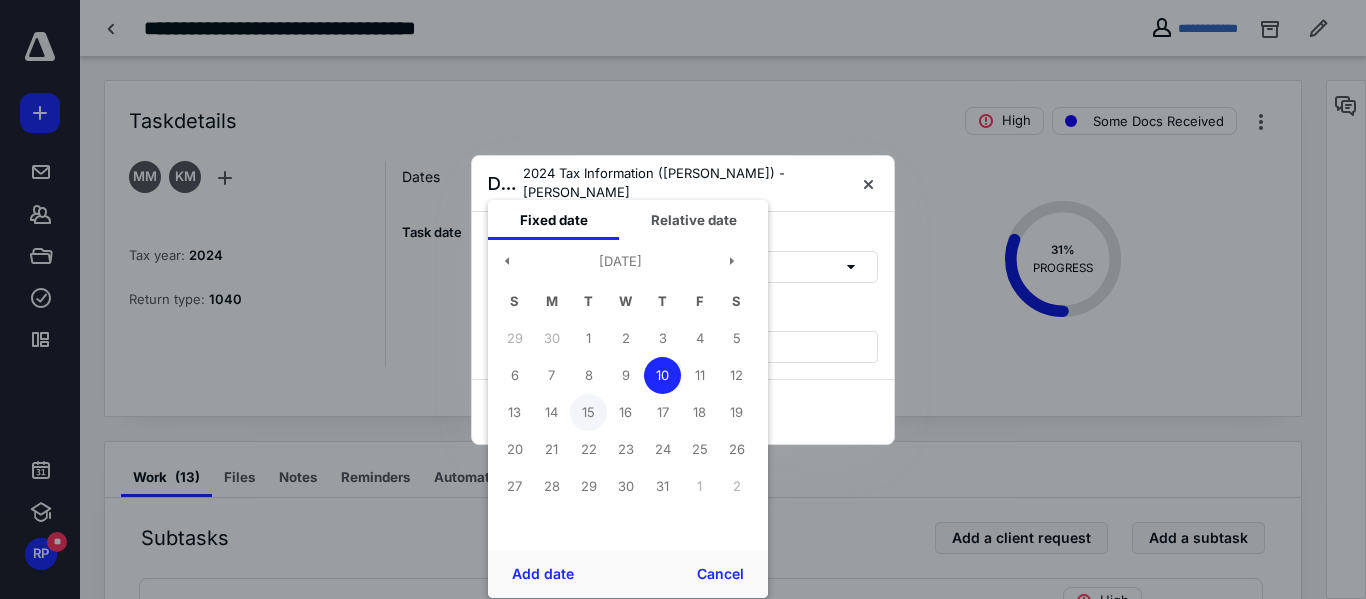 click on "15" at bounding box center (588, 412) 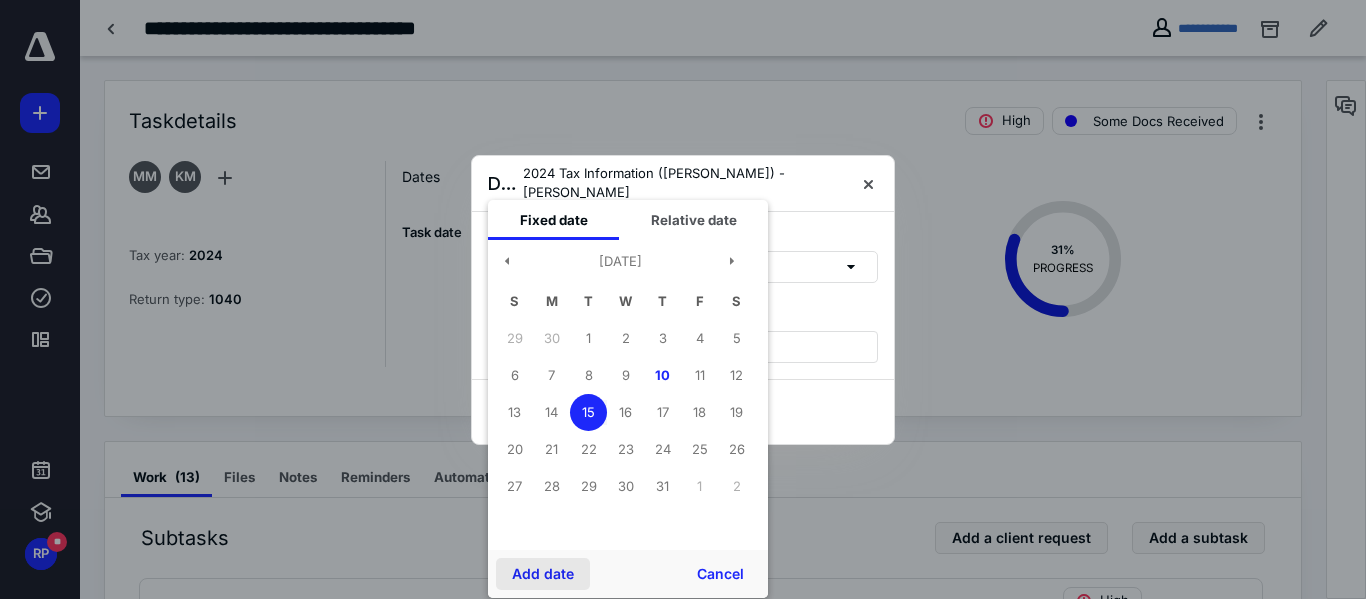 click on "Add date" at bounding box center [543, 574] 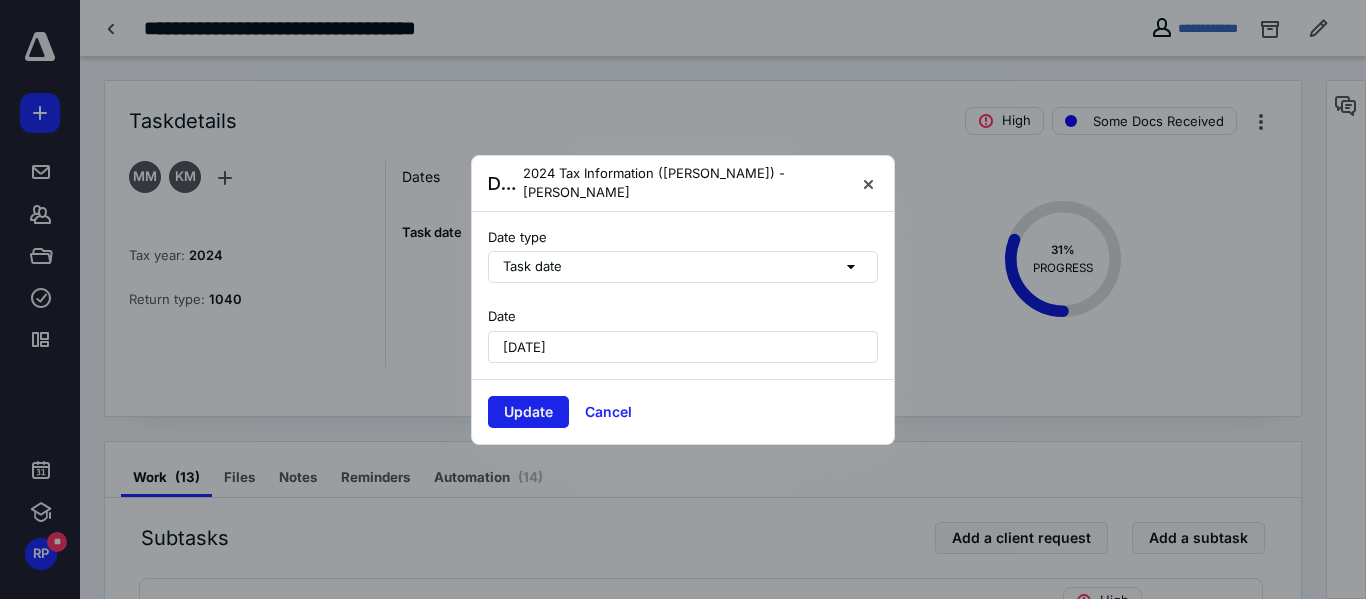 click on "Update" at bounding box center (528, 412) 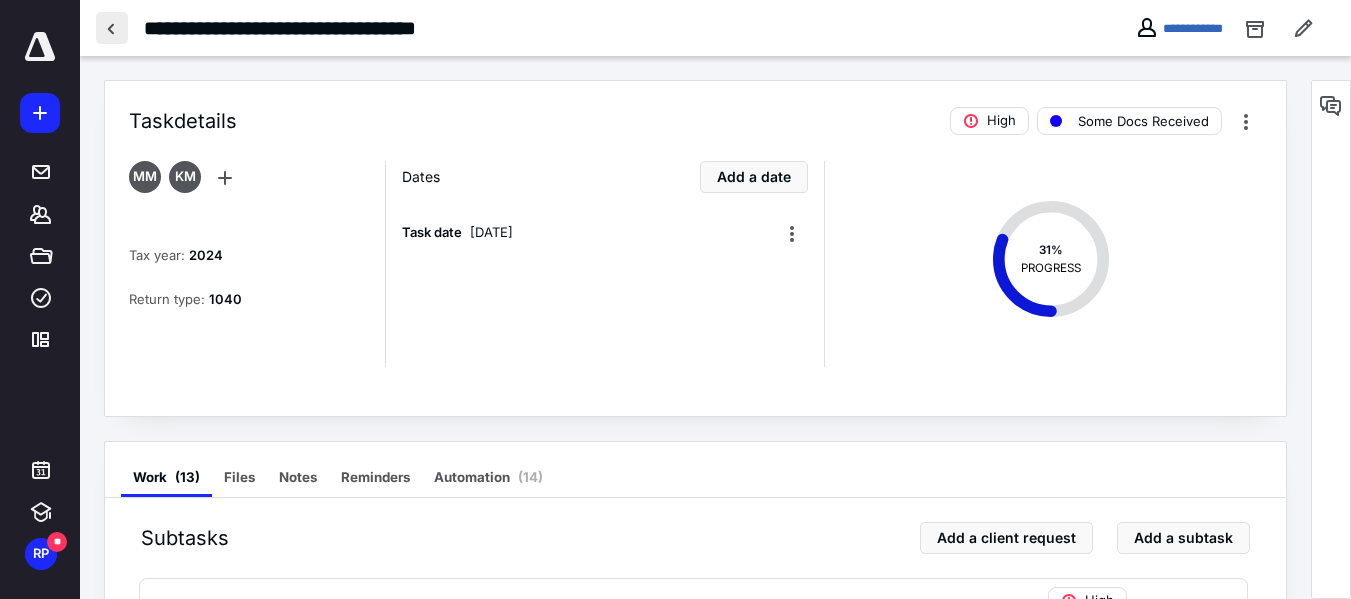click at bounding box center [112, 28] 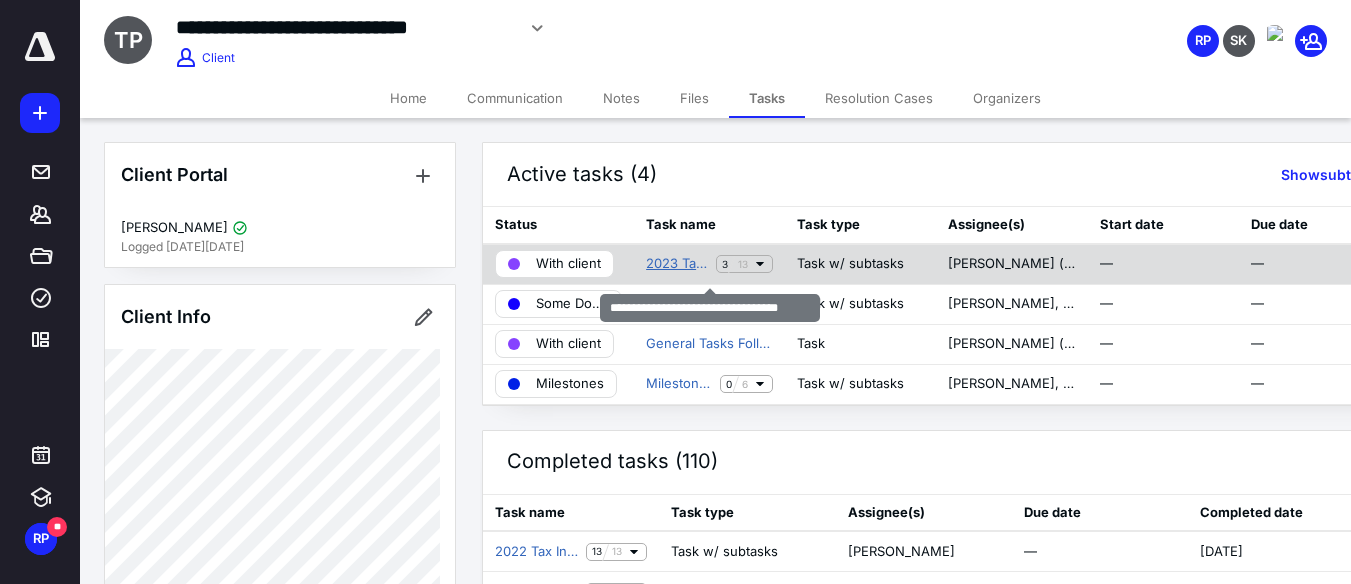 click on "2023 Tax Information (Roni Patton)" at bounding box center [677, 264] 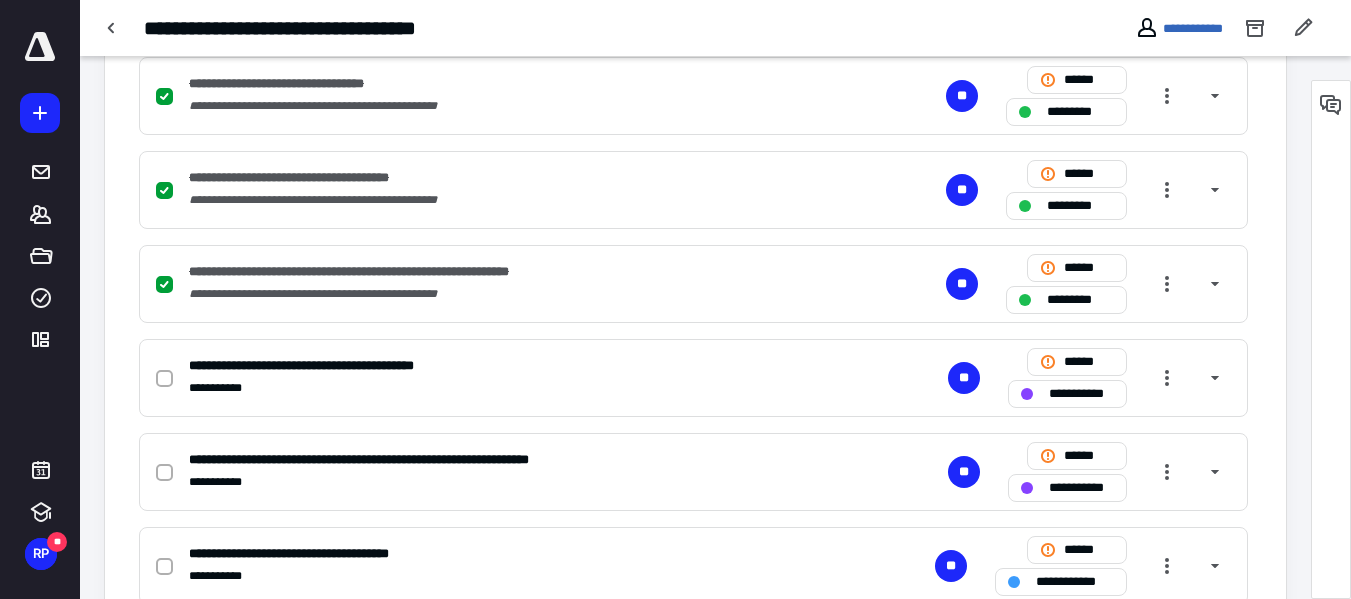 scroll, scrollTop: 527, scrollLeft: 0, axis: vertical 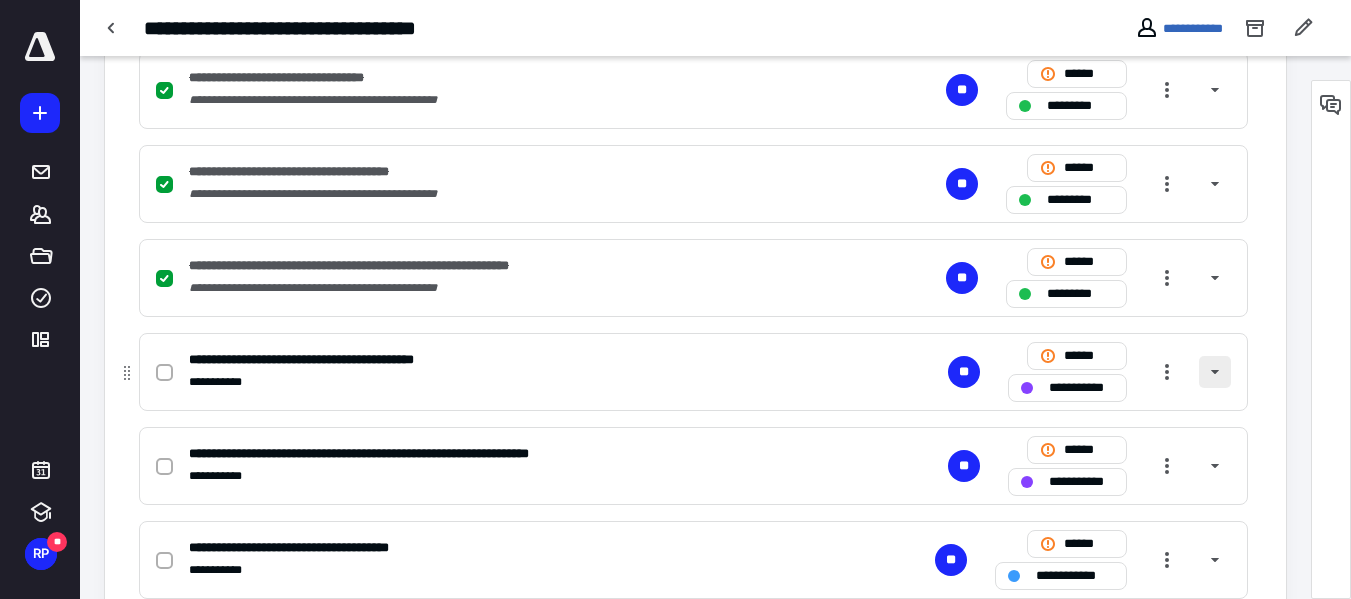 click at bounding box center [1215, 372] 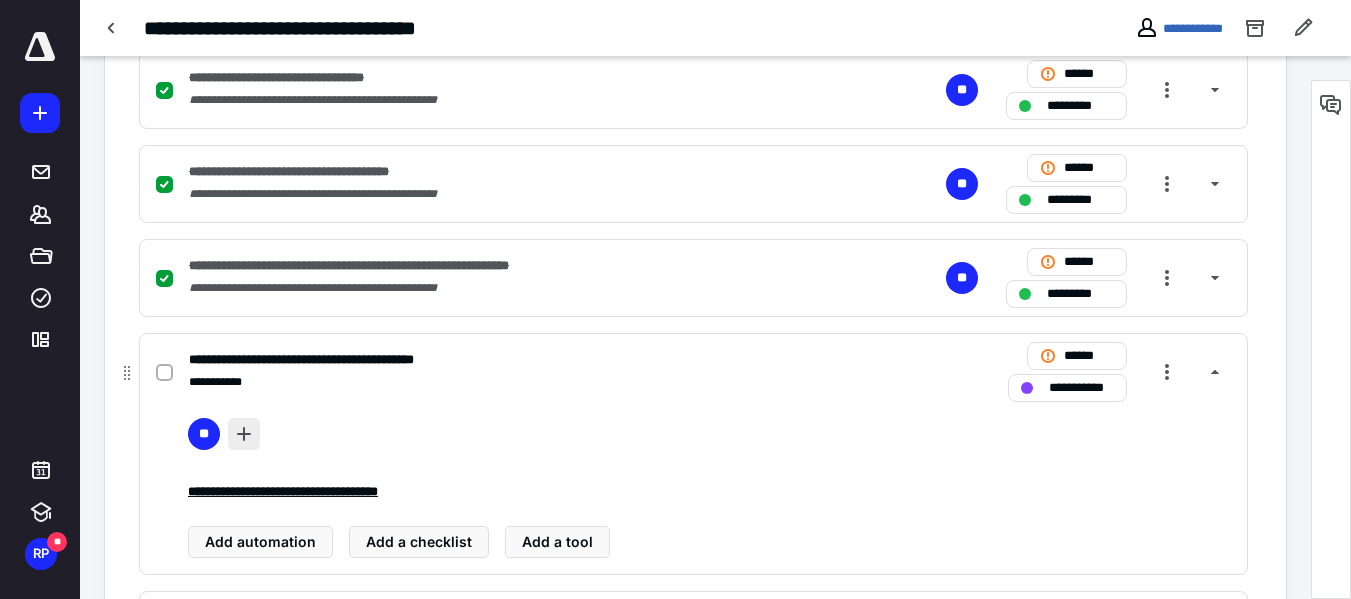 click at bounding box center [244, 434] 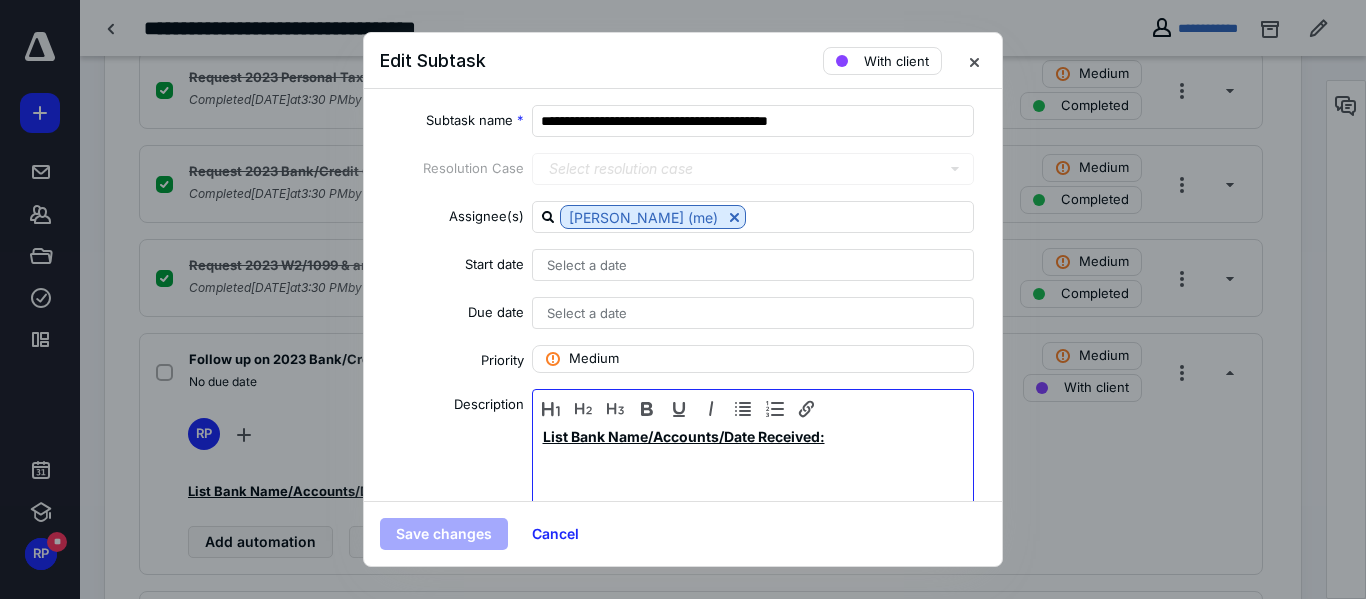 click on "List Bank Name/Accounts/Date Received:" at bounding box center (753, 478) 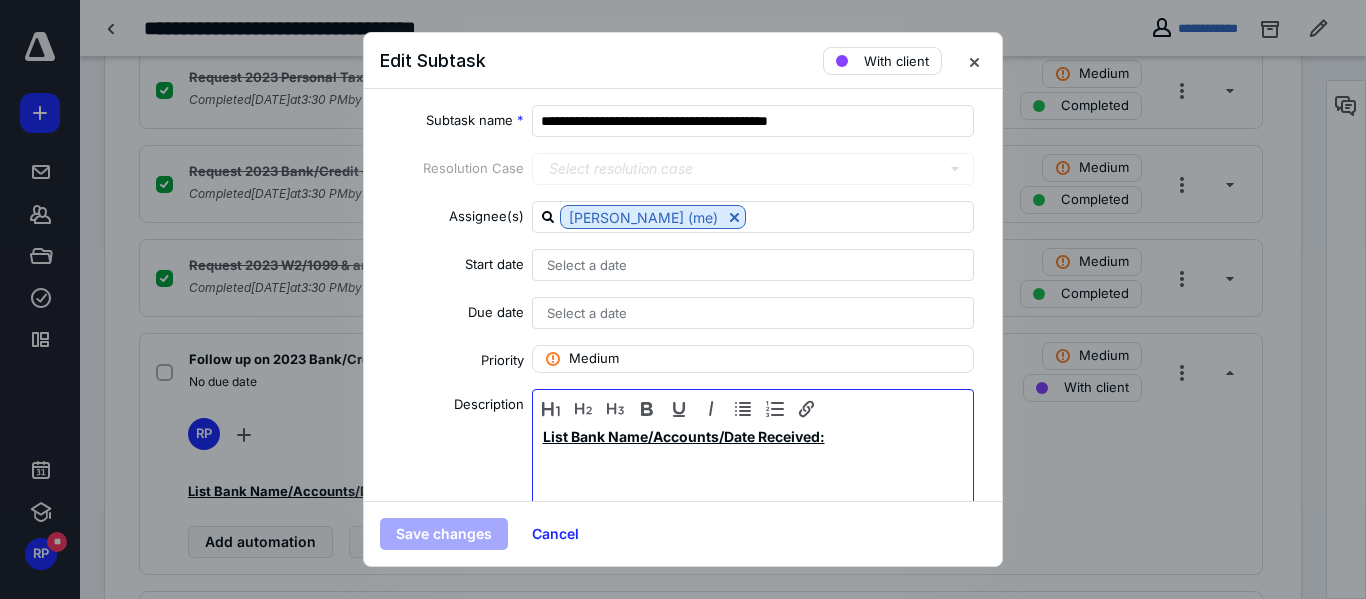 type 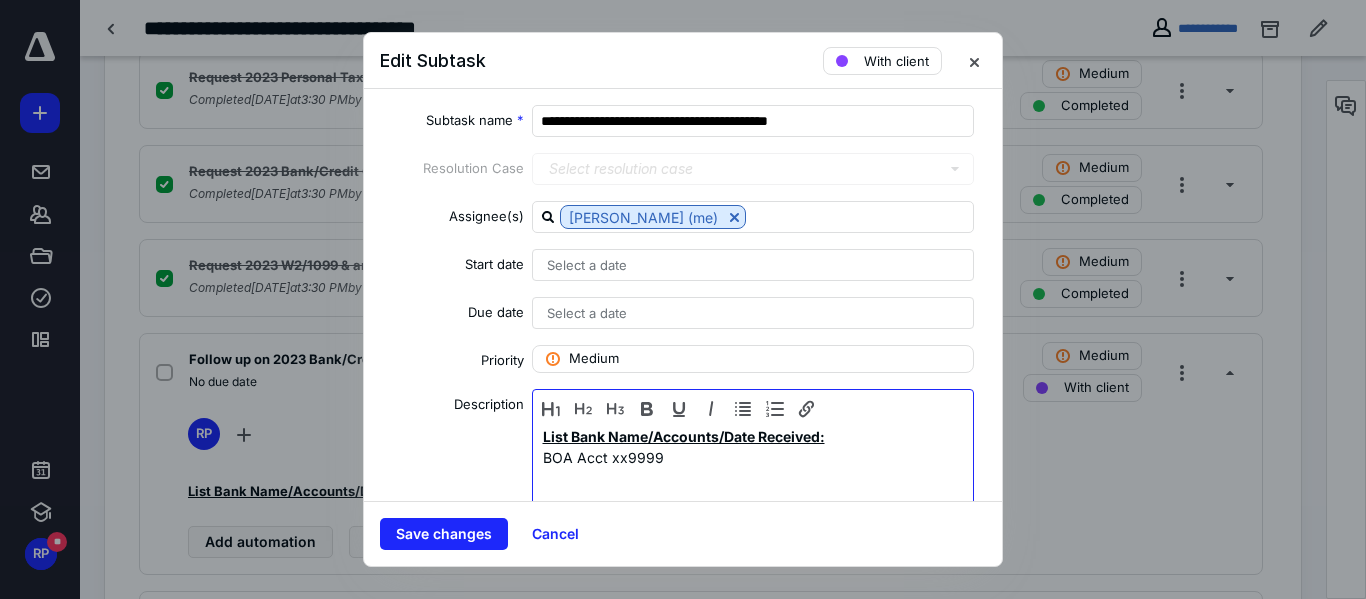click on "BOA Acct xx9999" at bounding box center (753, 457) 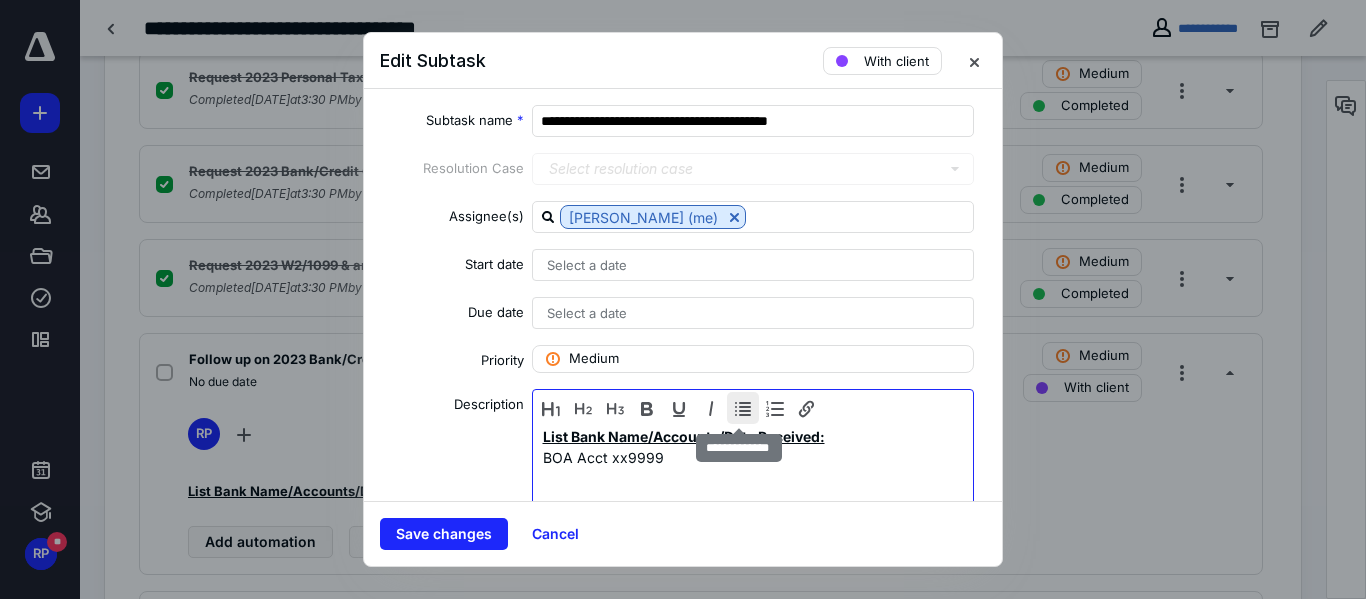 click at bounding box center [743, 408] 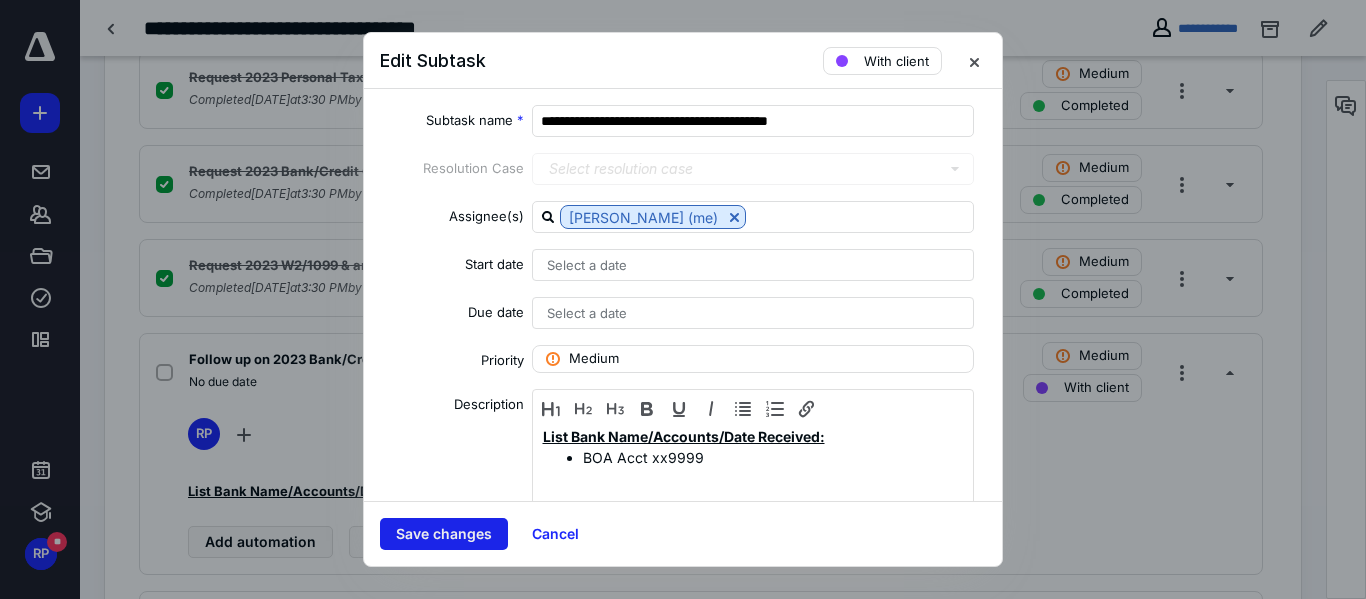 click on "Save changes" at bounding box center [444, 534] 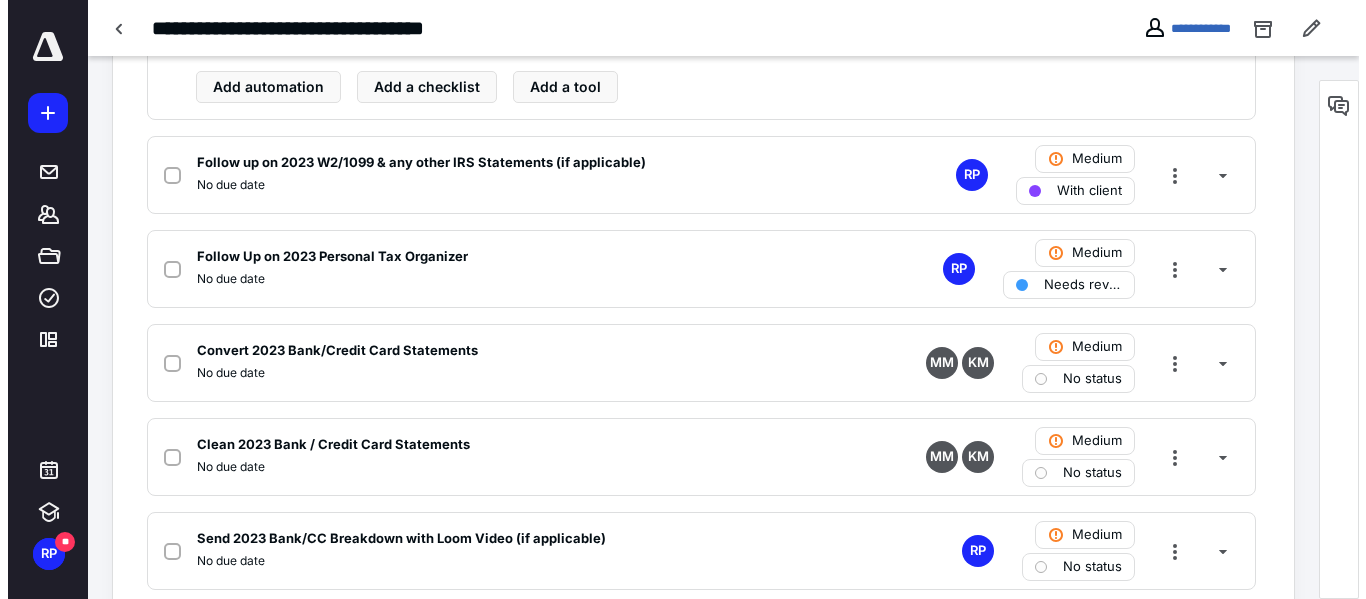 scroll, scrollTop: 1017, scrollLeft: 0, axis: vertical 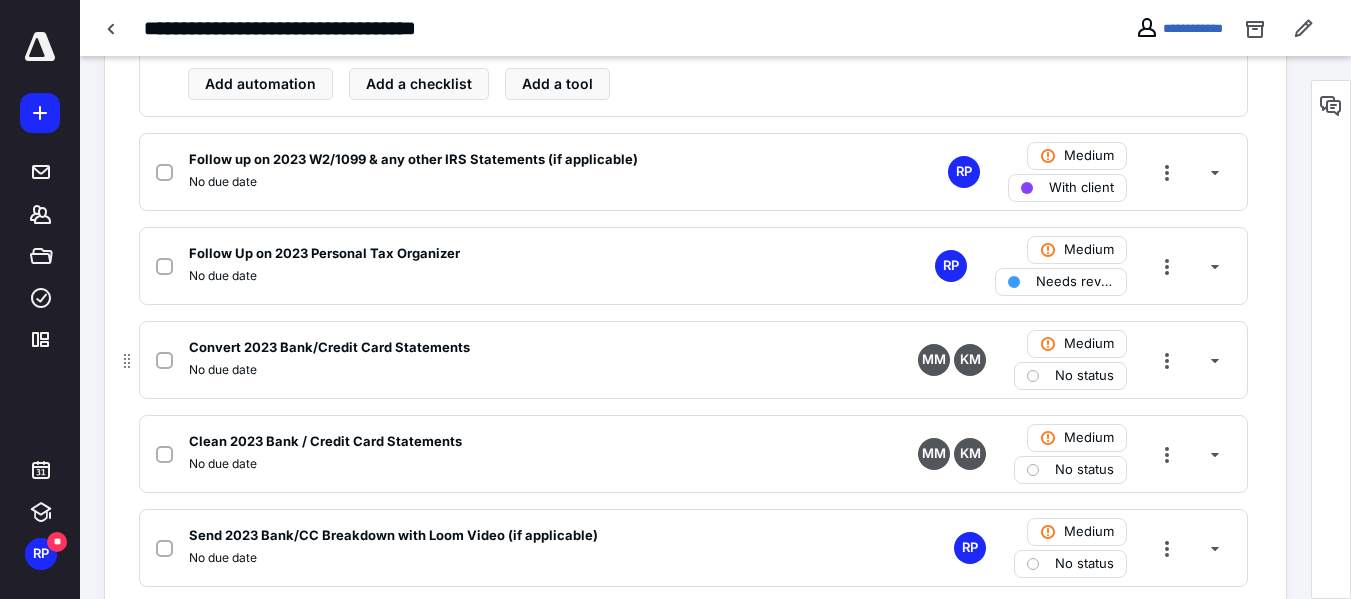 click on "Convert 2023 Bank/Credit Card Statements No due date MM KM Medium No status" at bounding box center (693, 360) 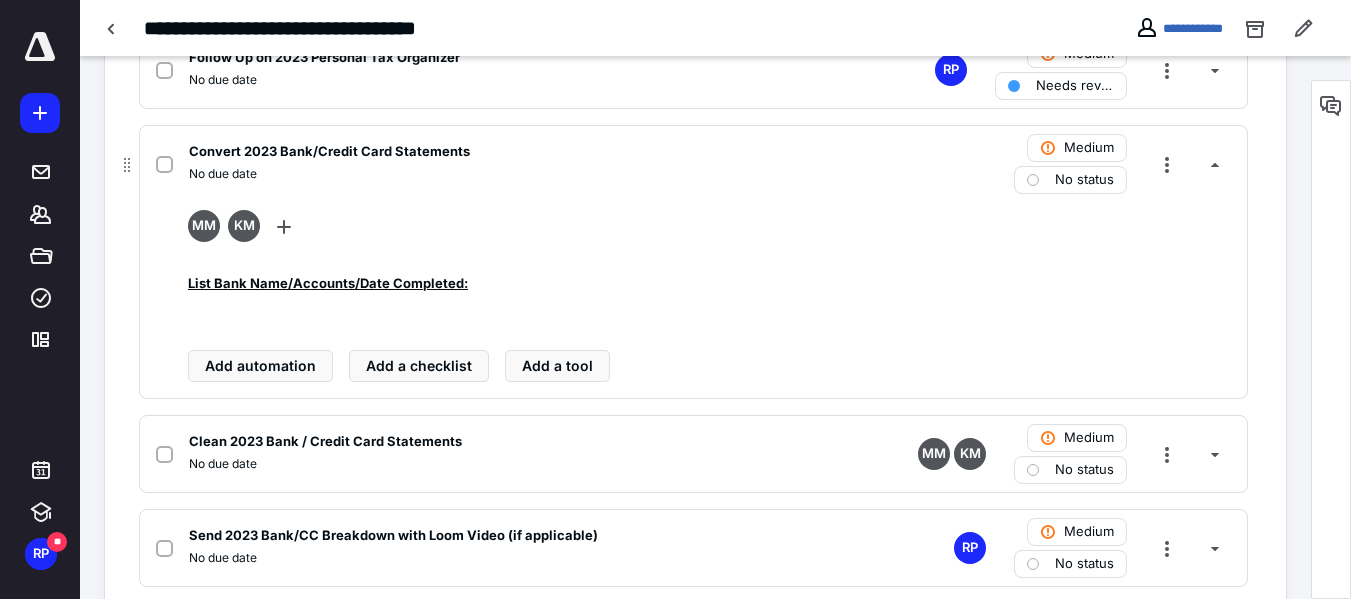 click on "Convert 2023 Bank/Credit Card Statements No due date Medium No status MM KM List Bank Name/Accounts/Date Completed: Add automation Add a checklist Add a tool" at bounding box center (693, 262) 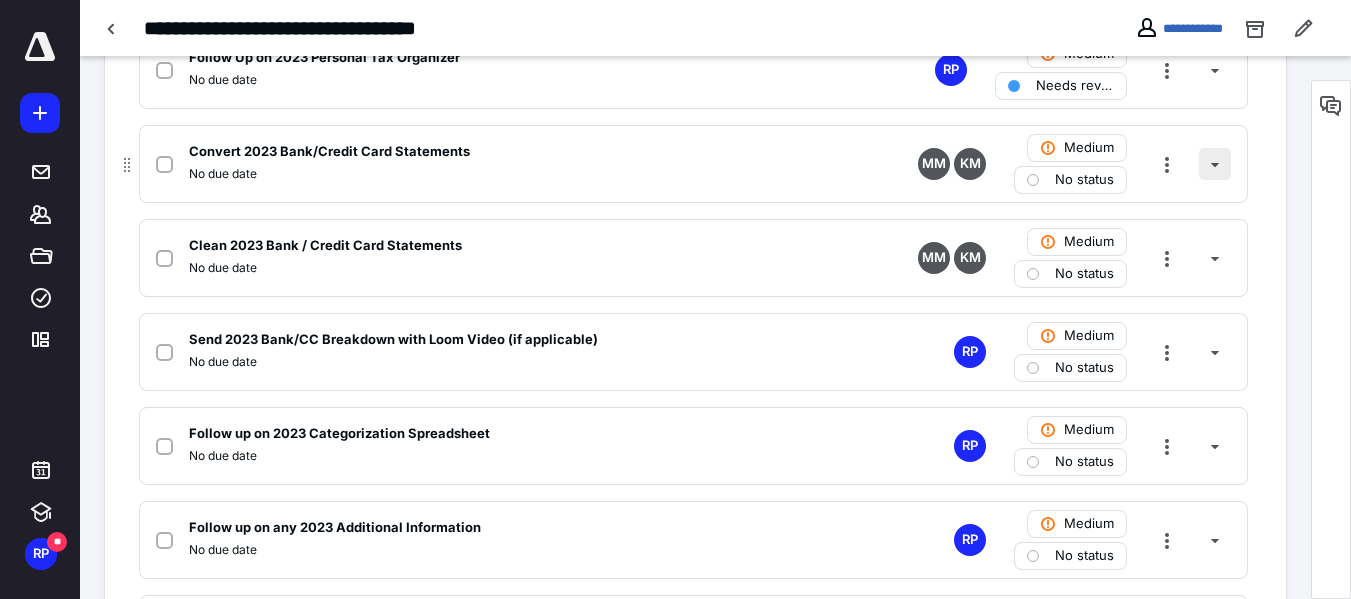 click at bounding box center (1215, 164) 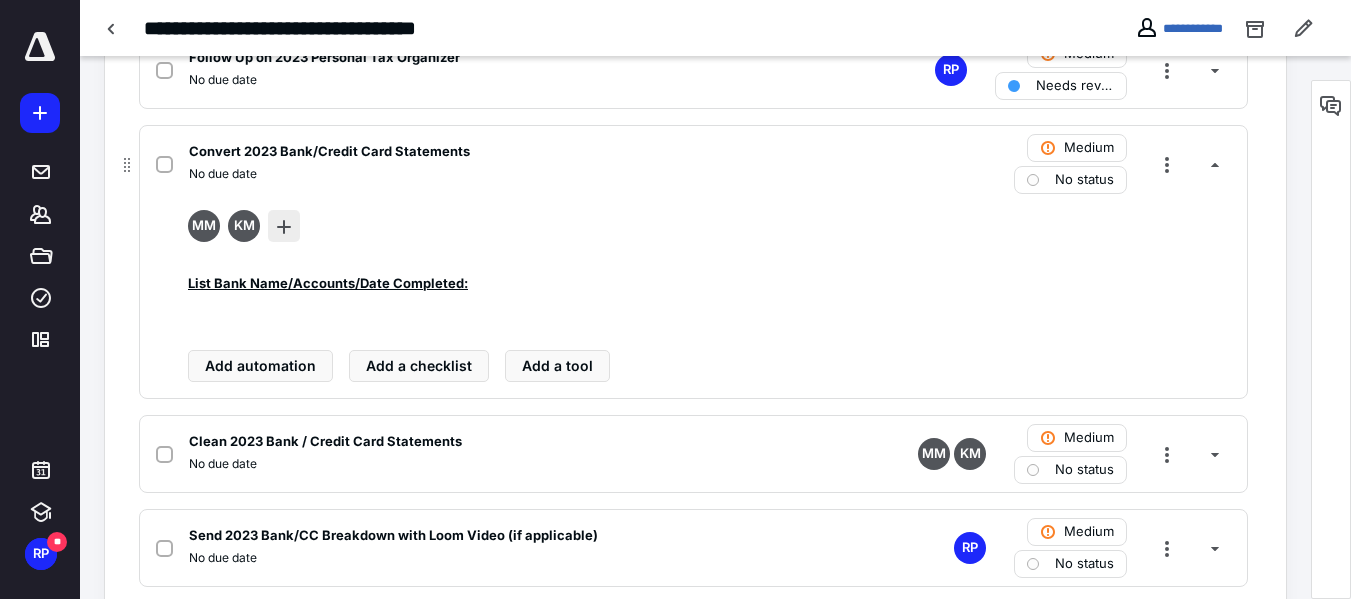 click at bounding box center [284, 226] 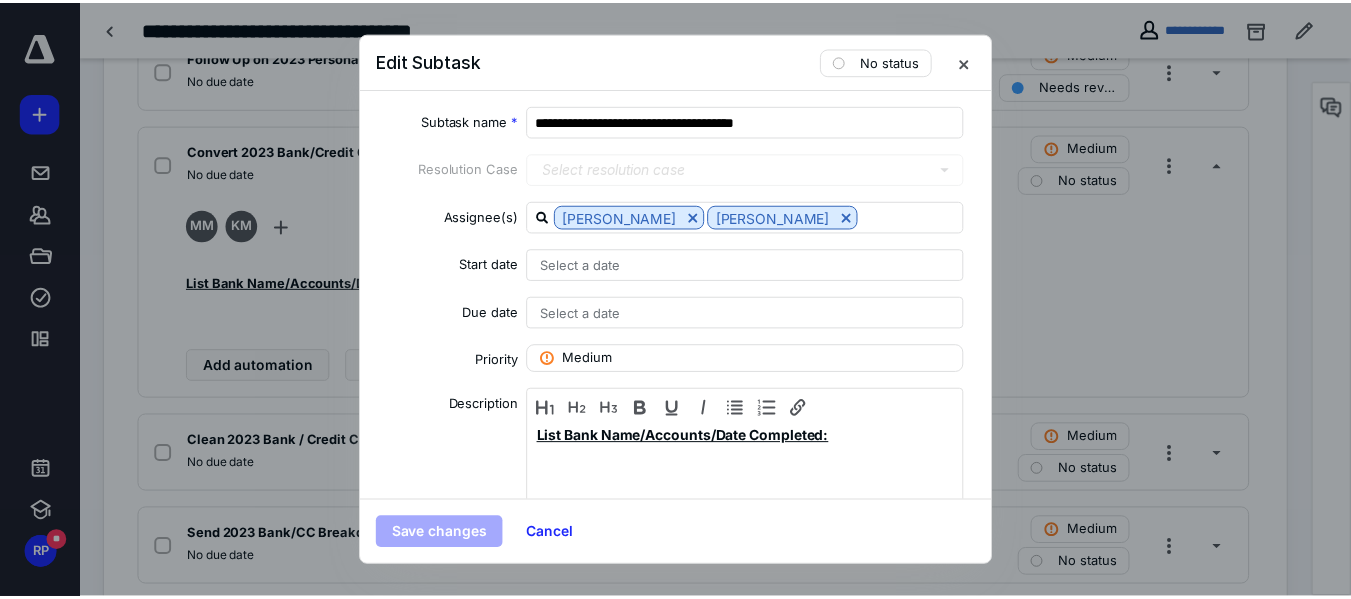 scroll, scrollTop: 68, scrollLeft: 0, axis: vertical 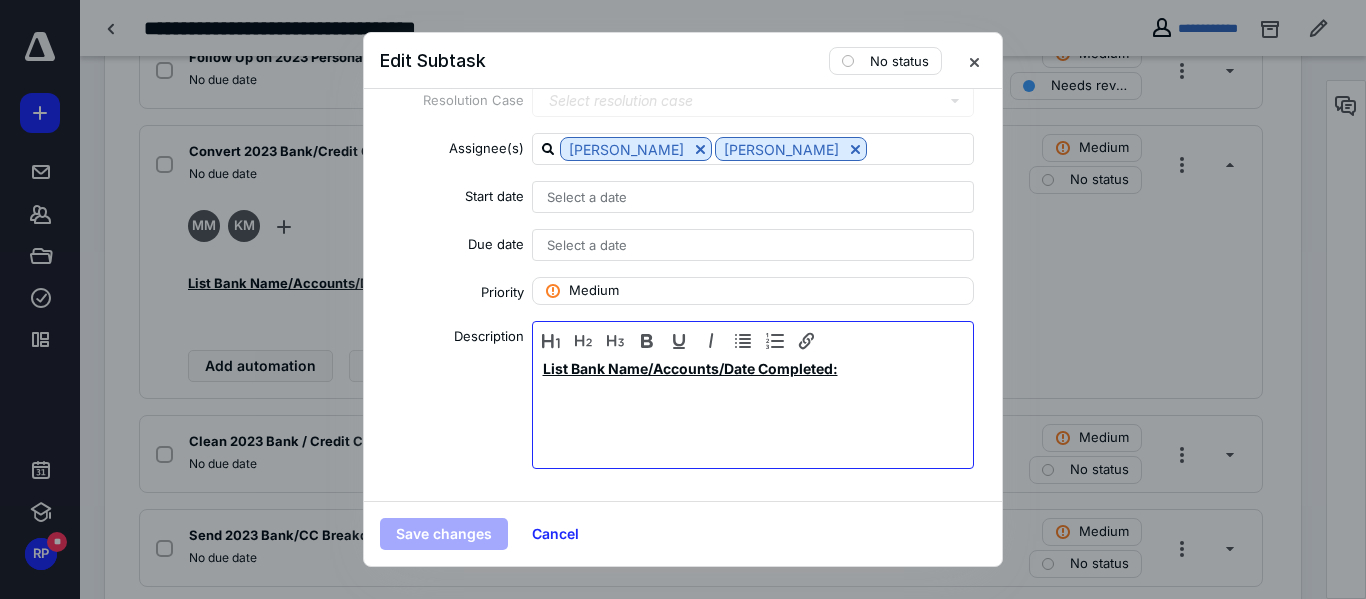 click on "List Bank Name/Accounts/Date Completed:" at bounding box center [753, 410] 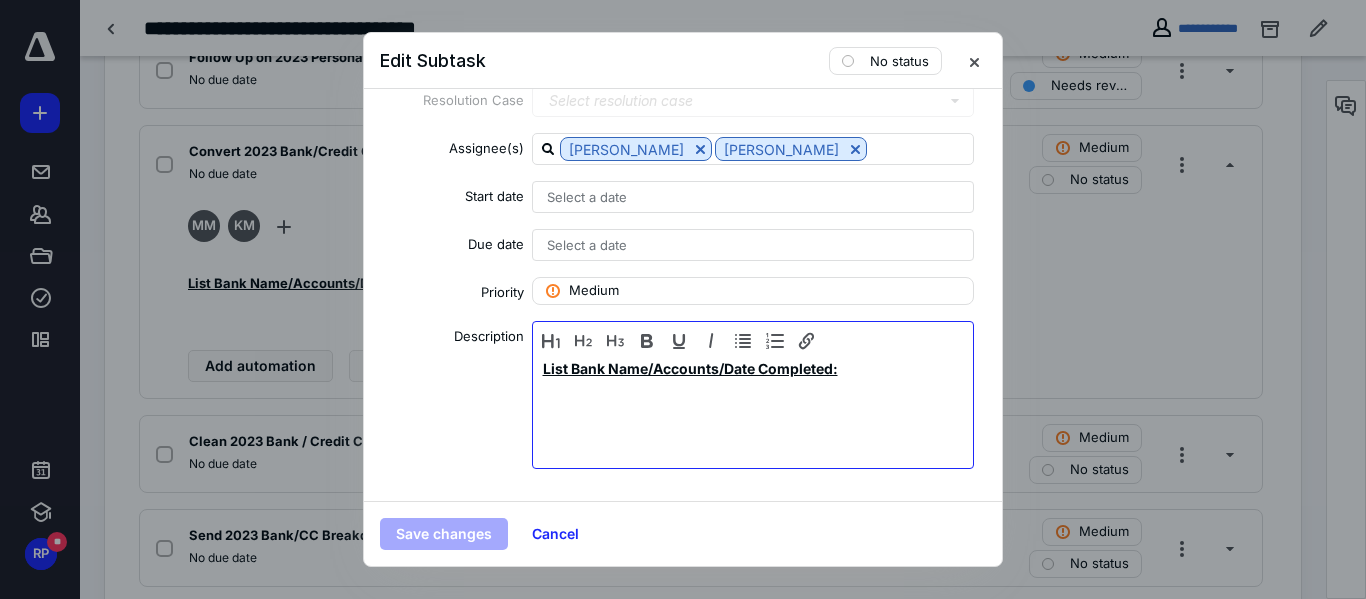 type 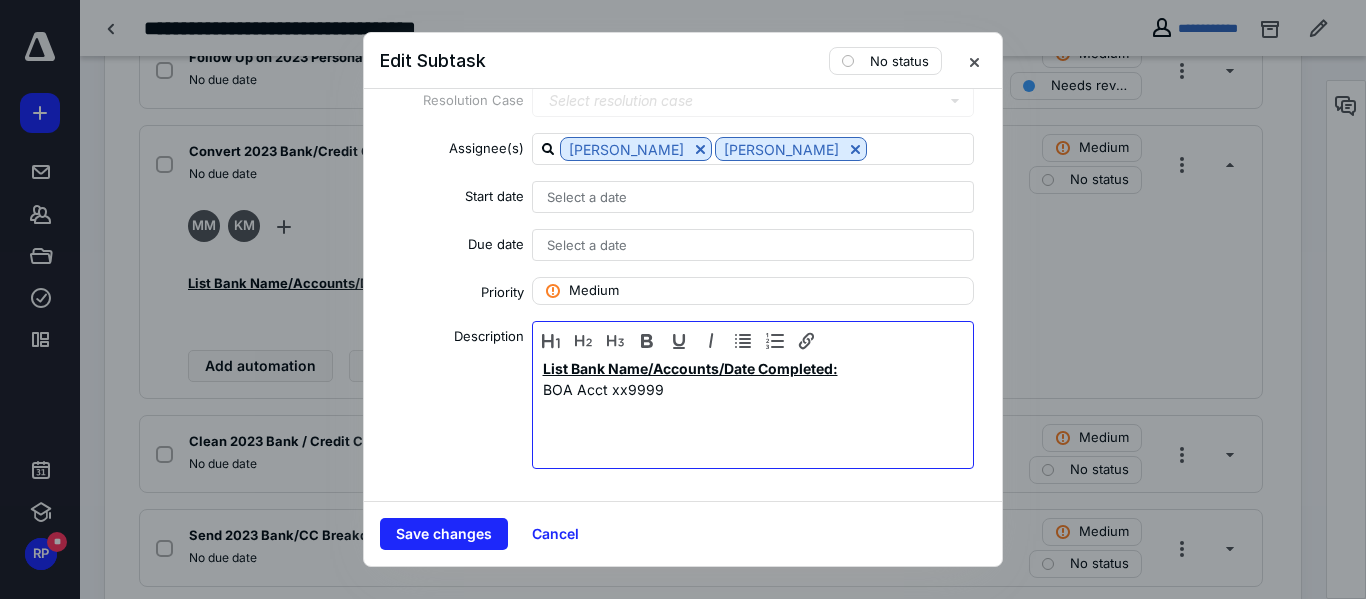 click on "BOA Acct xx9999" at bounding box center [753, 400] 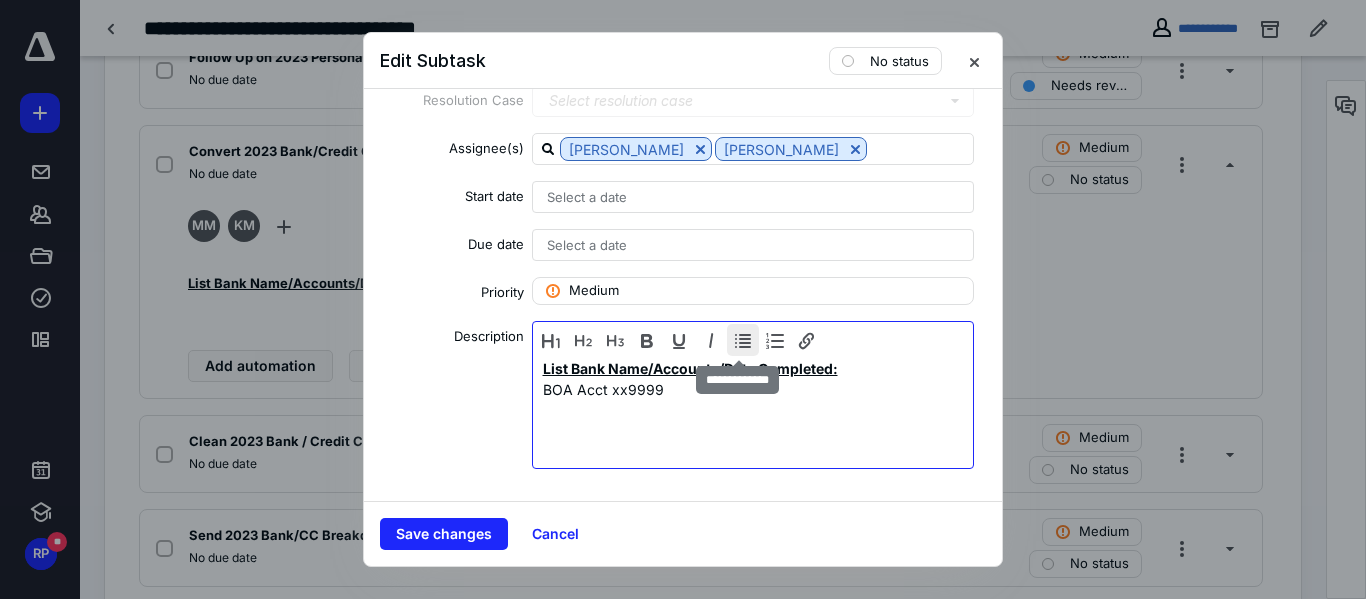 click at bounding box center [743, 340] 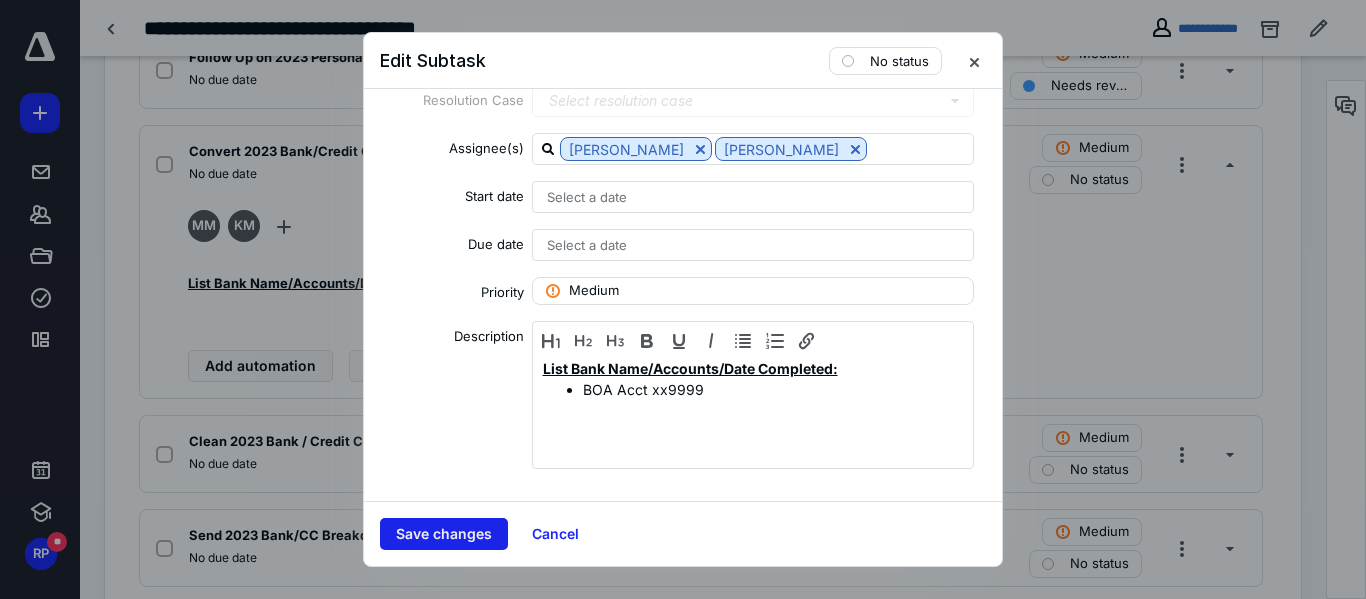 click on "Save changes" at bounding box center [444, 534] 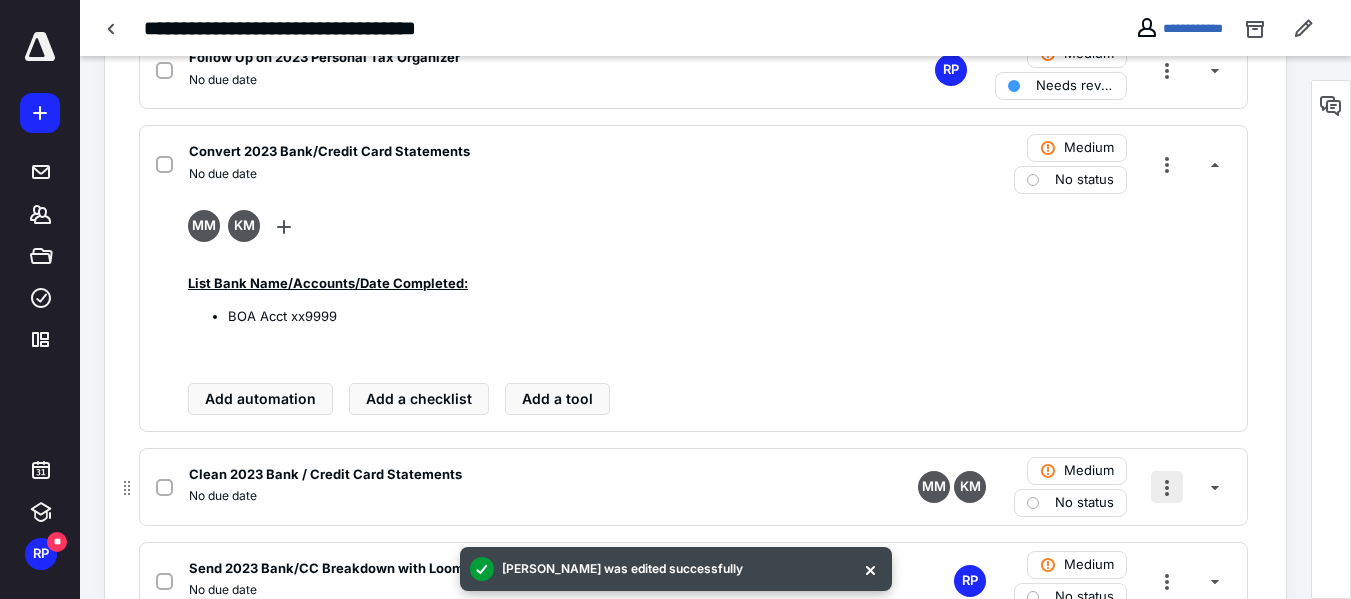 click at bounding box center [1167, 487] 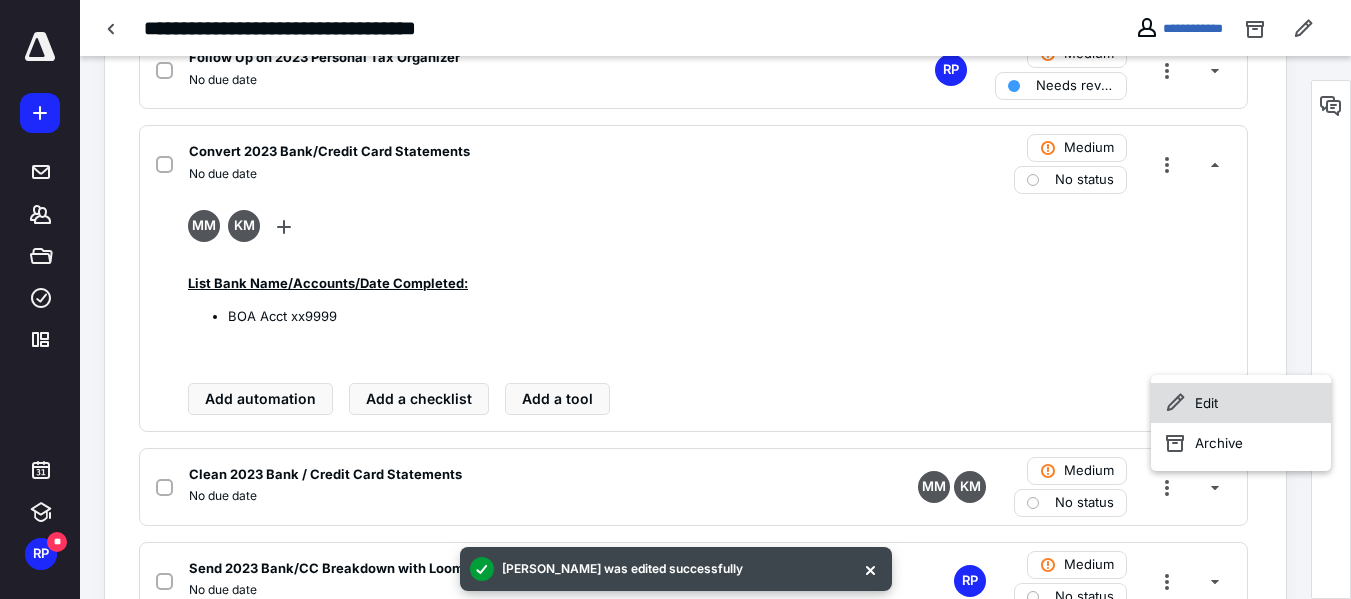 click on "Edit" at bounding box center [1241, 403] 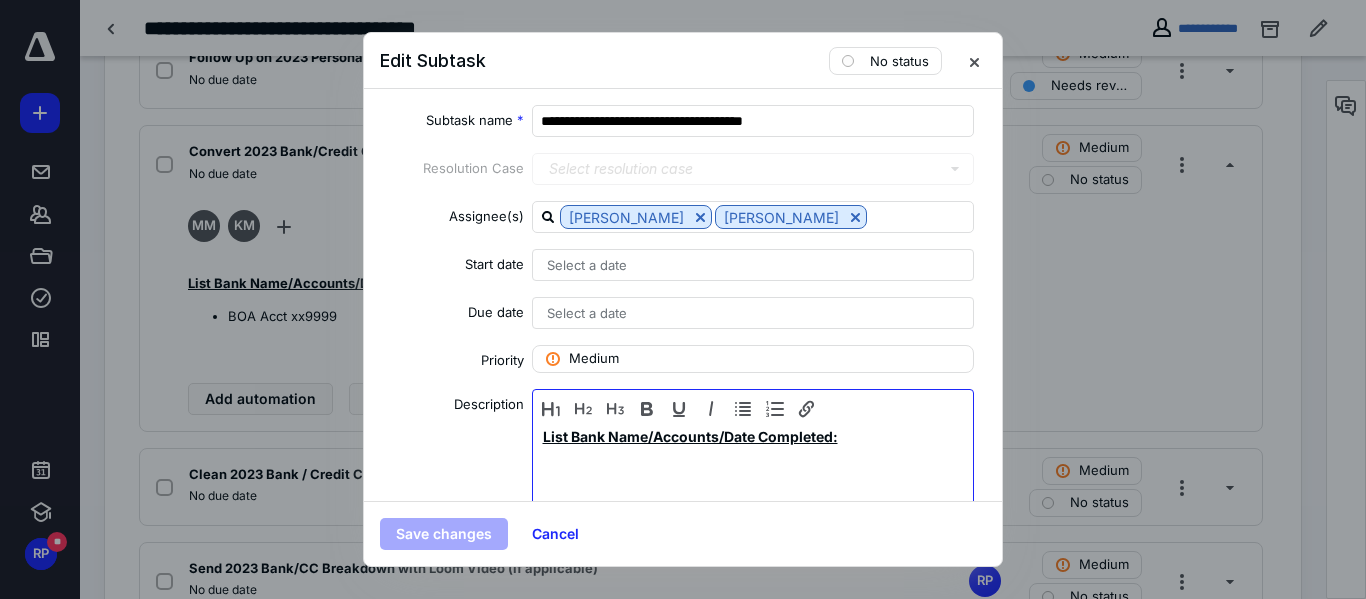 click on "List Bank Name/Accounts/Date Completed:" at bounding box center (753, 478) 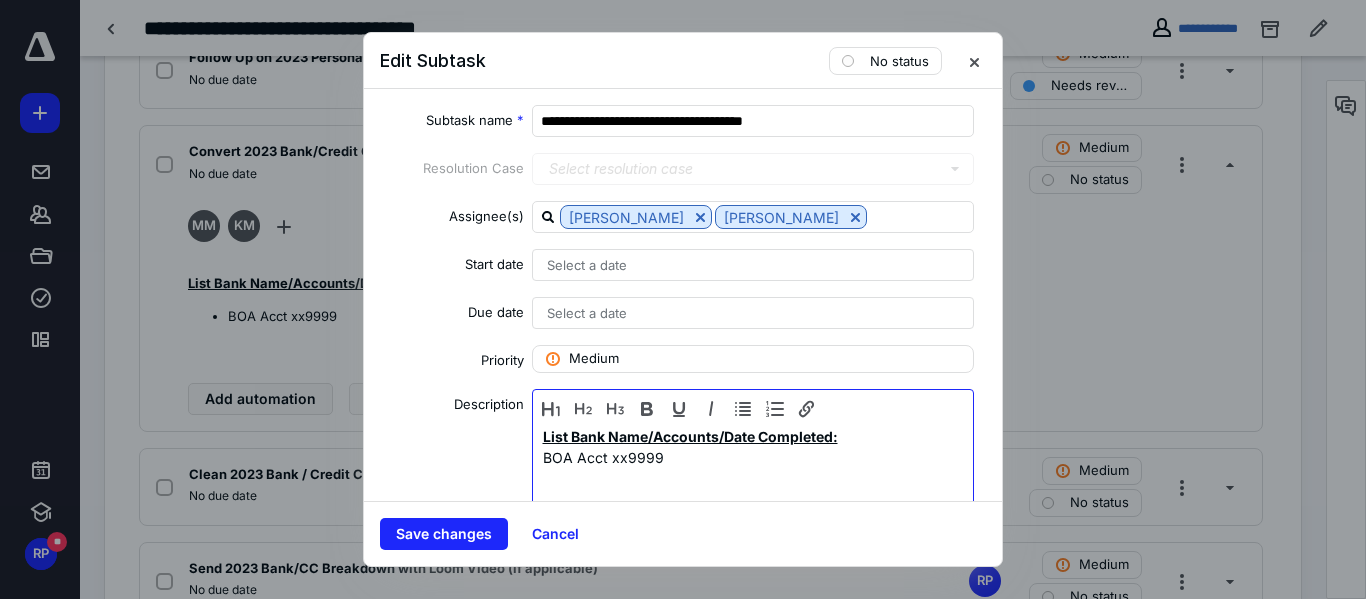 click on "BOA Acct xx9999" at bounding box center (753, 457) 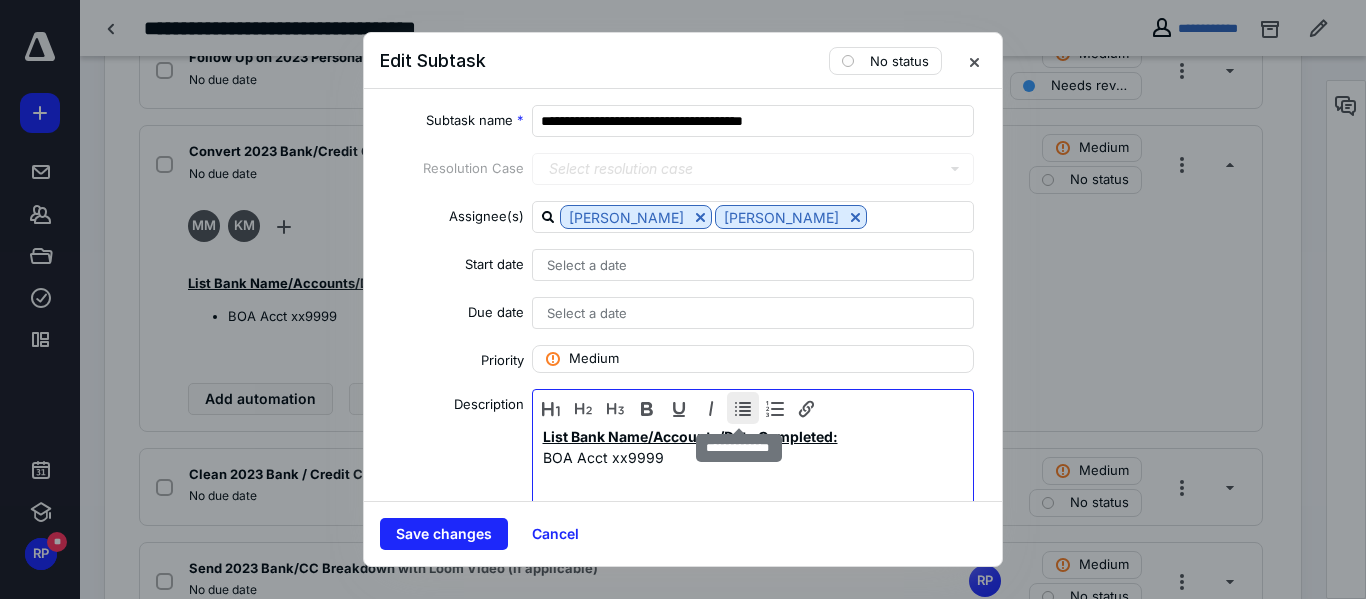 click at bounding box center [743, 408] 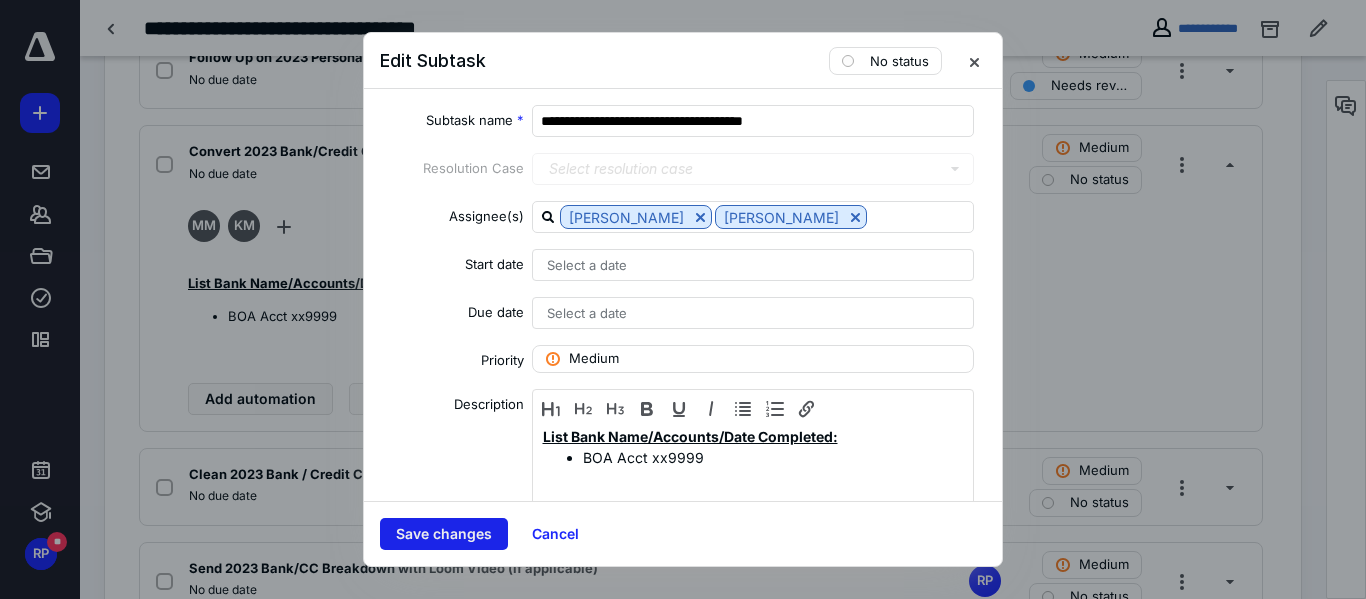 click on "Save changes" at bounding box center [444, 534] 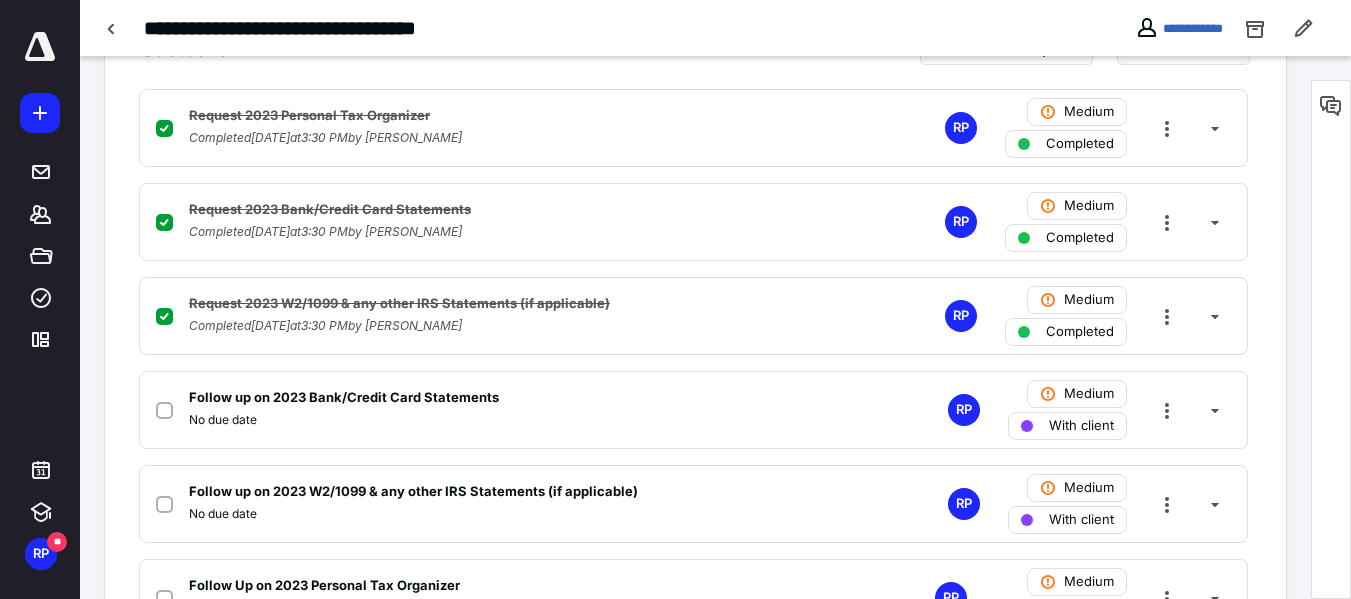 scroll, scrollTop: 508, scrollLeft: 0, axis: vertical 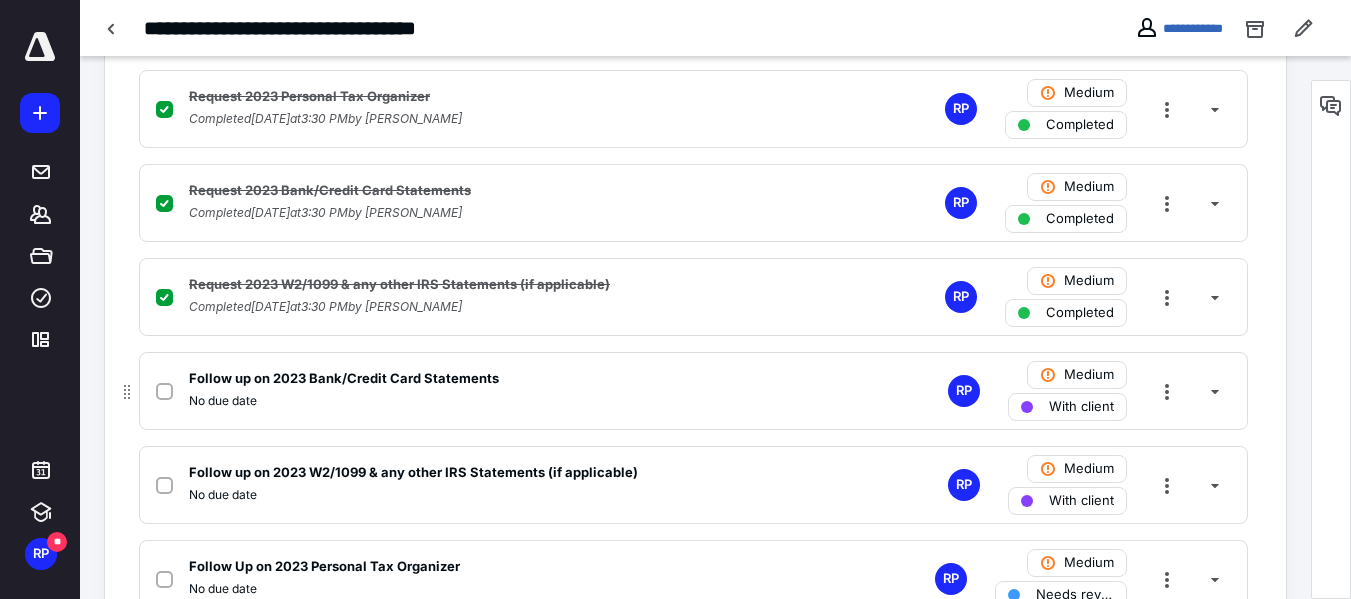 click 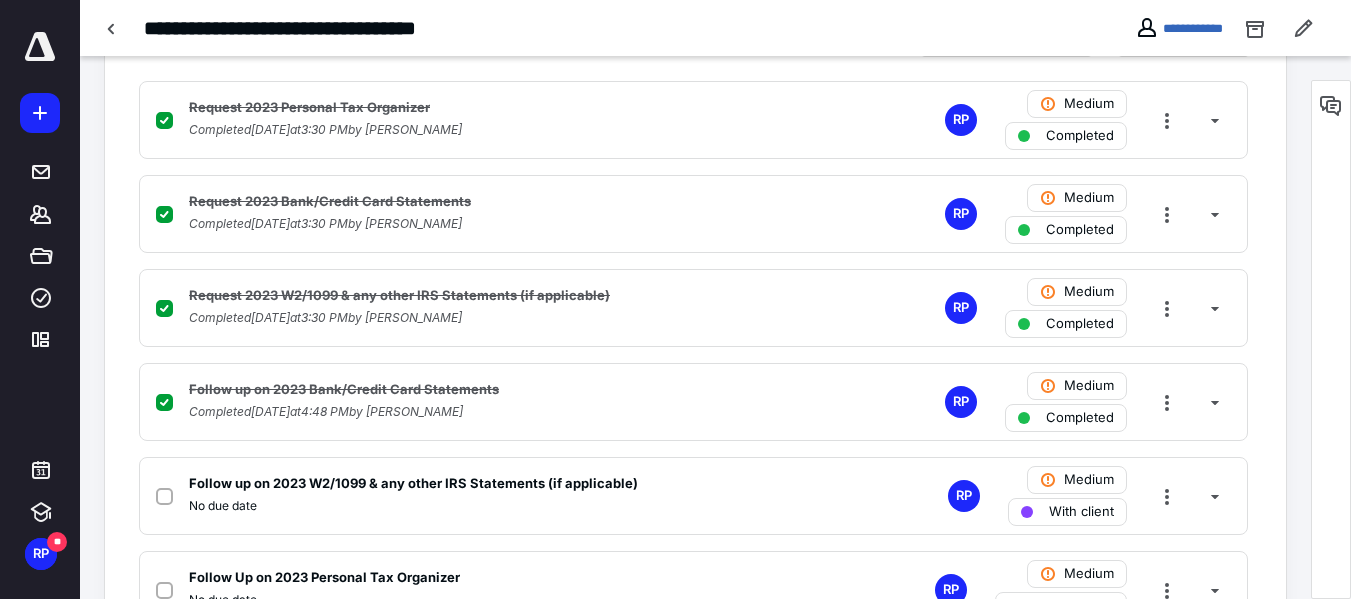 scroll, scrollTop: 0, scrollLeft: 0, axis: both 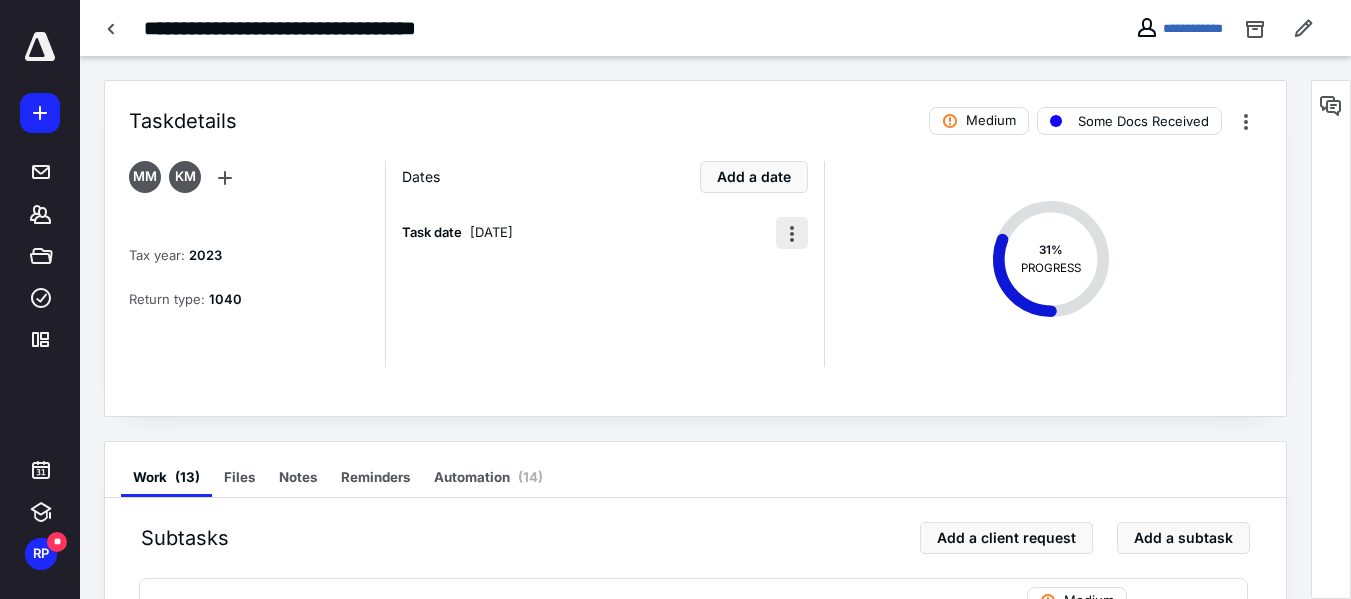click at bounding box center (792, 233) 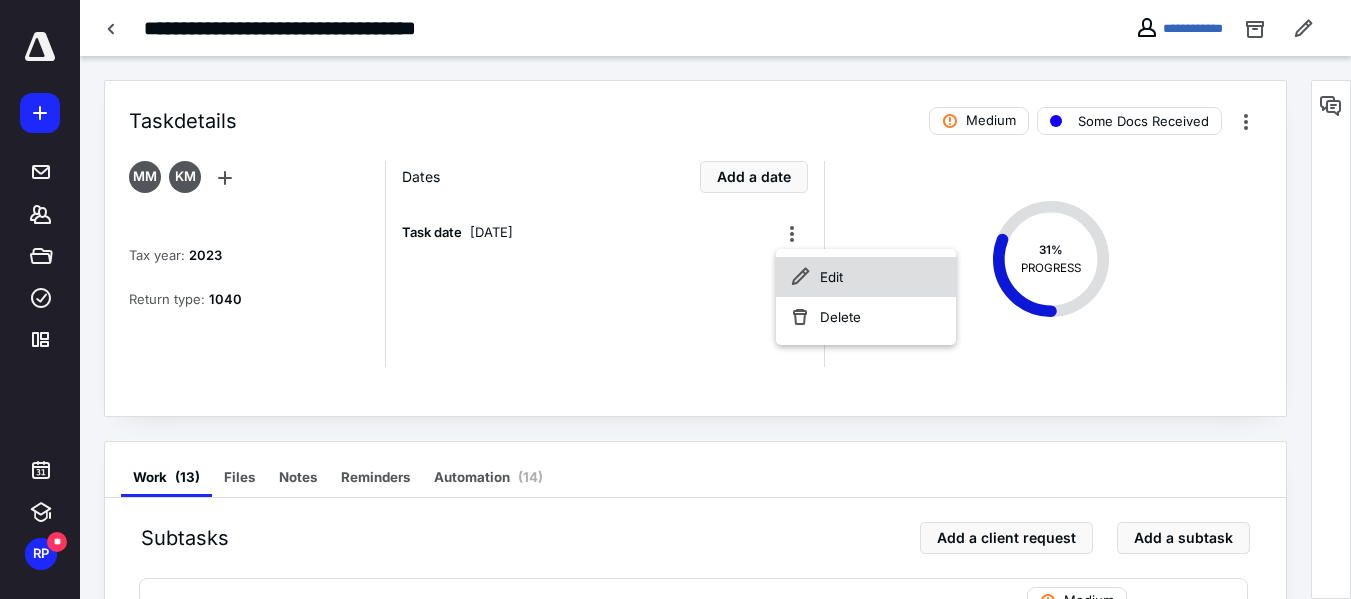 click on "Edit" at bounding box center [866, 277] 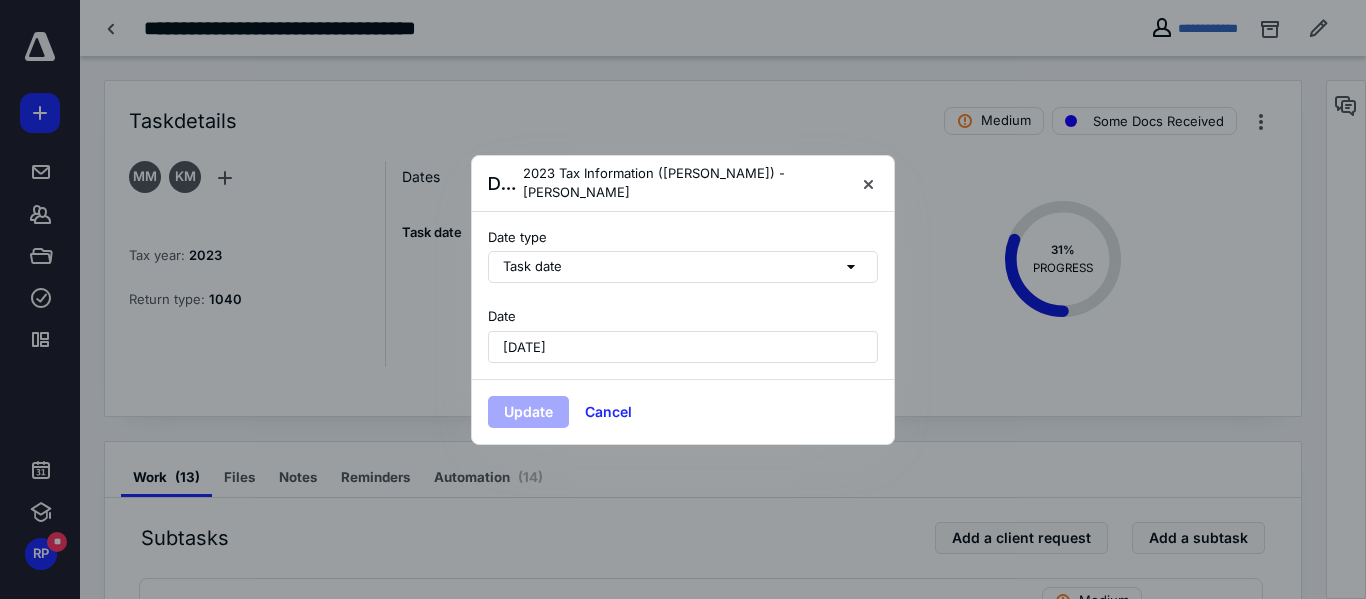 click on "[DATE]" at bounding box center (683, 347) 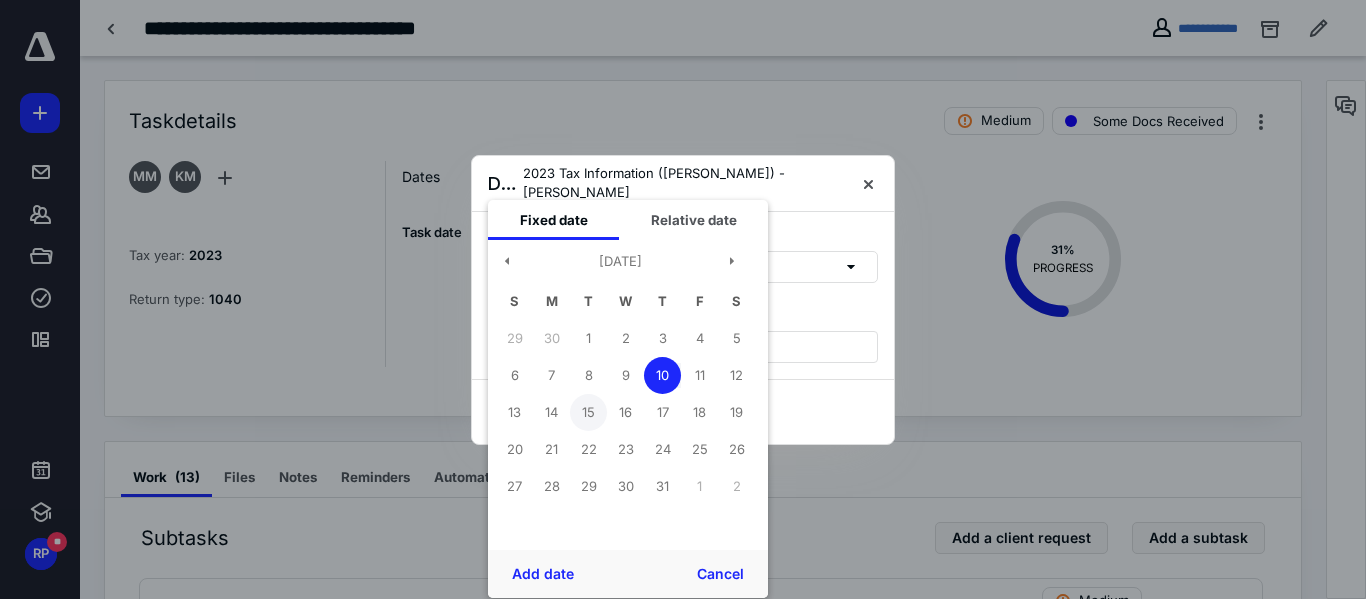 click on "15" at bounding box center [588, 412] 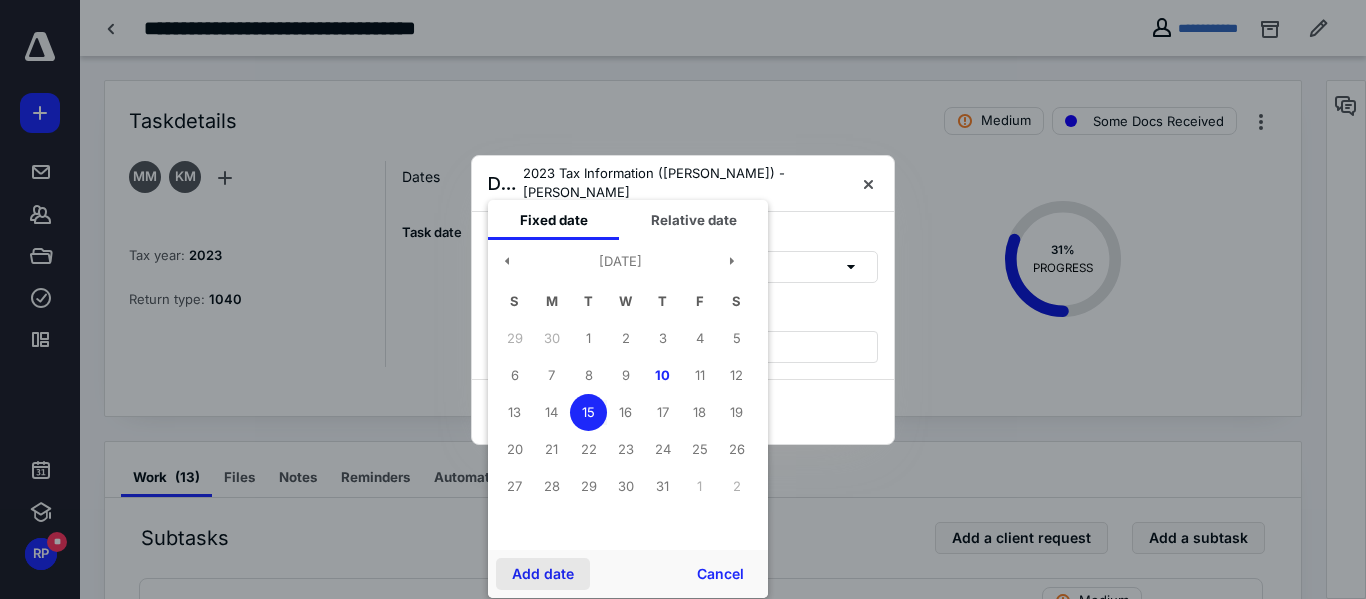 click on "Add date" at bounding box center (543, 574) 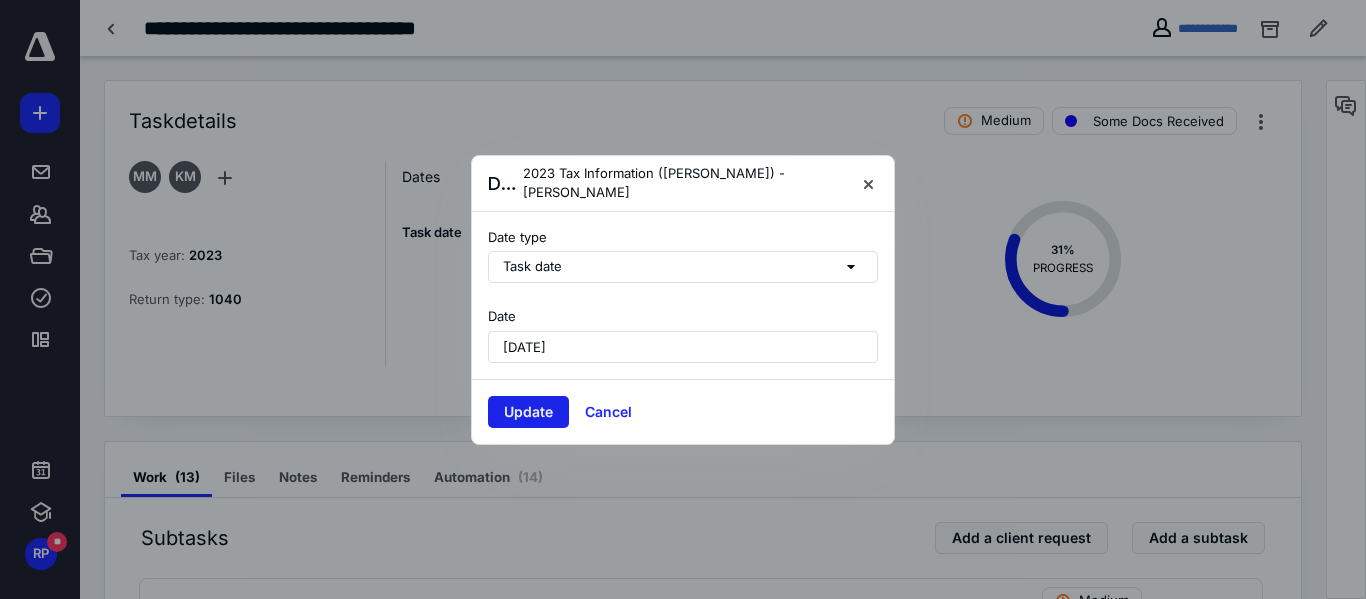 click on "Update" at bounding box center (528, 412) 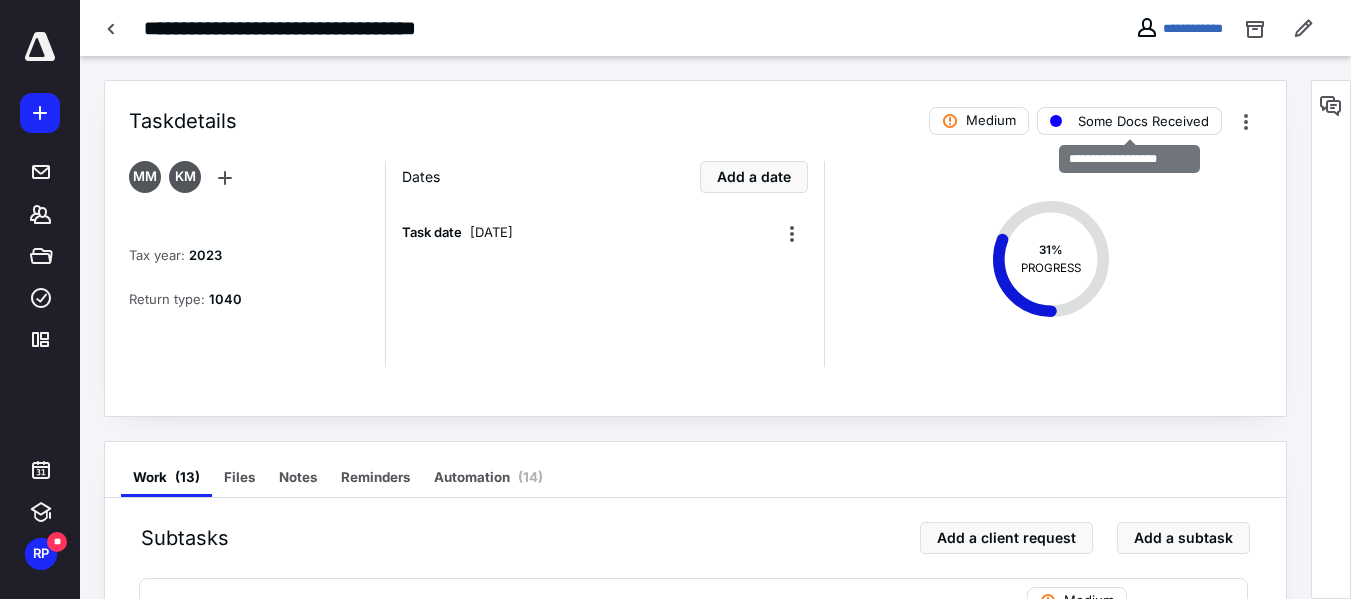 click on "Some Docs Received" at bounding box center [1143, 121] 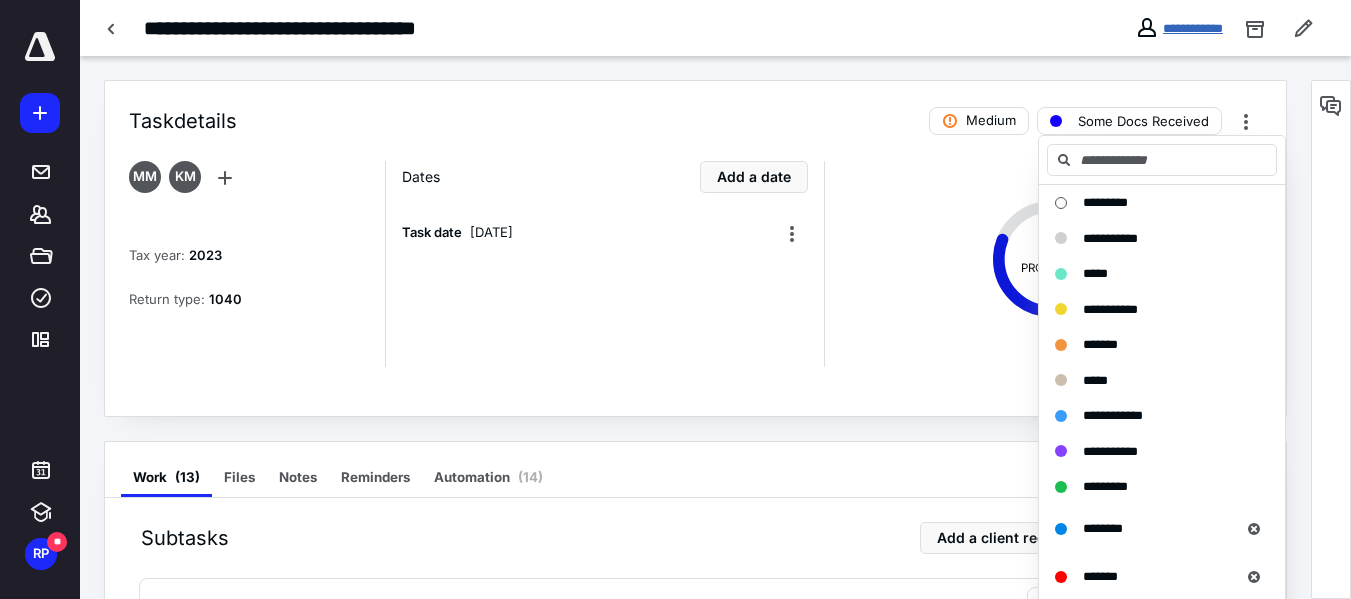 click on "**********" at bounding box center (1193, 28) 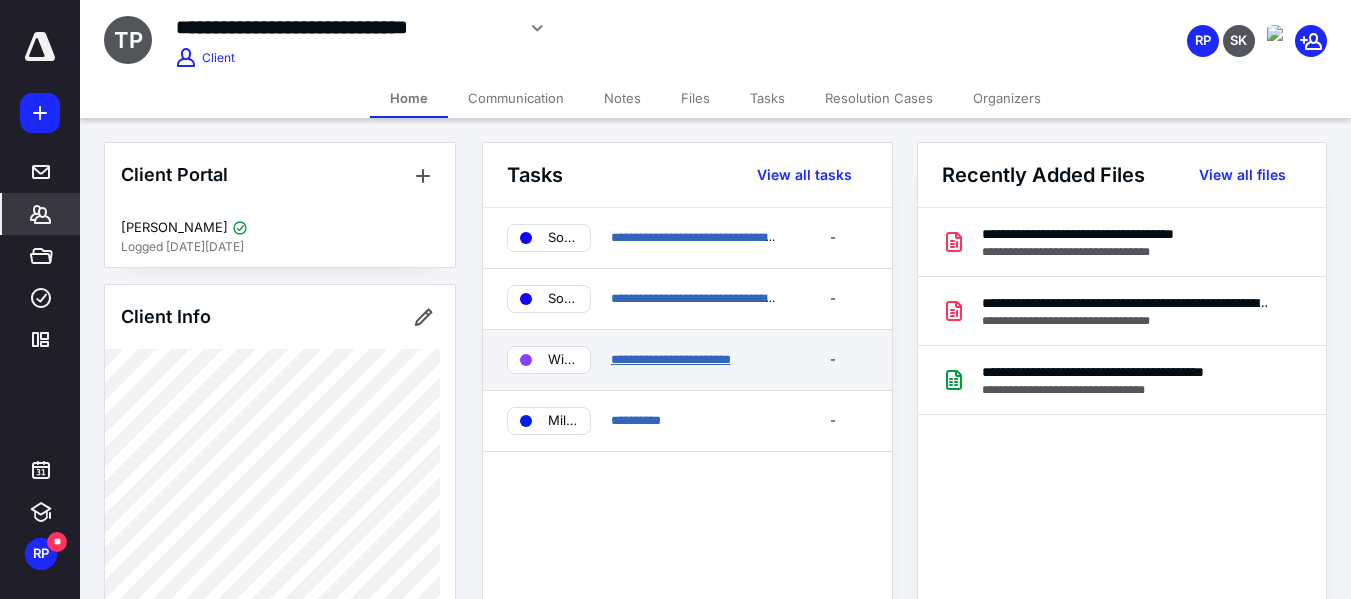 click on "**********" at bounding box center (671, 359) 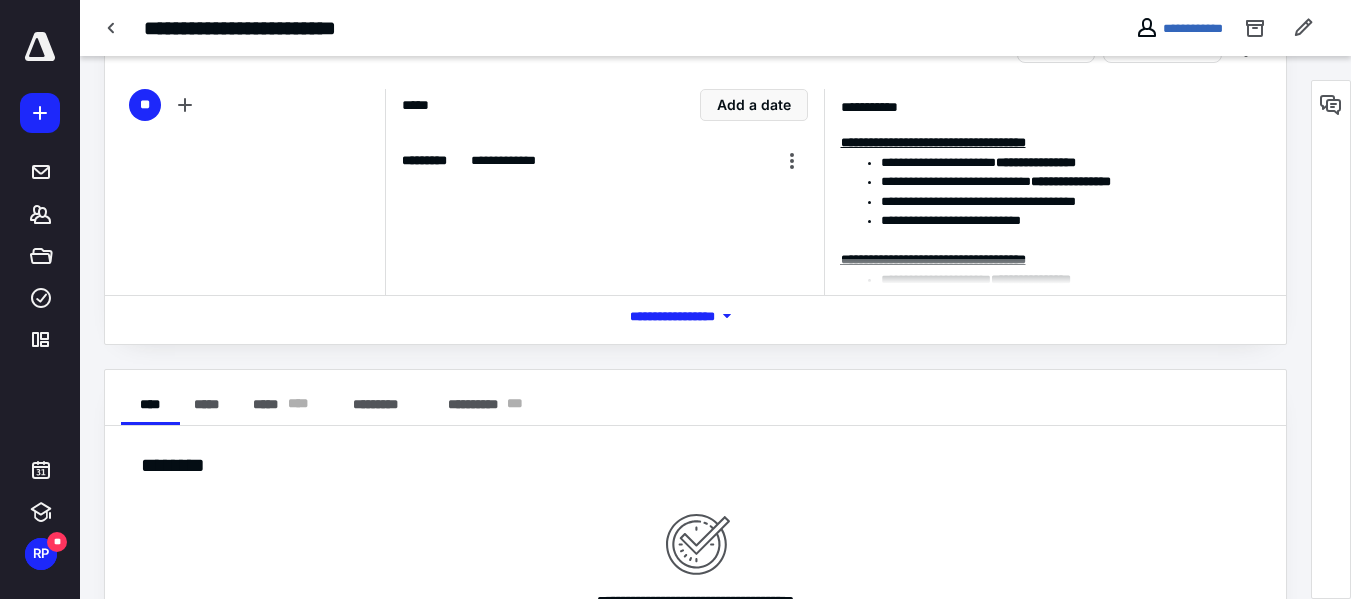 scroll, scrollTop: 74, scrollLeft: 0, axis: vertical 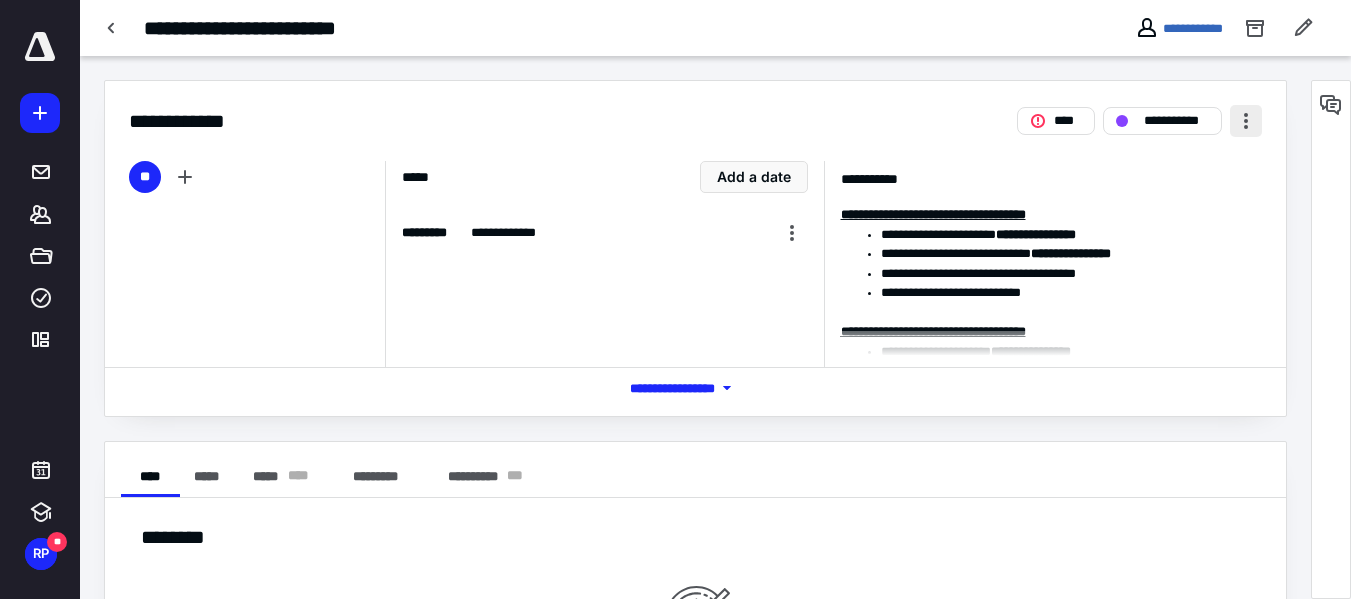 click at bounding box center [1246, 121] 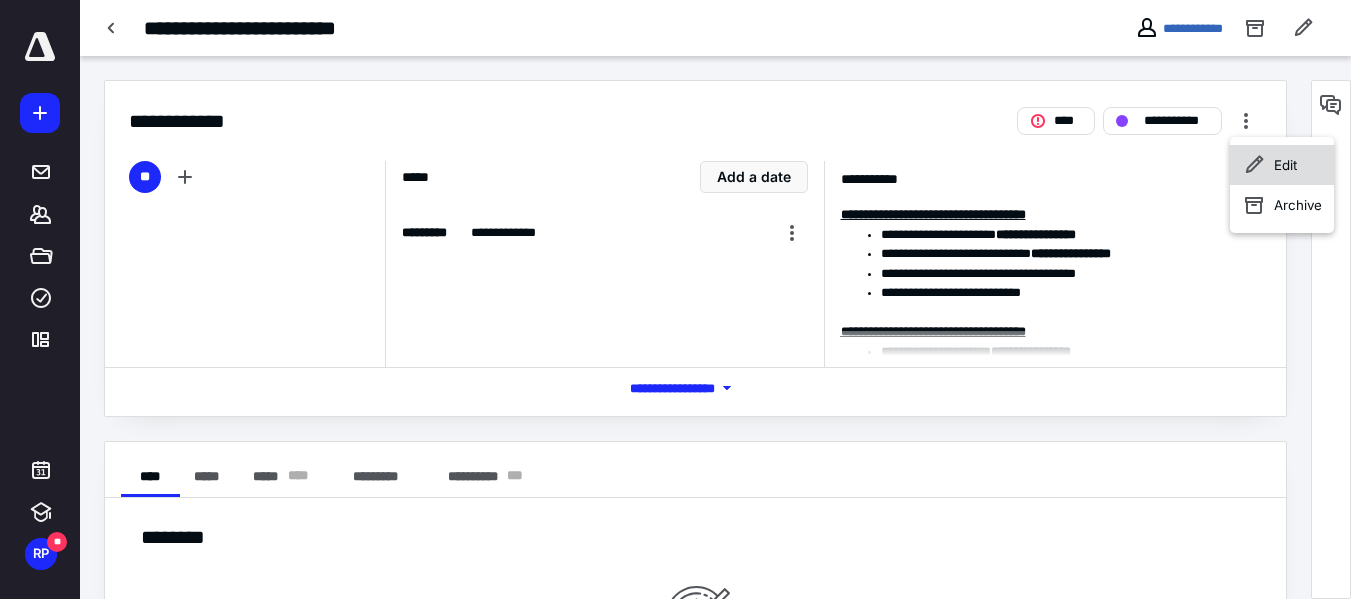 click 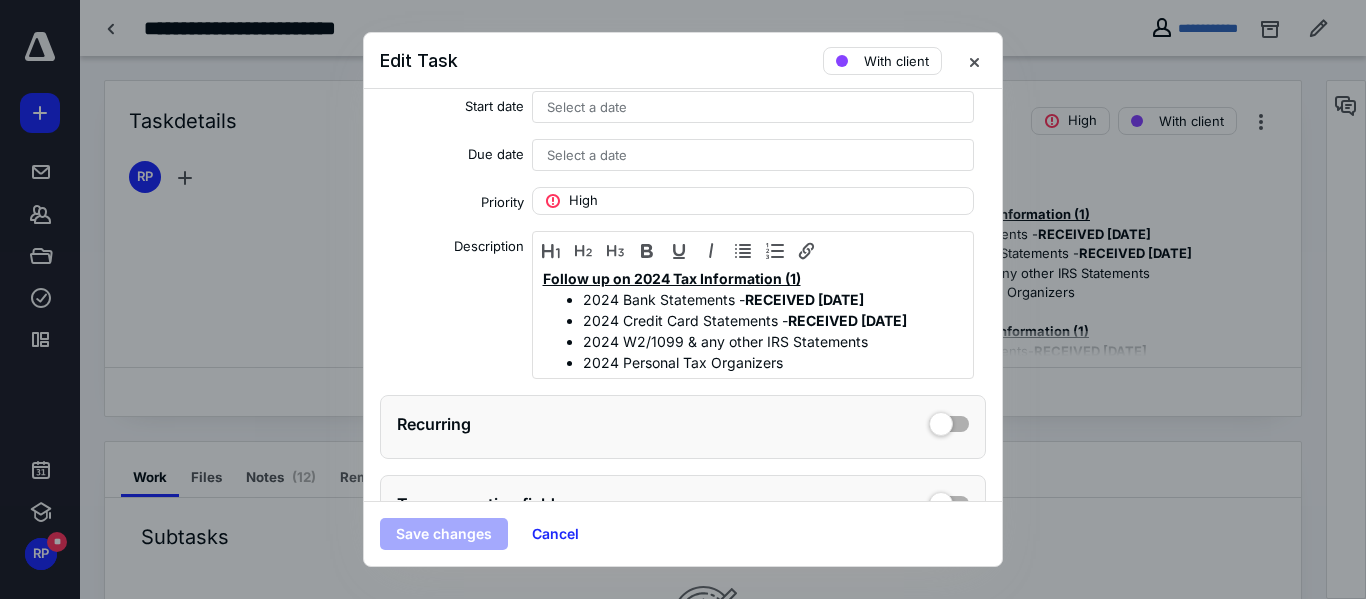 scroll, scrollTop: 225, scrollLeft: 0, axis: vertical 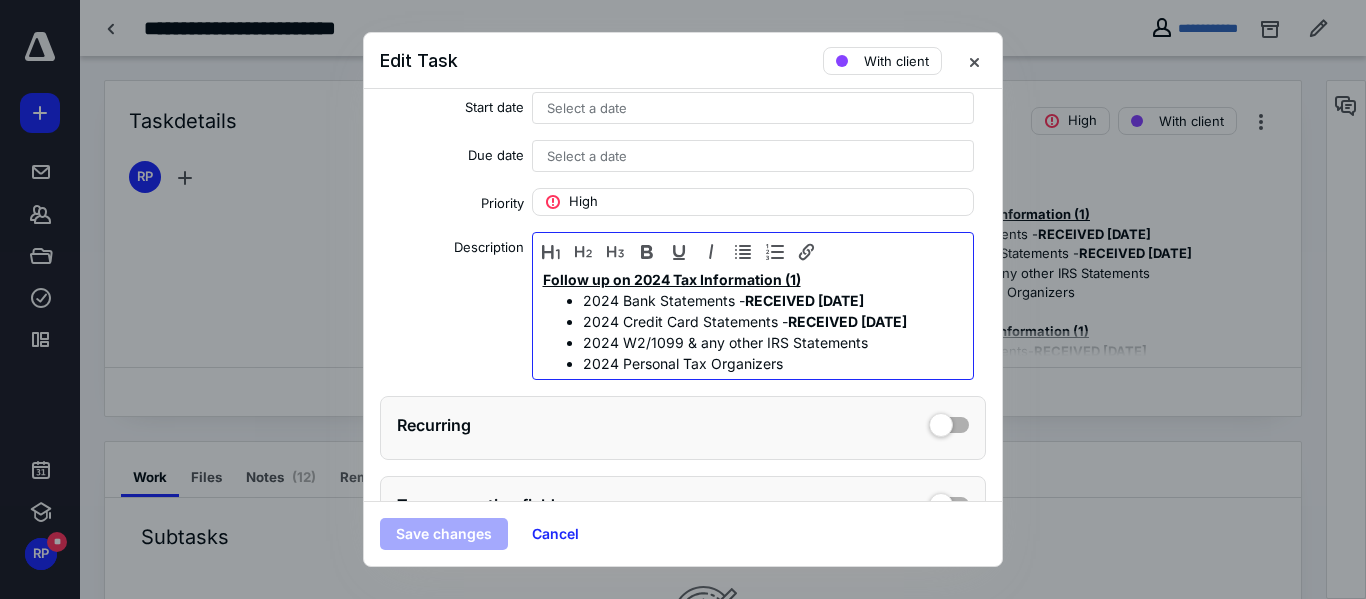 click on "2024 W2/1099 & any other IRS Statements" at bounding box center [773, 342] 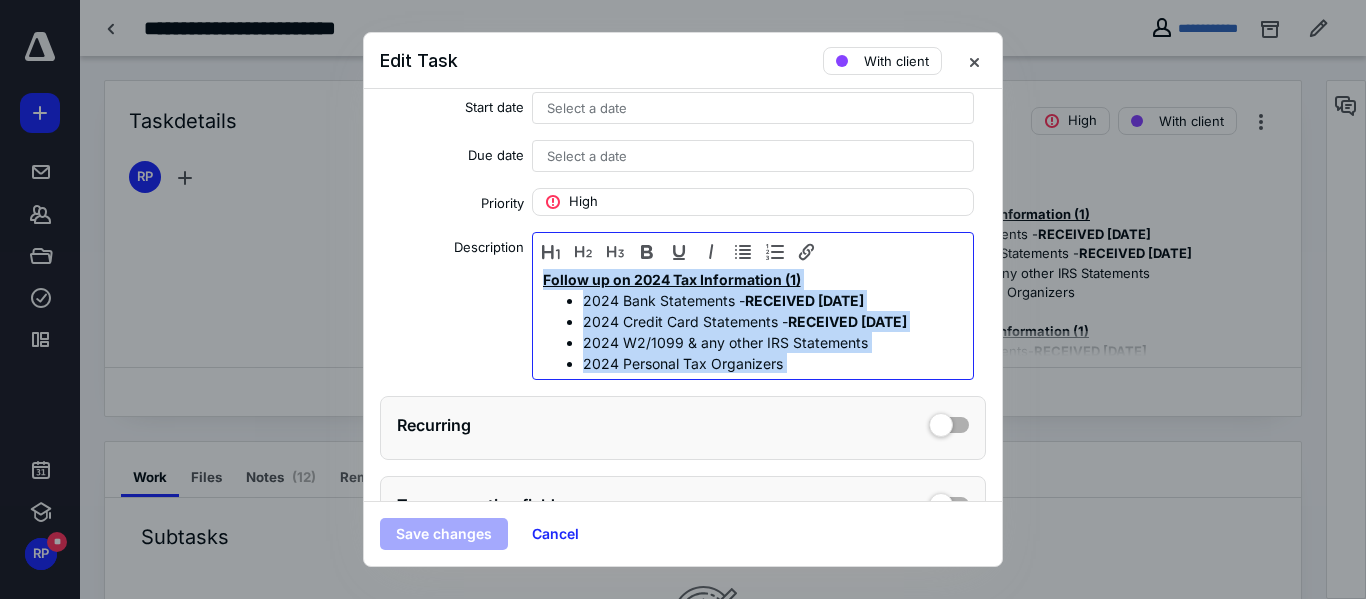 copy on "Follow up on 2024 Tax Information (1) 2024 Bank Statements -  RECEIVED 7.10.25 2024 Credit Card Statements -  RECEIVED 7.10.25 2024 W2/1099 & any other IRS Statements 2024 Personal Tax Organizers Follow up on 2023 Tax Information (1) 2023 Bank Statements-  RECEIVED 7.10.25 2023 Credit Card Statements-  RECEIVED 7.10.25 2023 W2/1099 & any other IRS Statements 2023 Personal Tax Organizers" 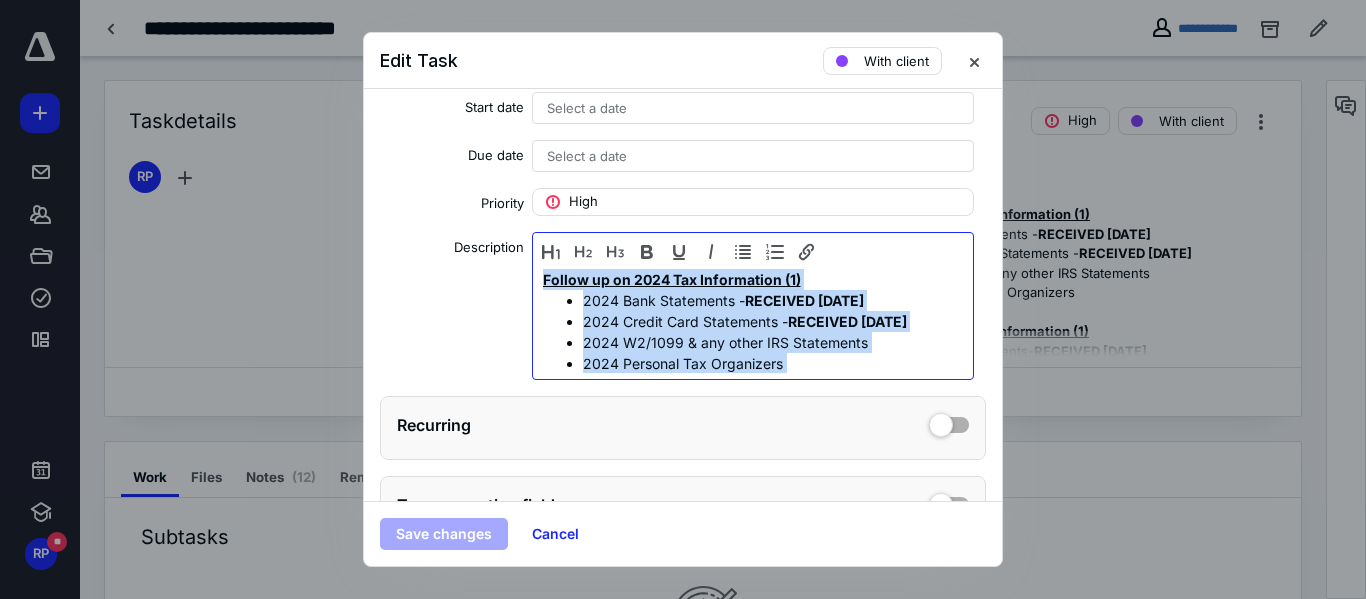 click on "Follow up on 2024 Tax Information (1)" at bounding box center [672, 279] 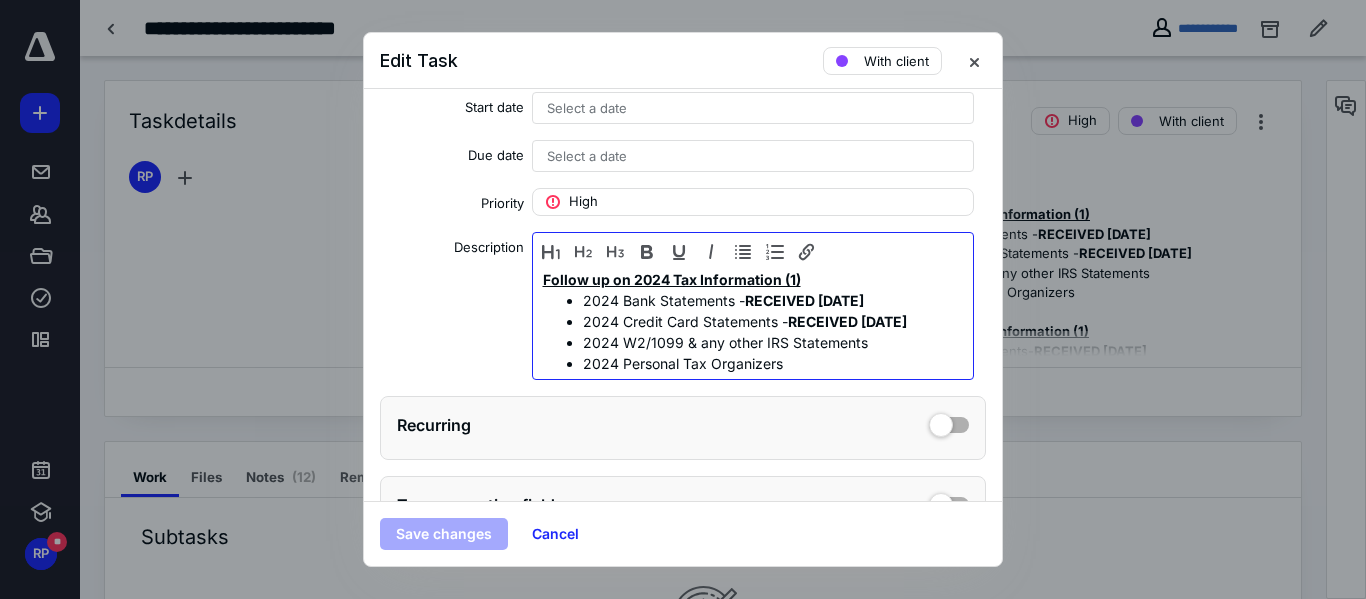 type 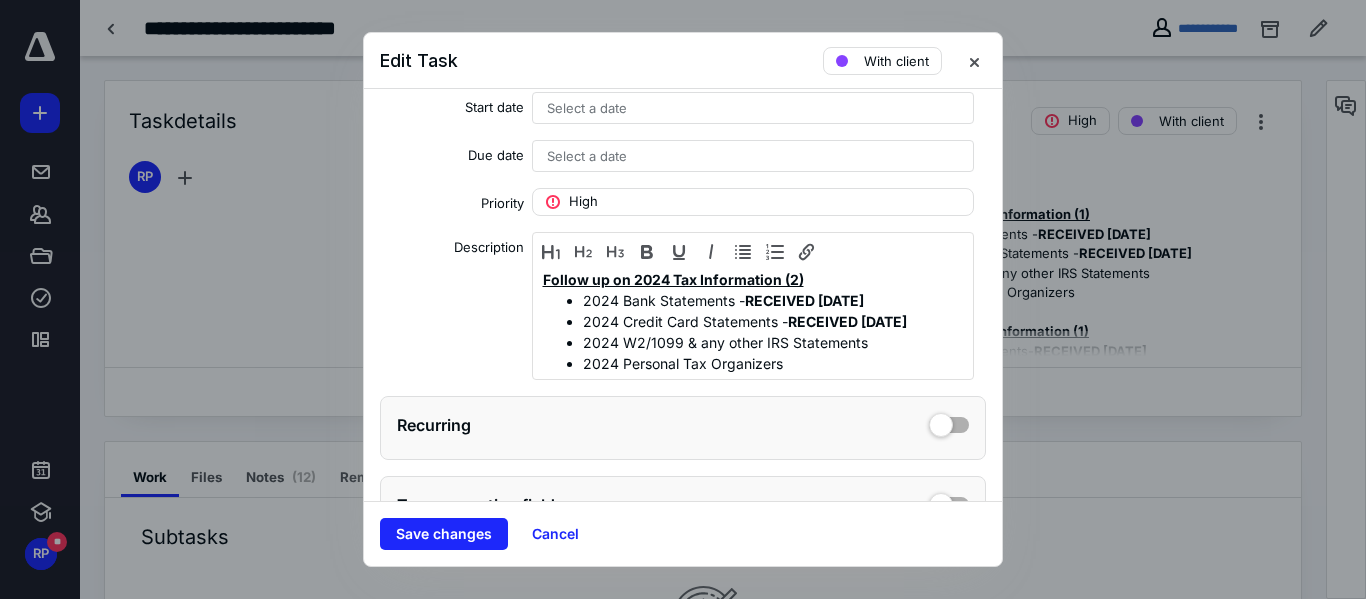 scroll, scrollTop: 40, scrollLeft: 0, axis: vertical 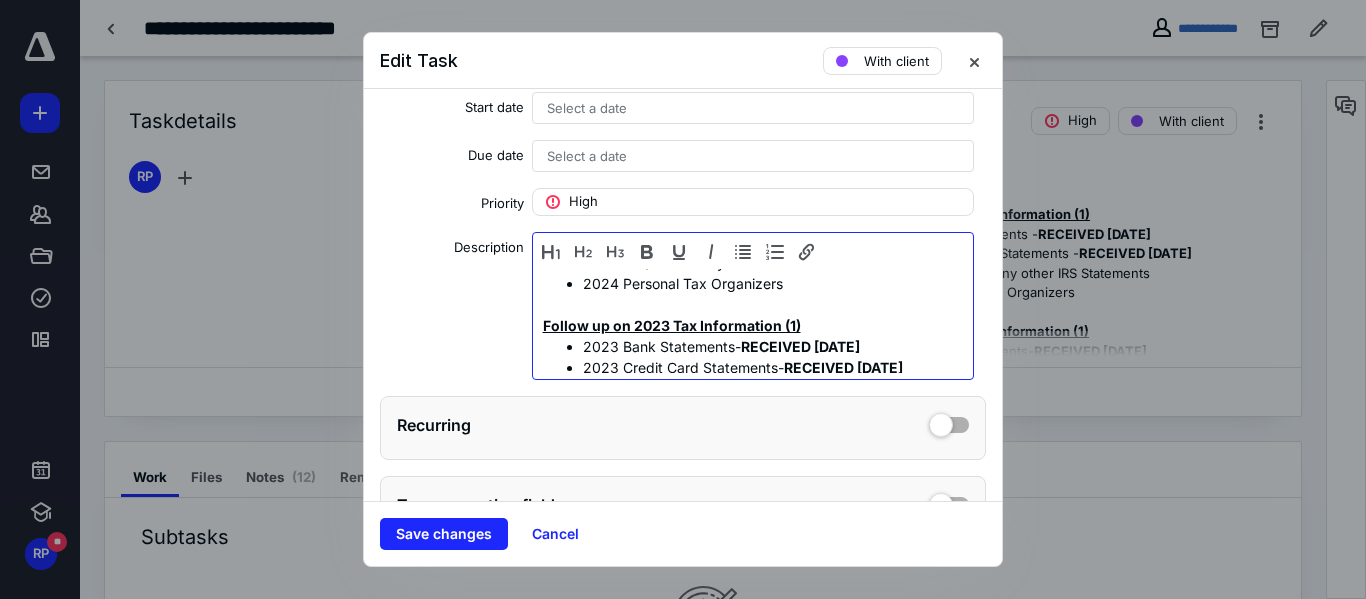 click on "Follow up on 2023 Tax Information (1)" at bounding box center [672, 325] 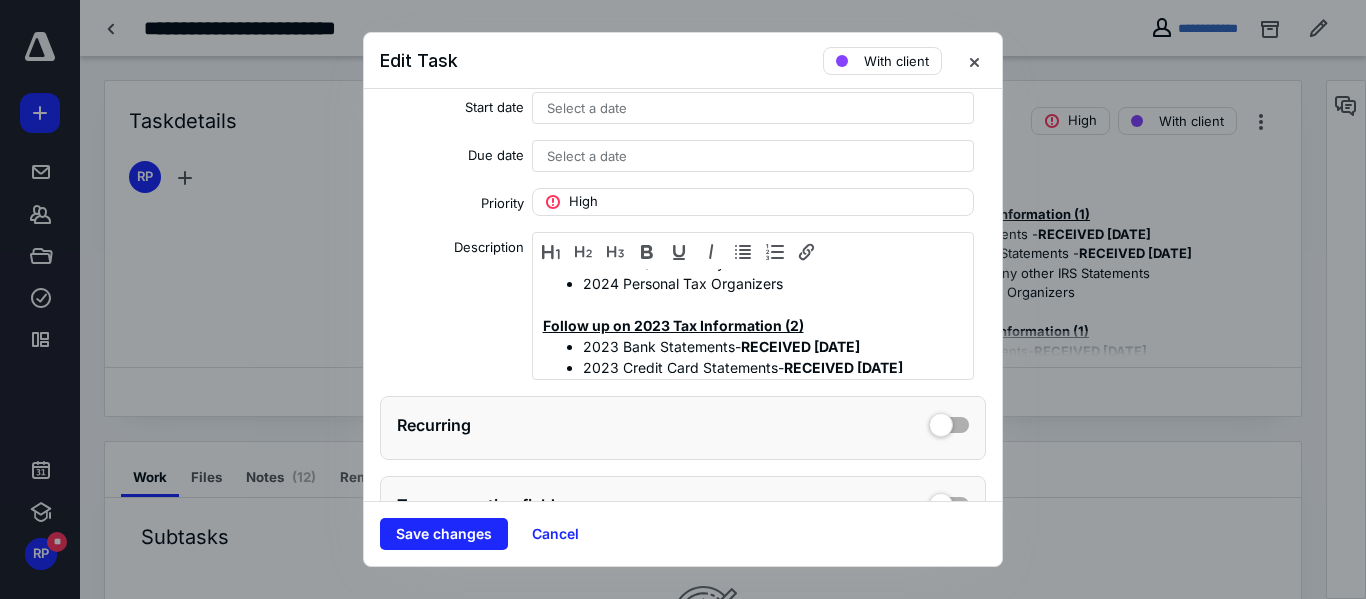 scroll, scrollTop: 0, scrollLeft: 0, axis: both 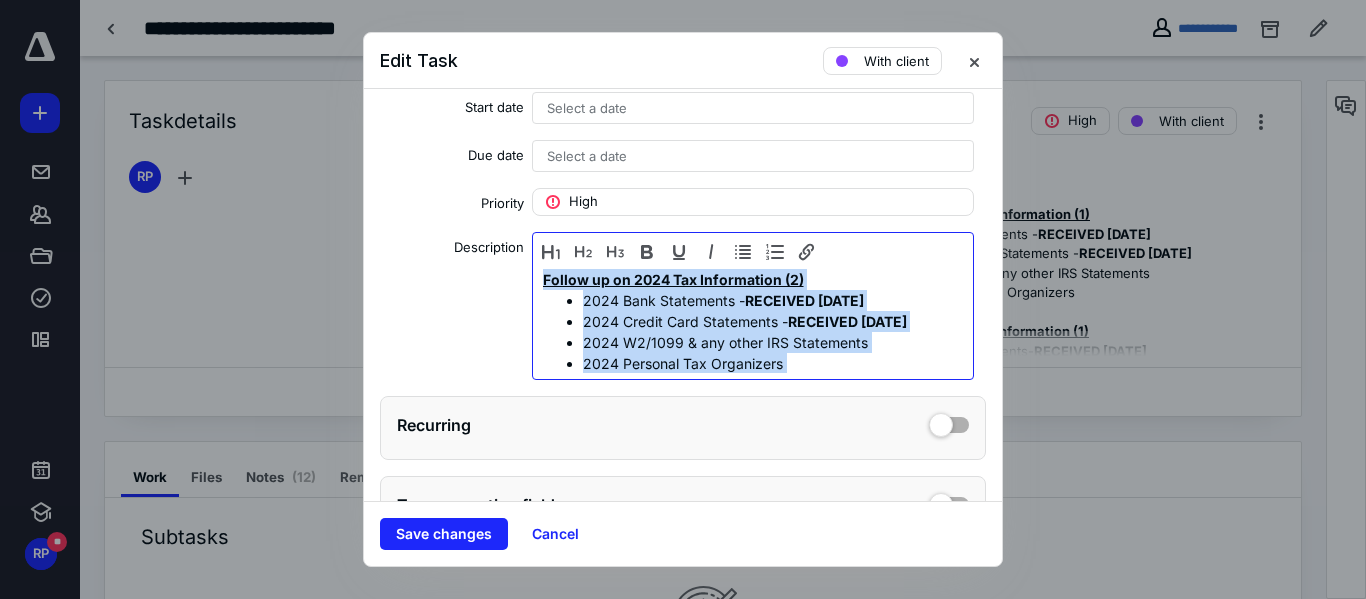 drag, startPoint x: 807, startPoint y: 366, endPoint x: 537, endPoint y: 280, distance: 283.36548 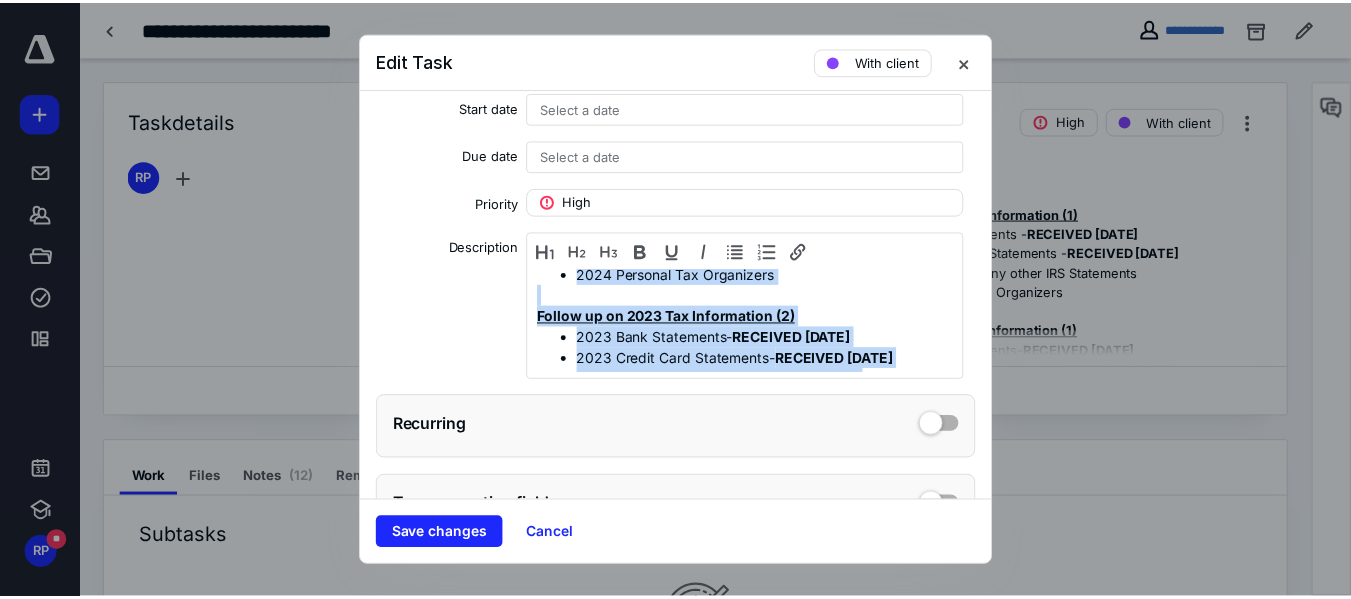 scroll, scrollTop: 127, scrollLeft: 0, axis: vertical 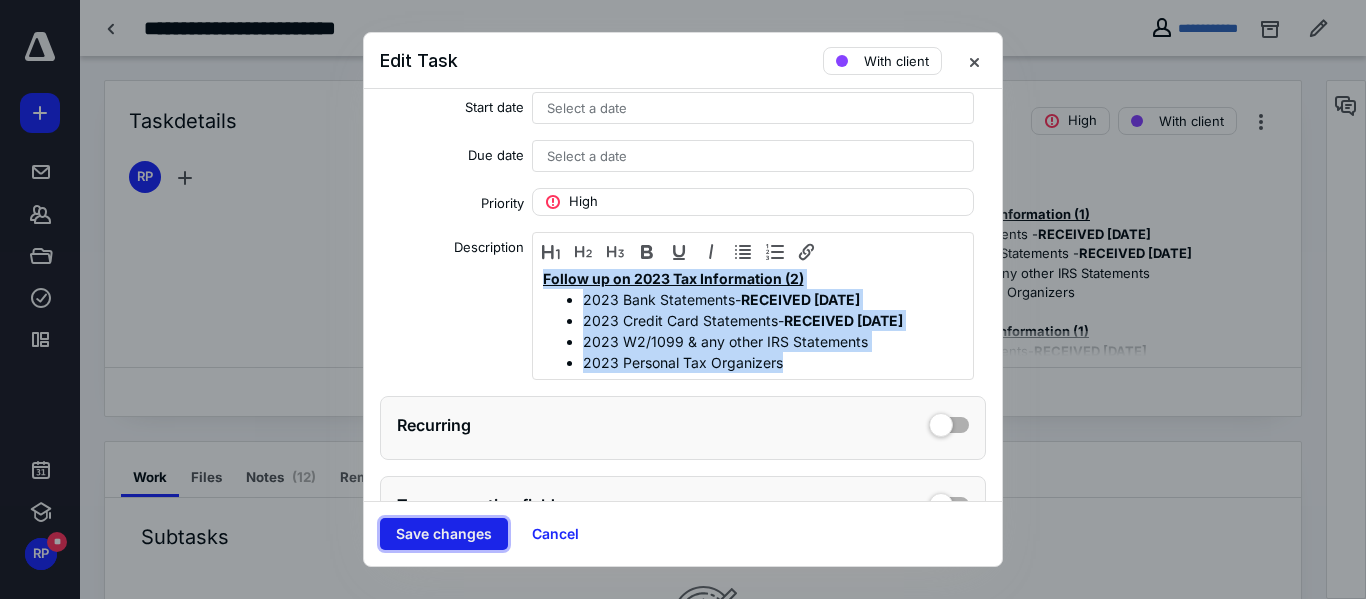 click on "Save changes" at bounding box center [444, 534] 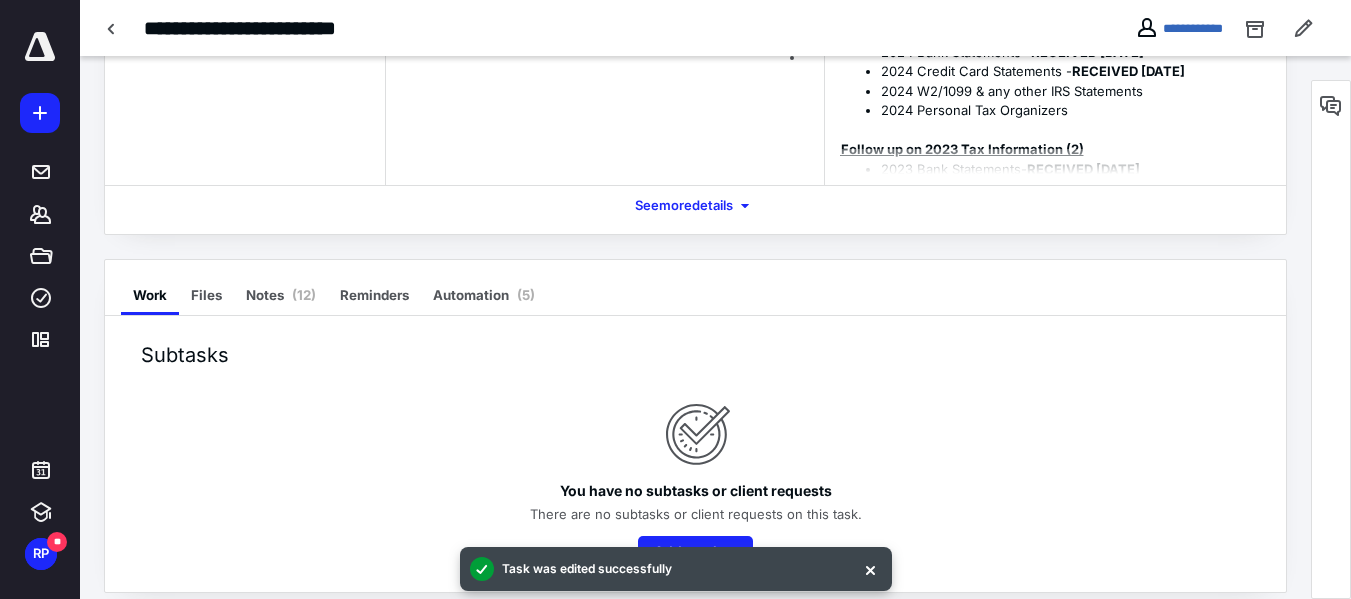 scroll, scrollTop: 200, scrollLeft: 0, axis: vertical 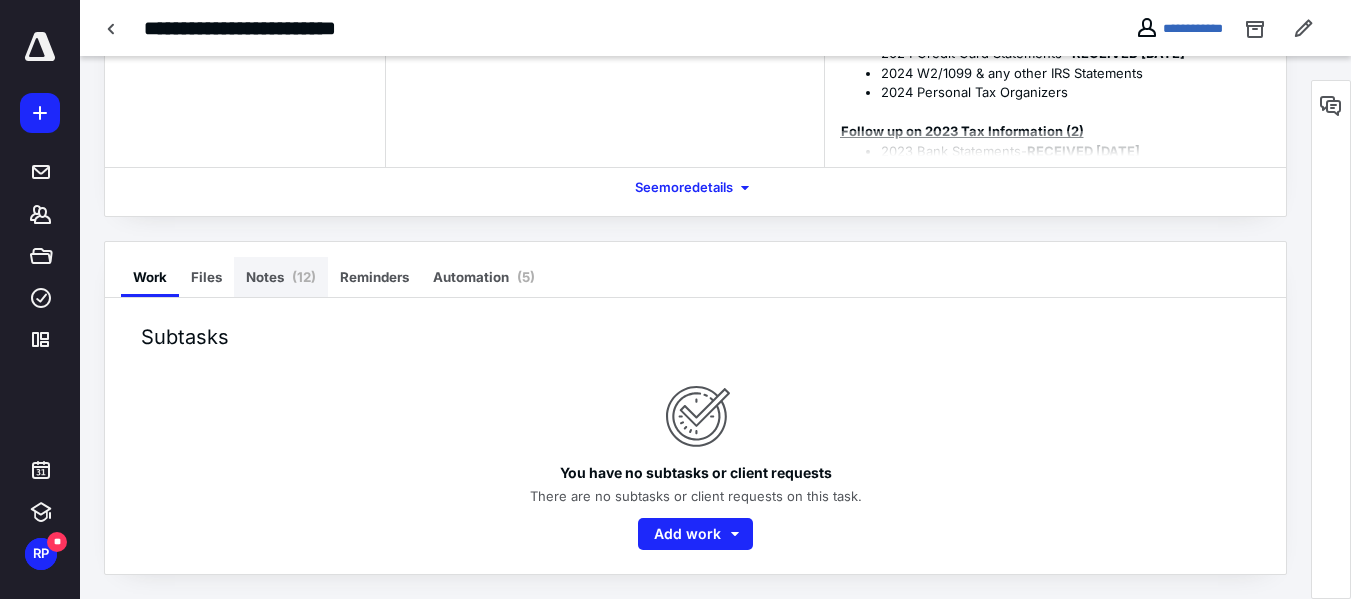 click on "( 12 )" at bounding box center [304, 277] 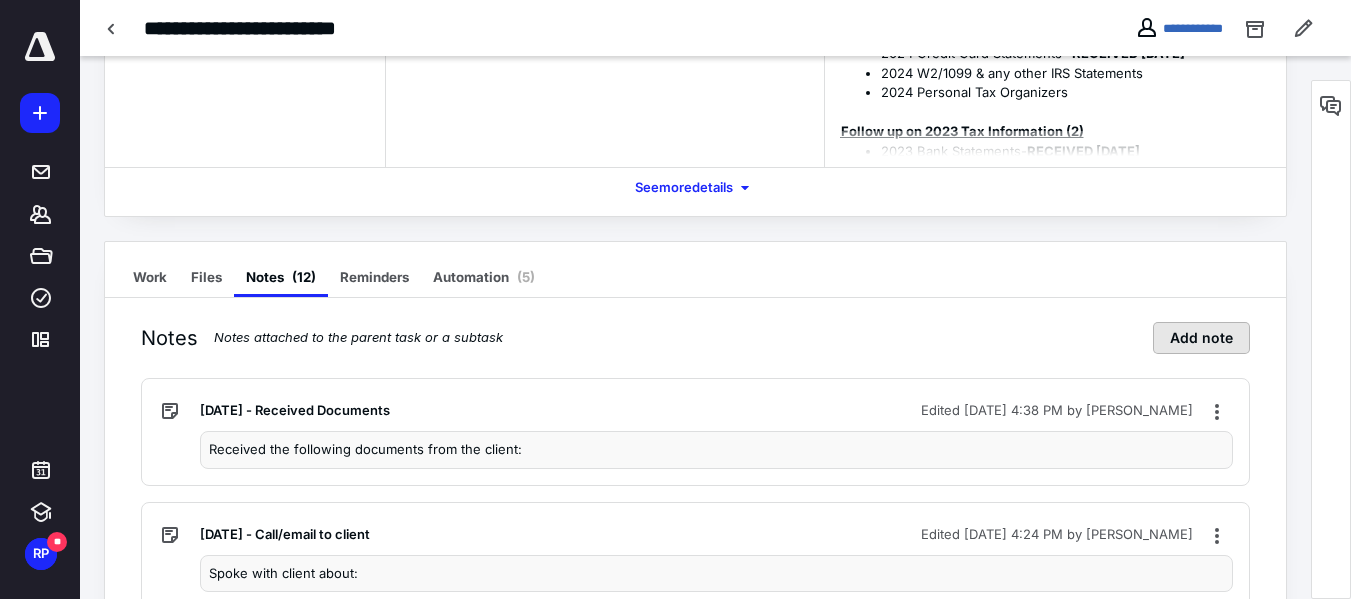 click on "Add note" at bounding box center [1201, 338] 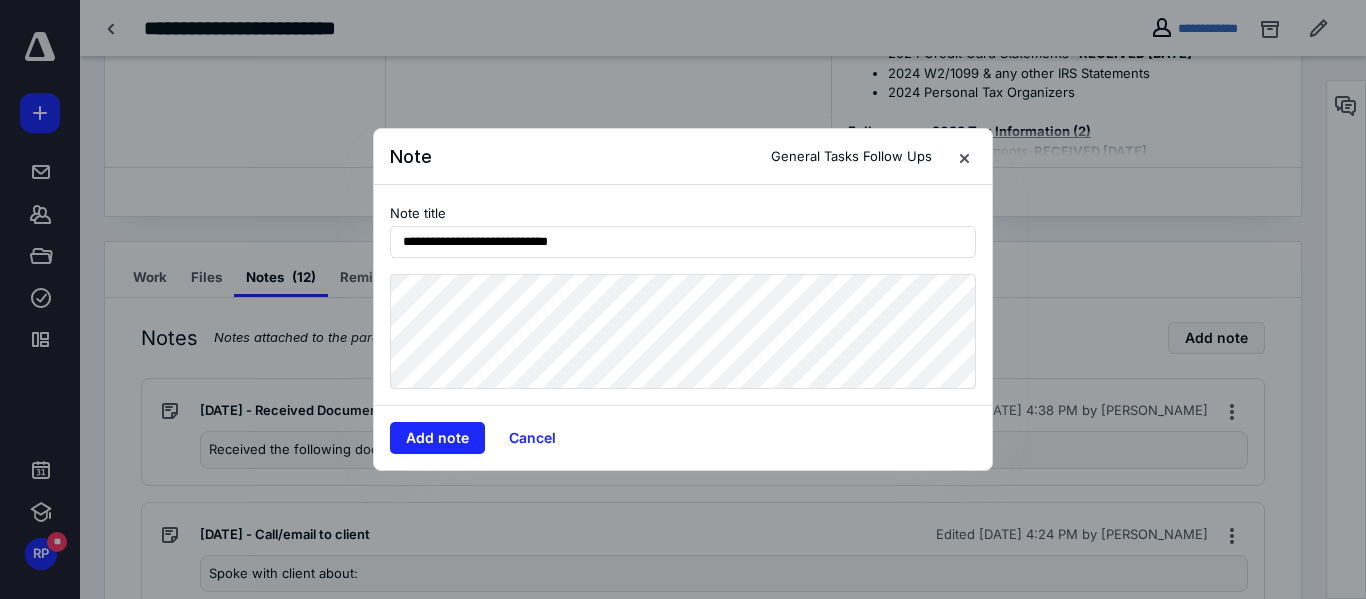type on "**********" 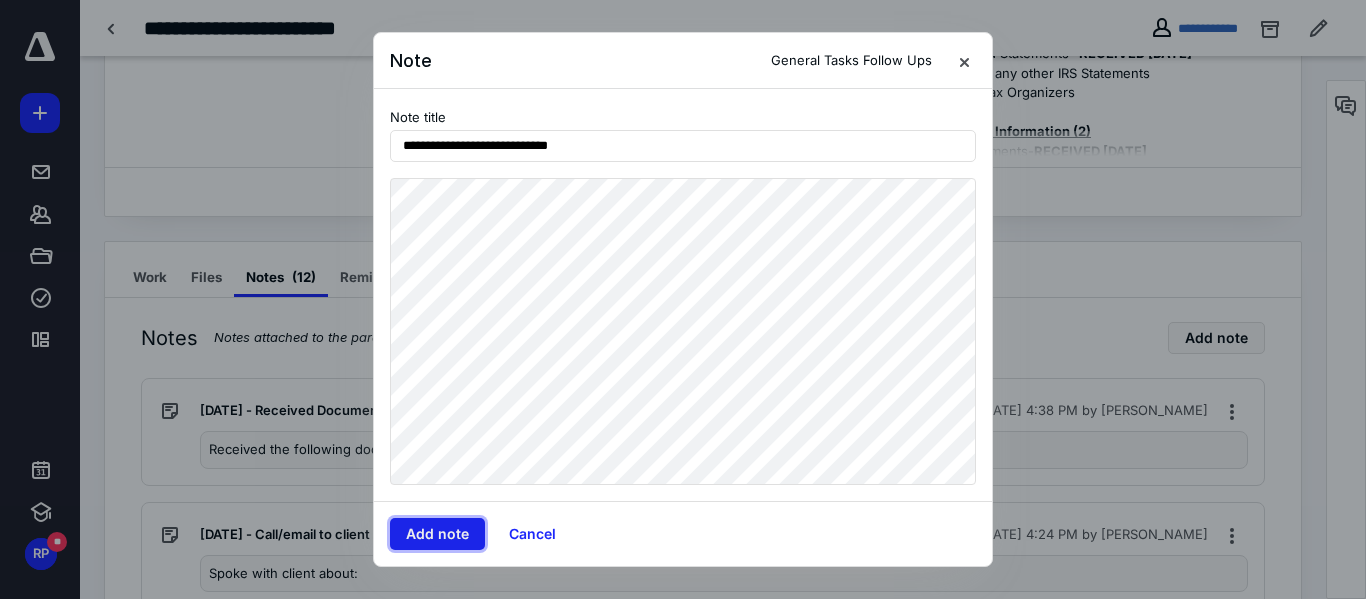 click on "Add note" at bounding box center [437, 534] 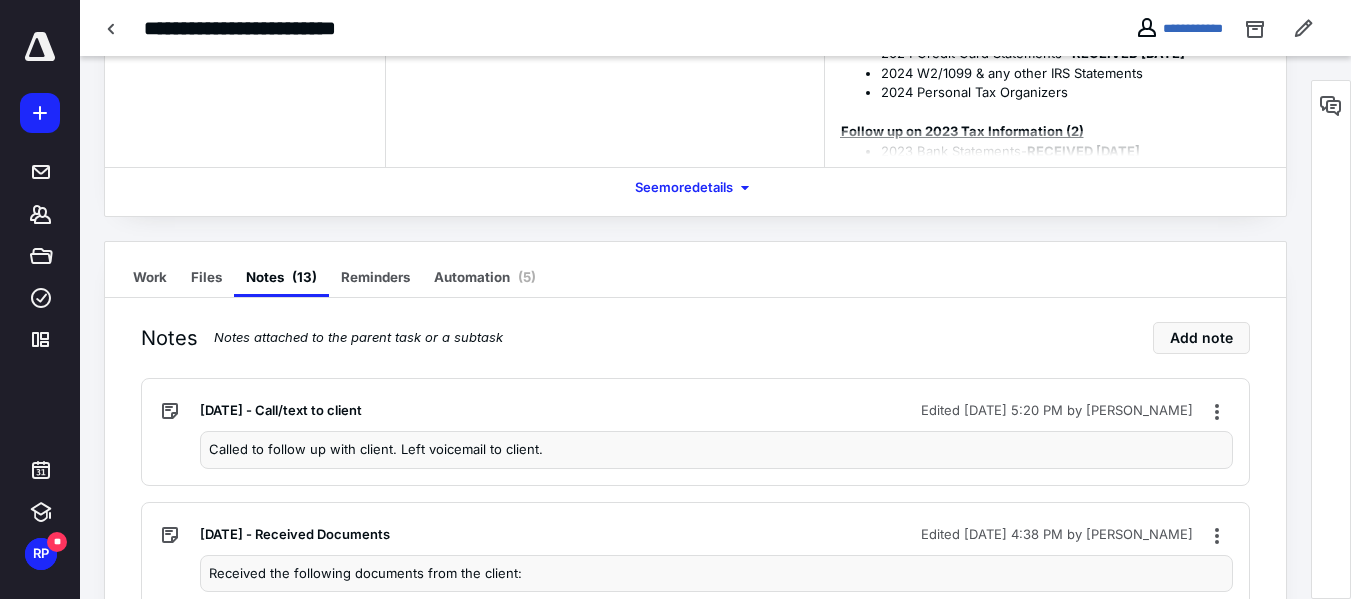 click on "Called to follow up with client. Left voicemail to client." at bounding box center [716, 450] 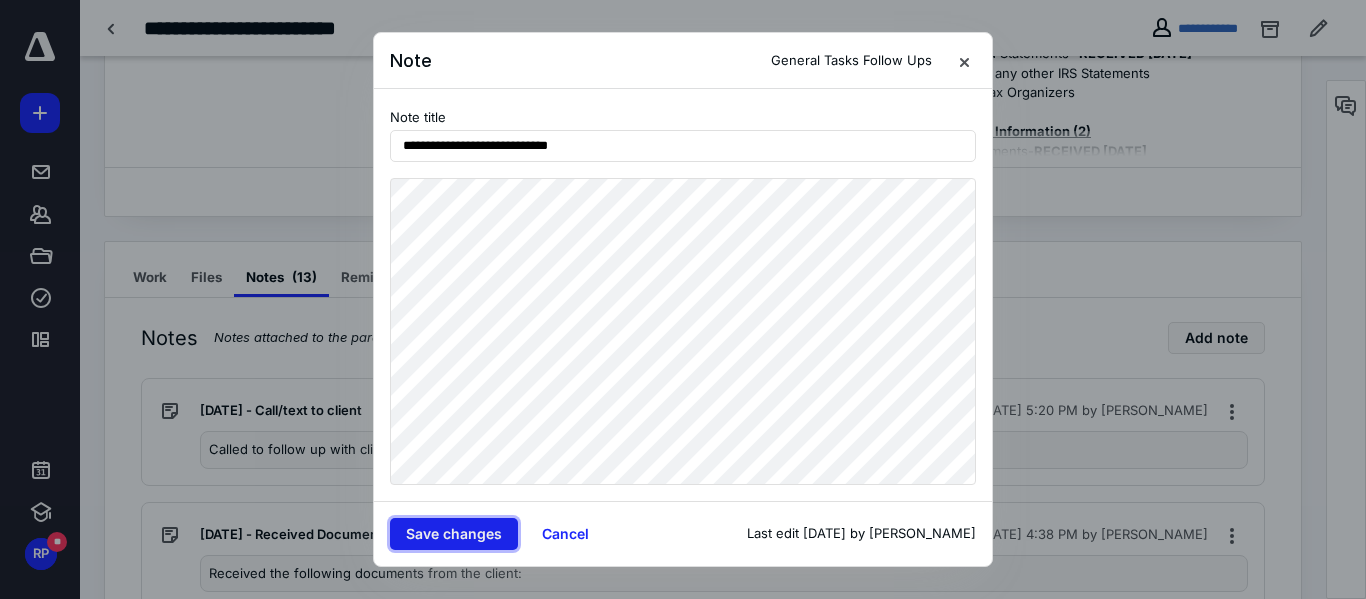 click on "Save changes" at bounding box center (454, 534) 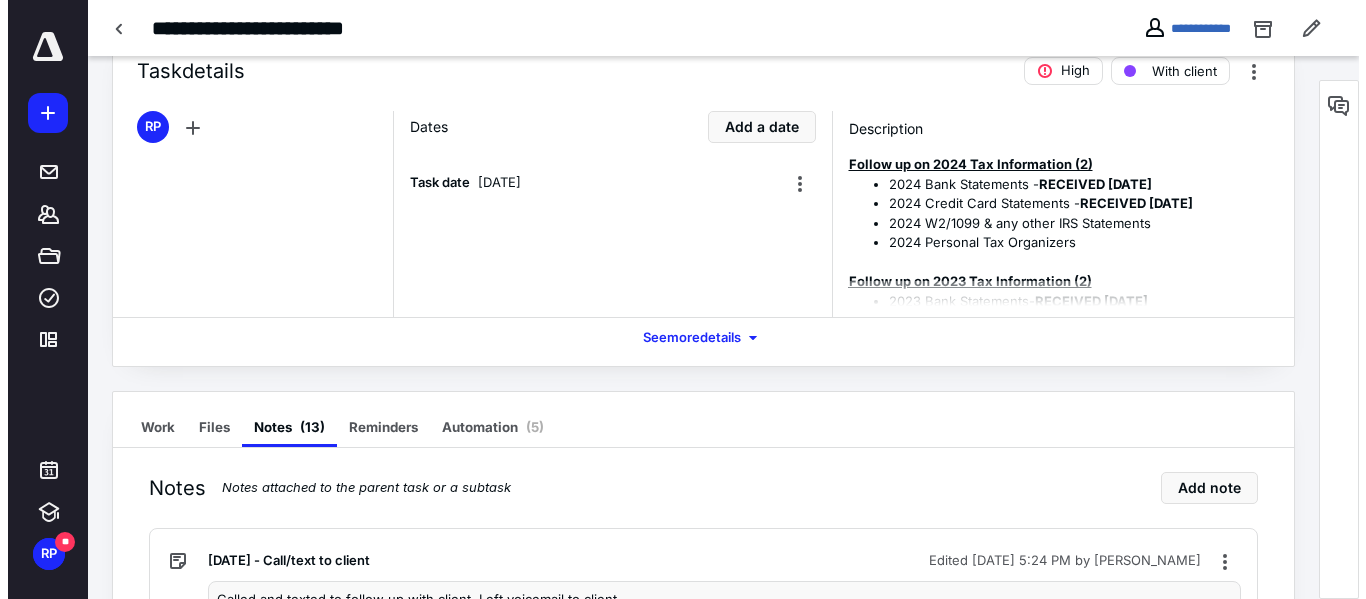 scroll, scrollTop: 0, scrollLeft: 0, axis: both 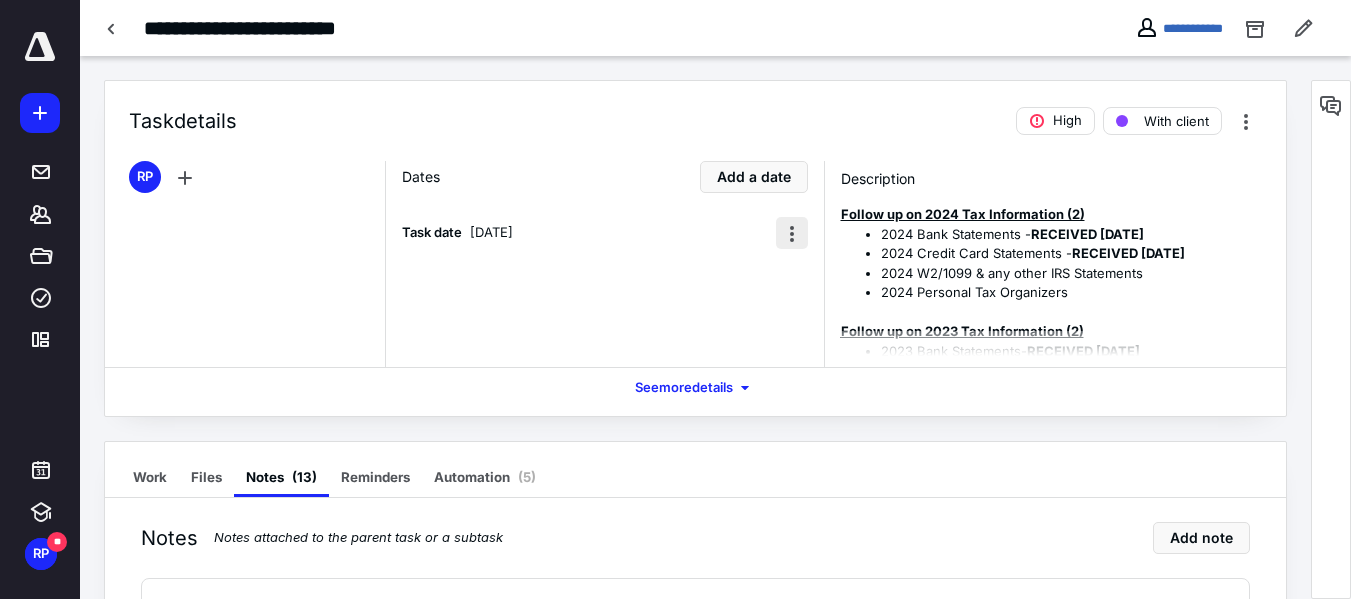 click at bounding box center (792, 233) 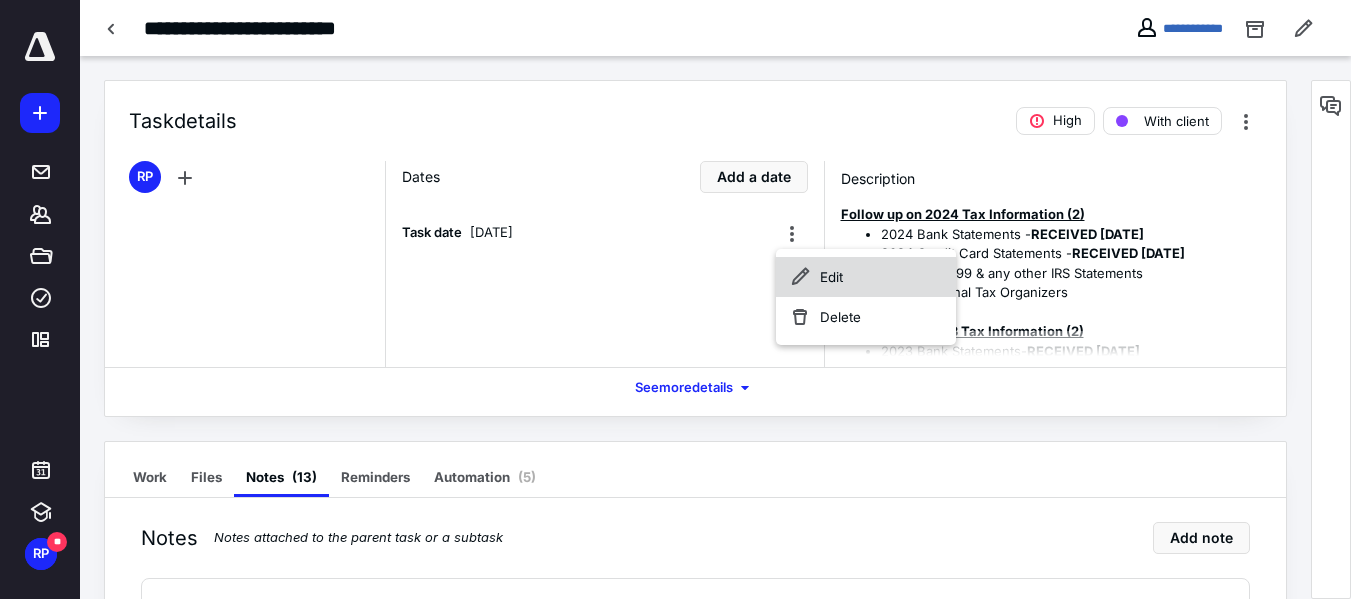 click 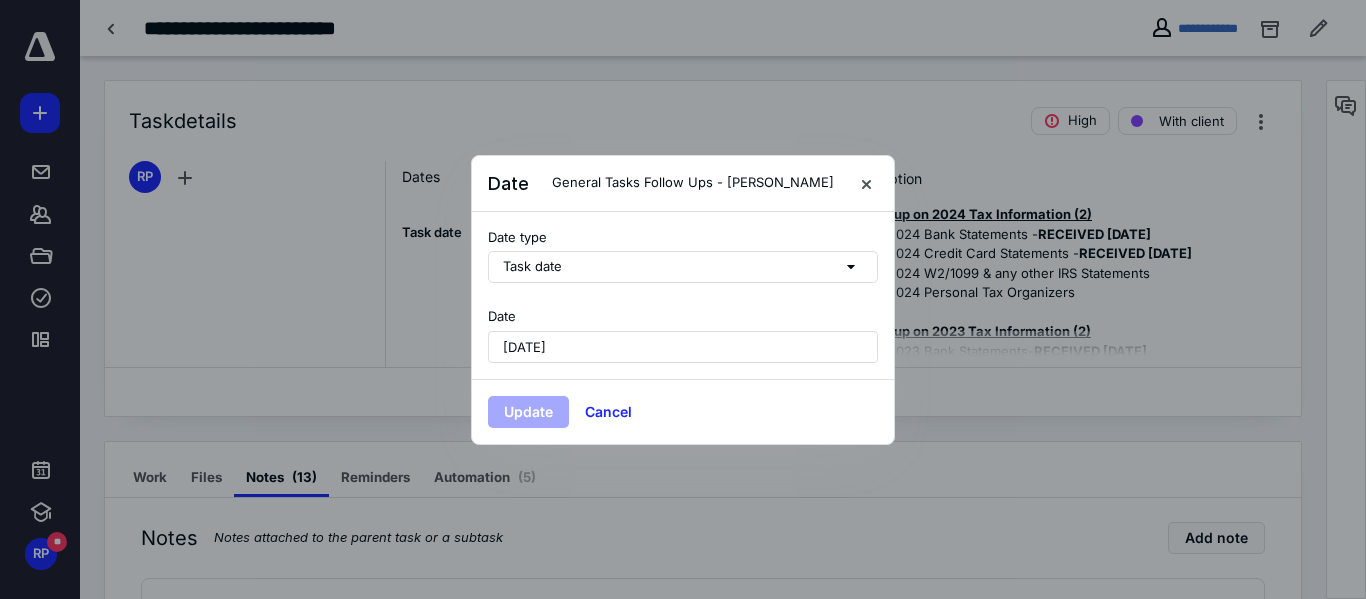 click on "July 17, 2025" at bounding box center [683, 347] 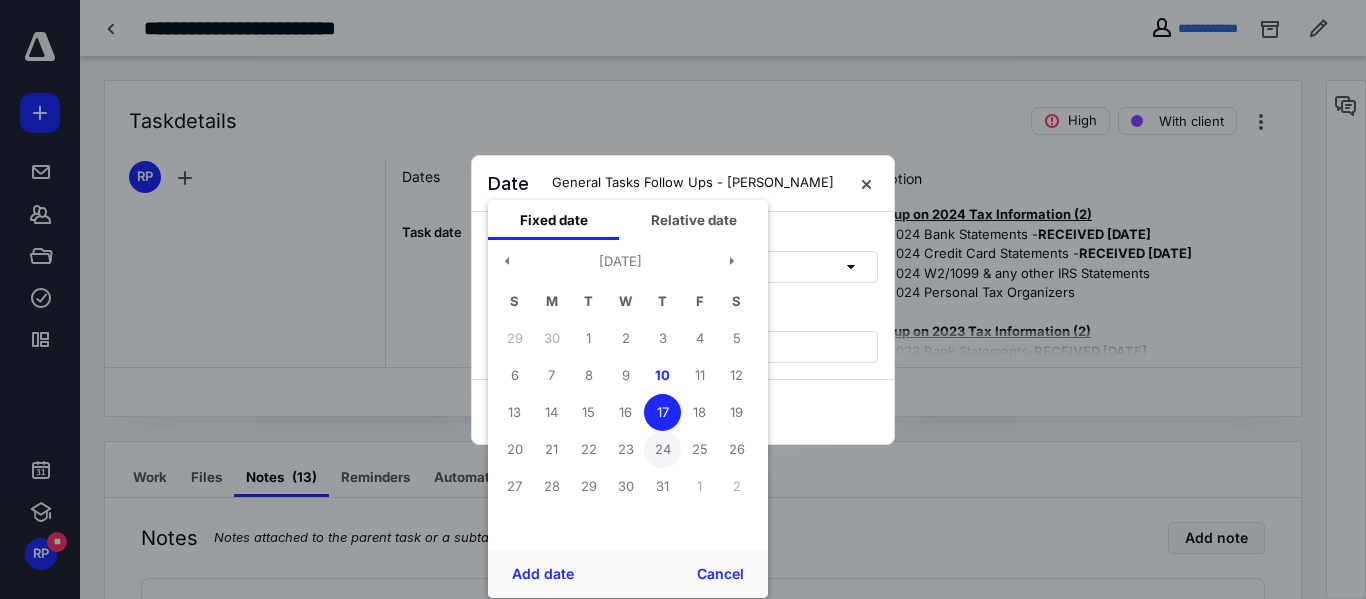 click on "24" at bounding box center (662, 449) 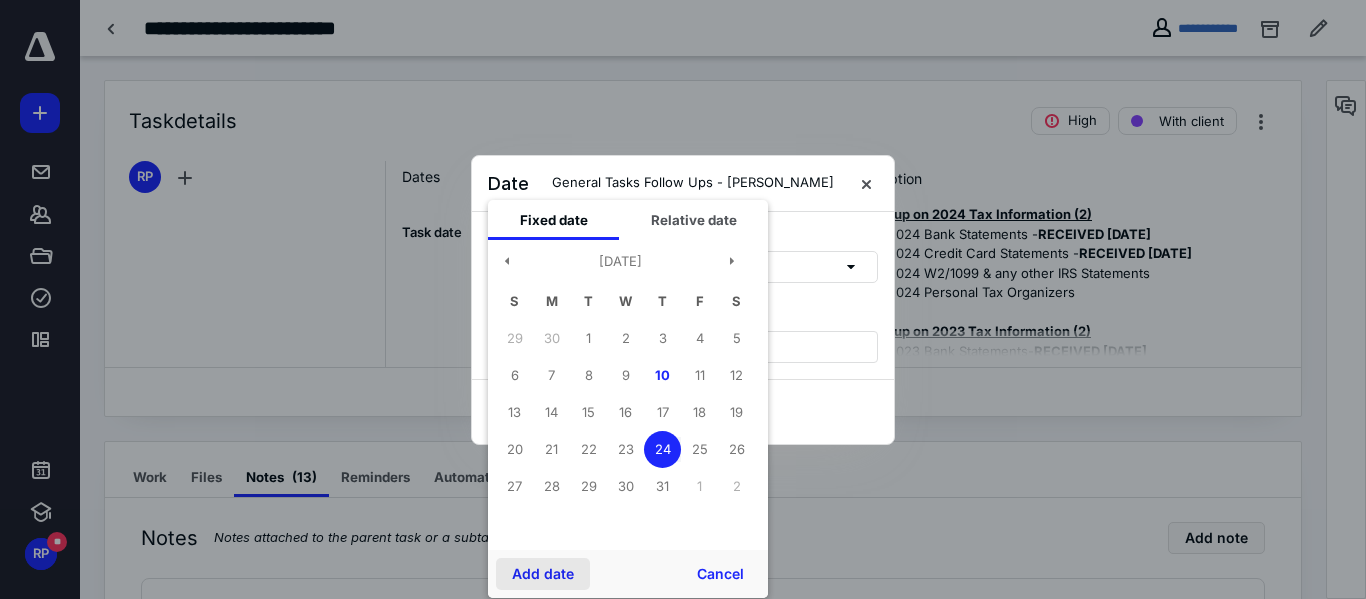 click on "Add date" at bounding box center [543, 574] 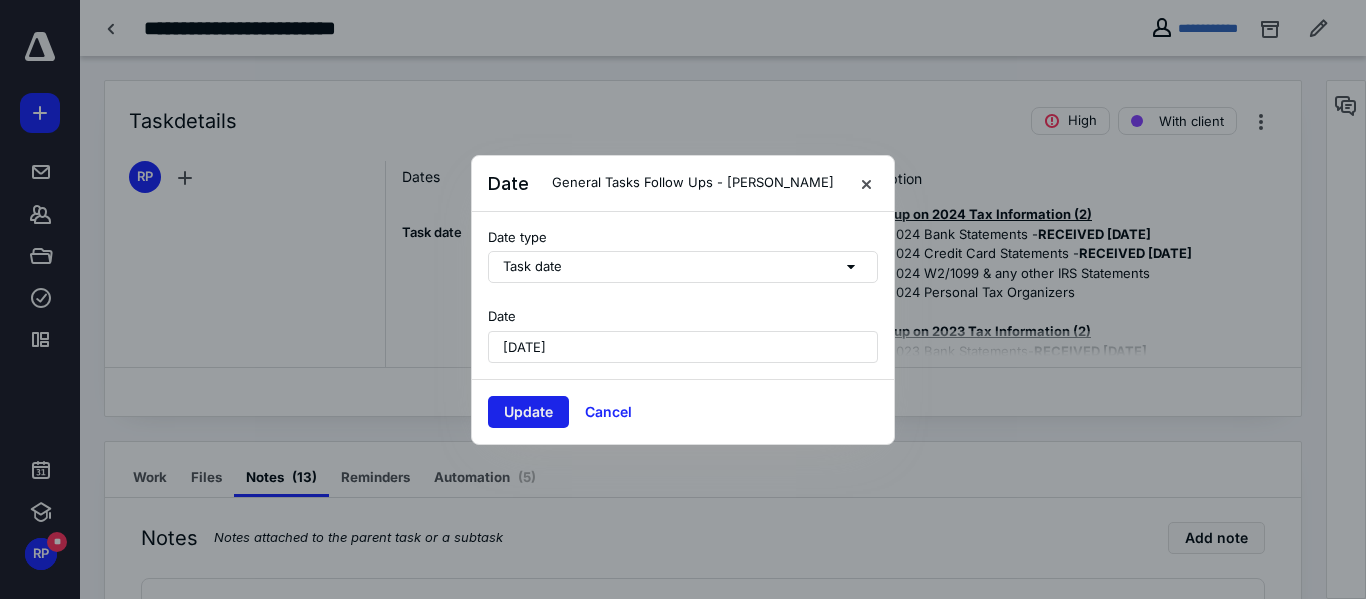 click on "Update" at bounding box center (528, 412) 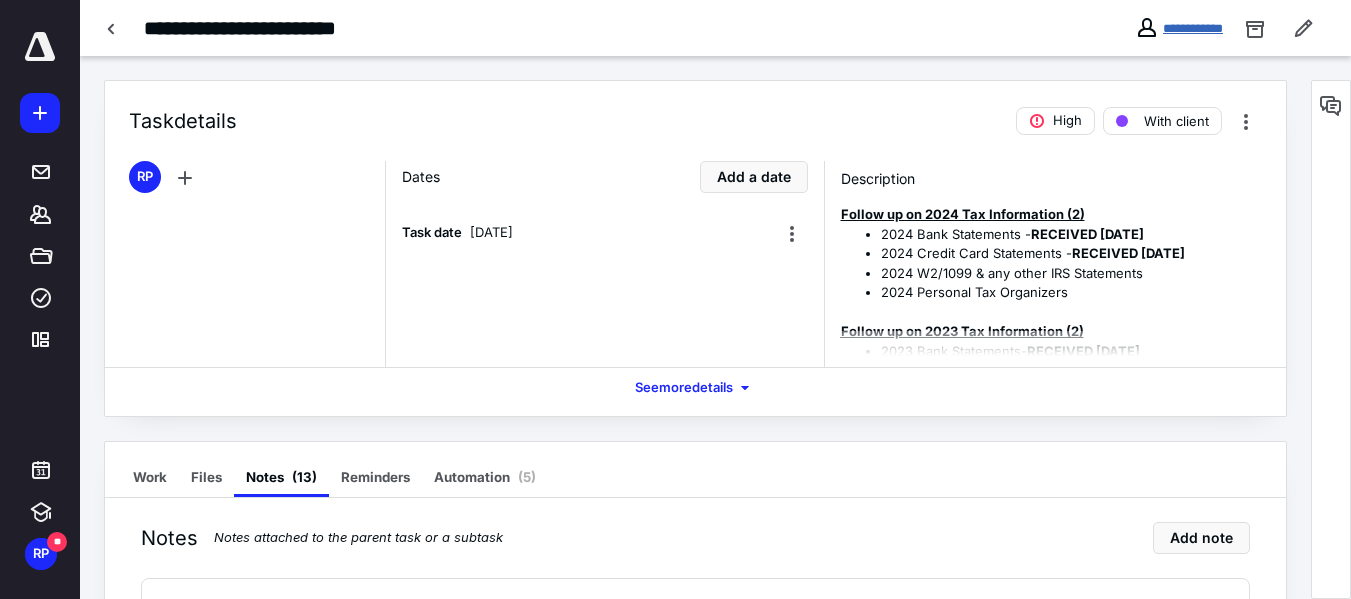 click on "**********" at bounding box center [1193, 28] 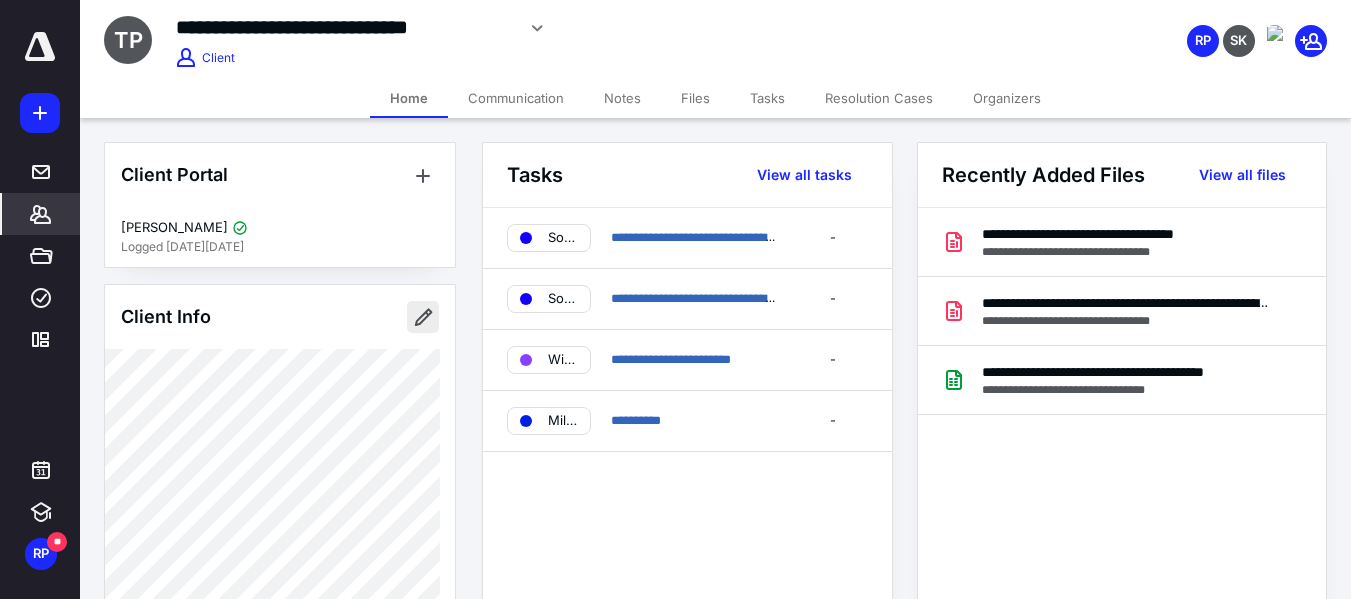 click at bounding box center [423, 317] 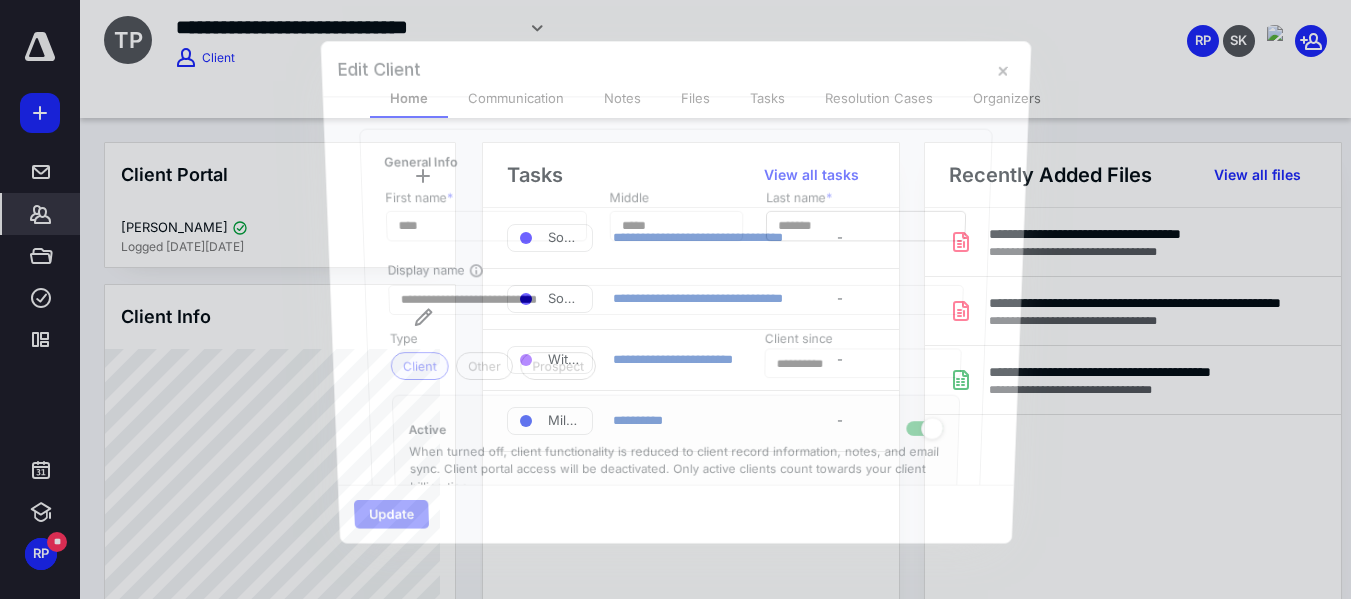 type on "**********" 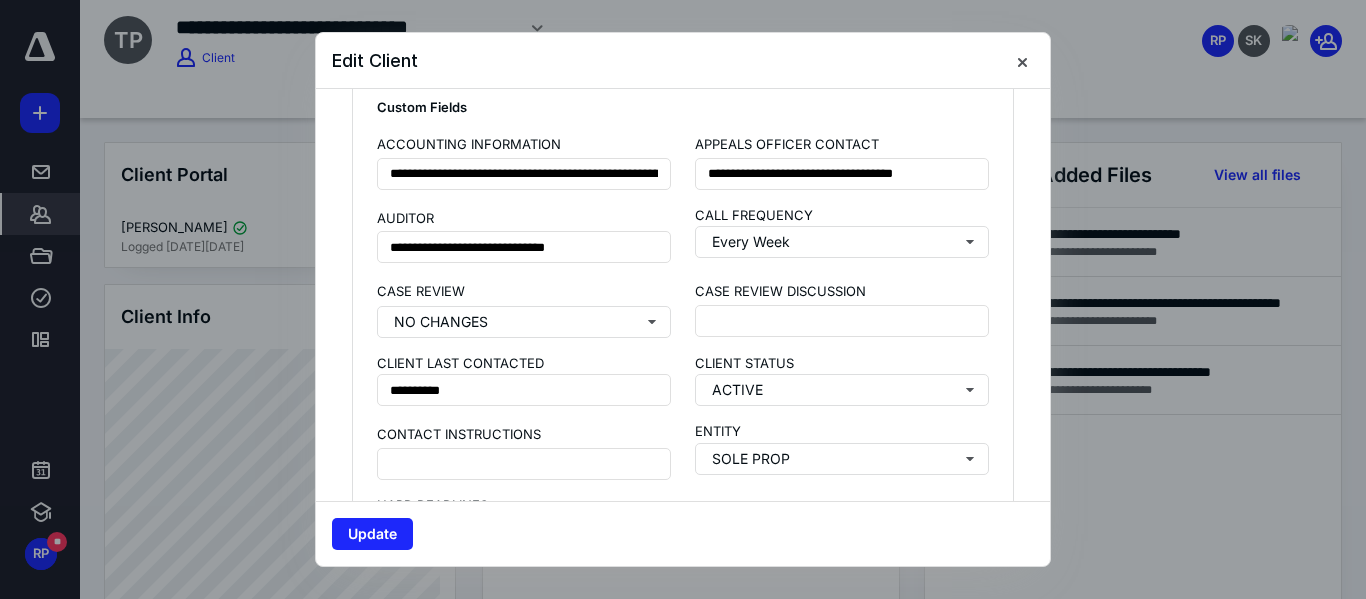 scroll, scrollTop: 1829, scrollLeft: 0, axis: vertical 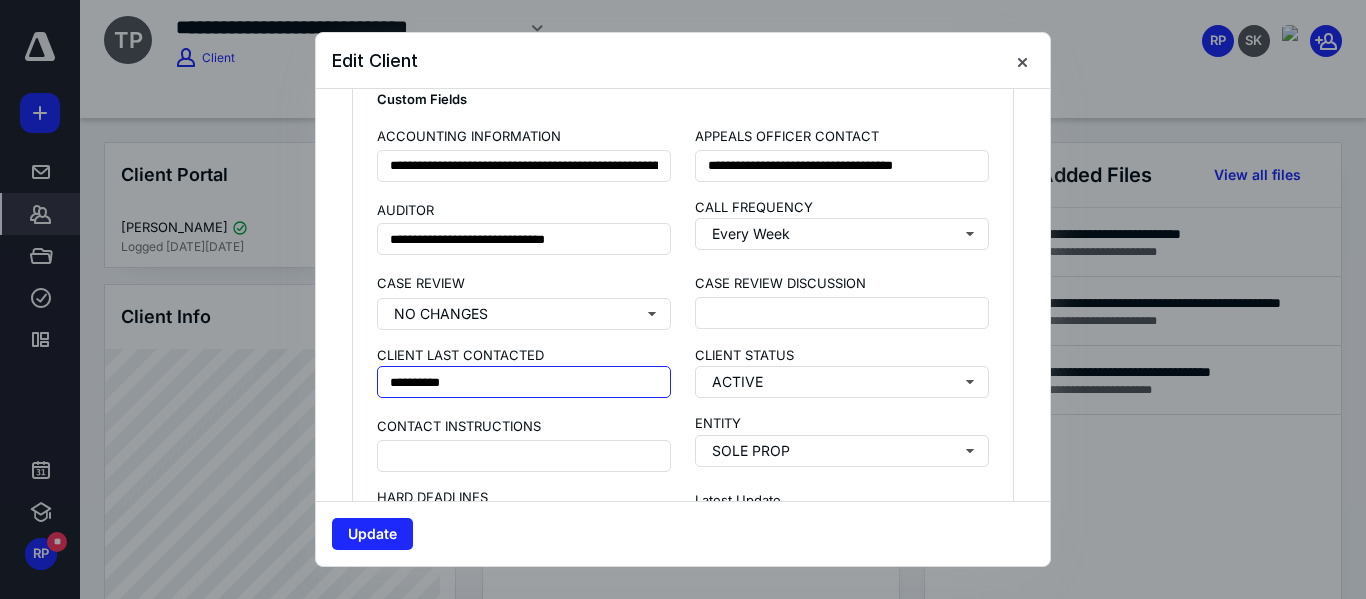 click on "**********" at bounding box center [524, 382] 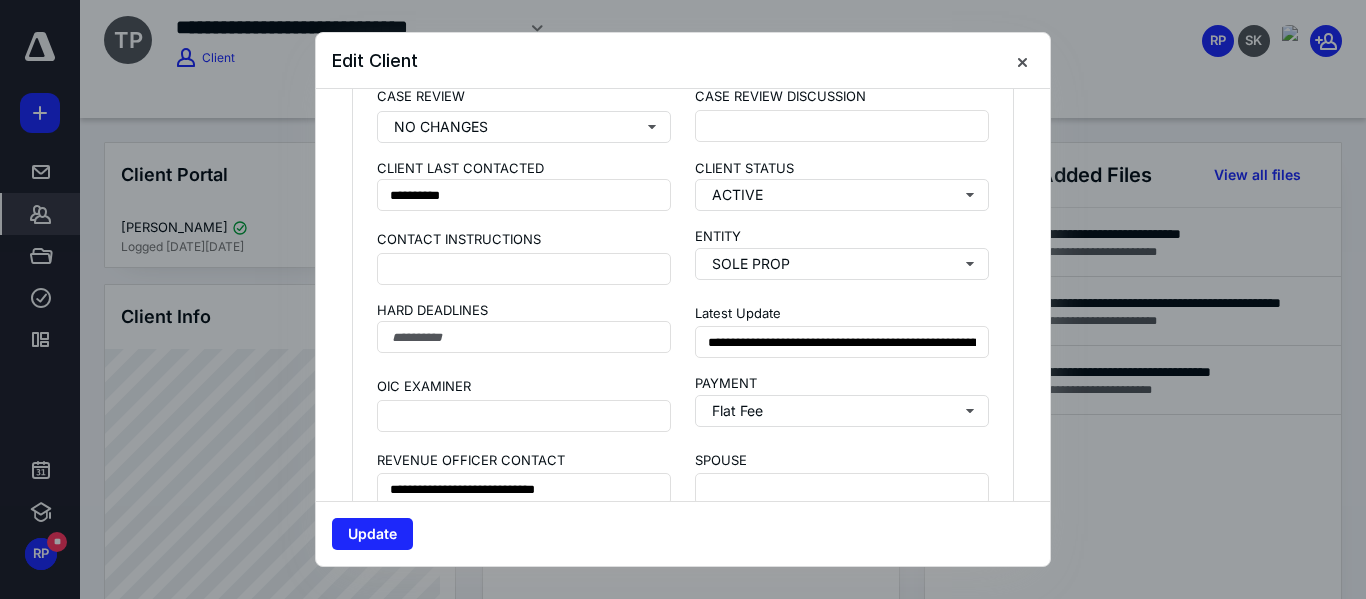 scroll, scrollTop: 2025, scrollLeft: 0, axis: vertical 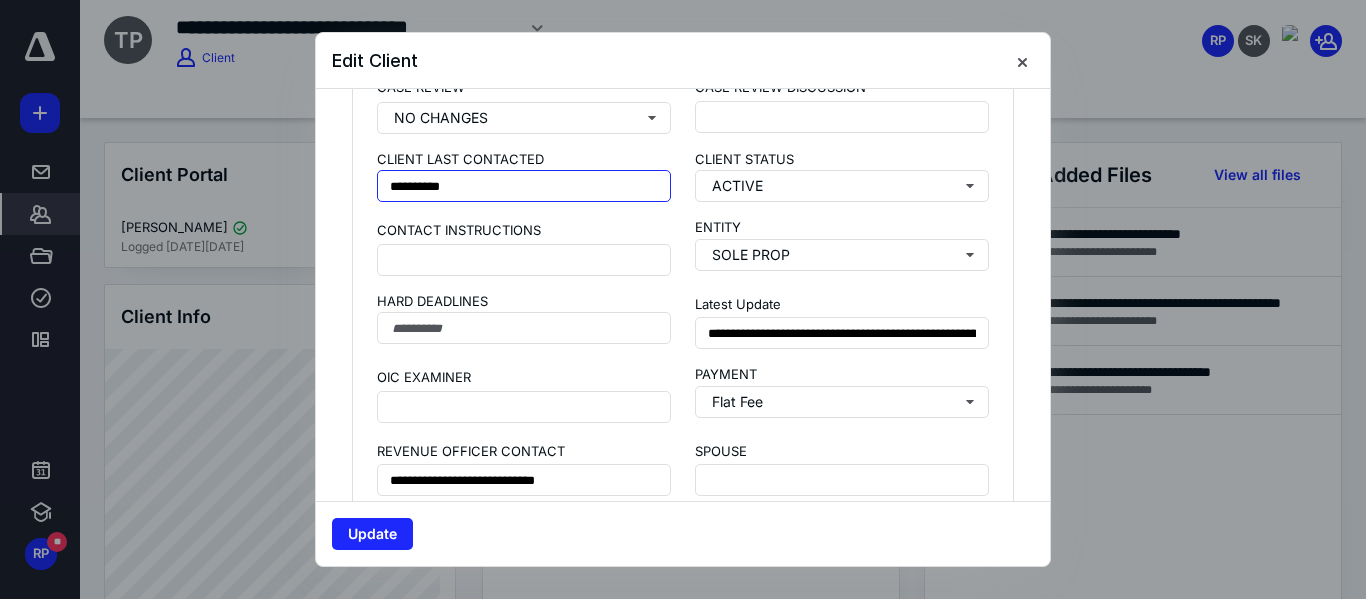 click on "**********" at bounding box center [524, 186] 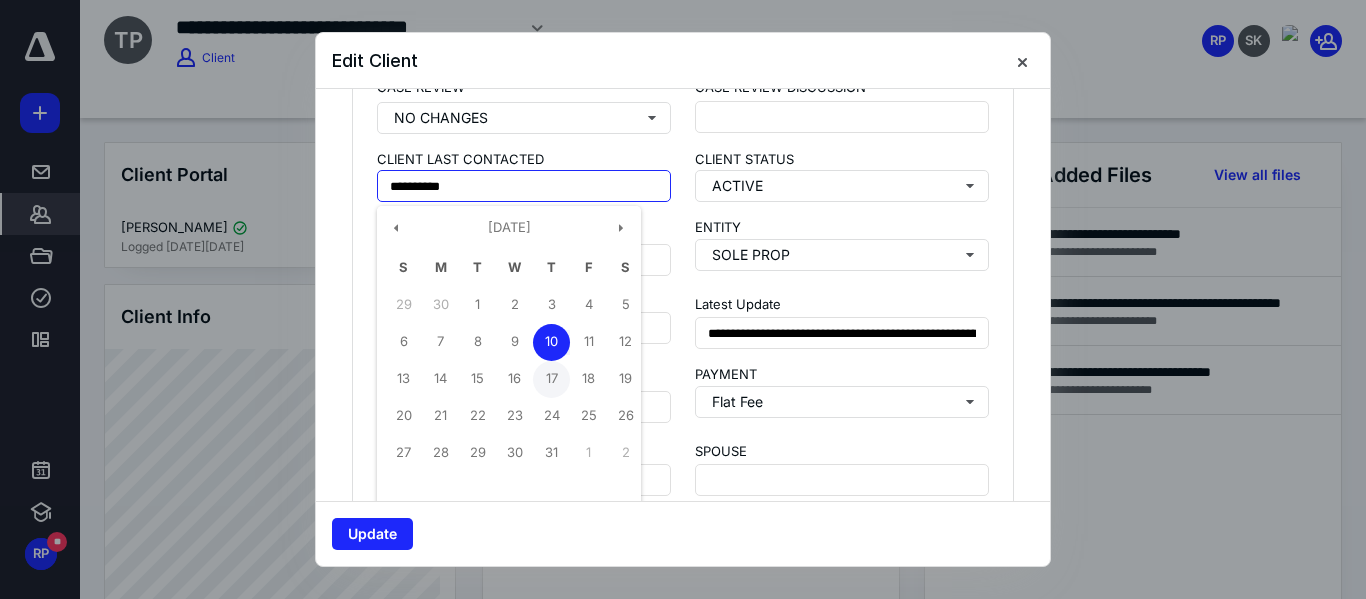click on "17" at bounding box center (551, 379) 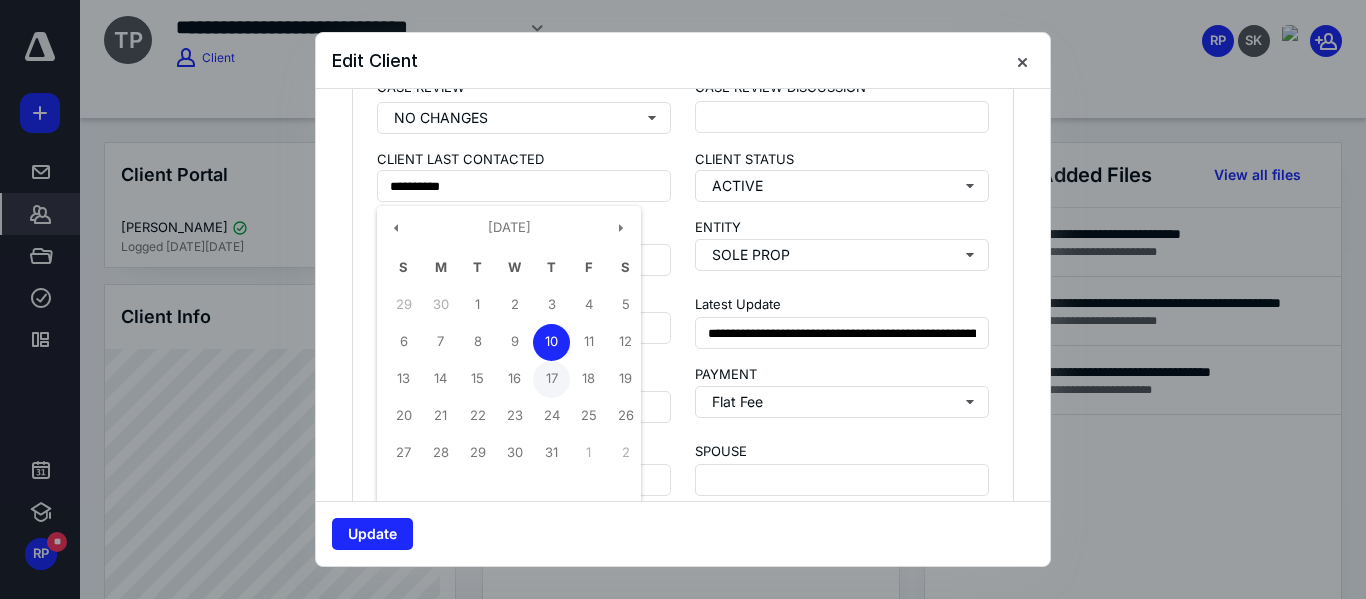 type on "**********" 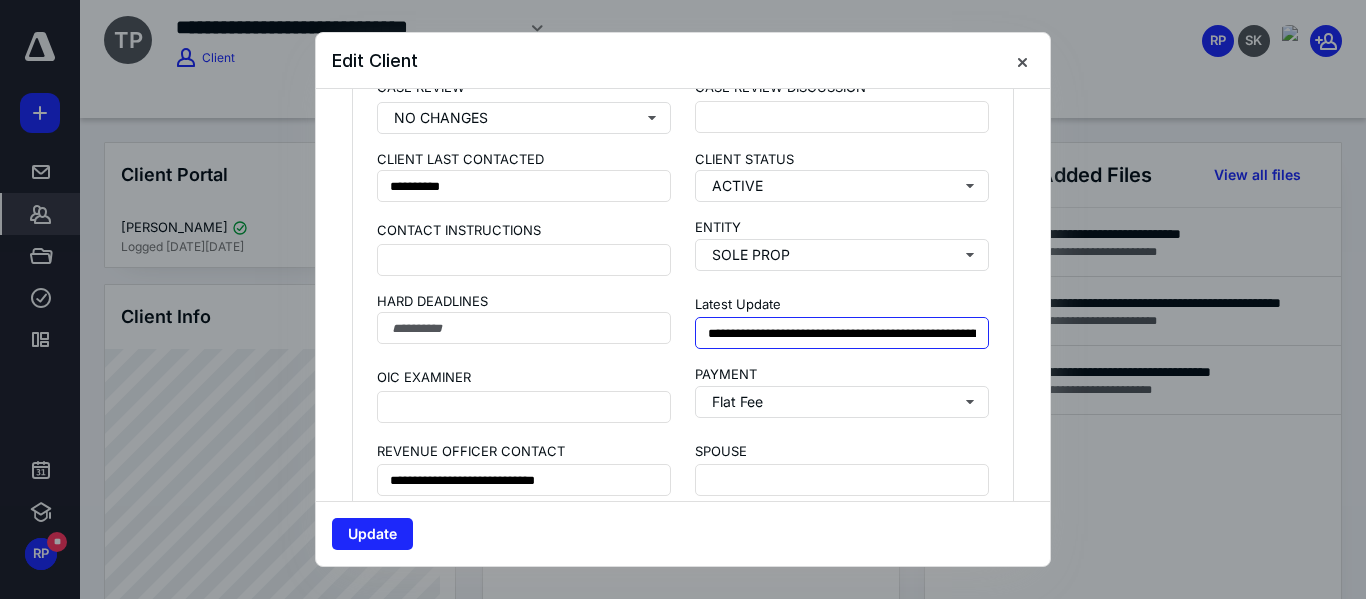 click on "**********" at bounding box center (842, 333) 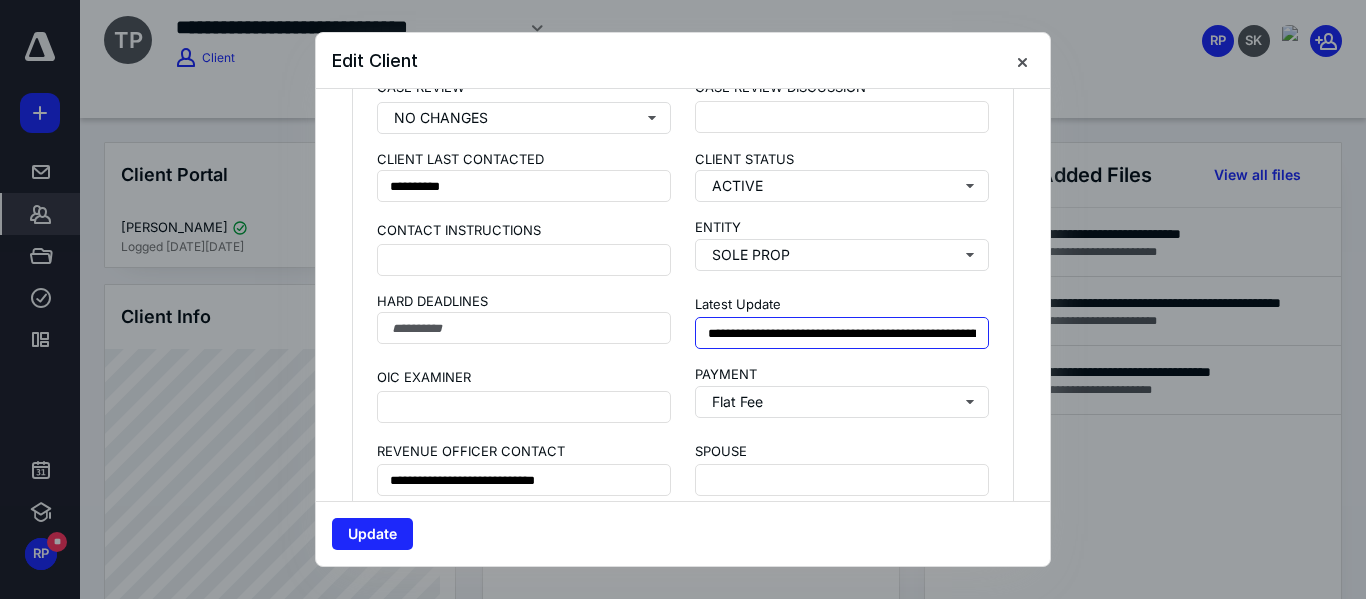type on "**********" 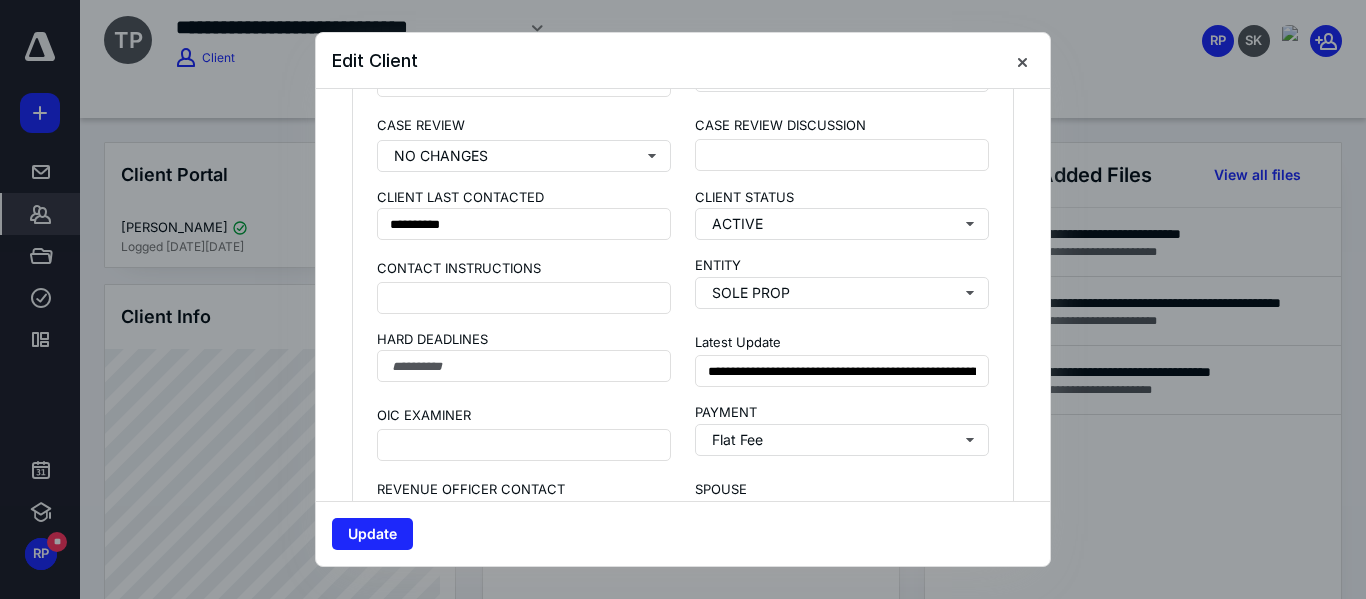scroll, scrollTop: 1985, scrollLeft: 0, axis: vertical 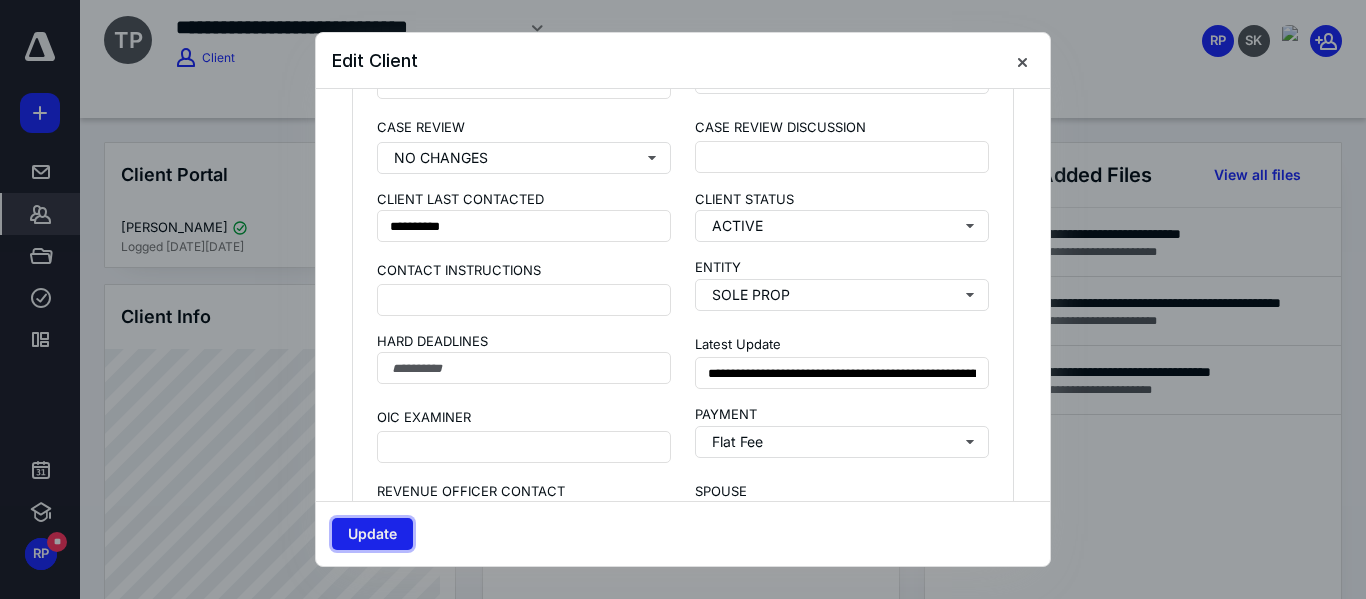 click on "Update" at bounding box center (372, 534) 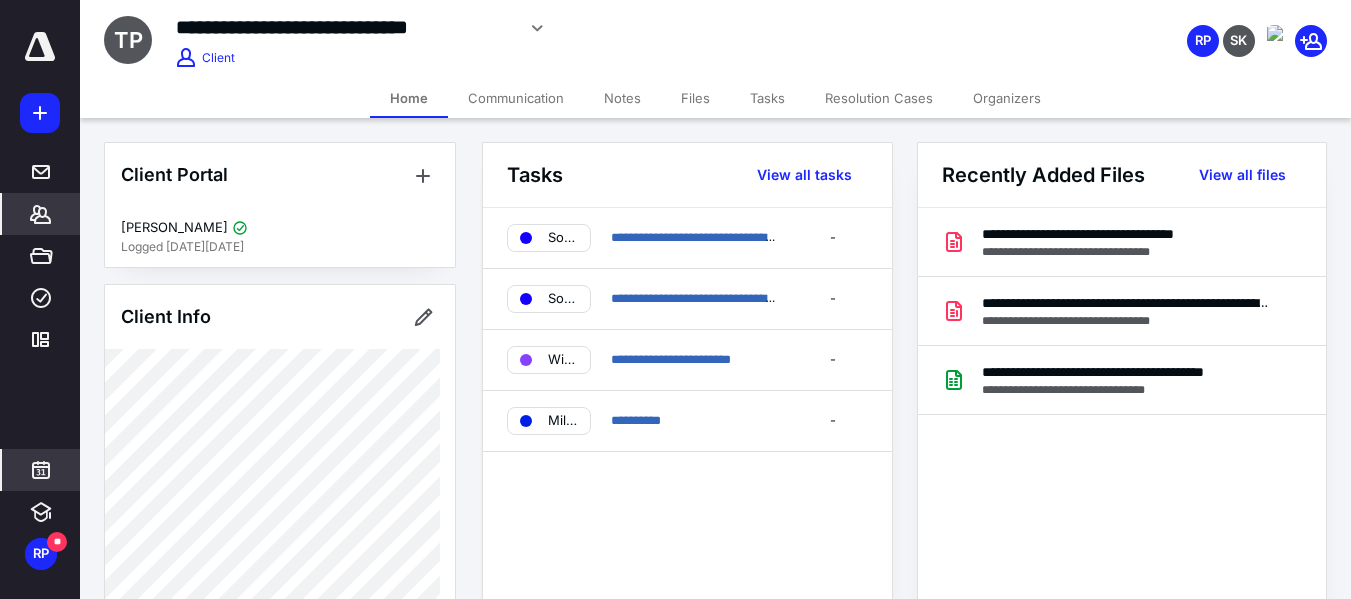 click 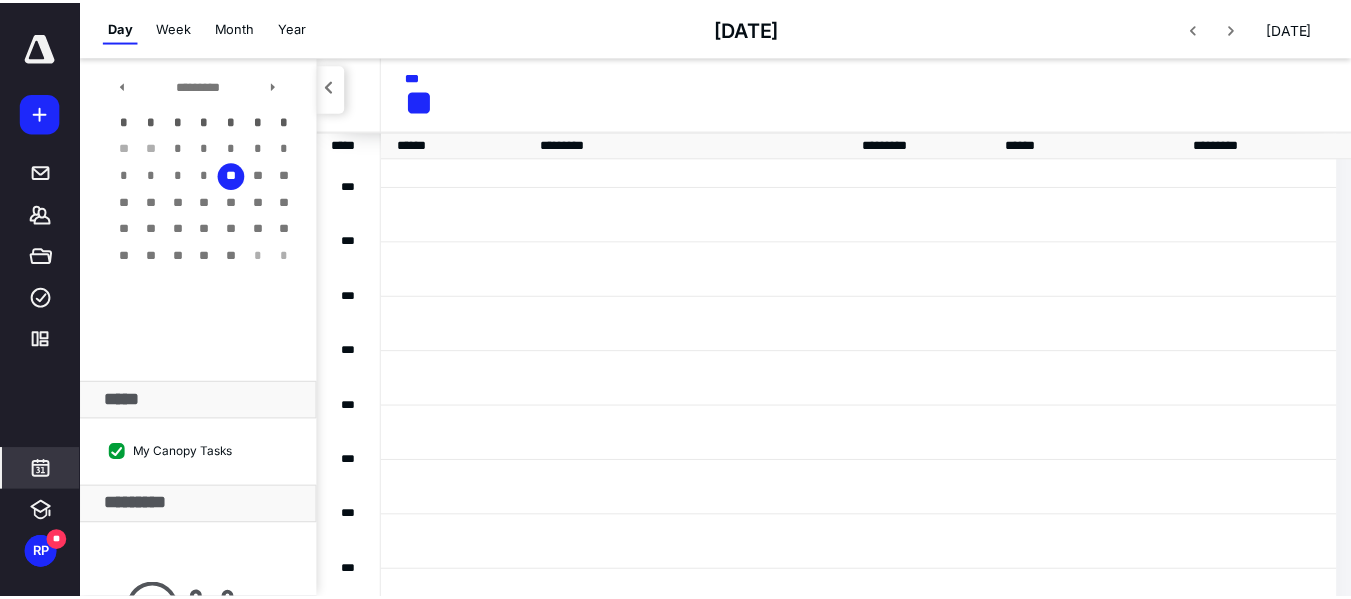 scroll, scrollTop: 385, scrollLeft: 0, axis: vertical 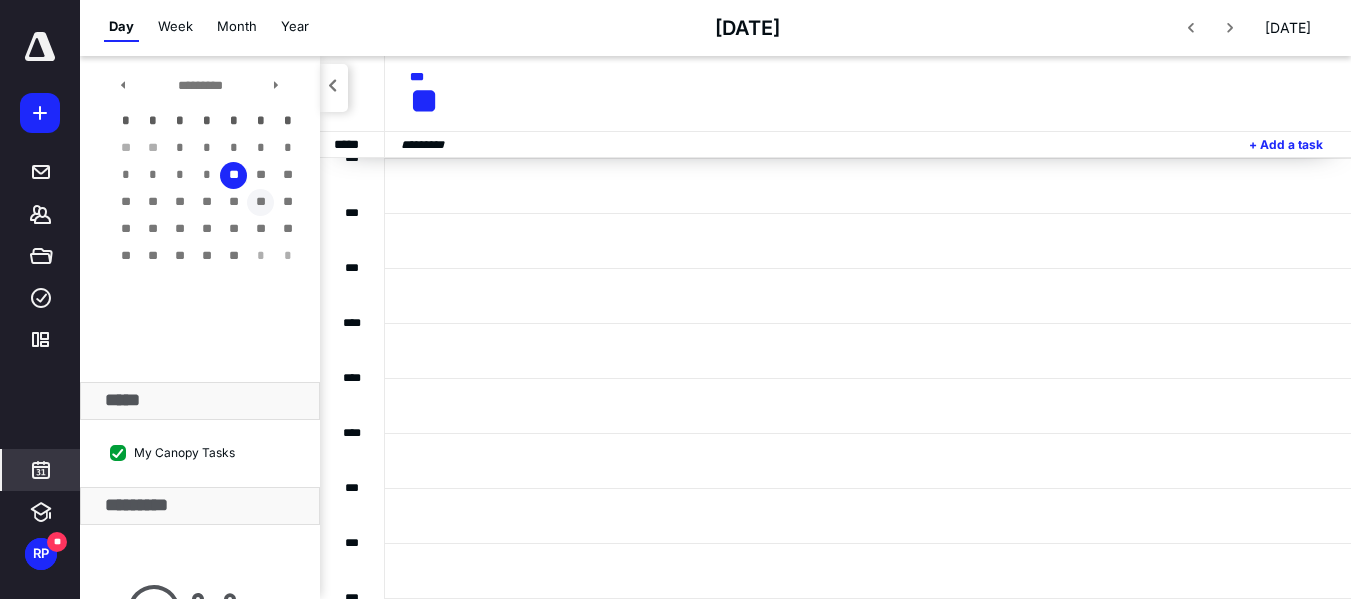 click on "**" at bounding box center [260, 202] 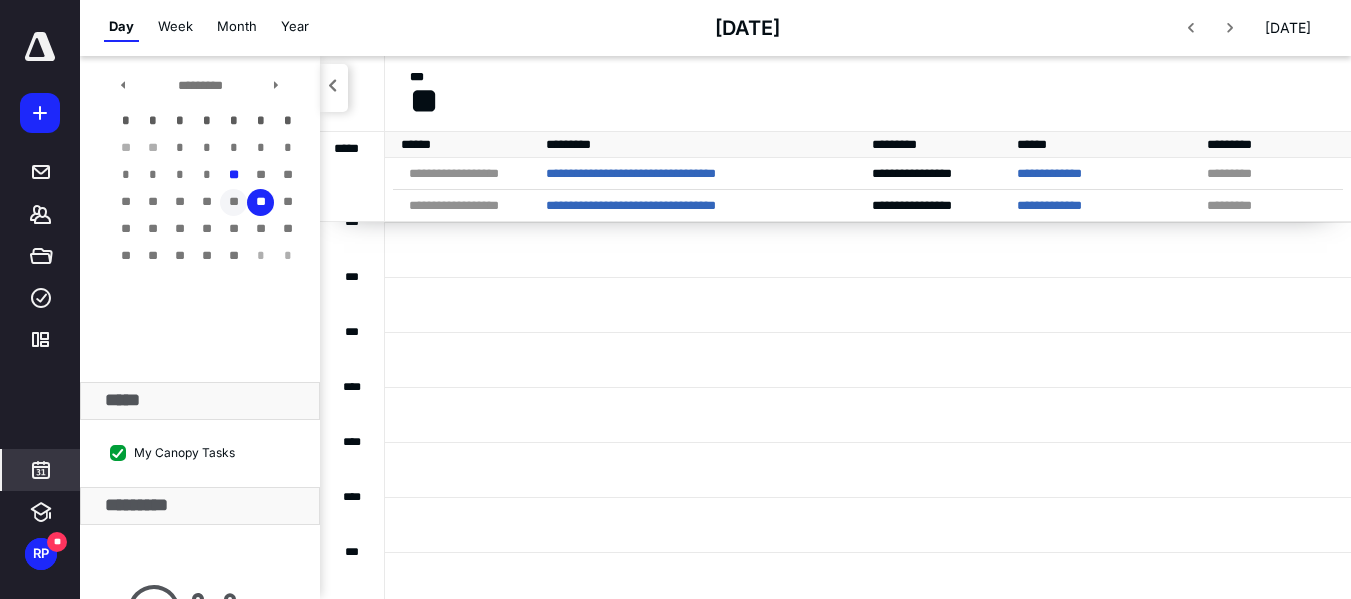 click on "**" at bounding box center (233, 202) 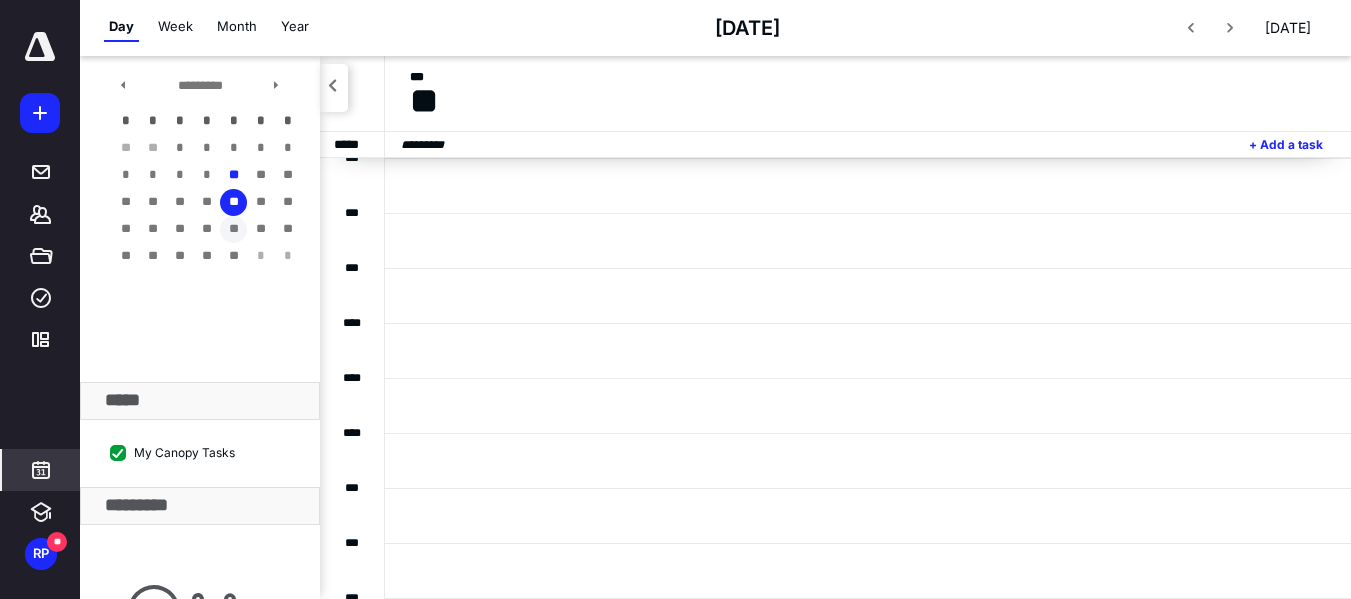 click on "**" at bounding box center [233, 229] 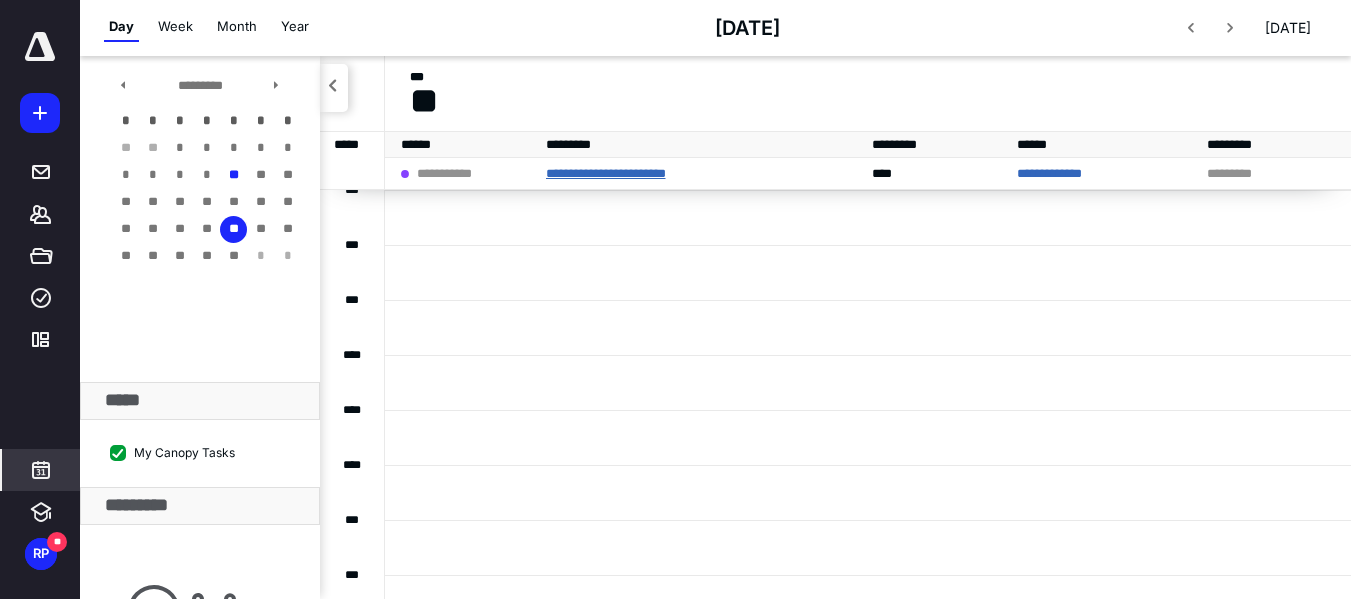 click on "**********" at bounding box center [606, 173] 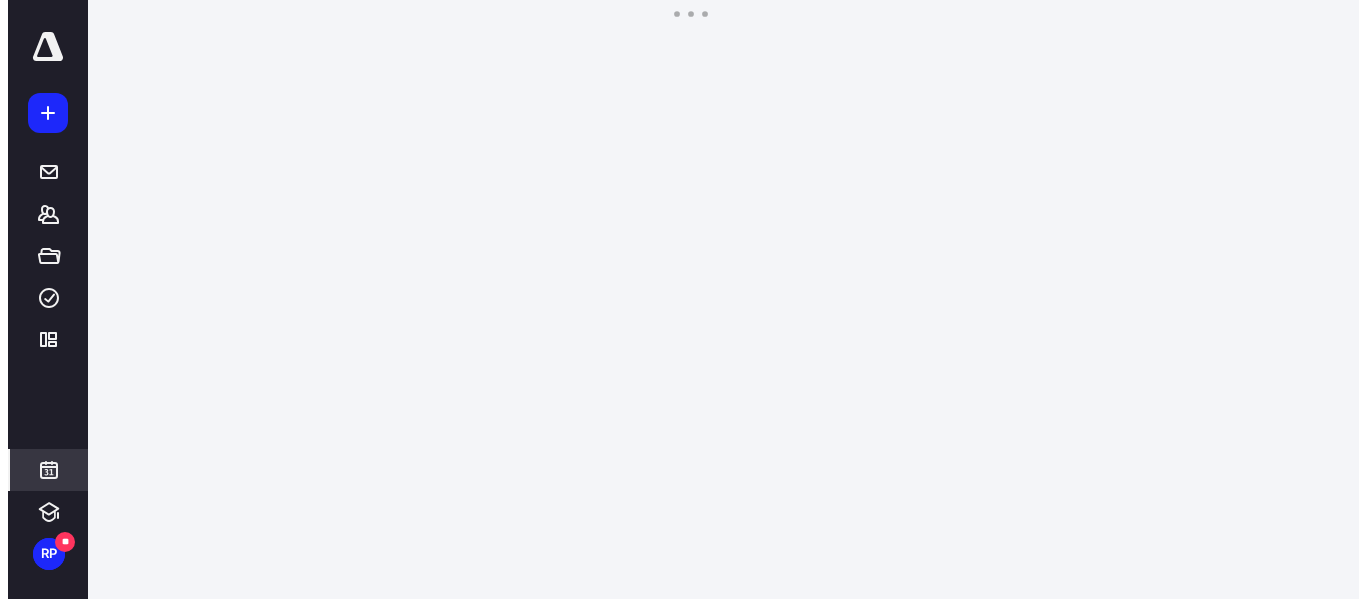 scroll, scrollTop: 0, scrollLeft: 0, axis: both 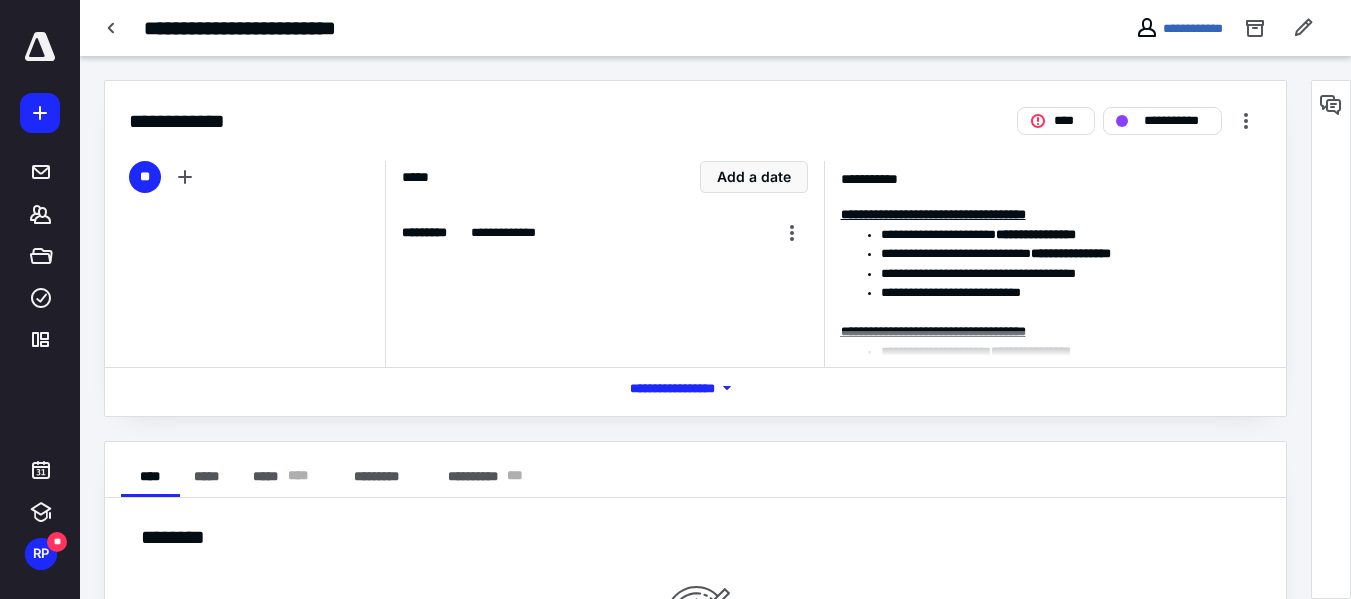 click 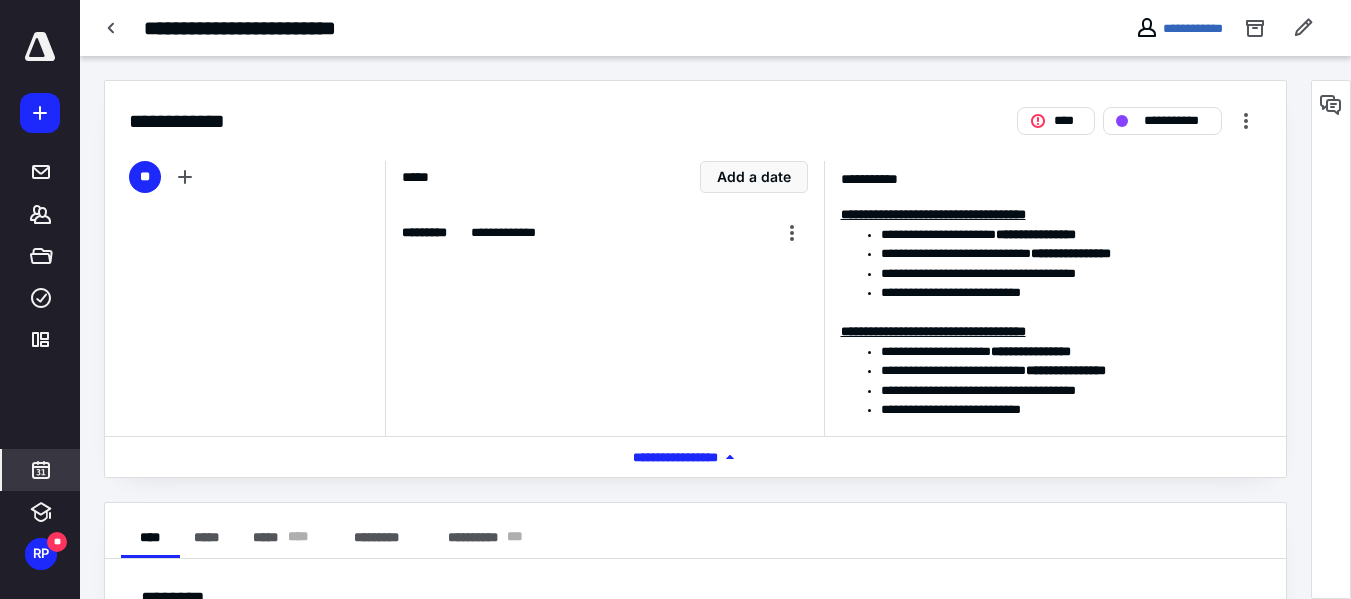 click 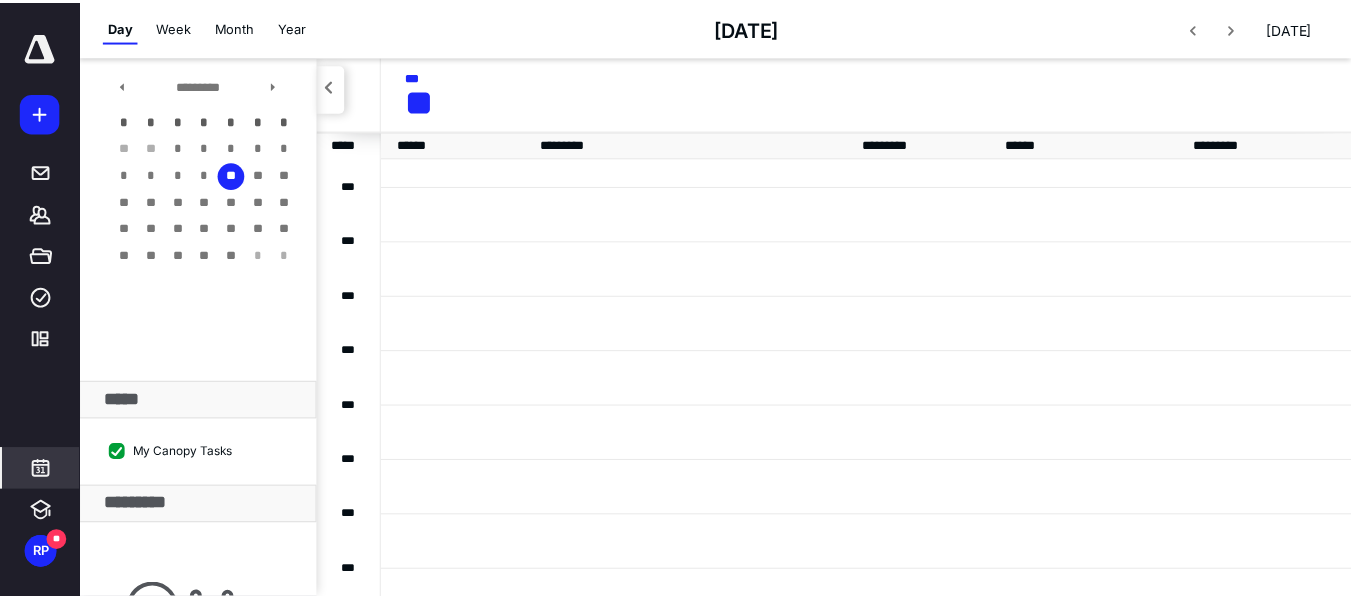 scroll, scrollTop: 385, scrollLeft: 0, axis: vertical 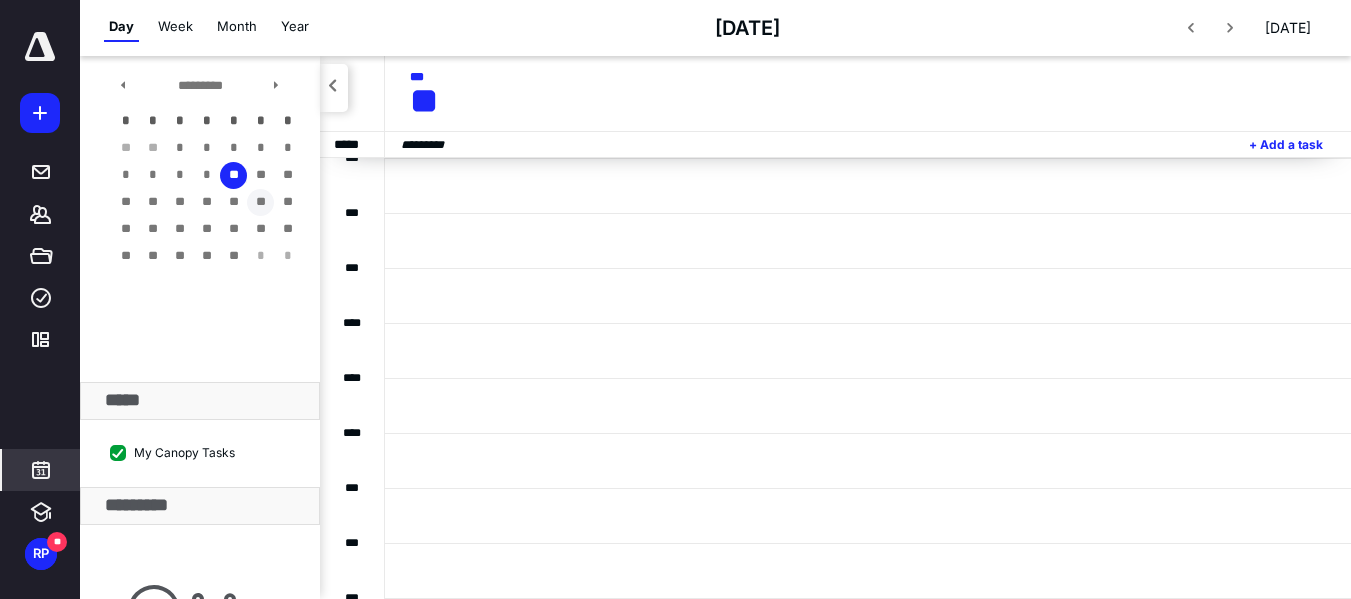 click on "**" at bounding box center [260, 202] 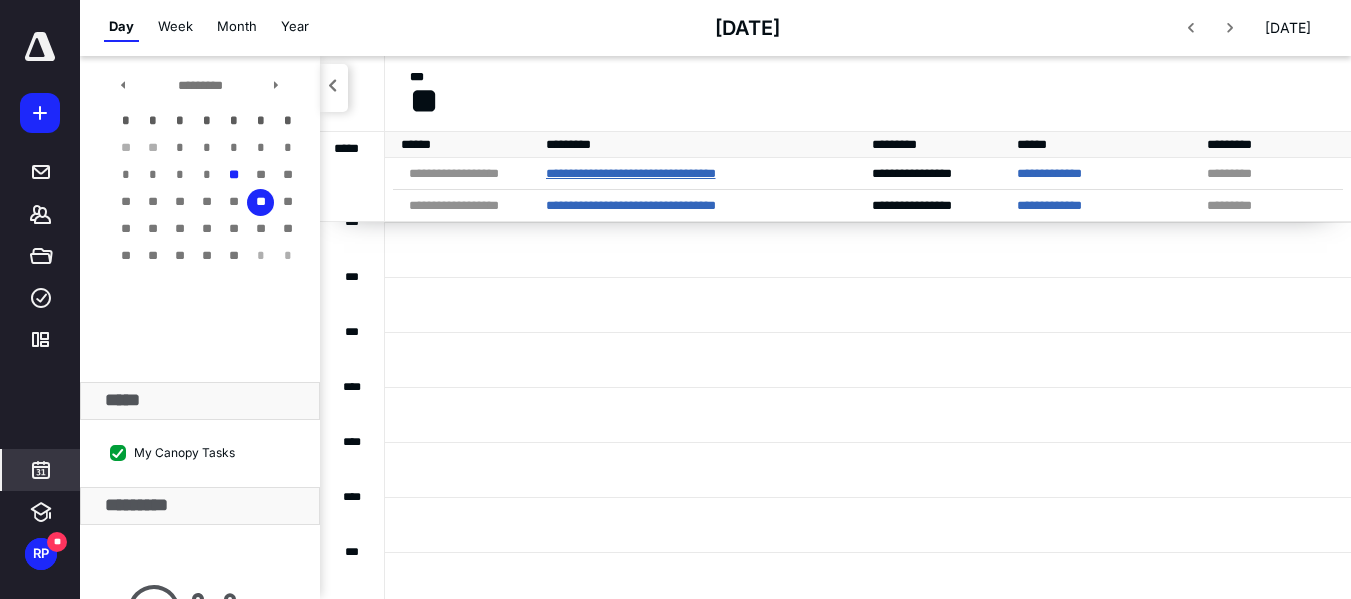 click on "**********" at bounding box center [631, 173] 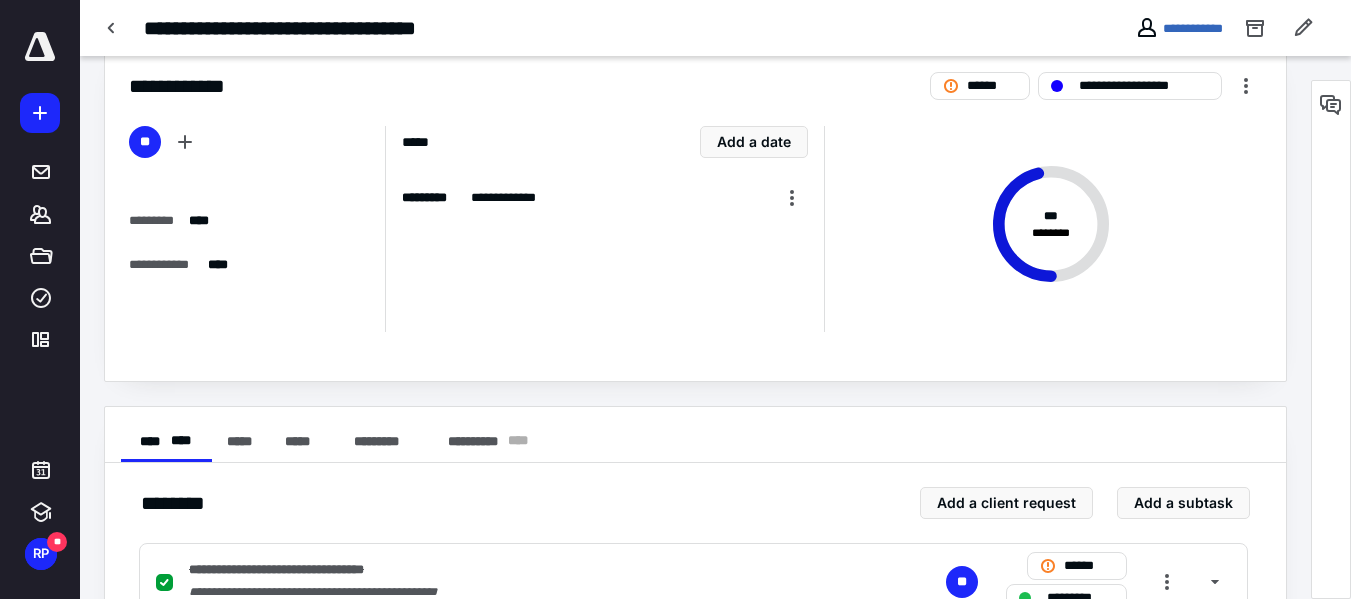 scroll, scrollTop: 40, scrollLeft: 0, axis: vertical 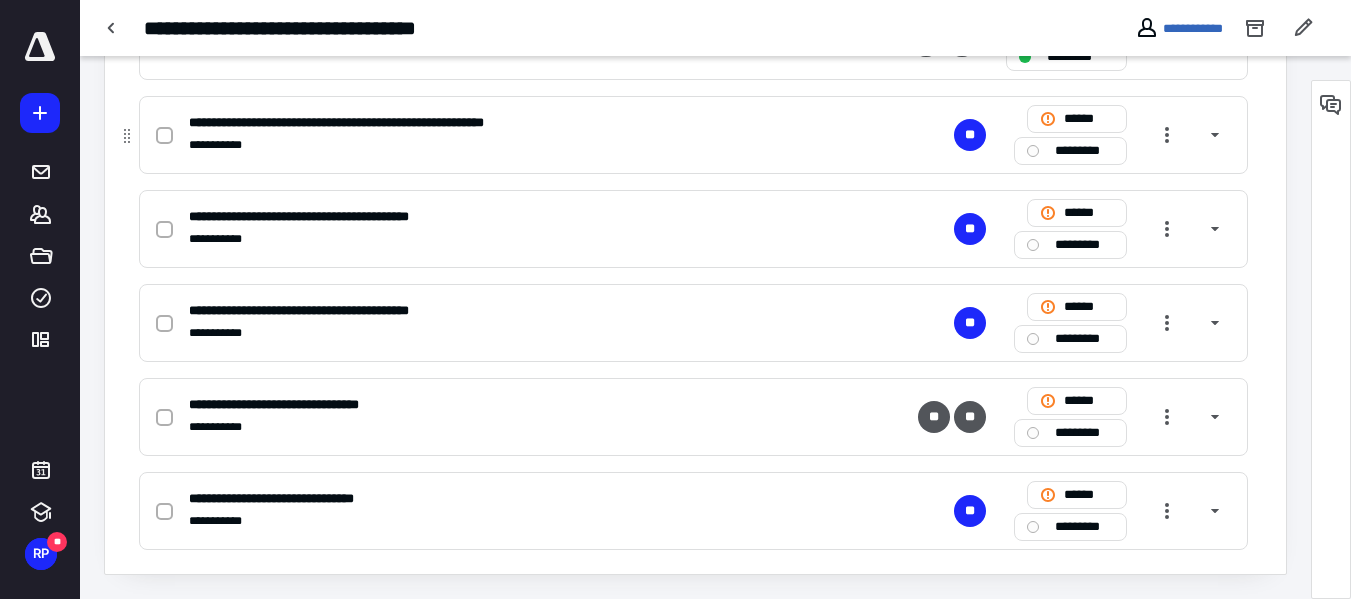 click on "**********" at bounding box center (431, 145) 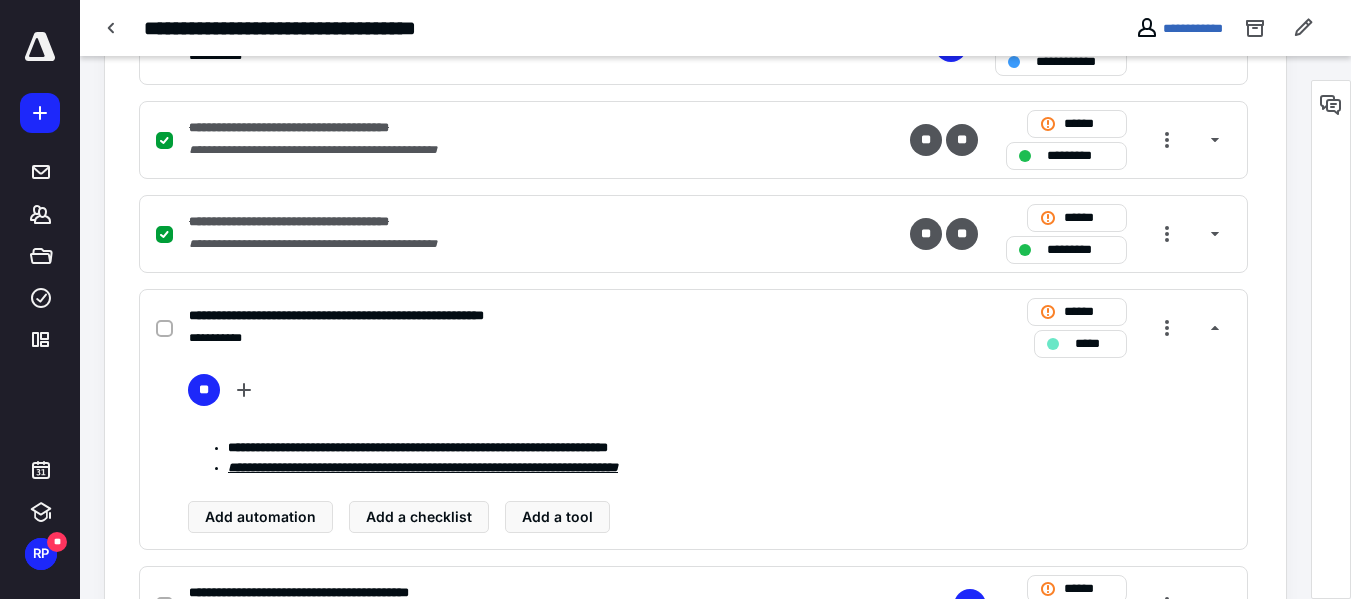 scroll, scrollTop: 1026, scrollLeft: 0, axis: vertical 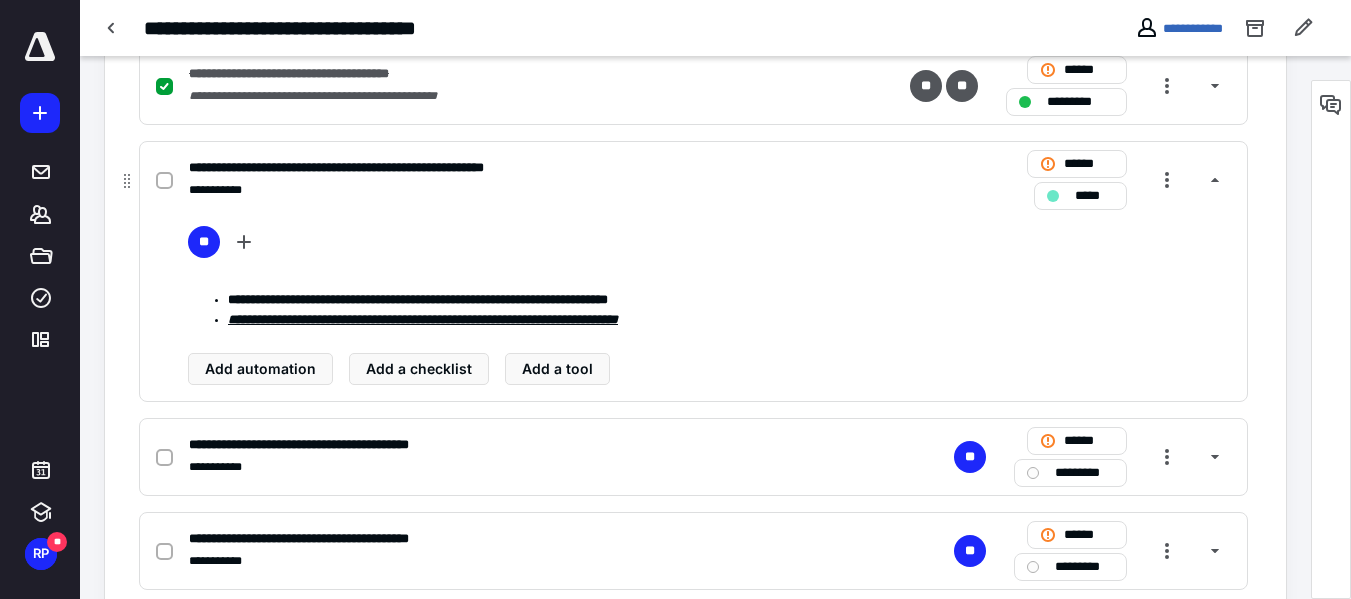 click 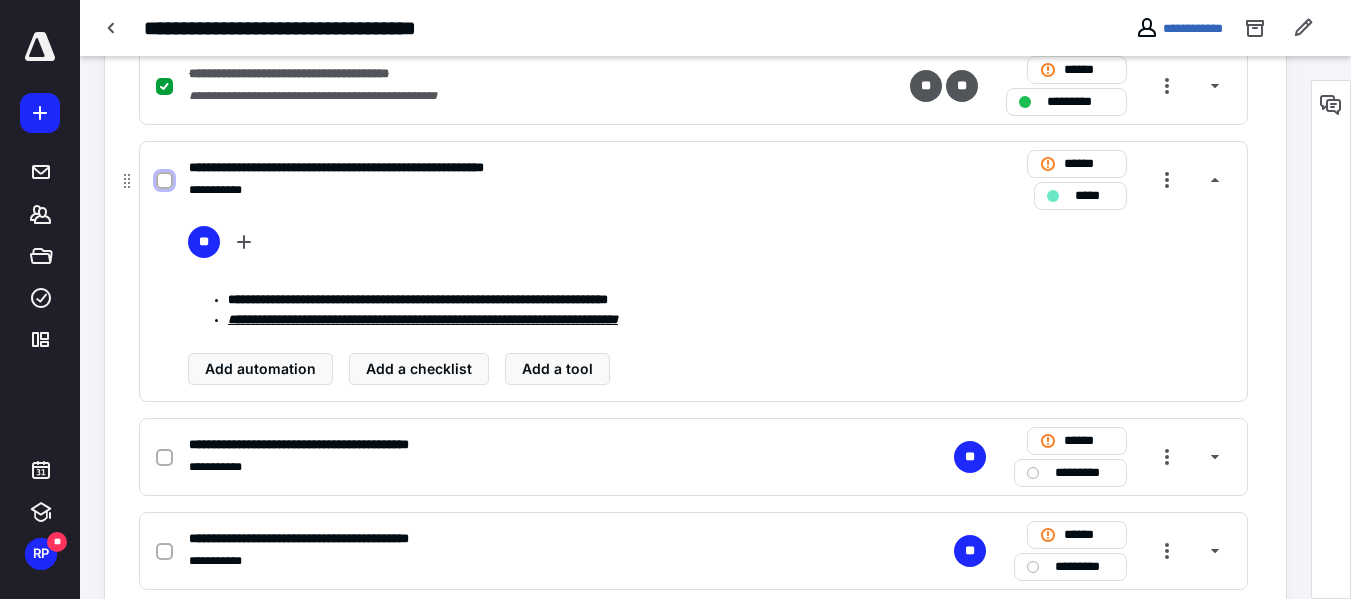click at bounding box center (164, 181) 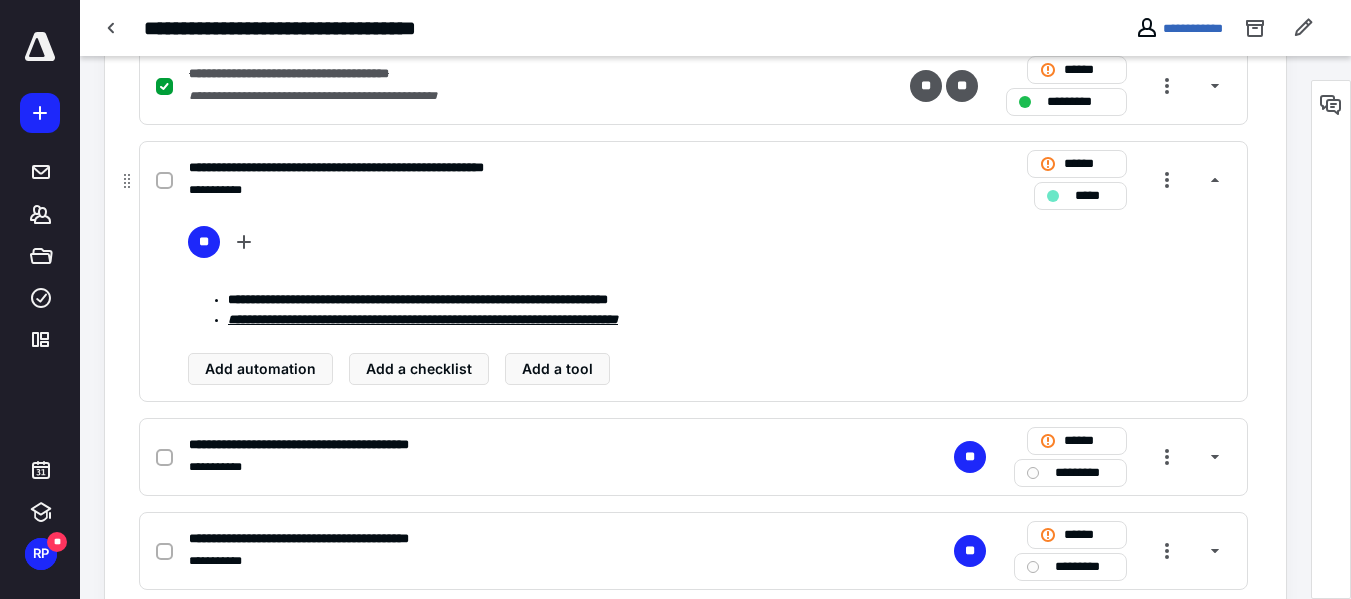checkbox on "true" 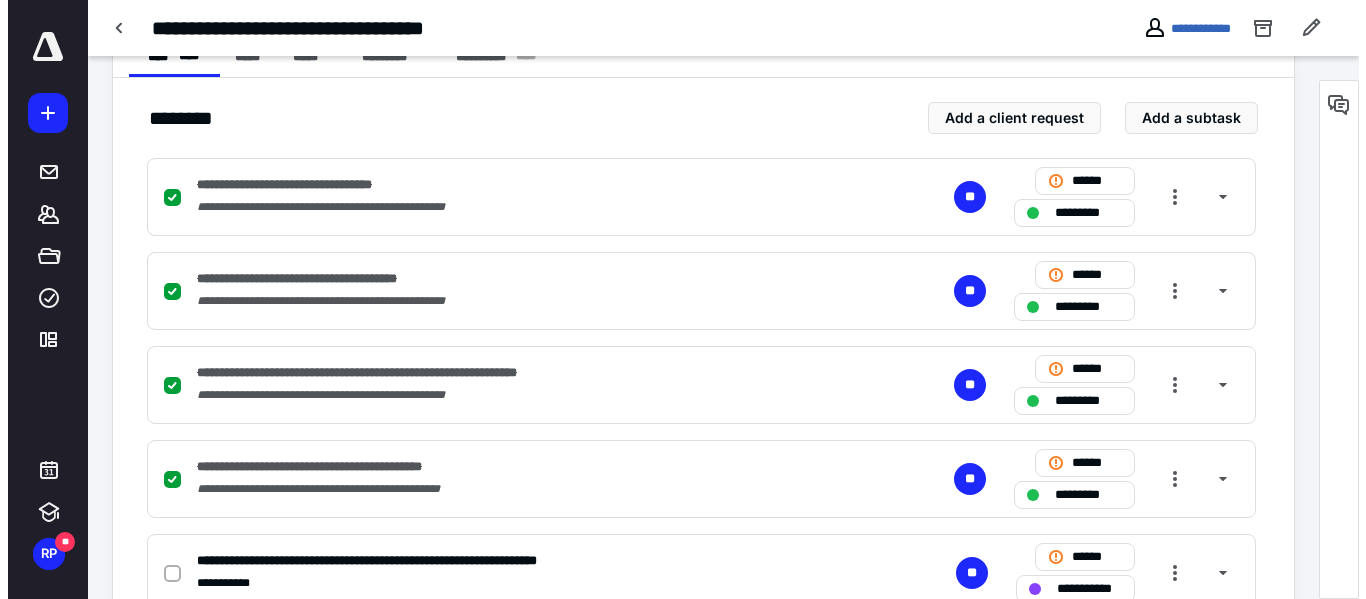 scroll, scrollTop: 0, scrollLeft: 0, axis: both 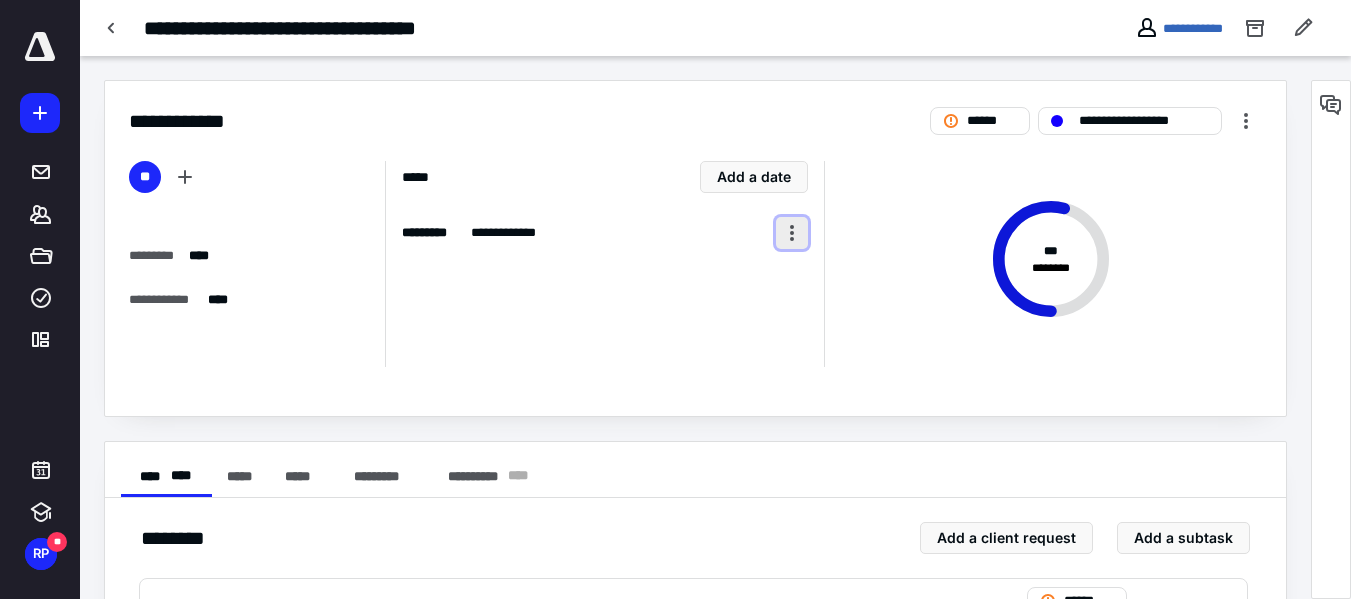 click at bounding box center (792, 233) 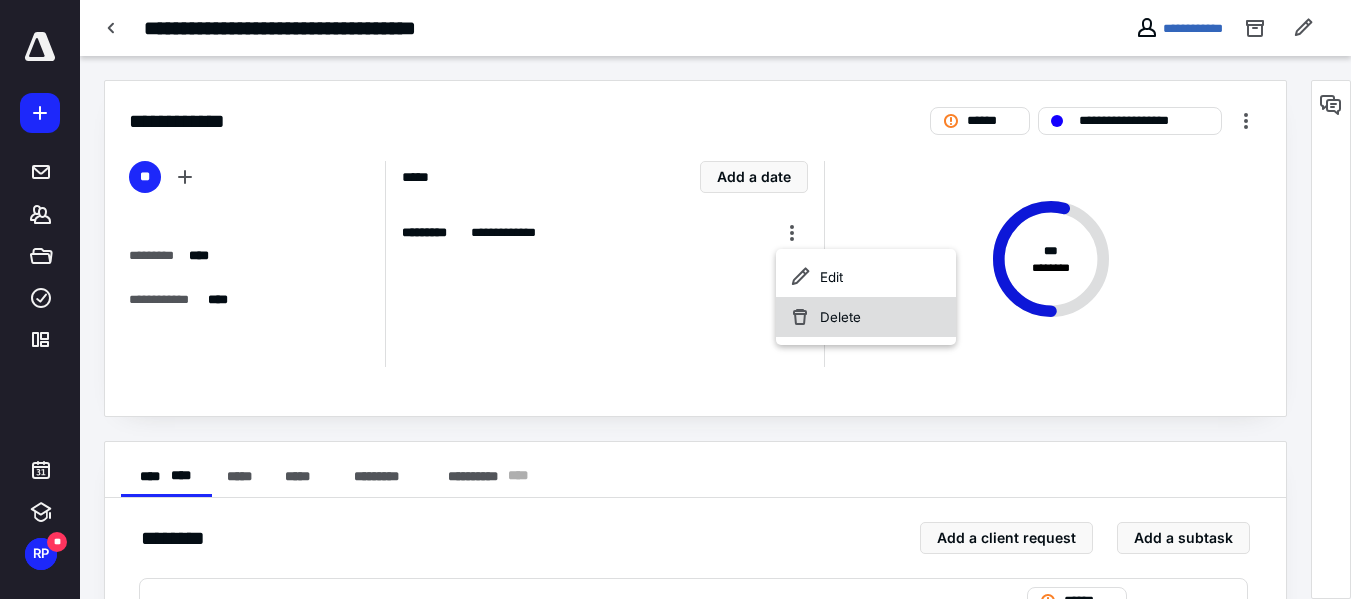click on "Delete" at bounding box center (866, 317) 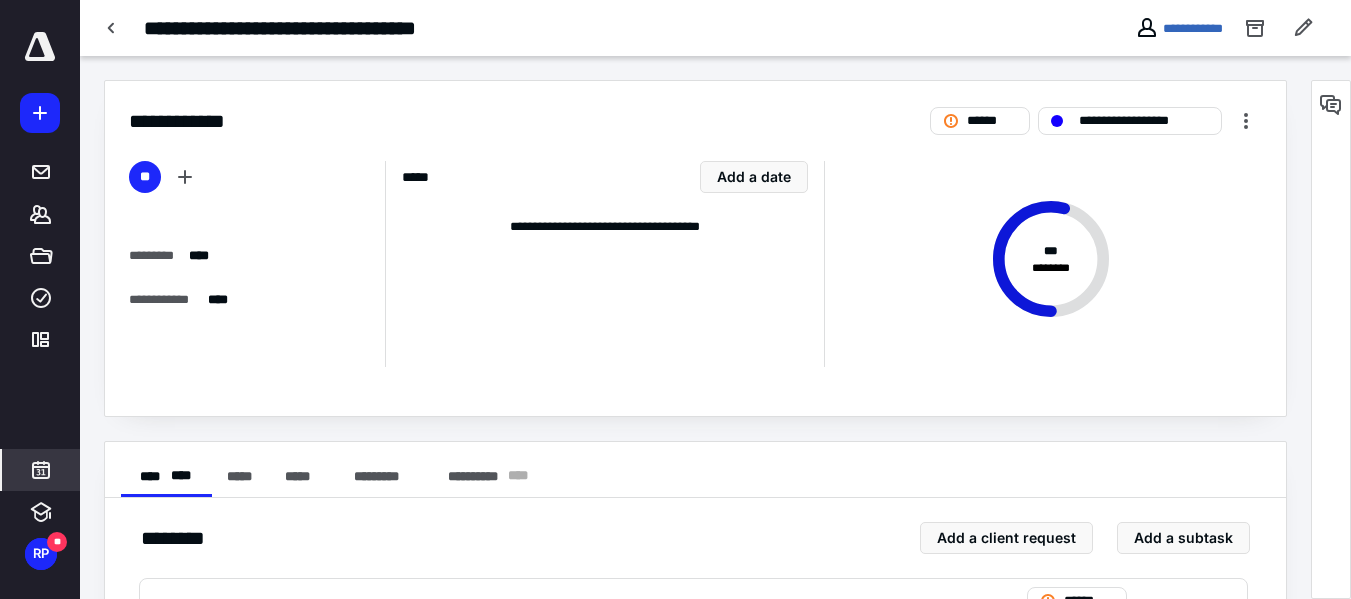click at bounding box center [41, 470] 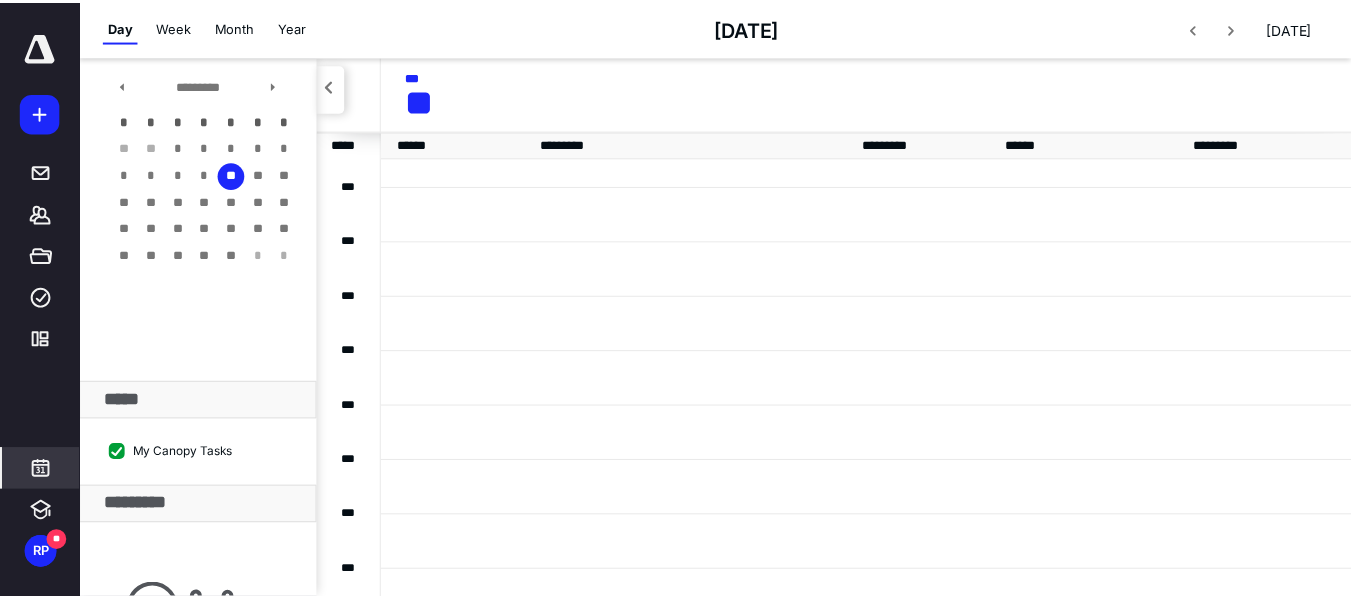 scroll, scrollTop: 385, scrollLeft: 0, axis: vertical 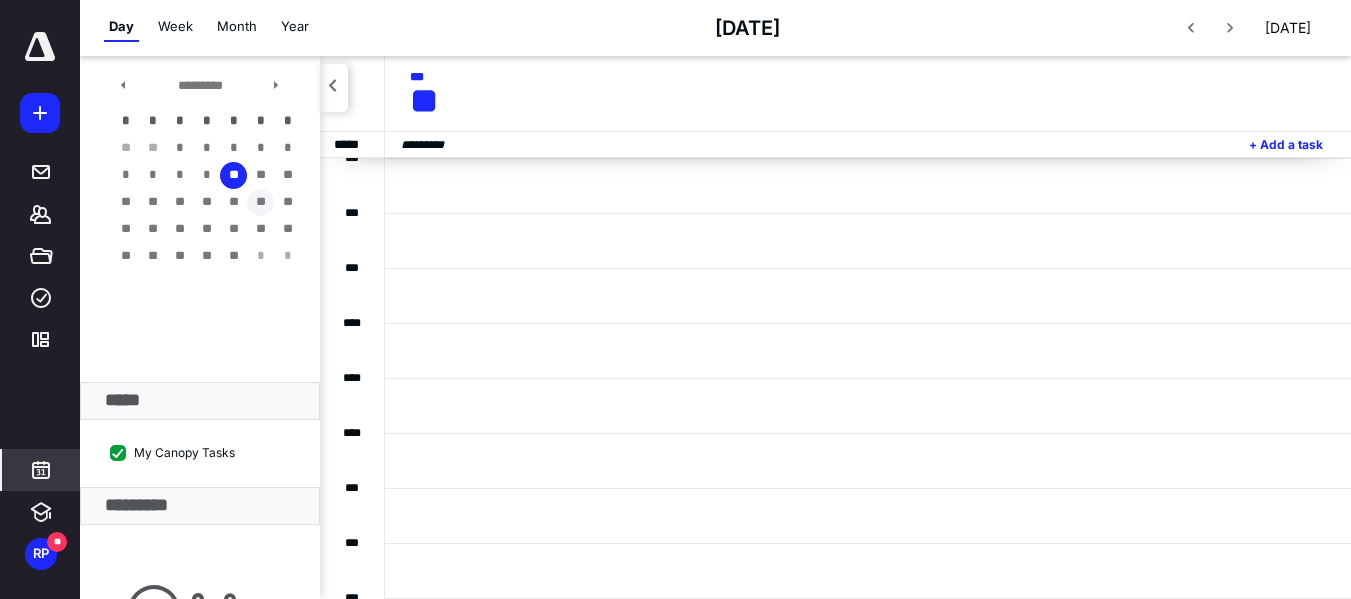 click on "**" at bounding box center [260, 202] 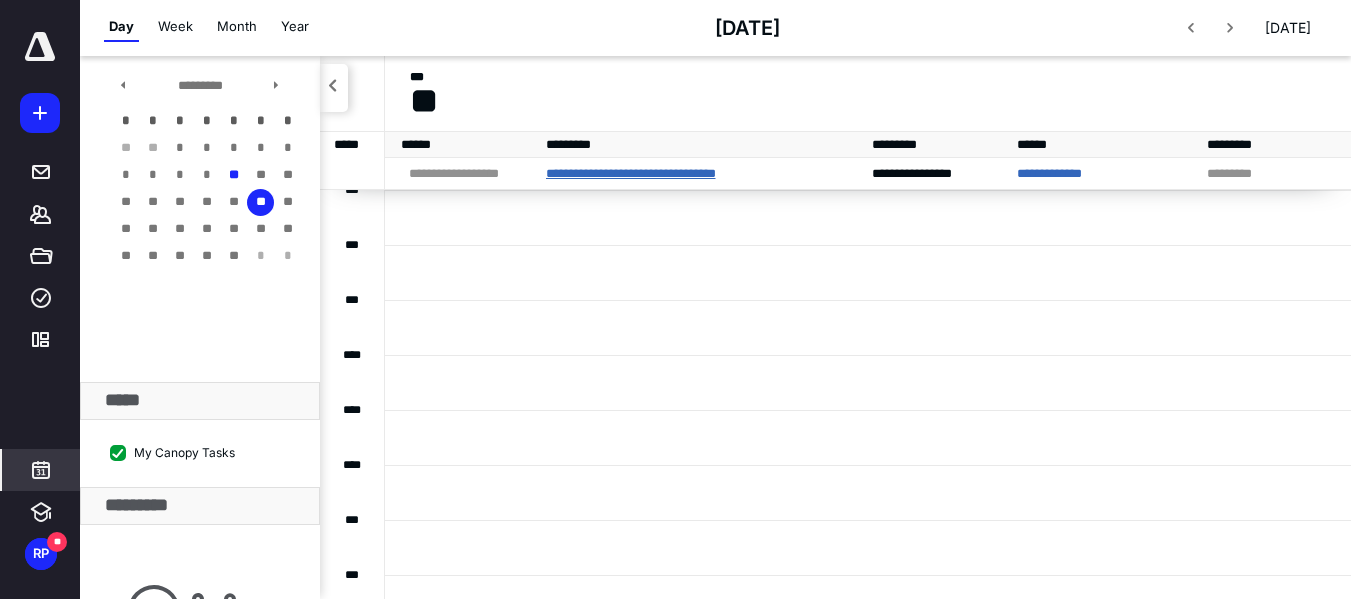 click on "**********" at bounding box center (631, 173) 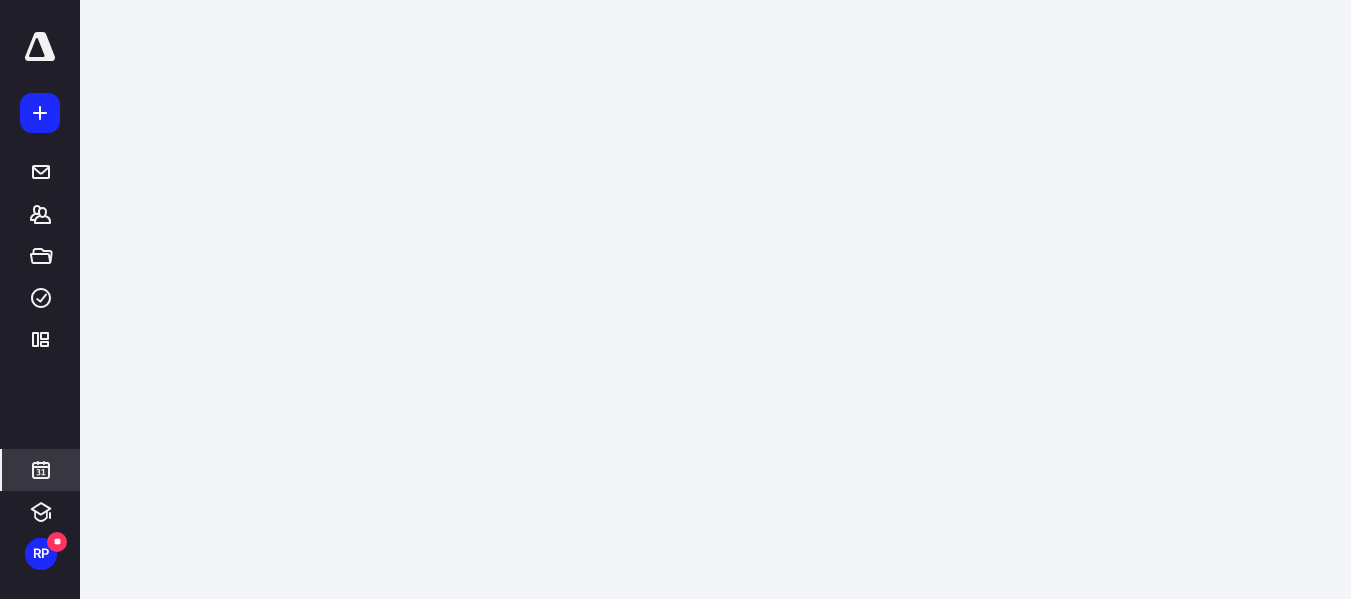 scroll, scrollTop: 0, scrollLeft: 0, axis: both 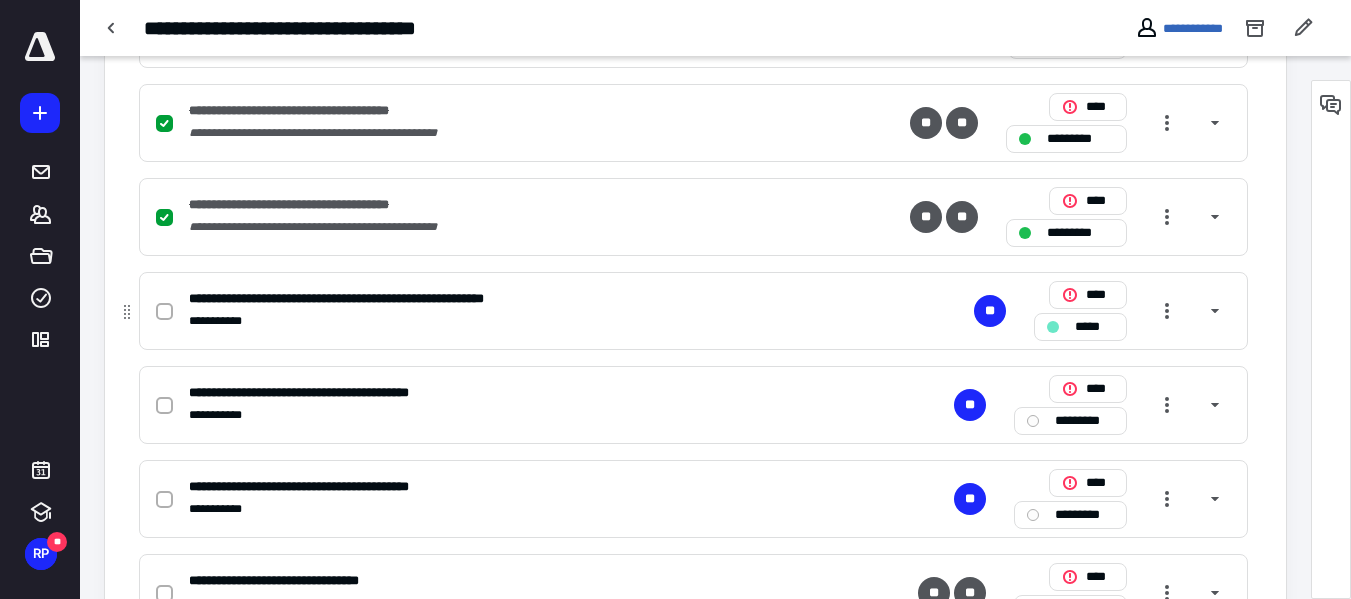 click at bounding box center (164, 312) 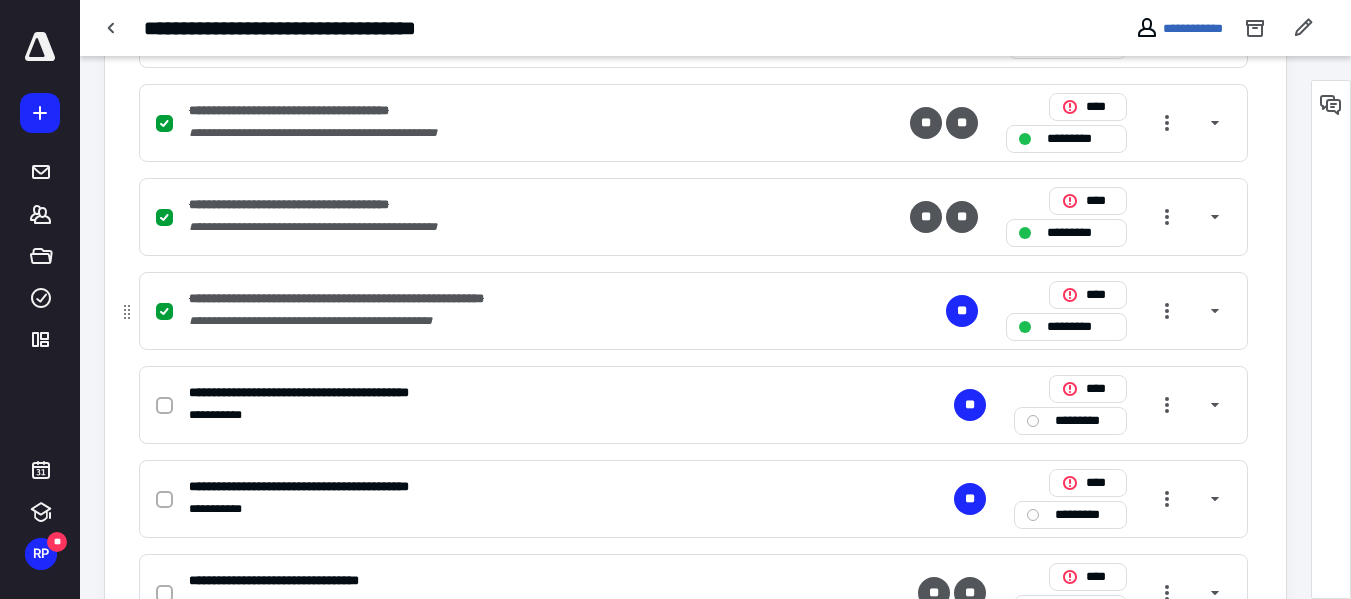 click at bounding box center [164, 312] 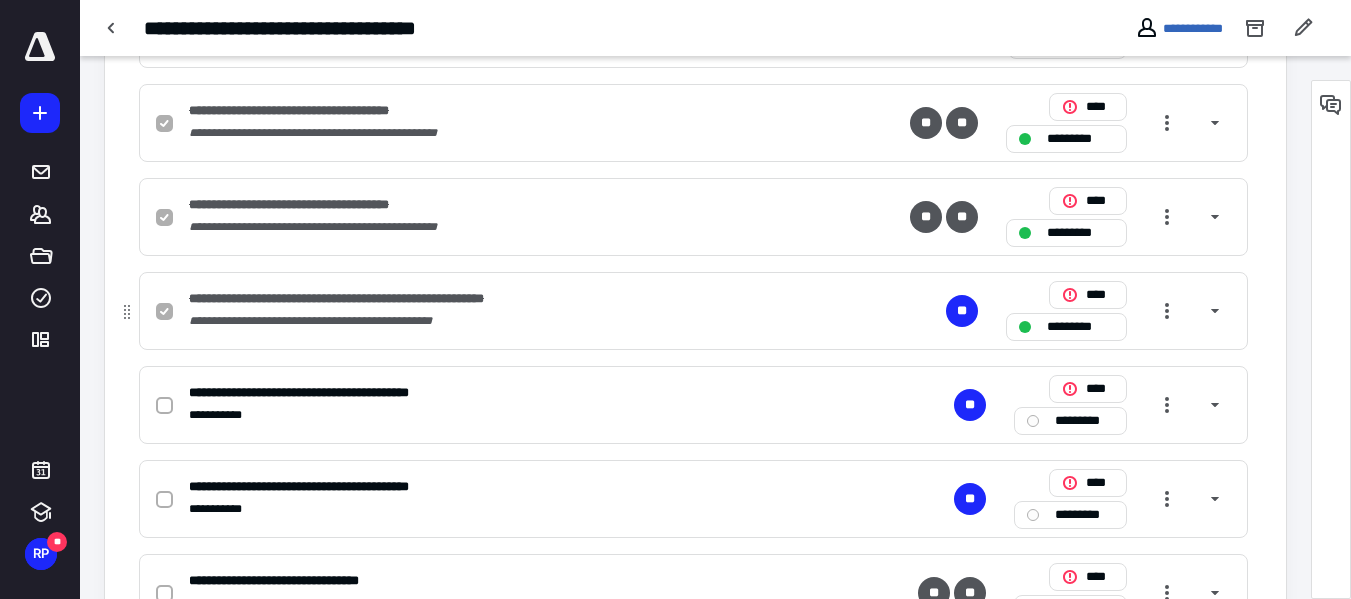 checkbox on "false" 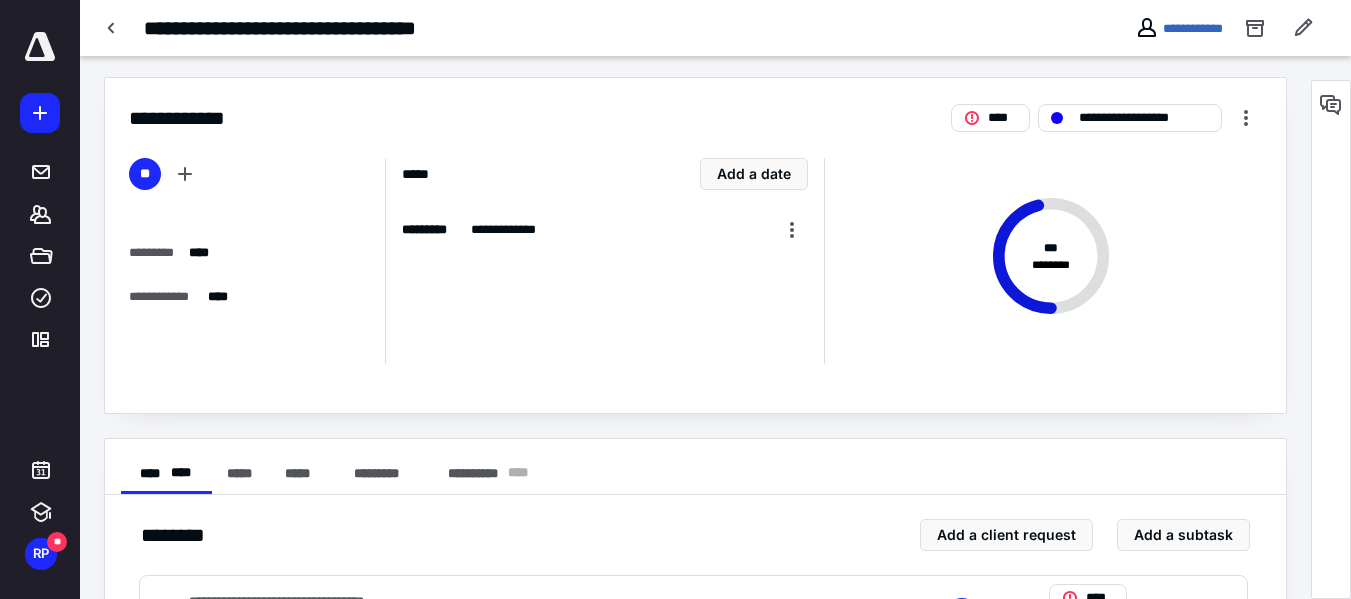 scroll, scrollTop: 0, scrollLeft: 0, axis: both 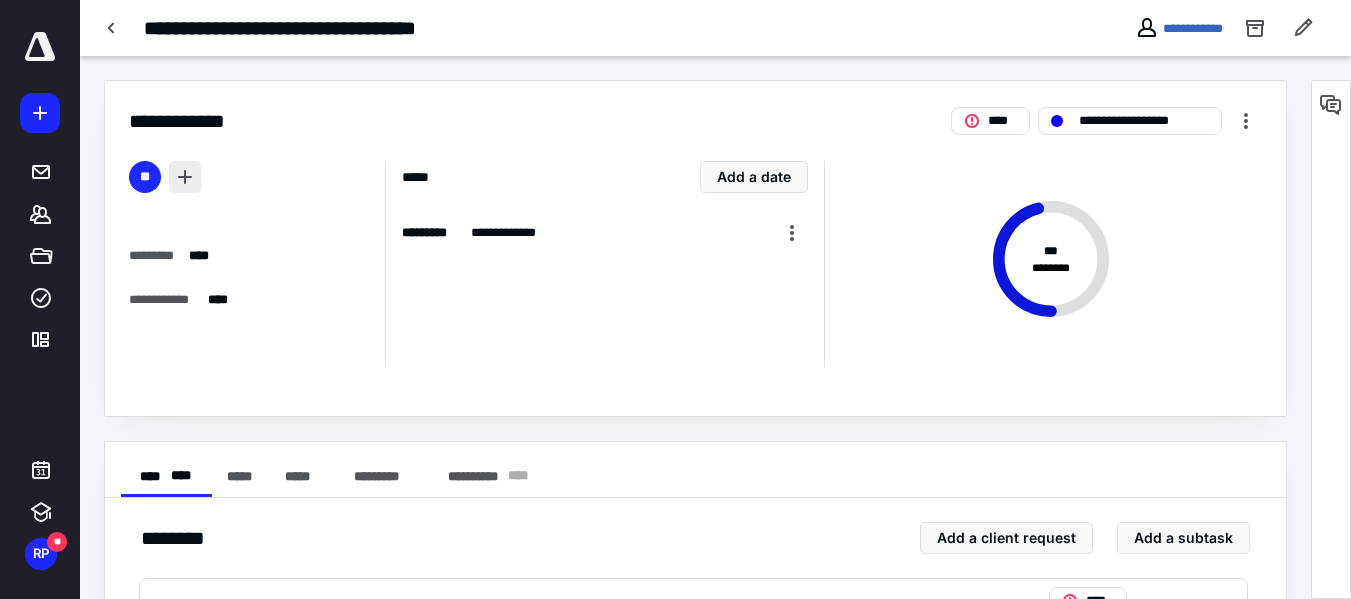 click at bounding box center (185, 177) 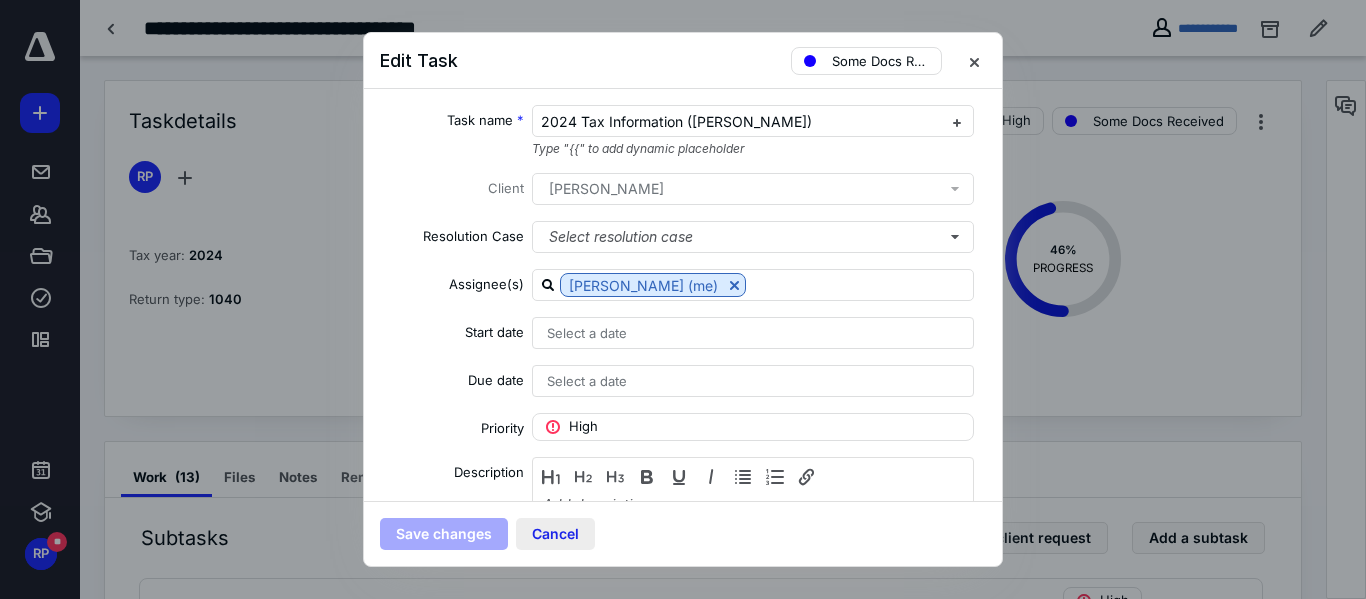 click on "Cancel" at bounding box center [555, 534] 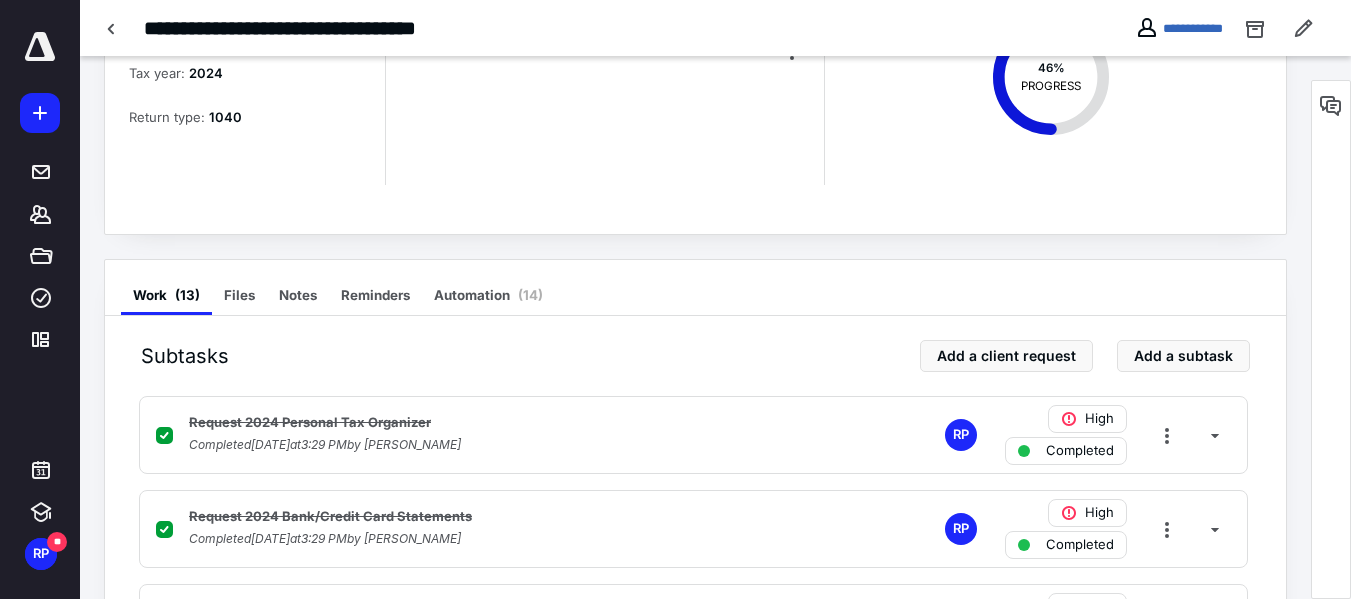 scroll, scrollTop: 231, scrollLeft: 0, axis: vertical 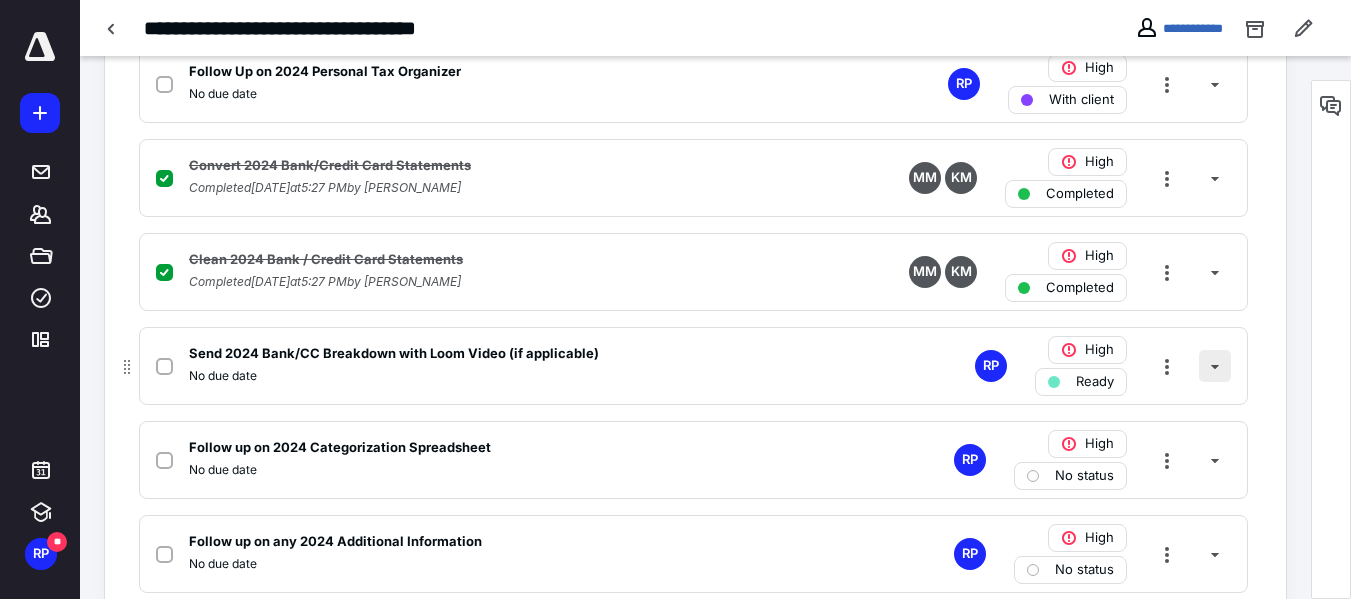 click at bounding box center [1215, 366] 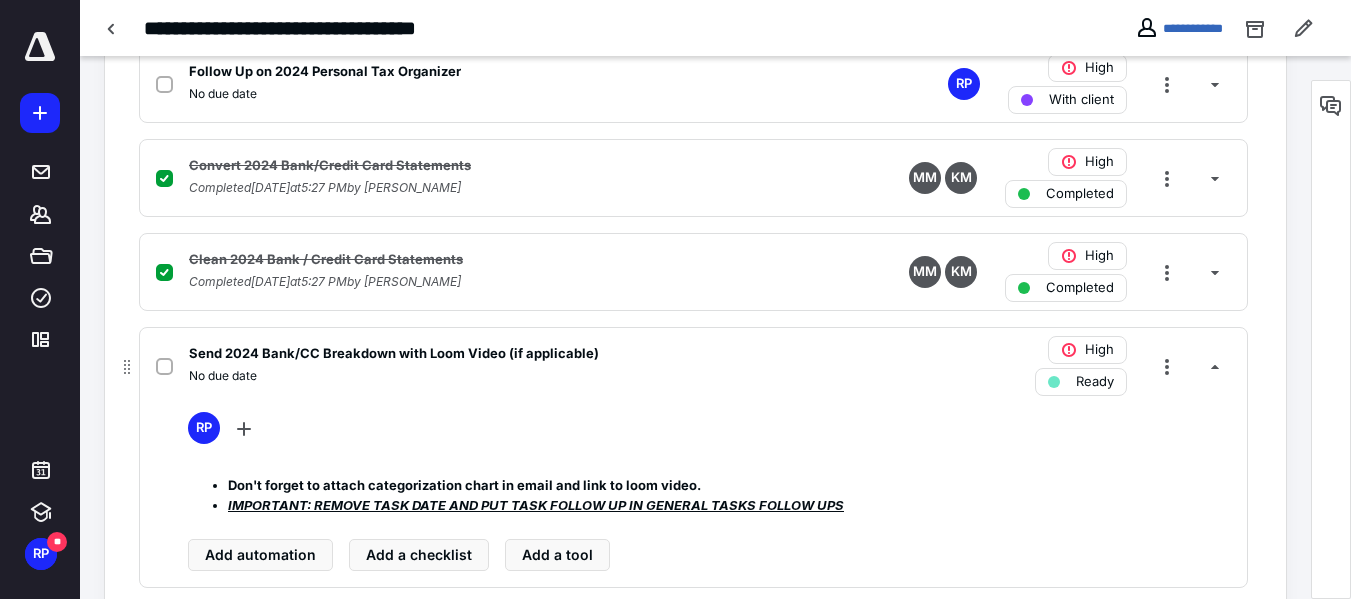 click 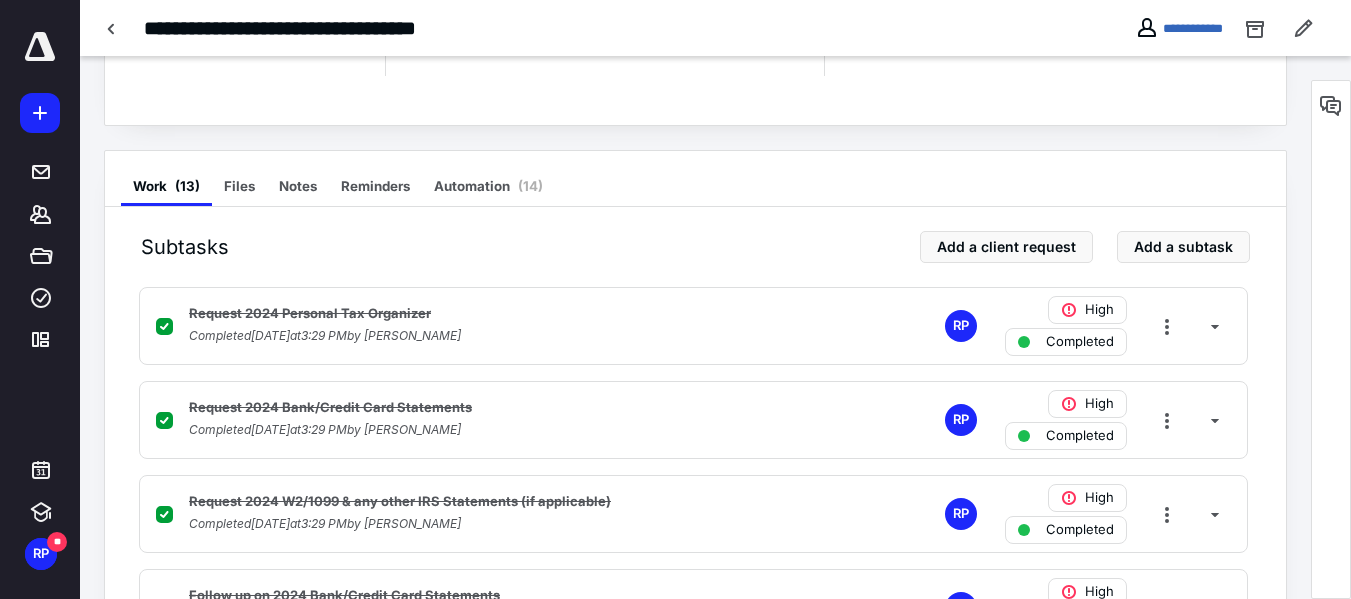 scroll, scrollTop: 0, scrollLeft: 0, axis: both 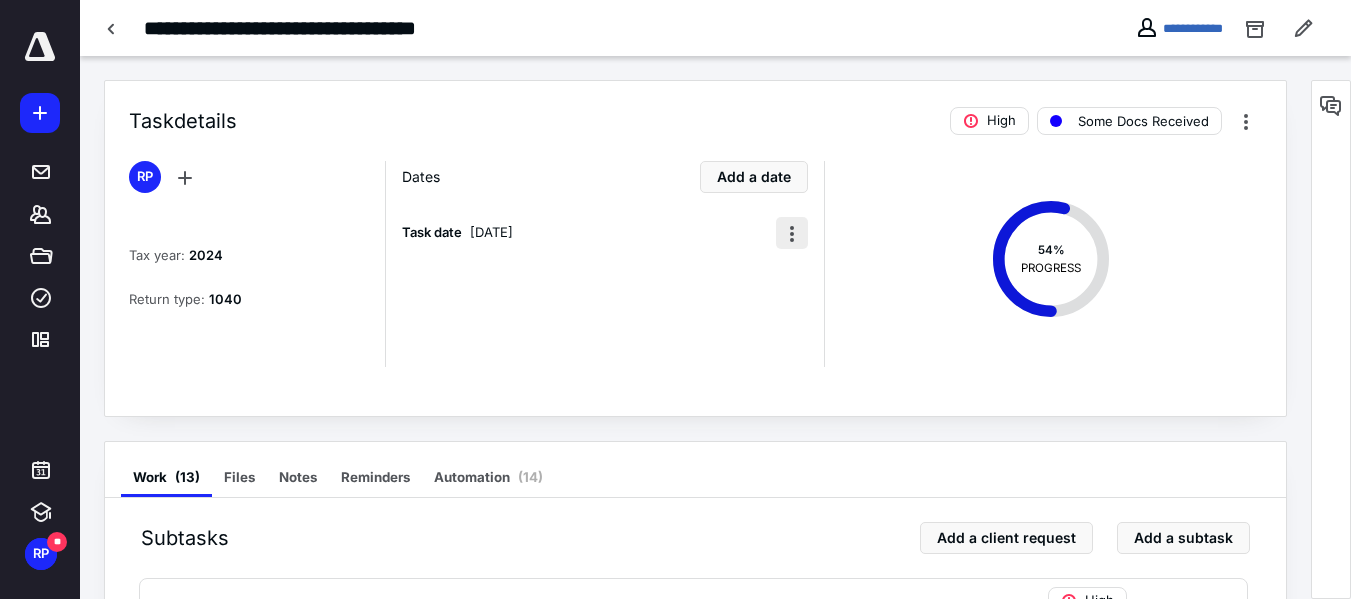 click at bounding box center (792, 233) 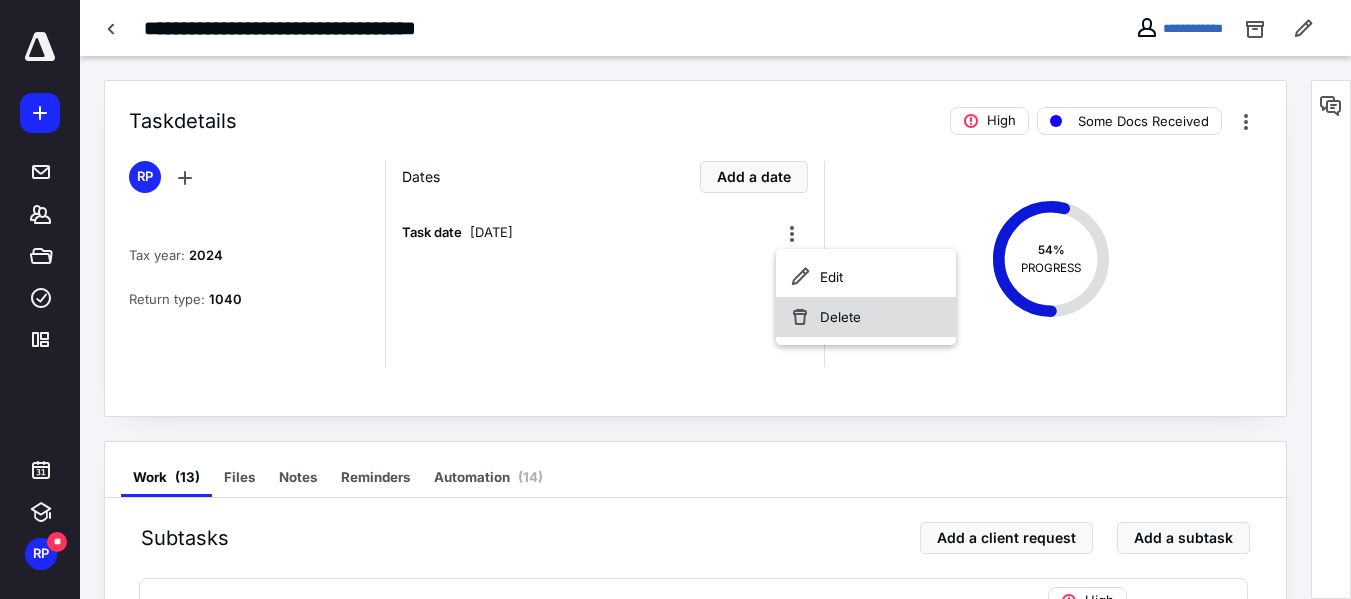 click on "Delete" at bounding box center (866, 317) 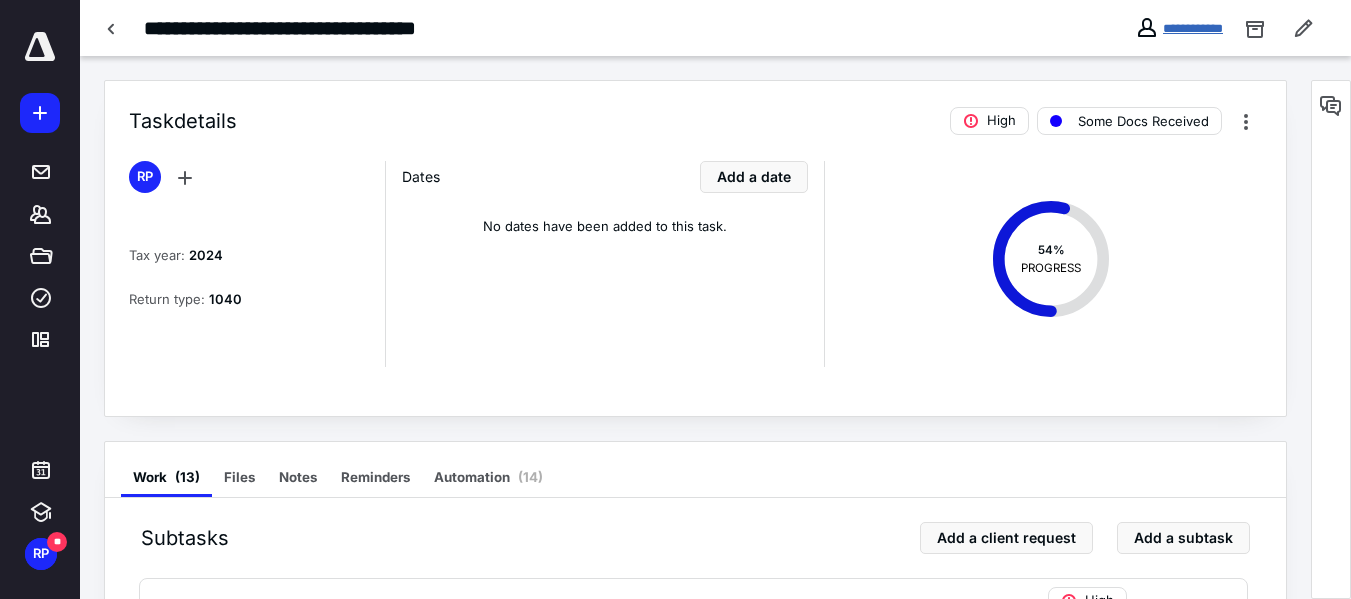 click on "**********" at bounding box center (1193, 28) 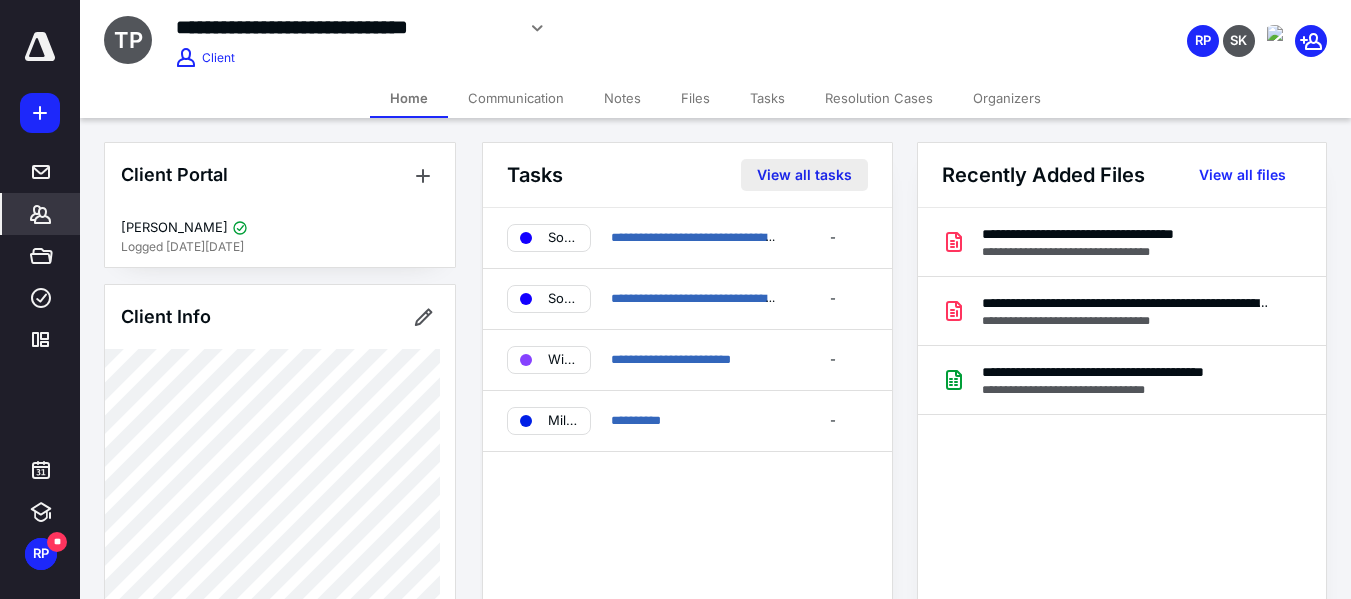 click on "View all tasks" at bounding box center [804, 175] 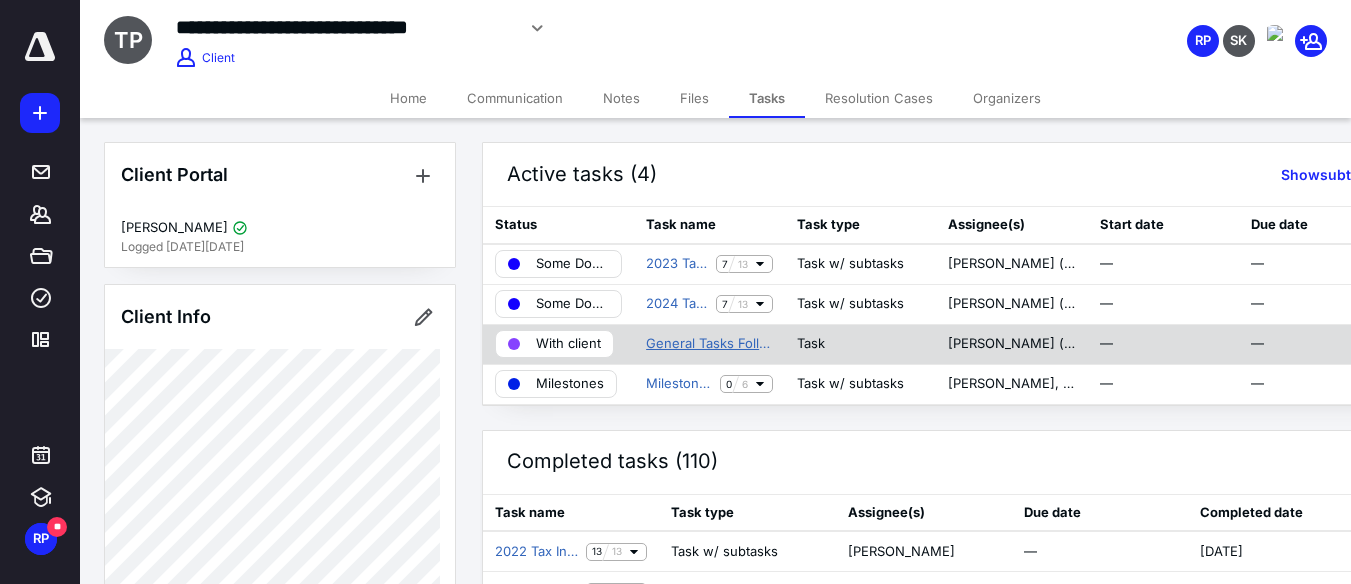 click on "General Tasks Follow Ups" at bounding box center [709, 344] 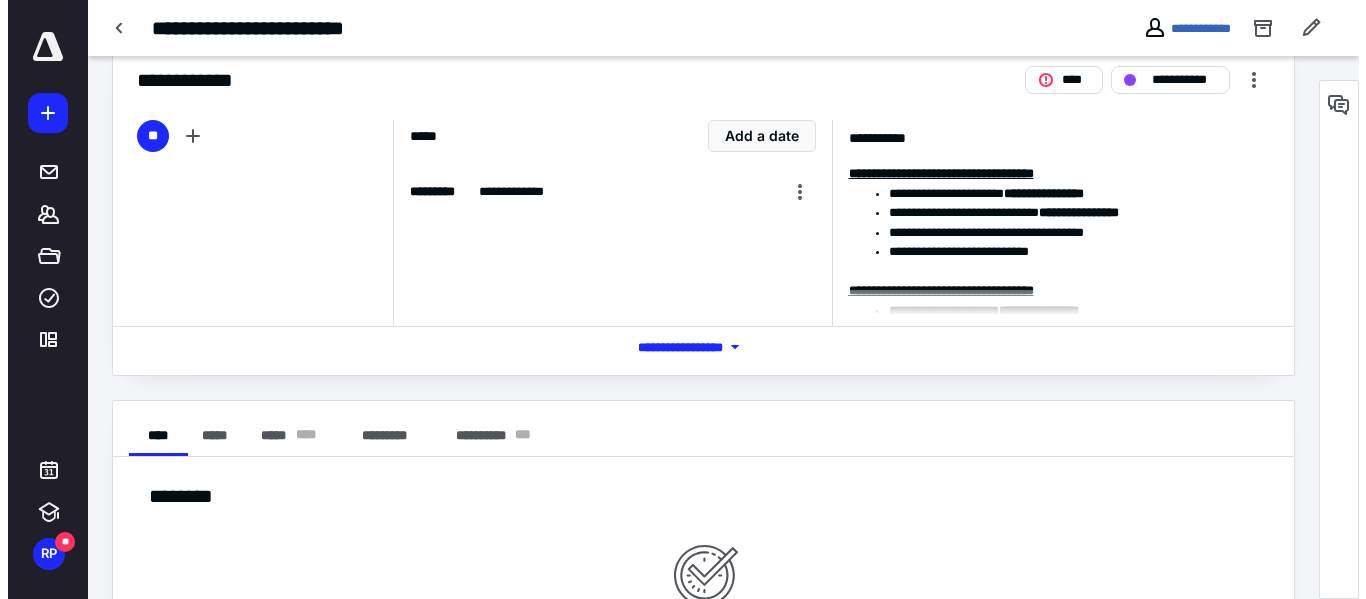 scroll, scrollTop: 43, scrollLeft: 0, axis: vertical 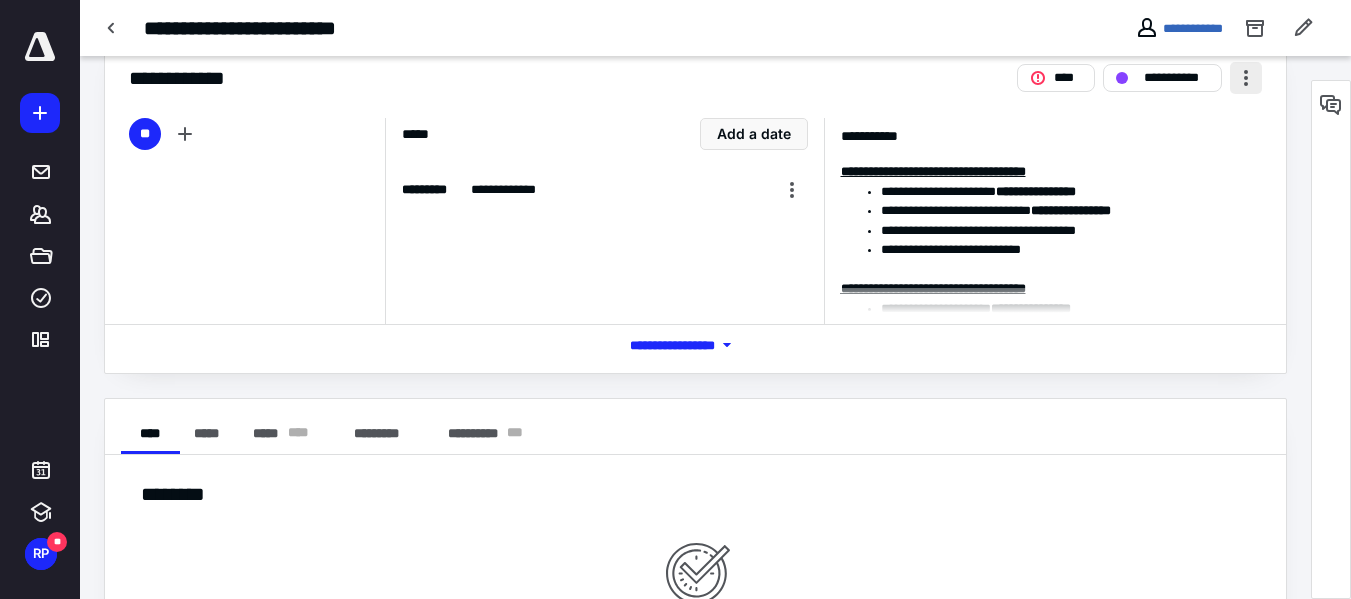 click at bounding box center [1246, 78] 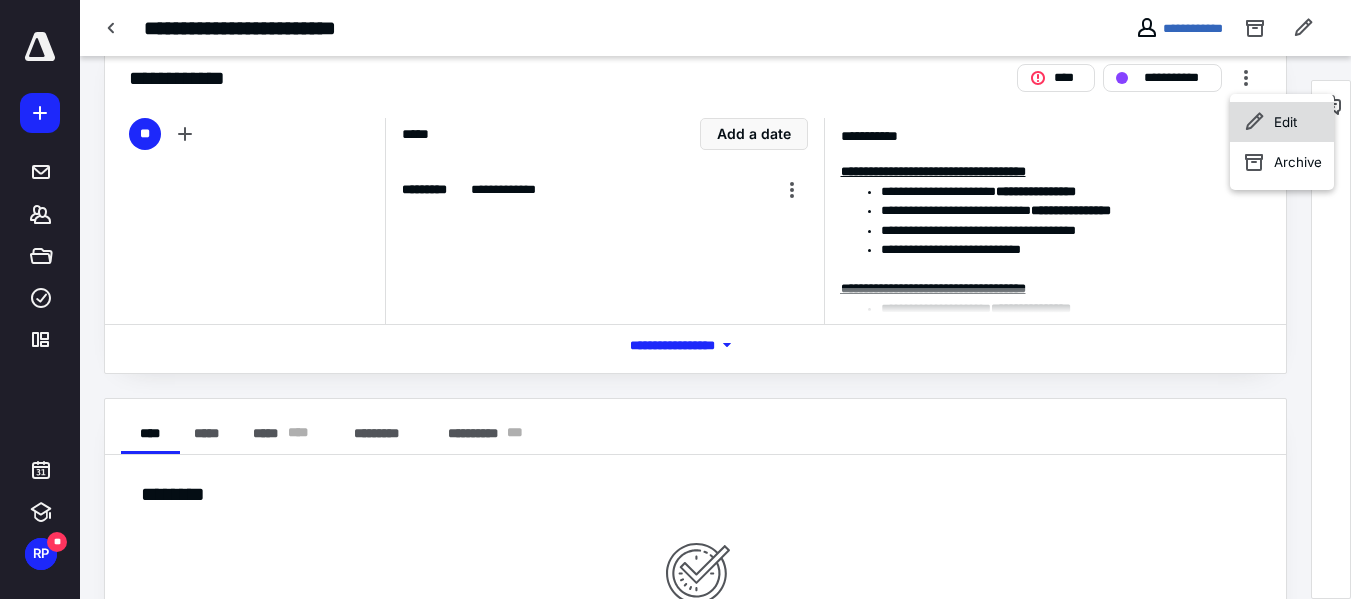 click 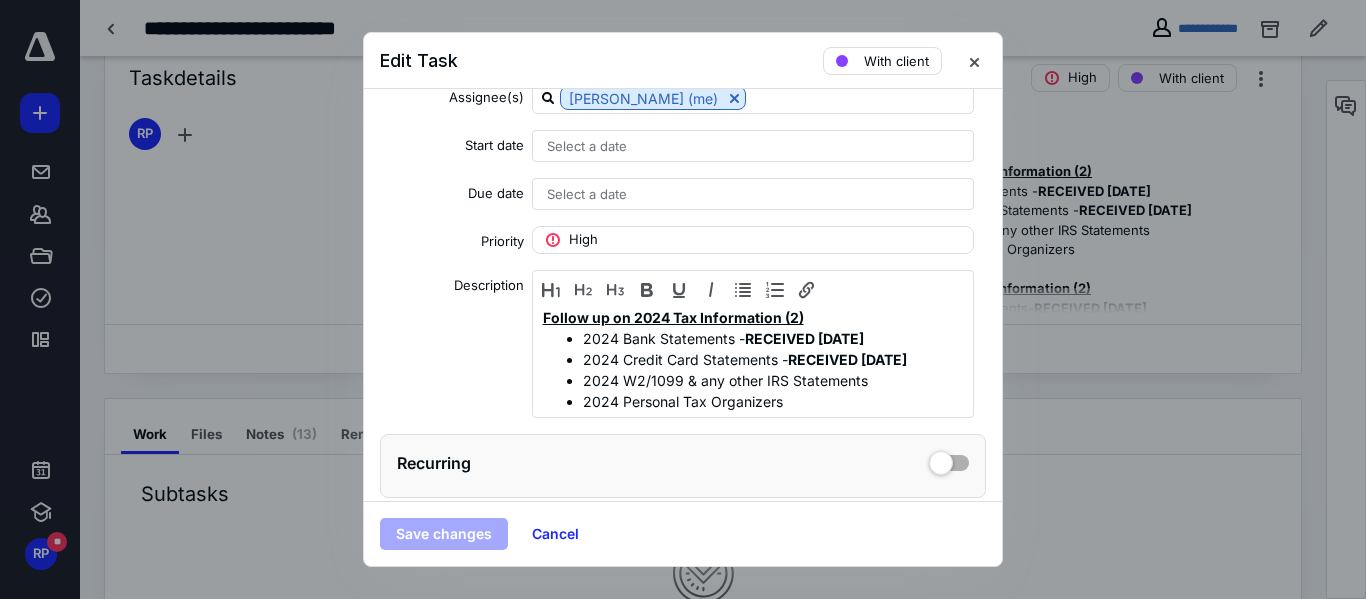 scroll, scrollTop: 189, scrollLeft: 0, axis: vertical 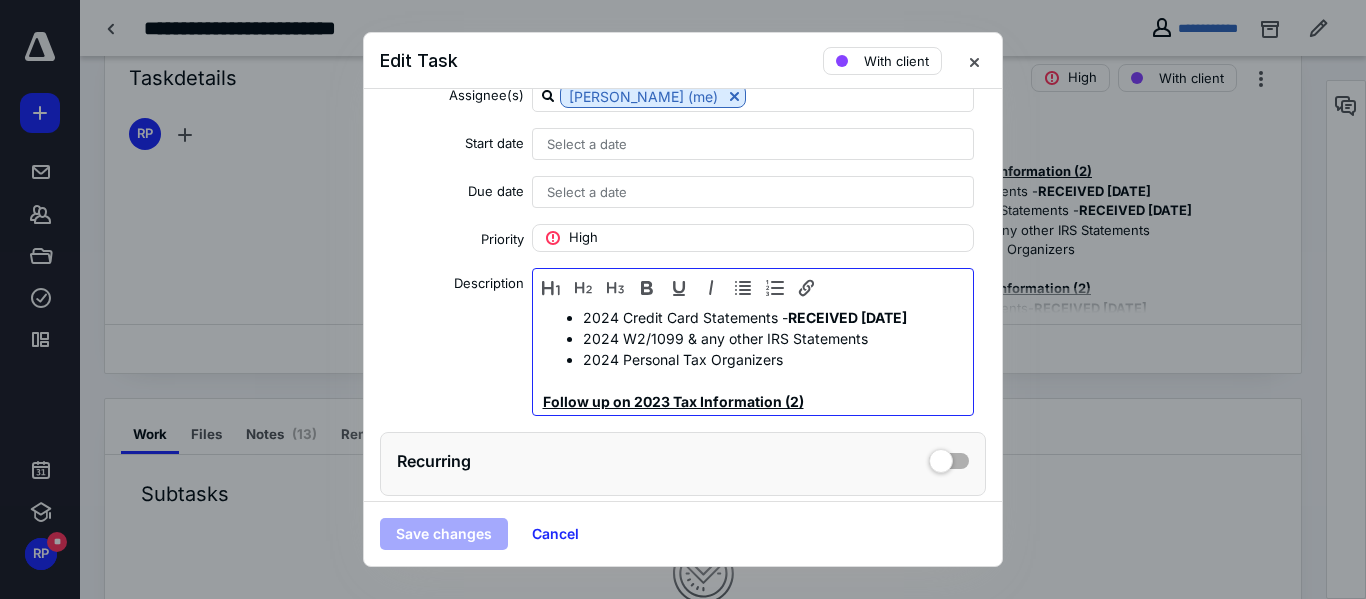 click on "2024 Personal Tax Organizers" at bounding box center [767, 359] 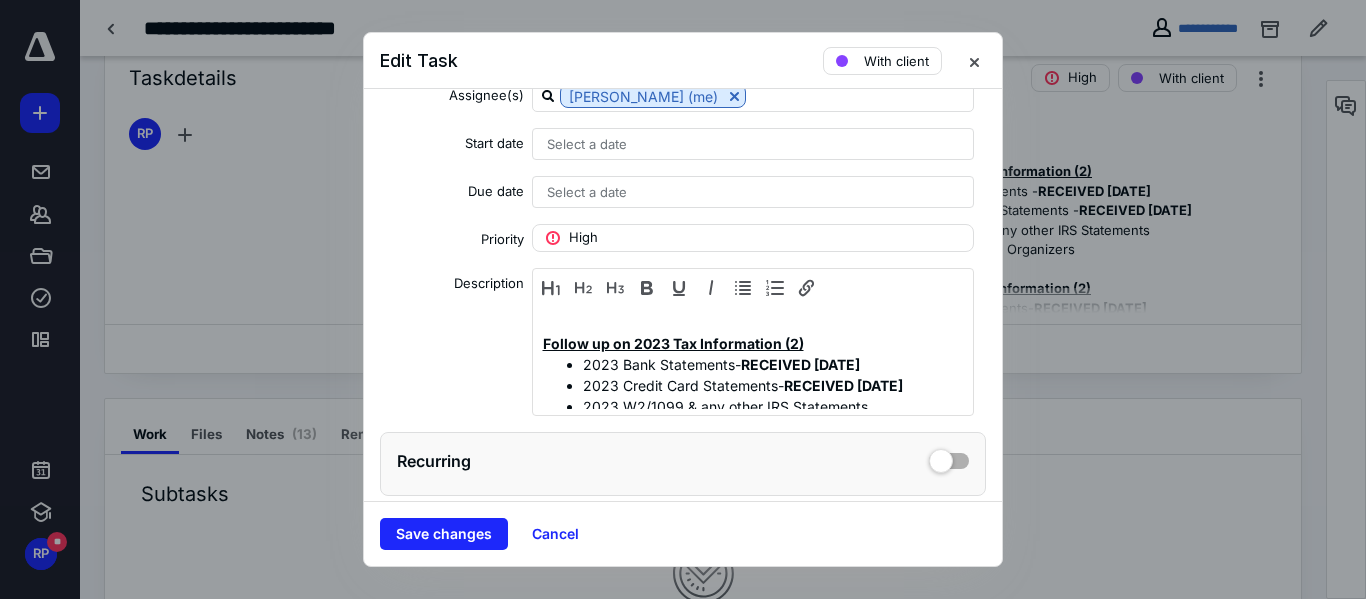 scroll, scrollTop: 148, scrollLeft: 0, axis: vertical 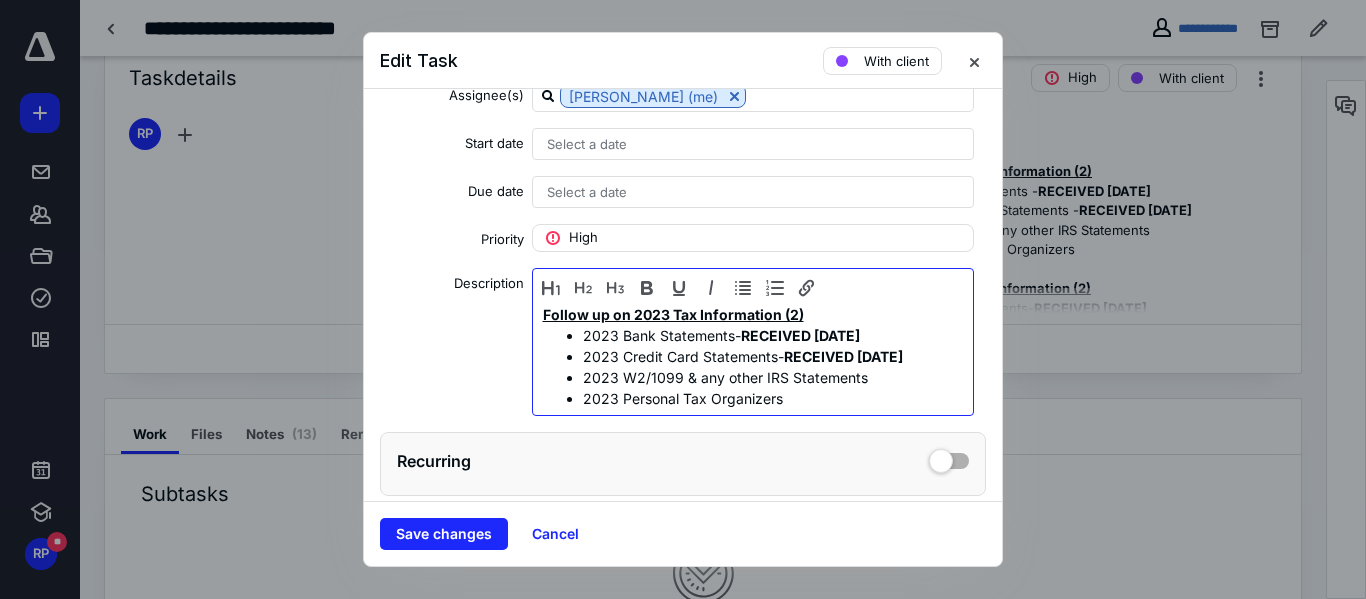click on "2023 Personal Tax Organizers" at bounding box center [767, 398] 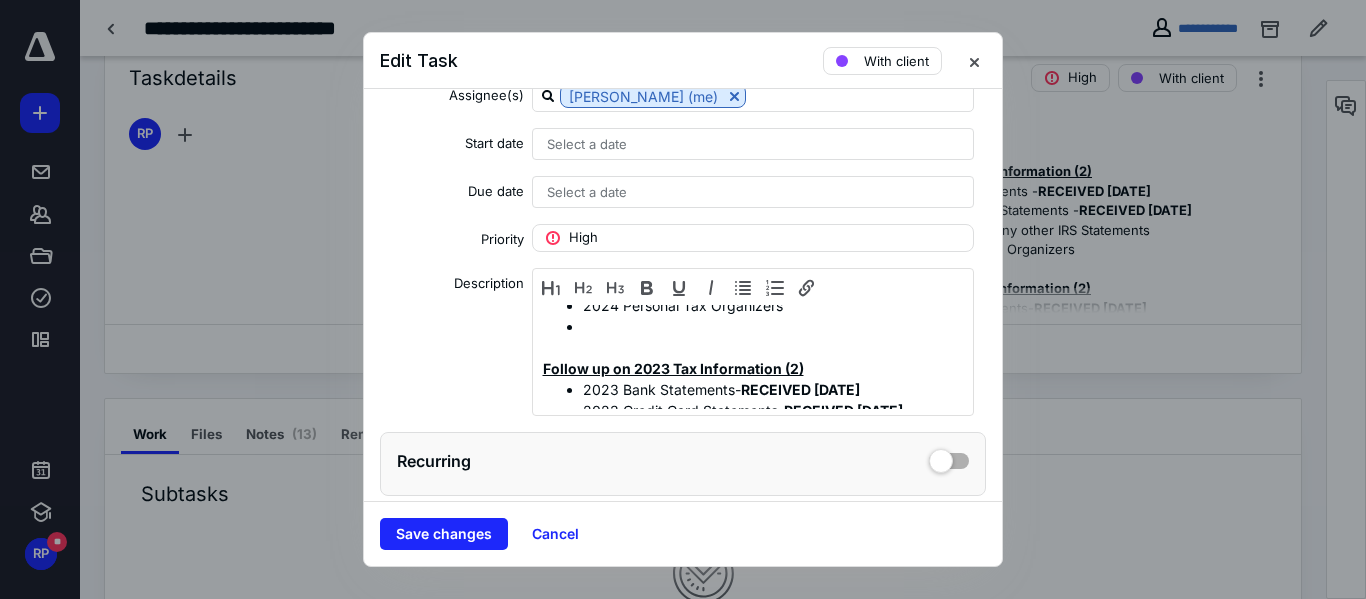 scroll, scrollTop: 87, scrollLeft: 0, axis: vertical 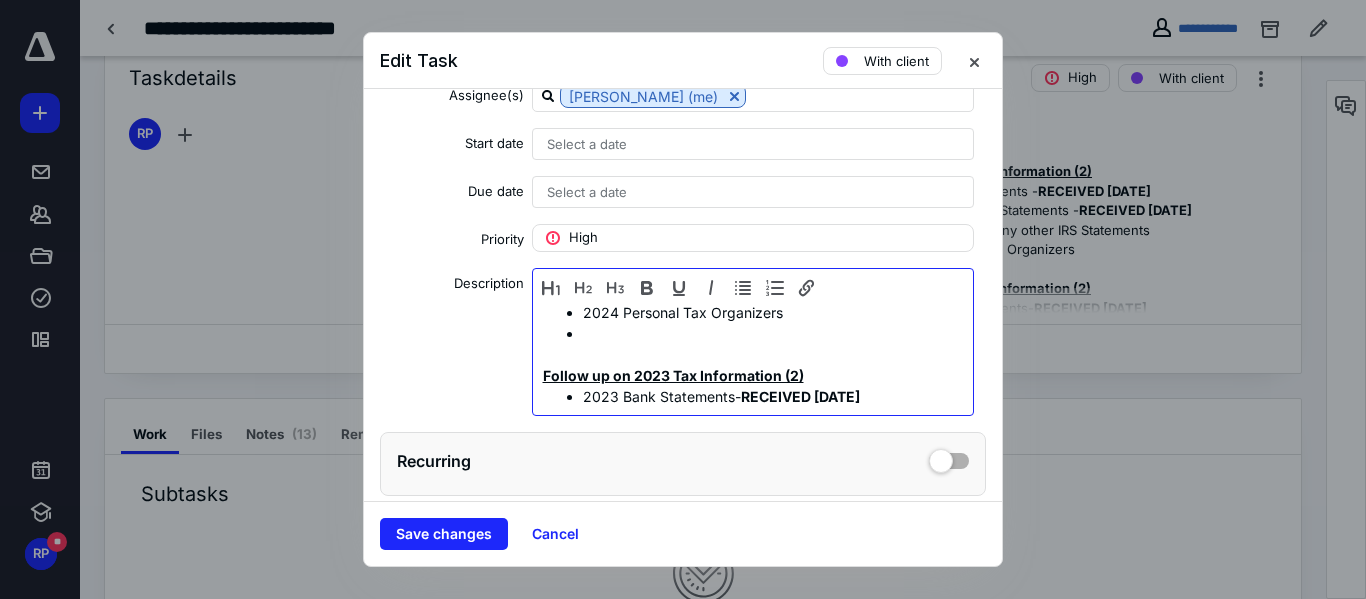 click at bounding box center (767, 333) 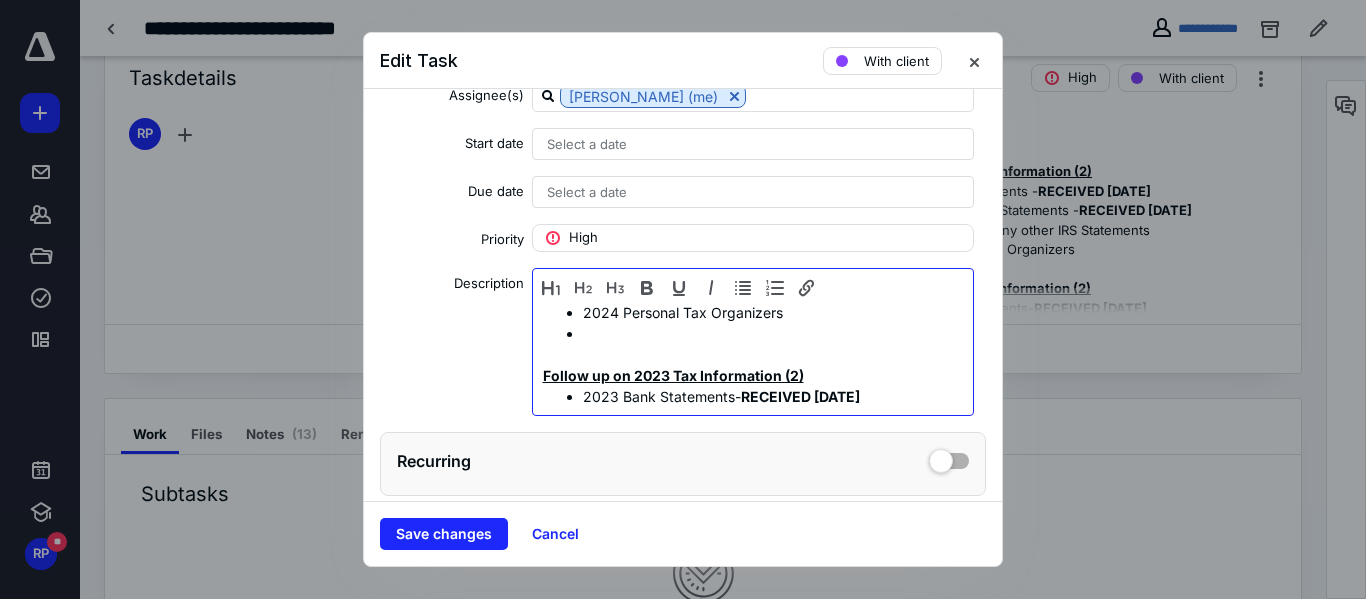 scroll, scrollTop: 86, scrollLeft: 0, axis: vertical 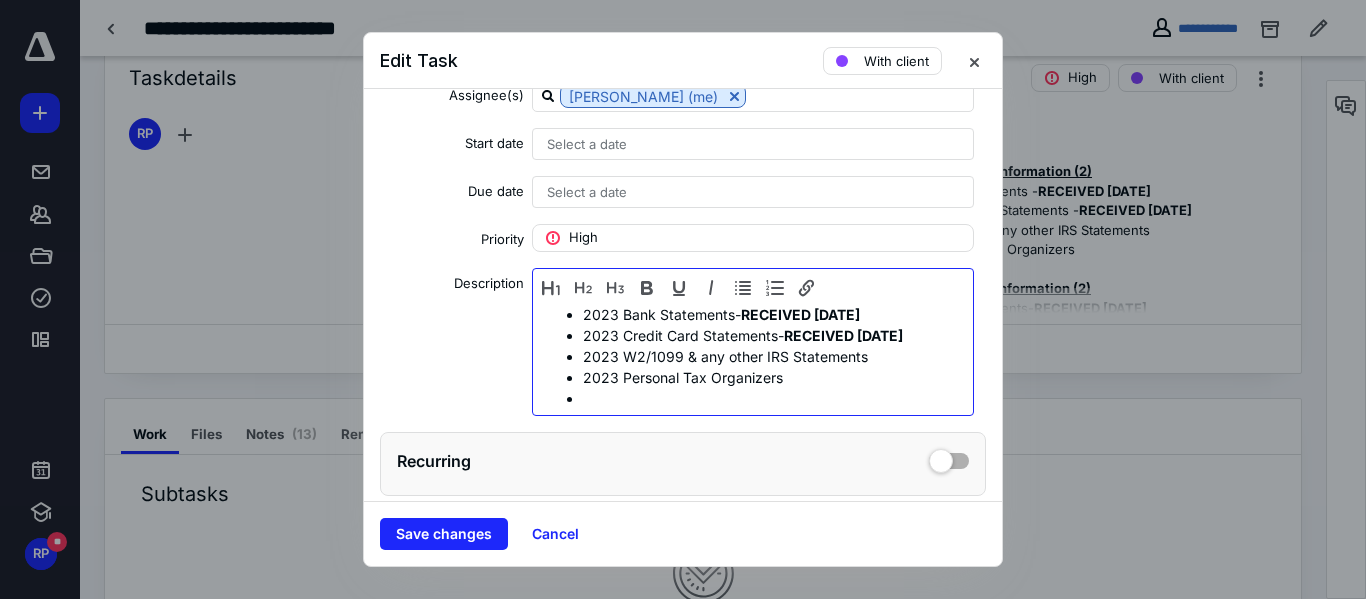 click at bounding box center (767, 398) 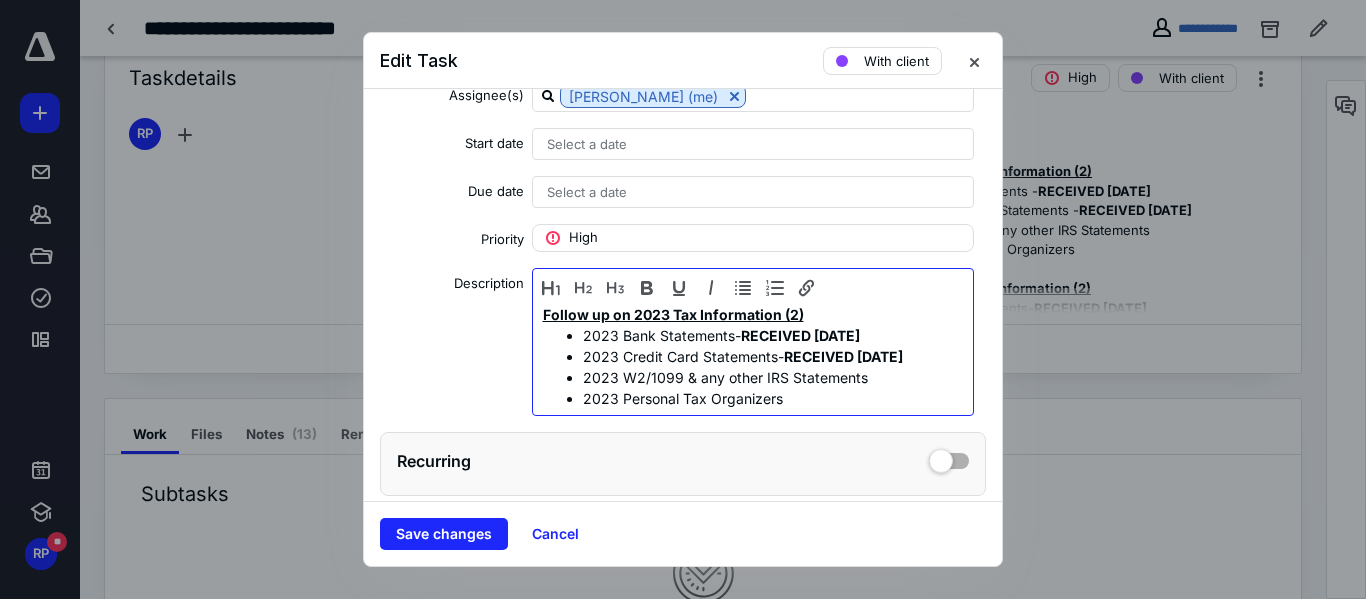 scroll, scrollTop: 127, scrollLeft: 0, axis: vertical 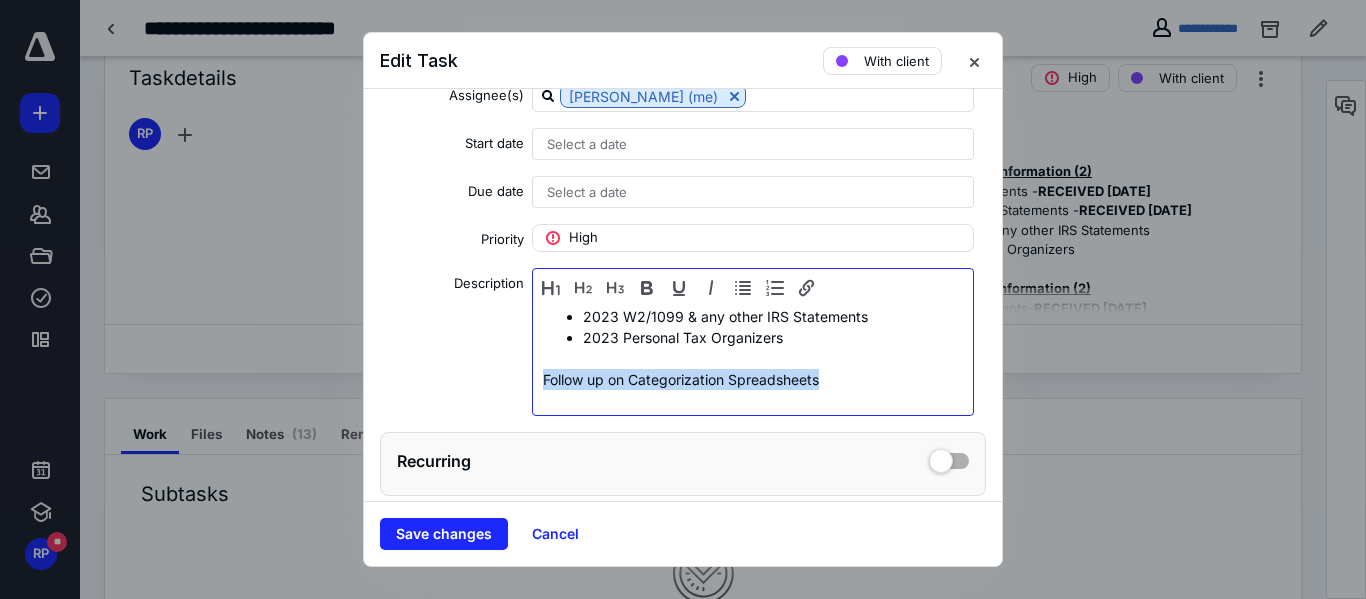 drag, startPoint x: 830, startPoint y: 385, endPoint x: 536, endPoint y: 384, distance: 294.0017 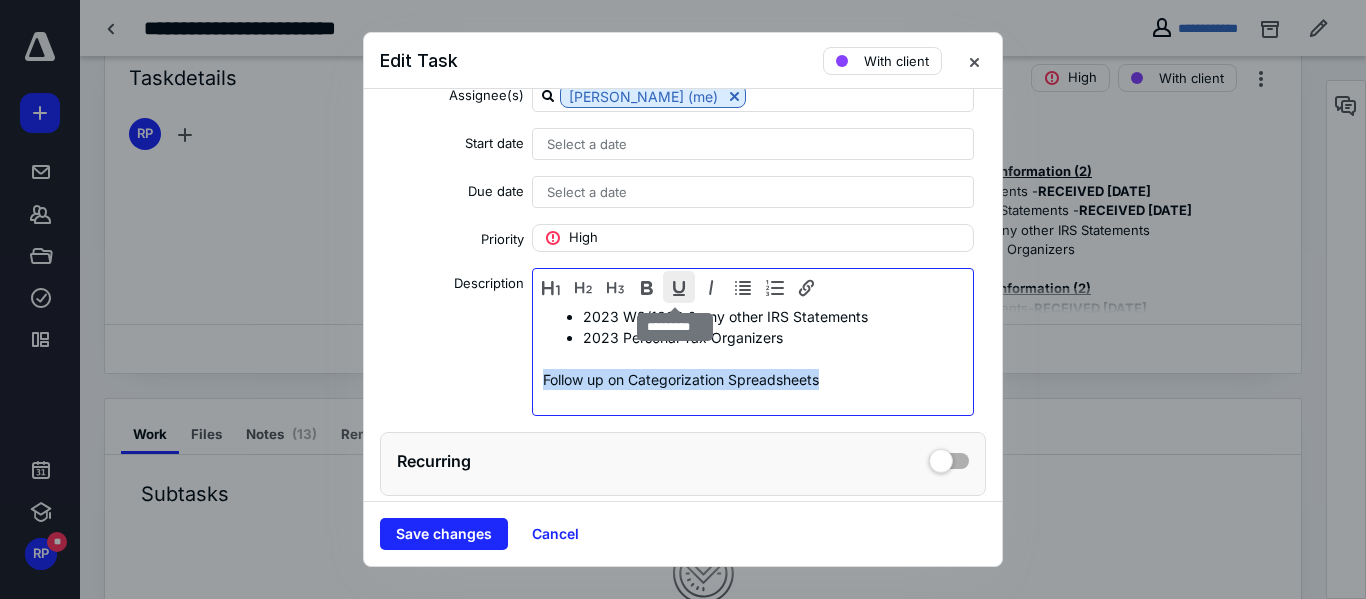click at bounding box center [679, 287] 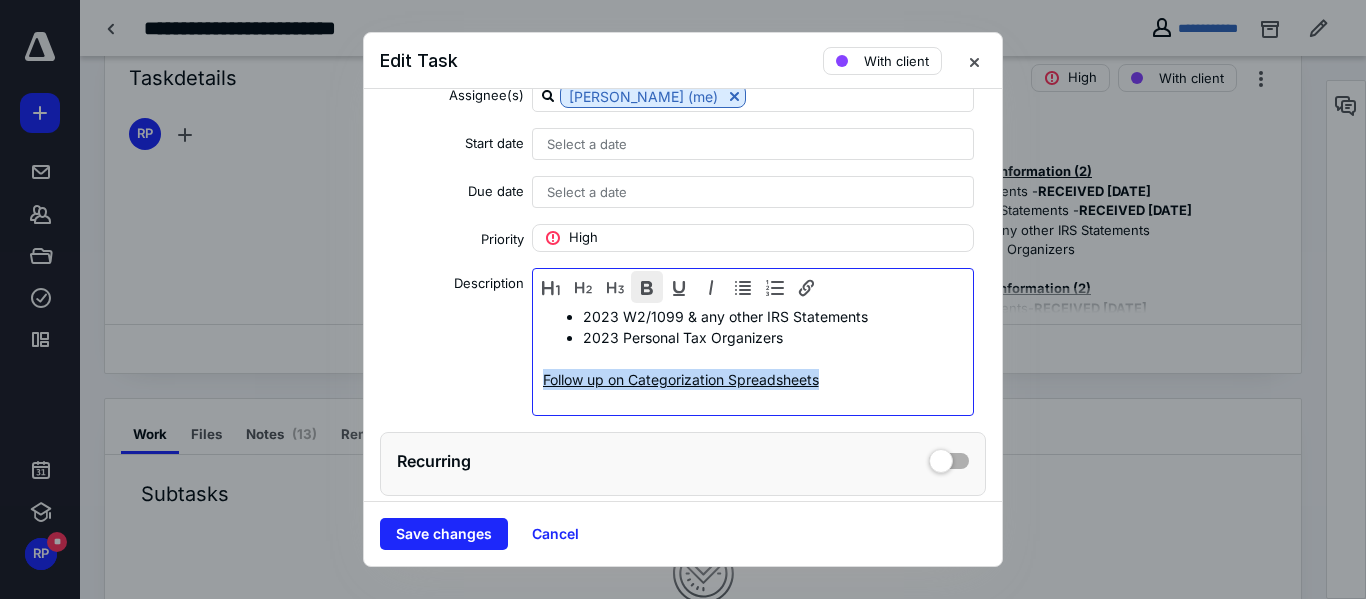click at bounding box center (647, 287) 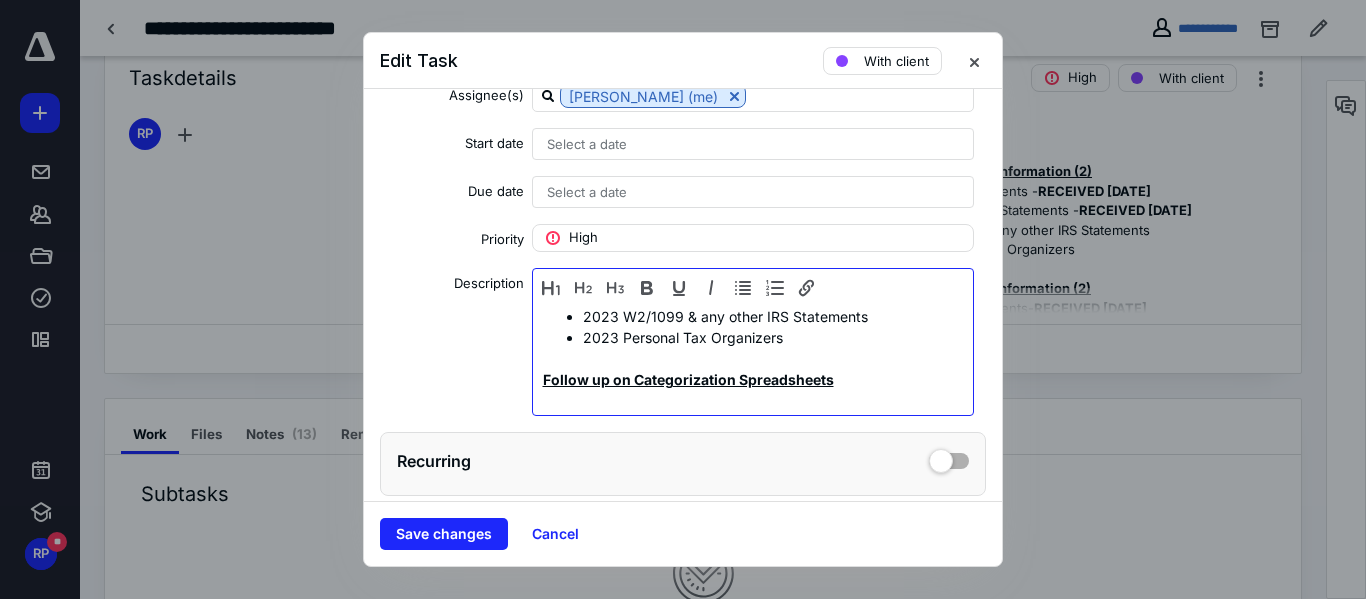 click at bounding box center (747, 400) 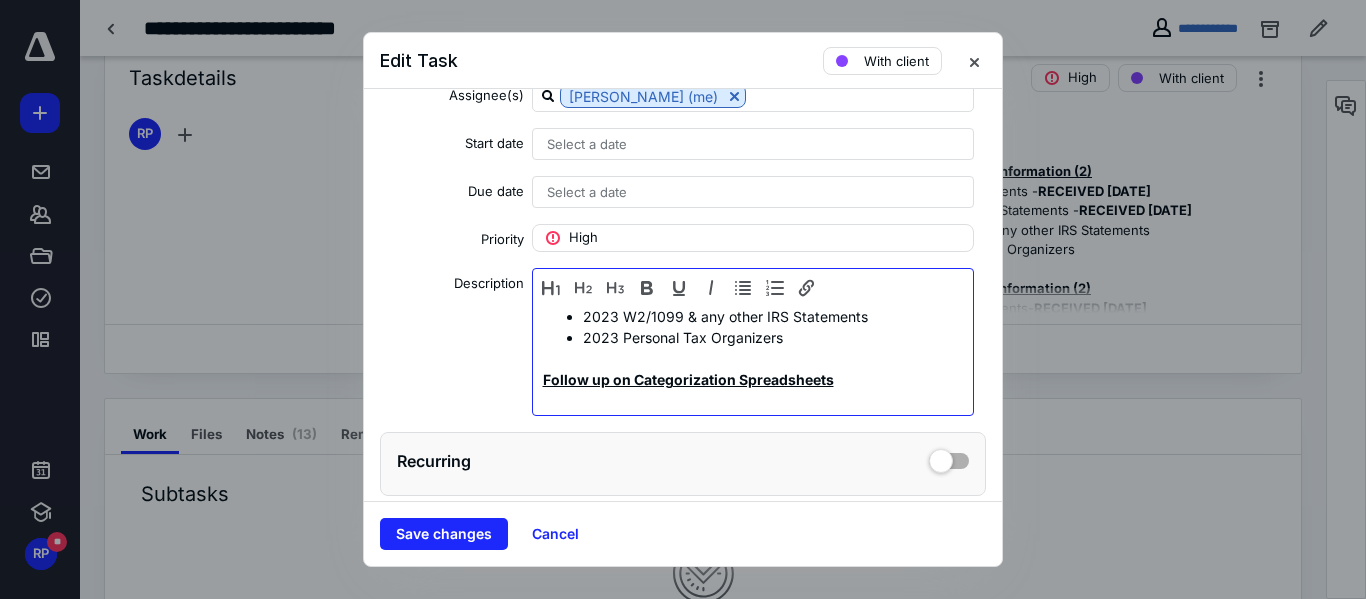 click on "Follow up on Categorization Spreadsheets" at bounding box center (747, 379) 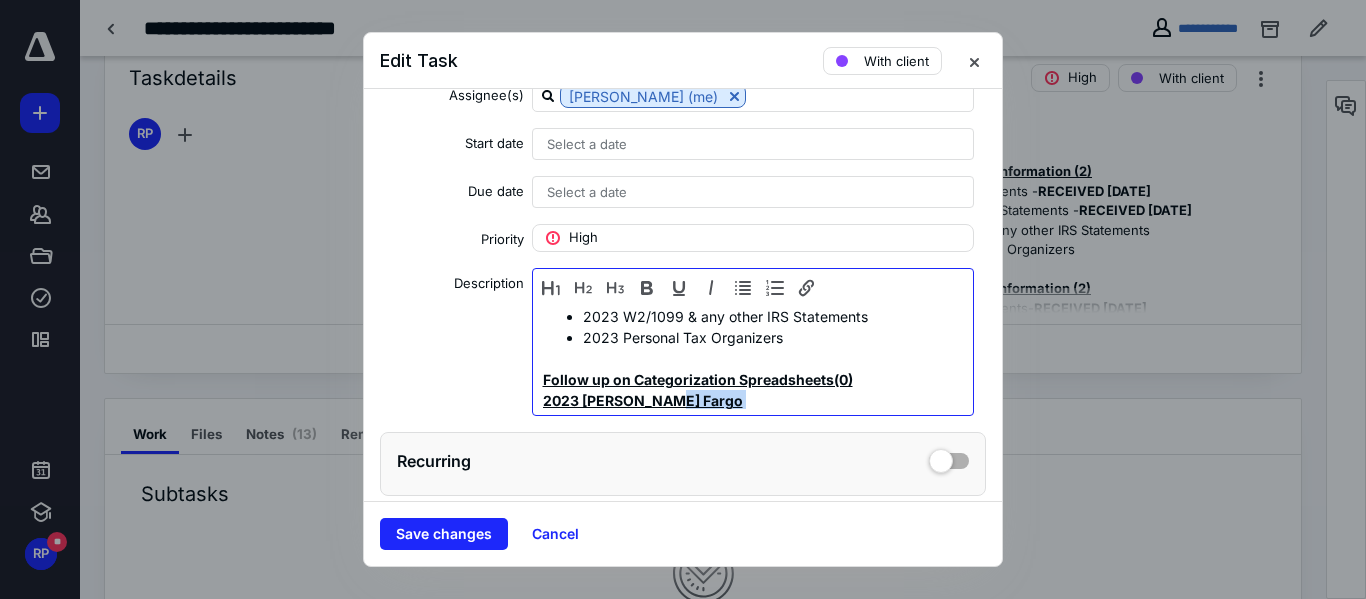 scroll, scrollTop: 211, scrollLeft: 0, axis: vertical 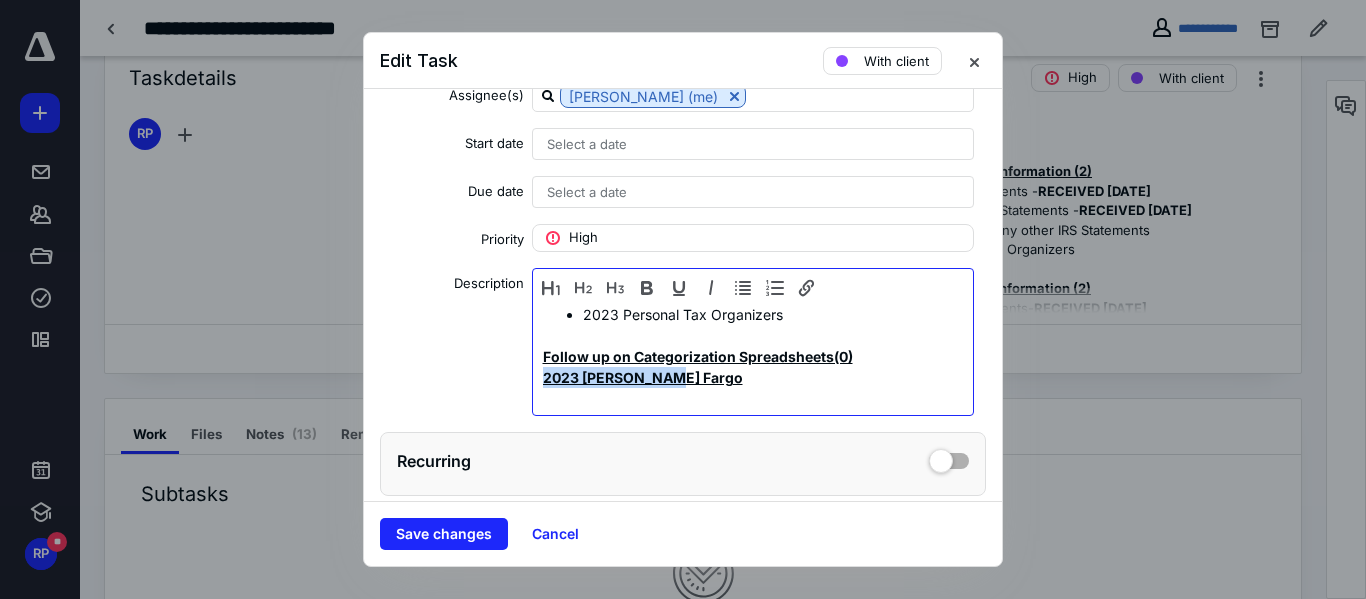 drag, startPoint x: 709, startPoint y: 402, endPoint x: 532, endPoint y: 377, distance: 178.75682 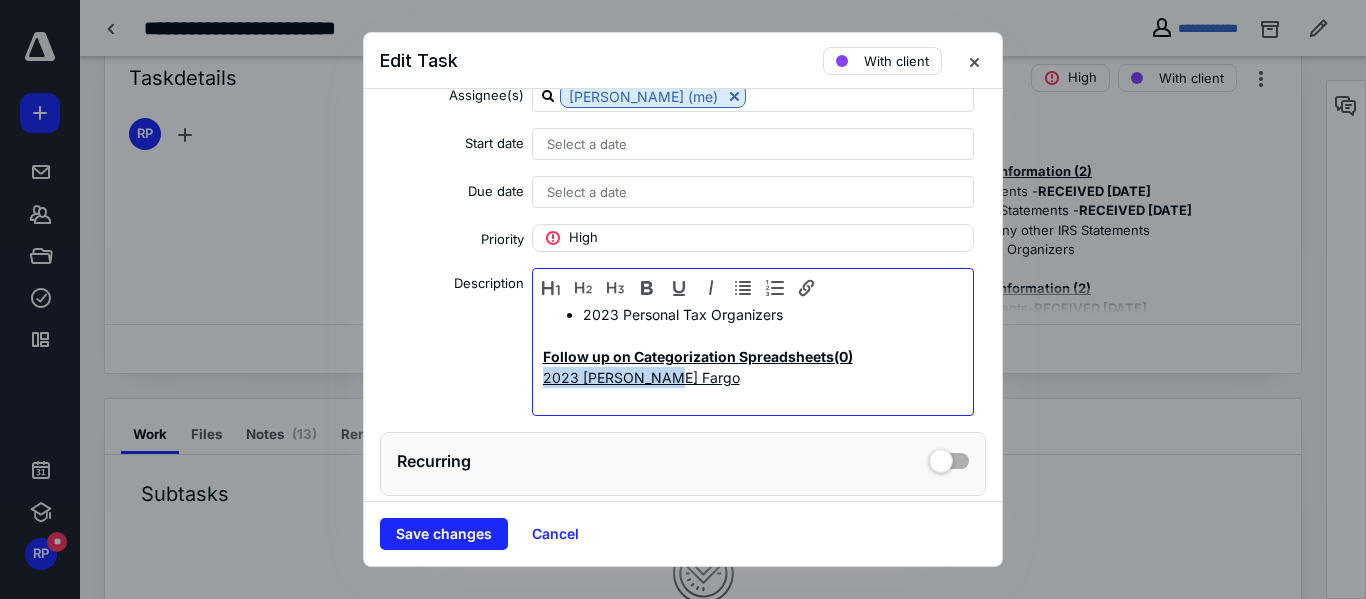scroll, scrollTop: 210, scrollLeft: 0, axis: vertical 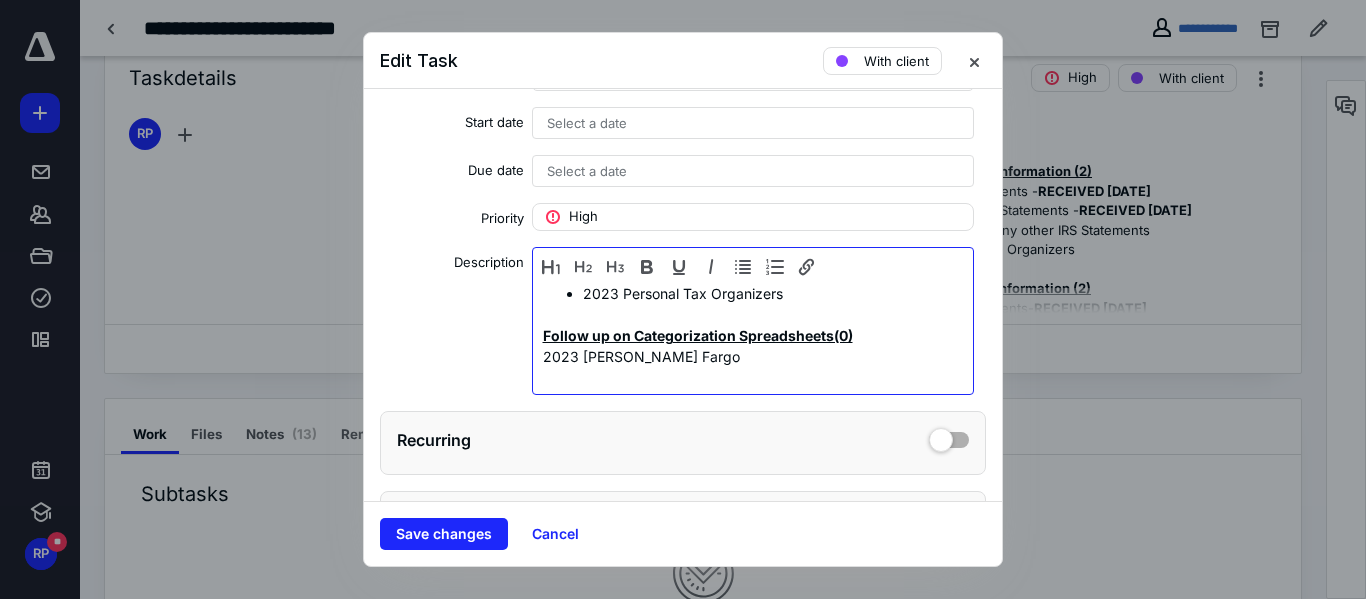 click on "2023 Wells Fargo" at bounding box center (747, 356) 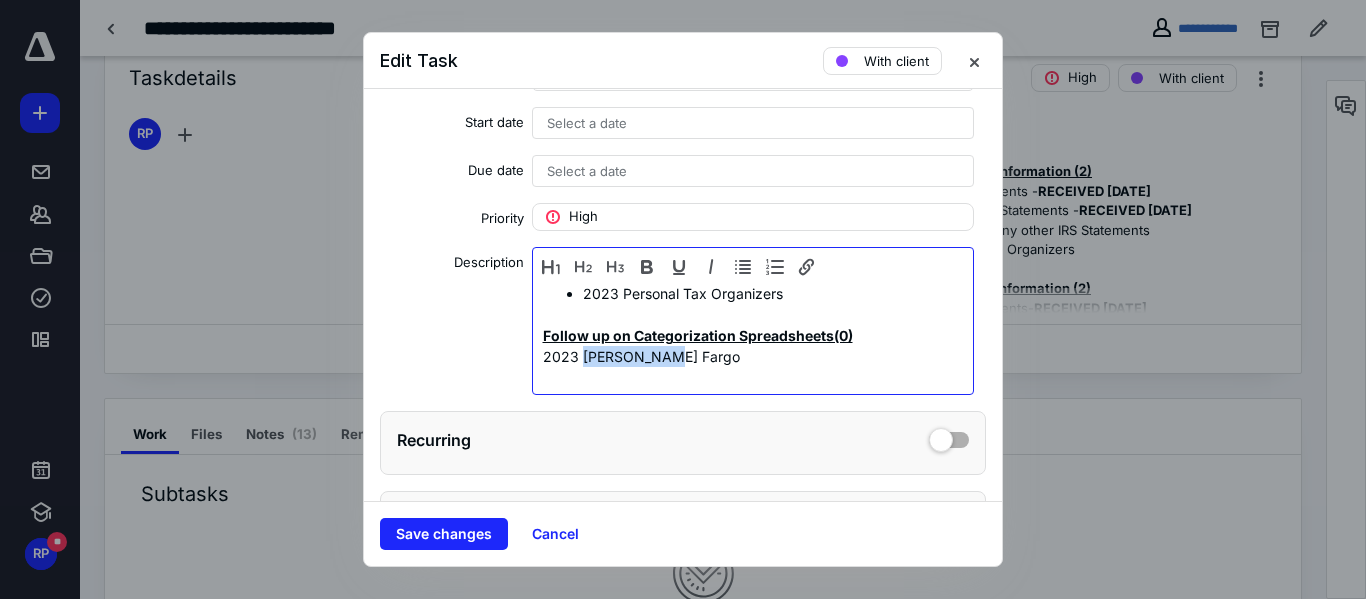 drag, startPoint x: 714, startPoint y: 354, endPoint x: 580, endPoint y: 356, distance: 134.01492 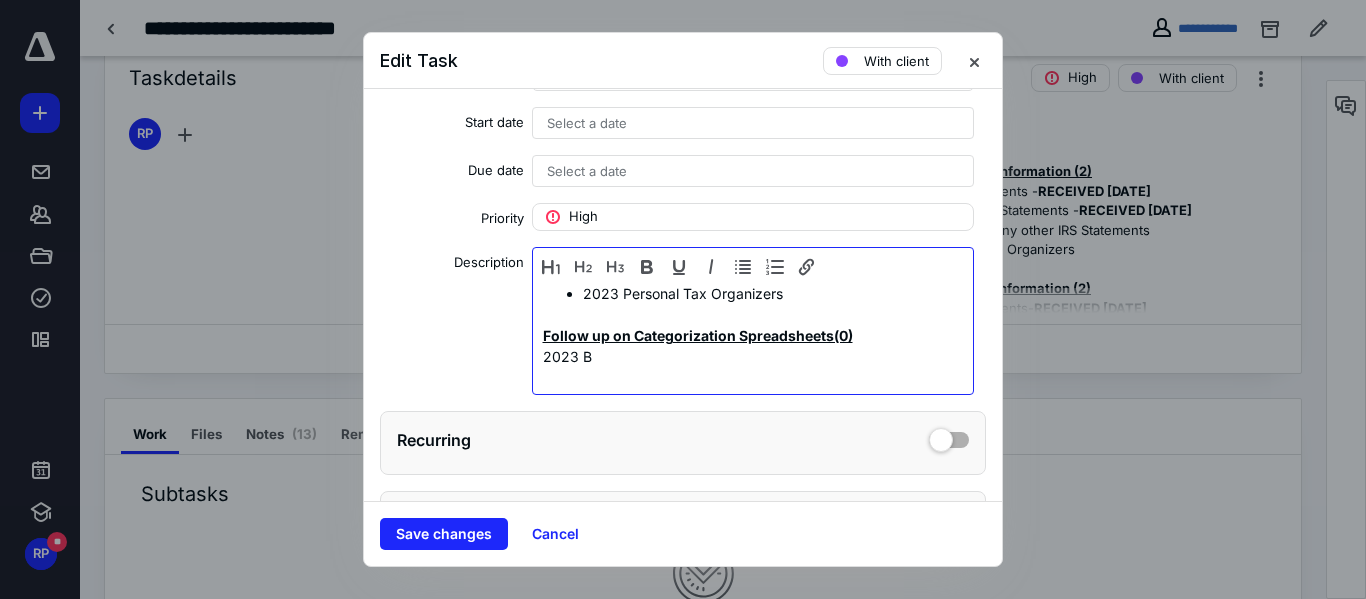 scroll, scrollTop: 189, scrollLeft: 0, axis: vertical 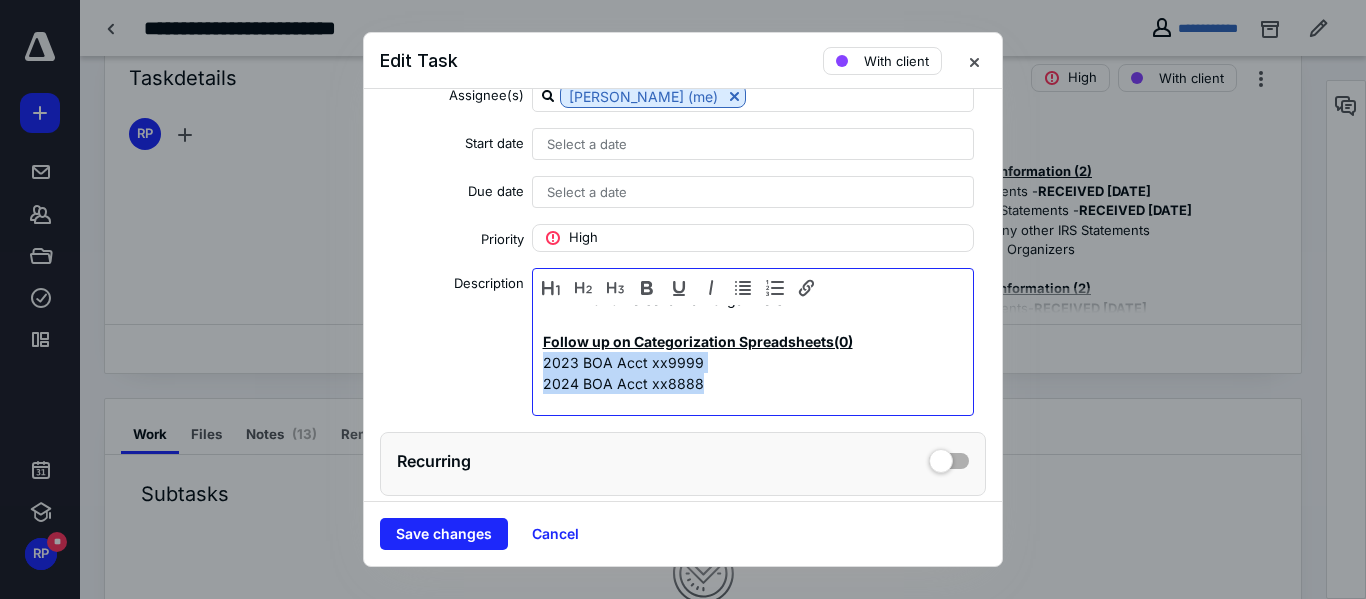 drag, startPoint x: 695, startPoint y: 403, endPoint x: 525, endPoint y: 360, distance: 175.35393 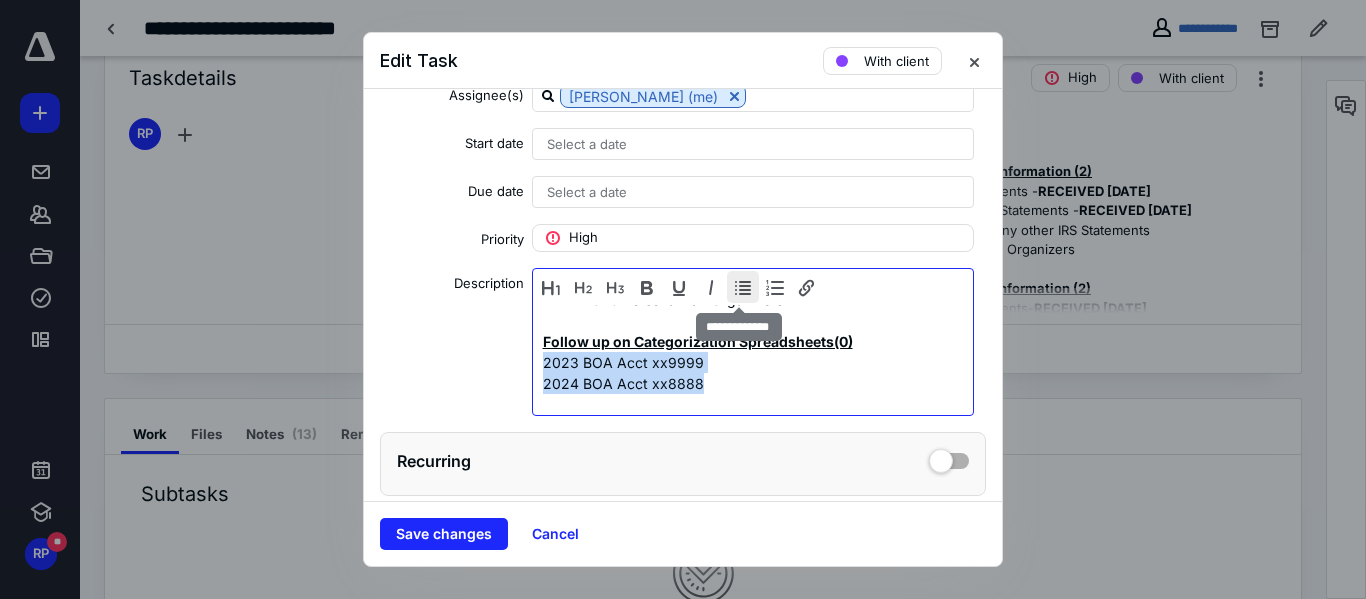 click at bounding box center [743, 287] 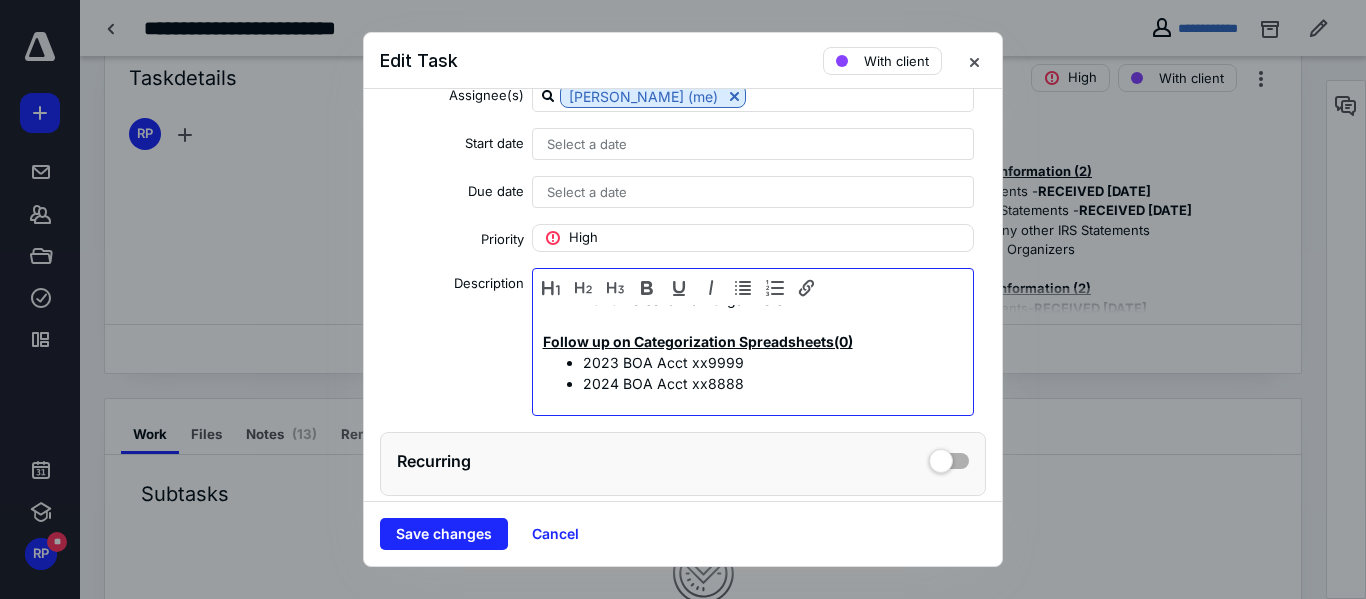 click at bounding box center [747, 404] 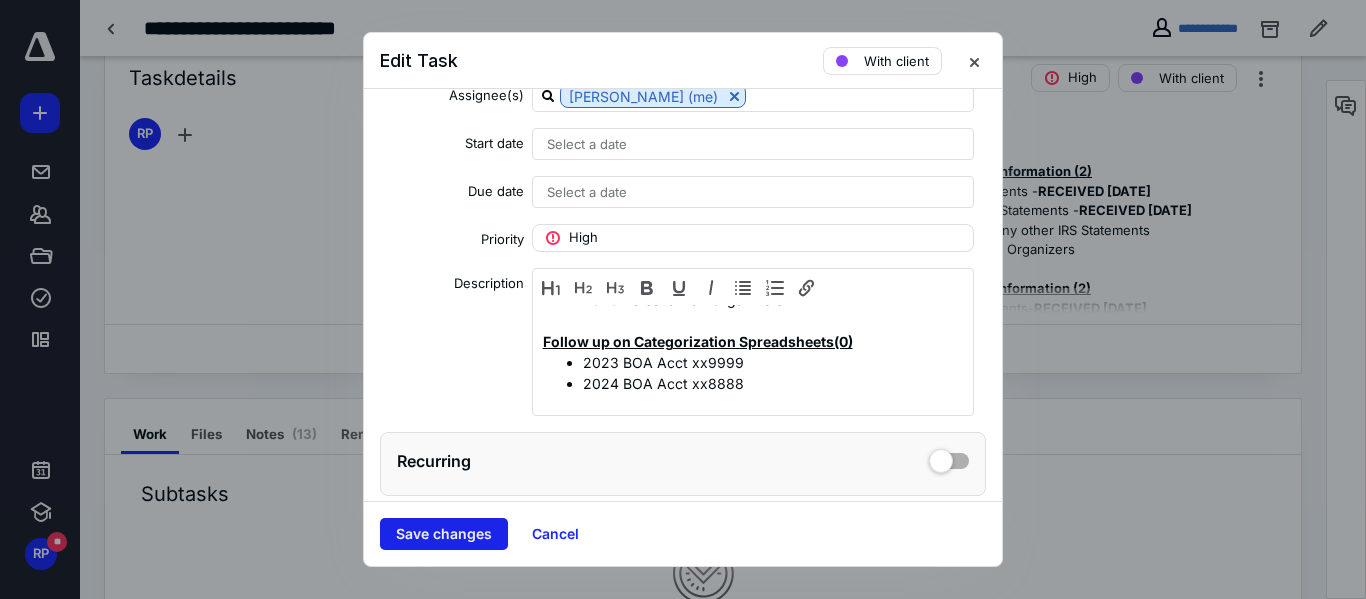 click on "Save changes" at bounding box center [444, 534] 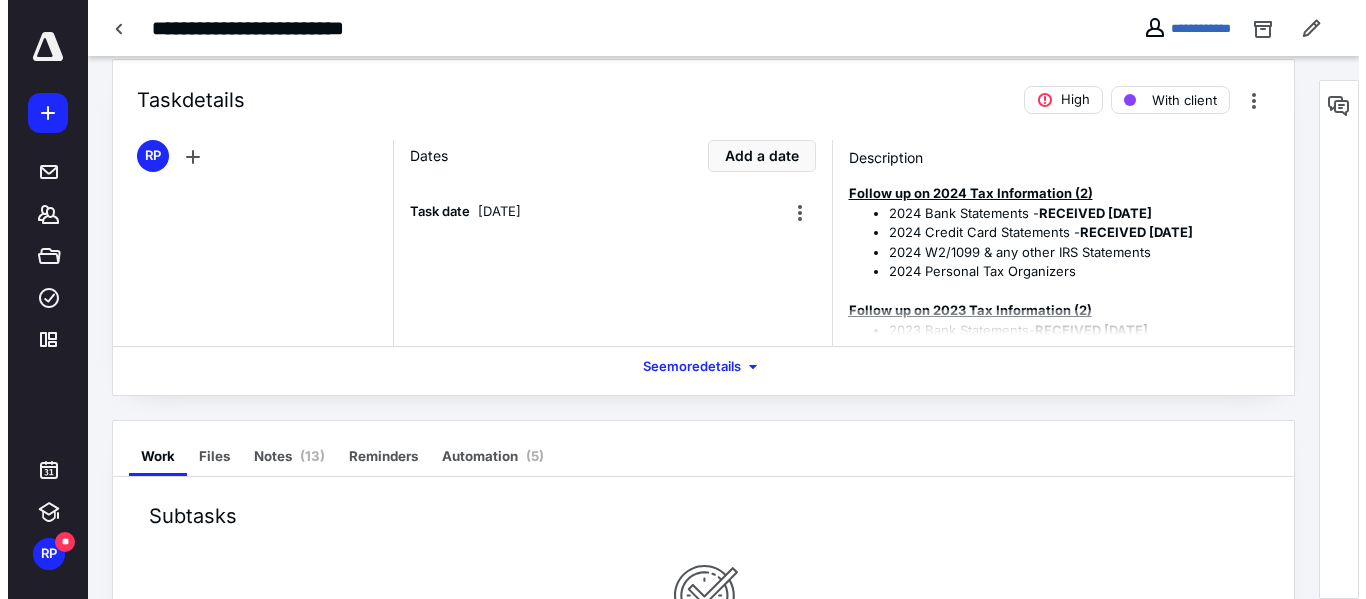 scroll, scrollTop: 20, scrollLeft: 0, axis: vertical 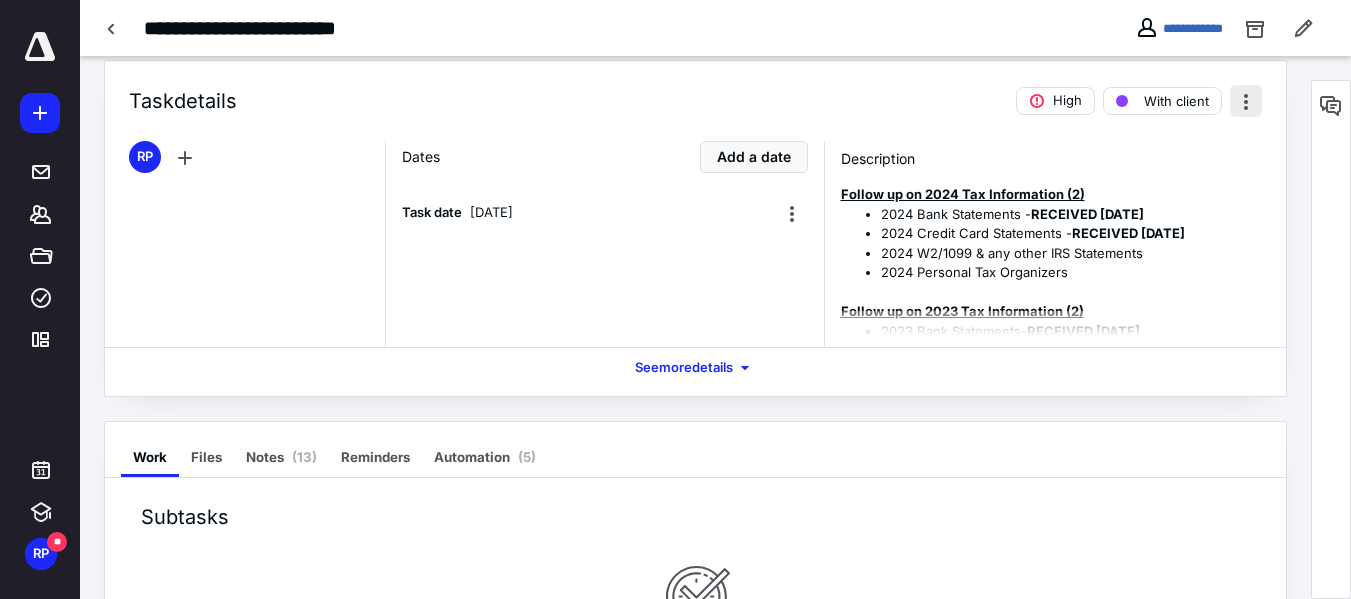 click at bounding box center [1246, 101] 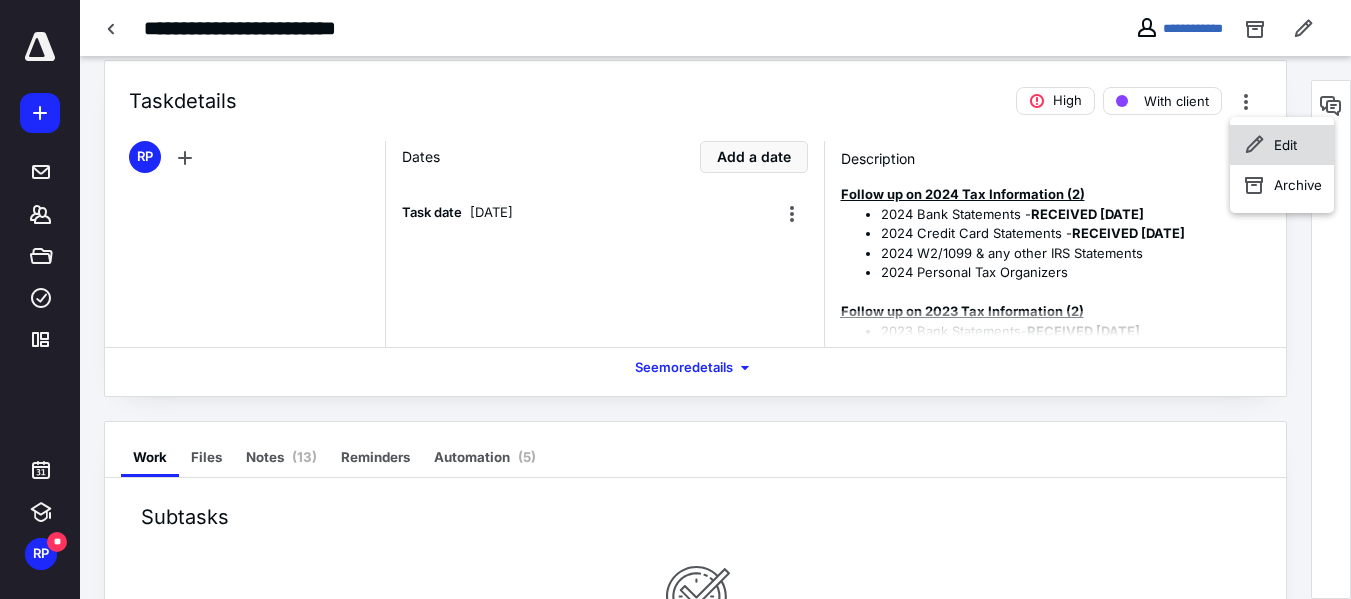 click on "Edit" at bounding box center (1285, 145) 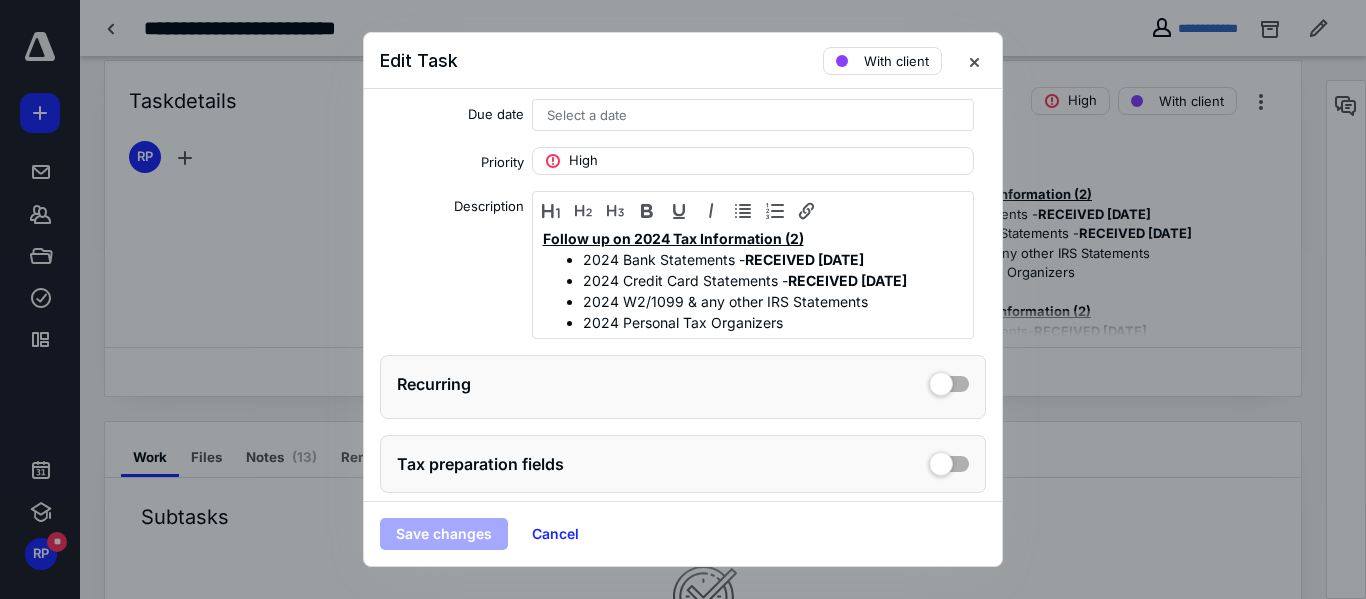 scroll, scrollTop: 269, scrollLeft: 0, axis: vertical 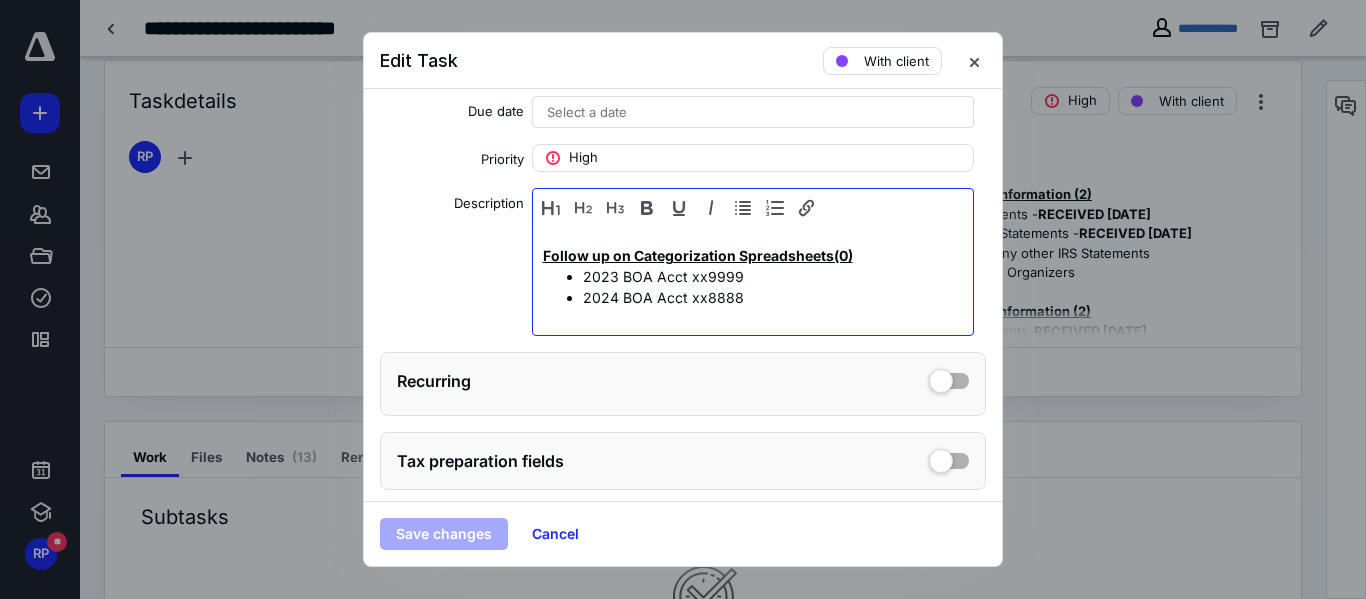 click at bounding box center (747, 318) 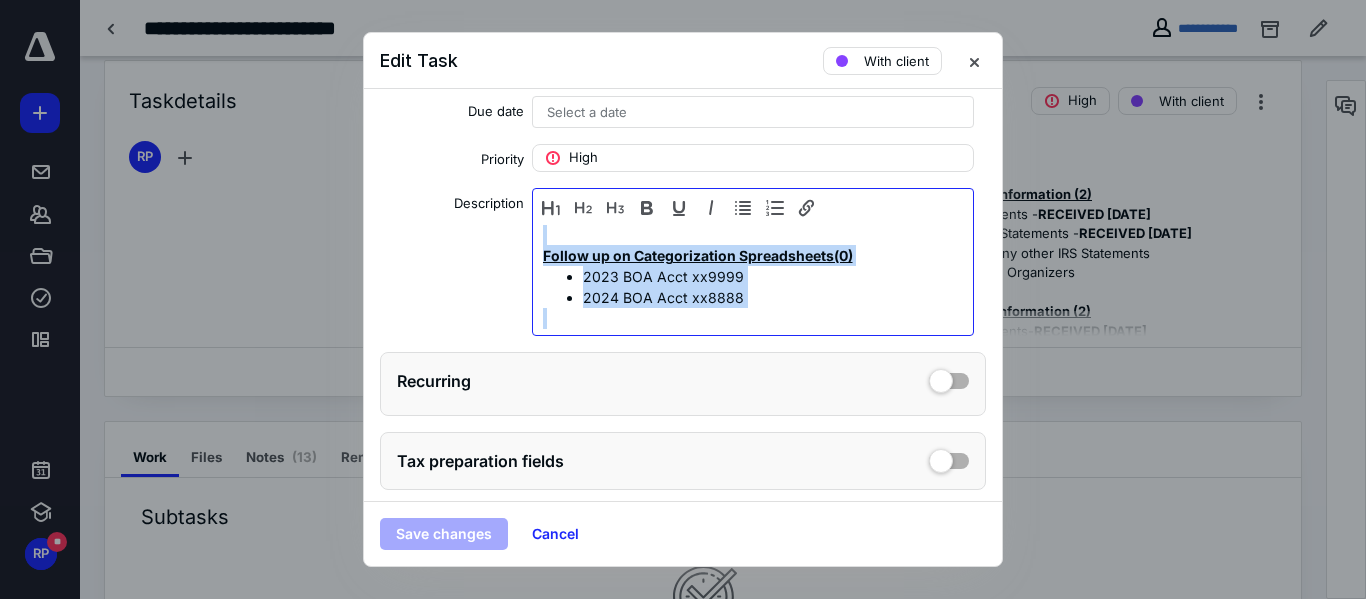 type 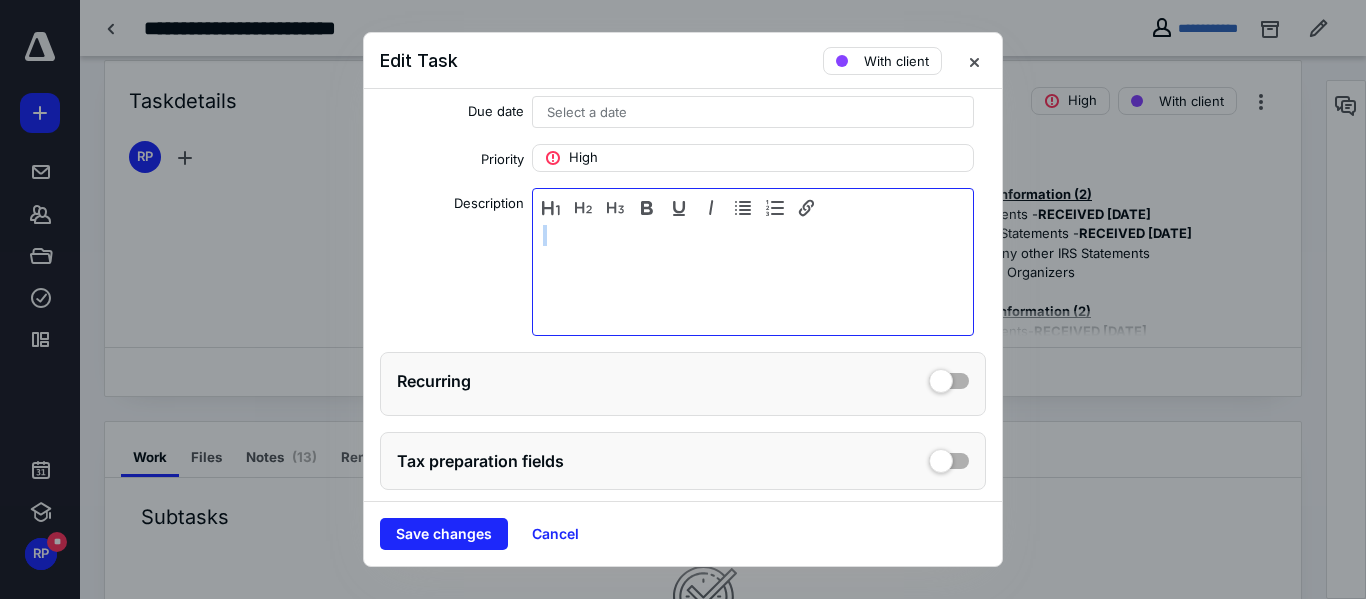 scroll, scrollTop: 0, scrollLeft: 0, axis: both 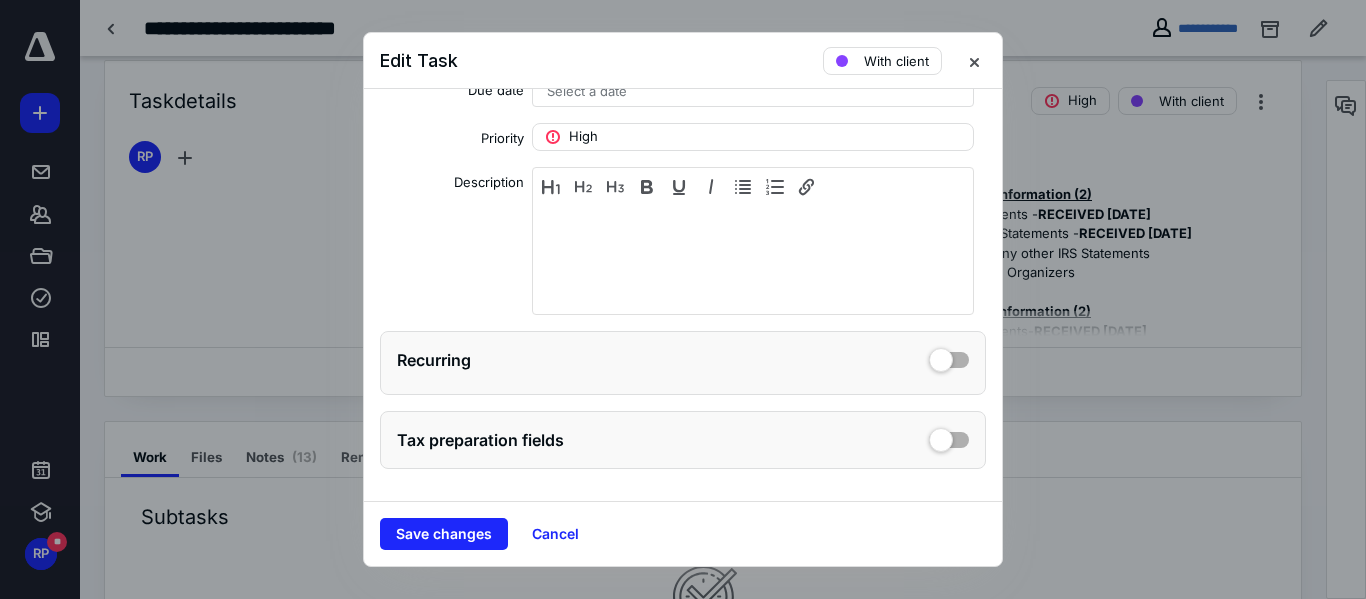 click on "Task name   * General Tasks Follow Ups Type "{{" to add dynamic placeholder Client Todd Miramon Resolution Case Select resolution case Assignee(s) Roni Patton (me) Start date Select a date Due date Select a date Priority High Description Recurring Tax preparation fields" at bounding box center (683, 295) 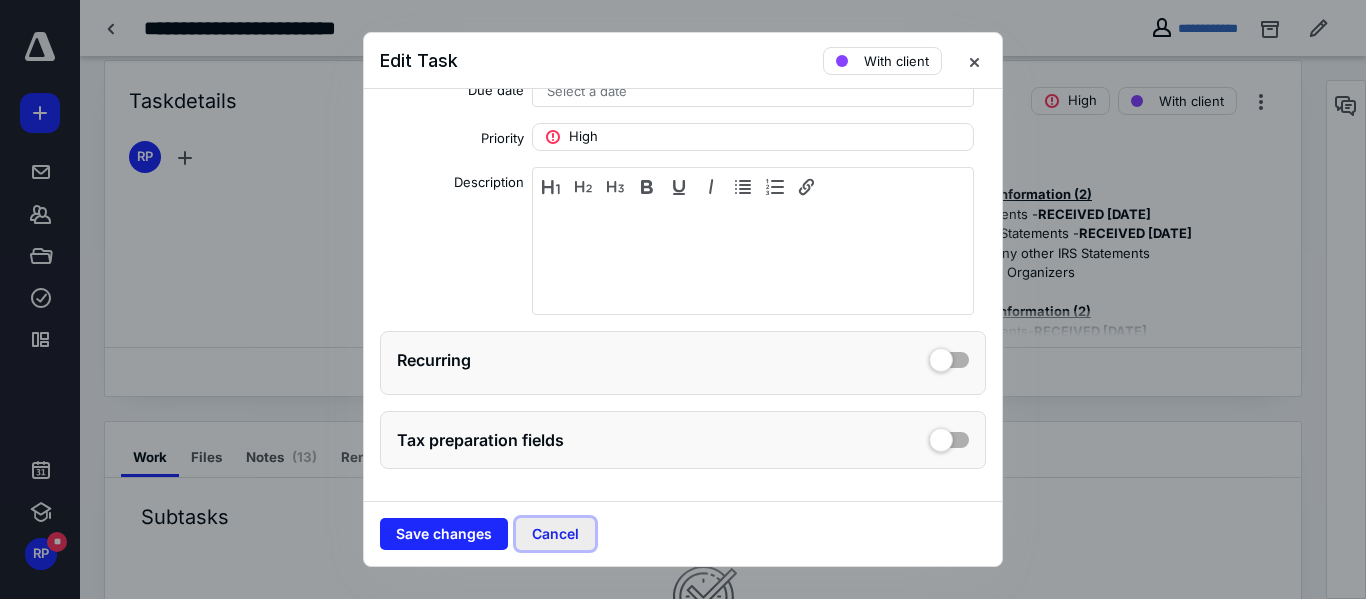 click on "Cancel" at bounding box center [555, 534] 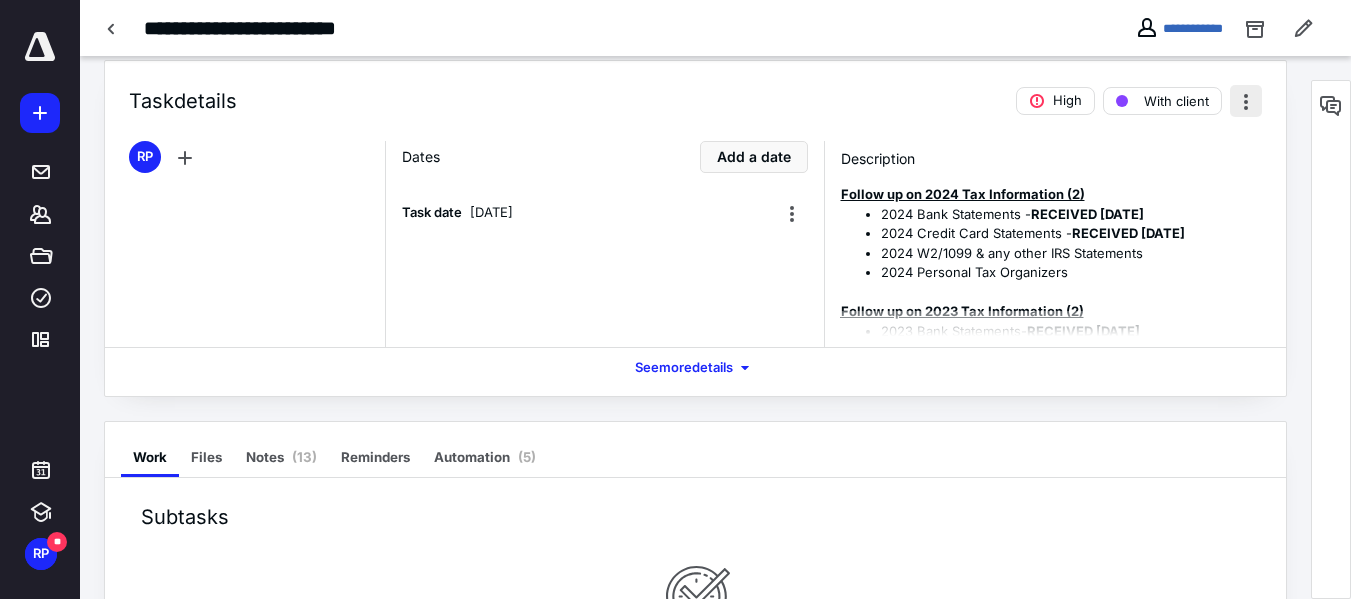 click at bounding box center [1246, 101] 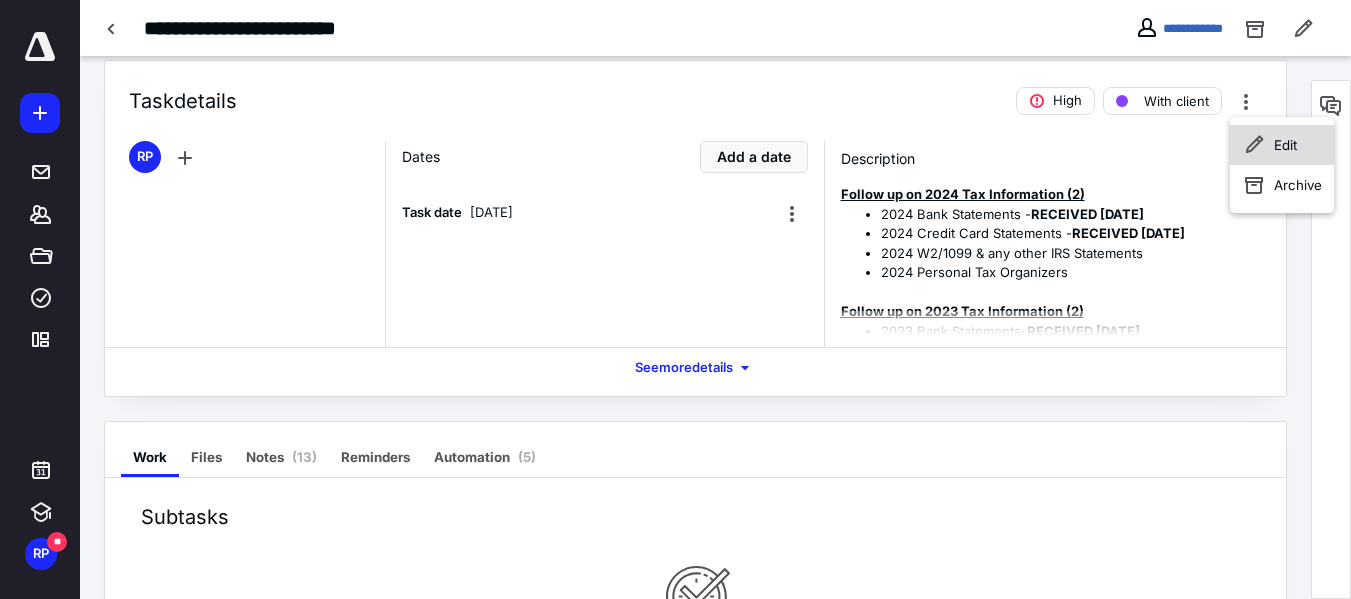 click 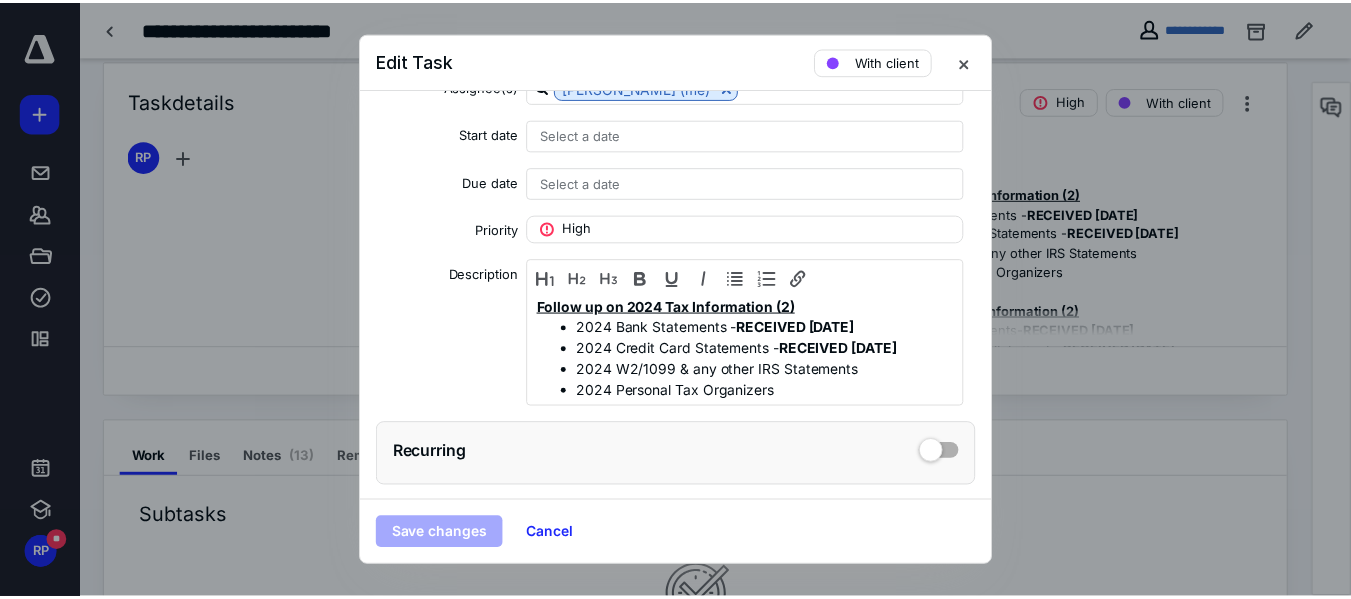 scroll, scrollTop: 200, scrollLeft: 0, axis: vertical 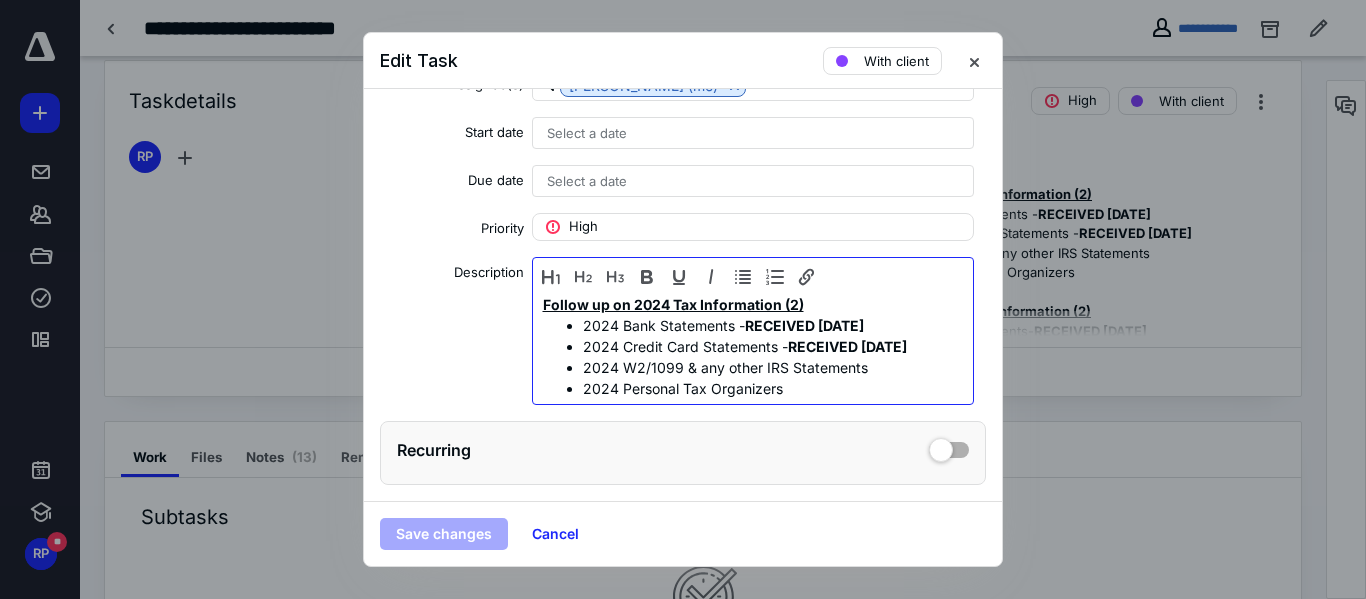 click on "2024 Personal Tax Organizers" at bounding box center [773, 388] 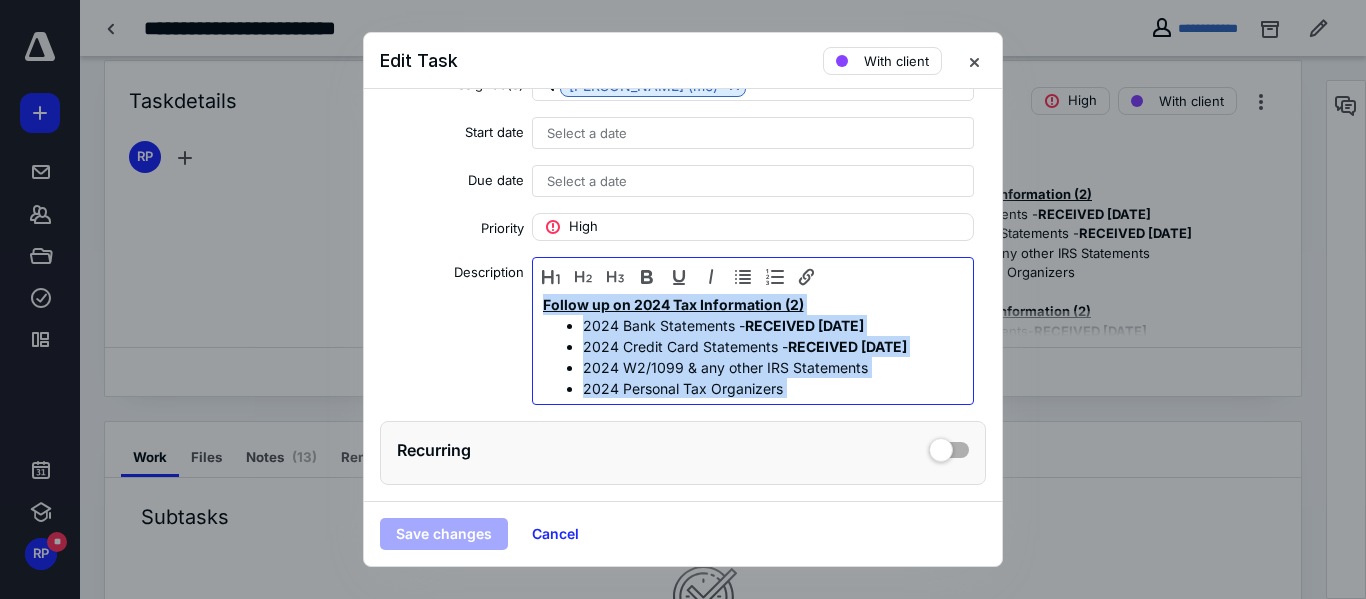 type 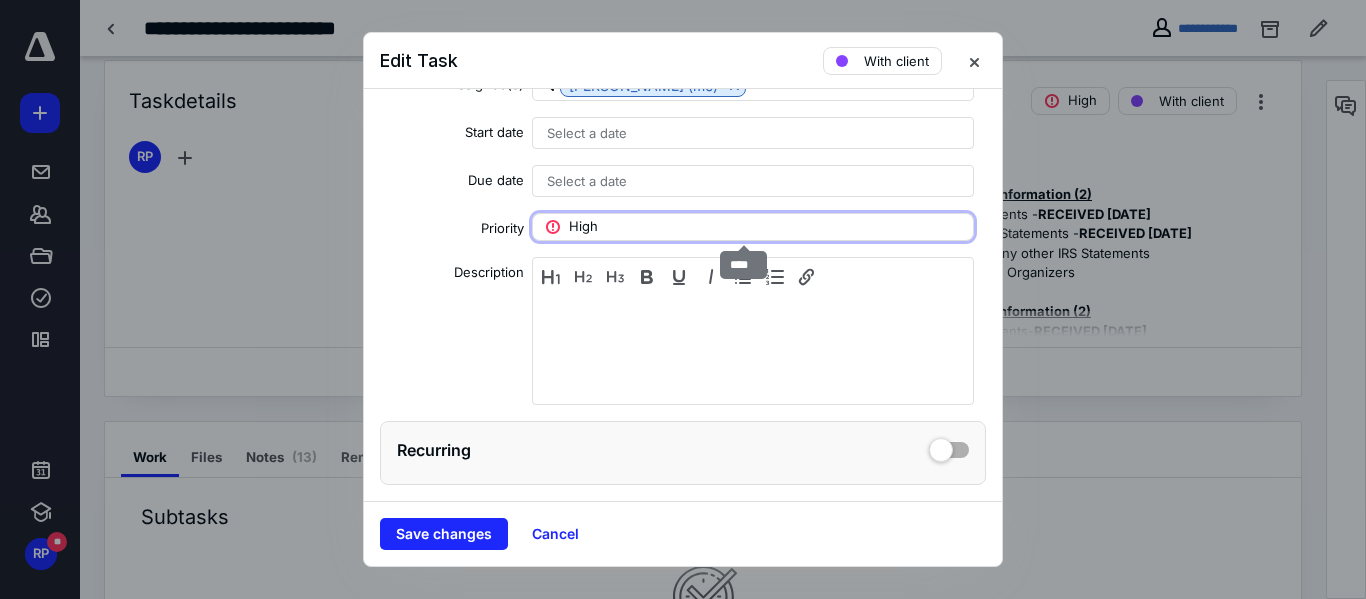 click on "High" at bounding box center [753, 227] 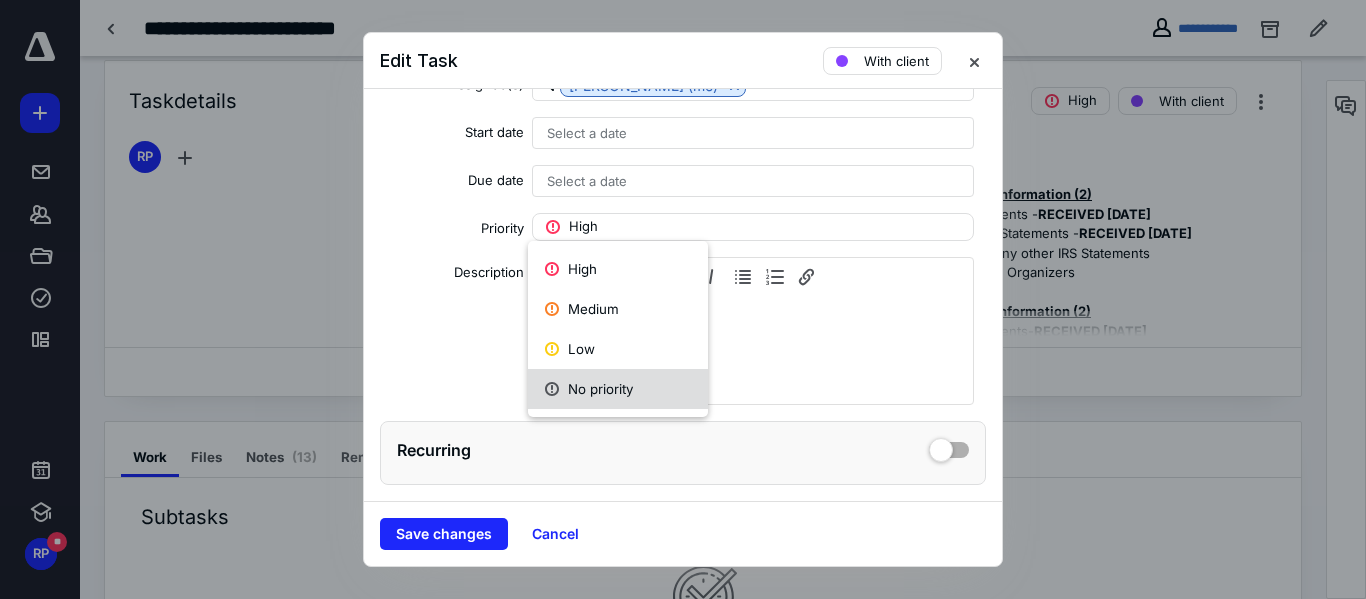 click on "No priority" at bounding box center [618, 389] 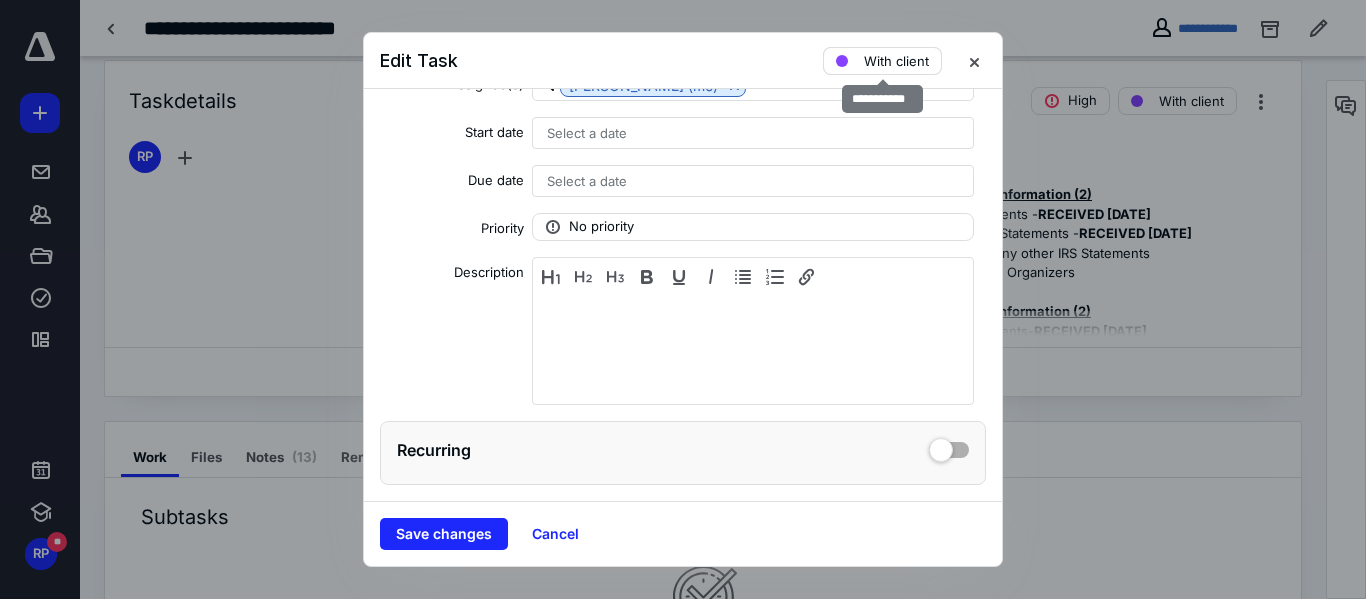 click on "With client" at bounding box center (896, 61) 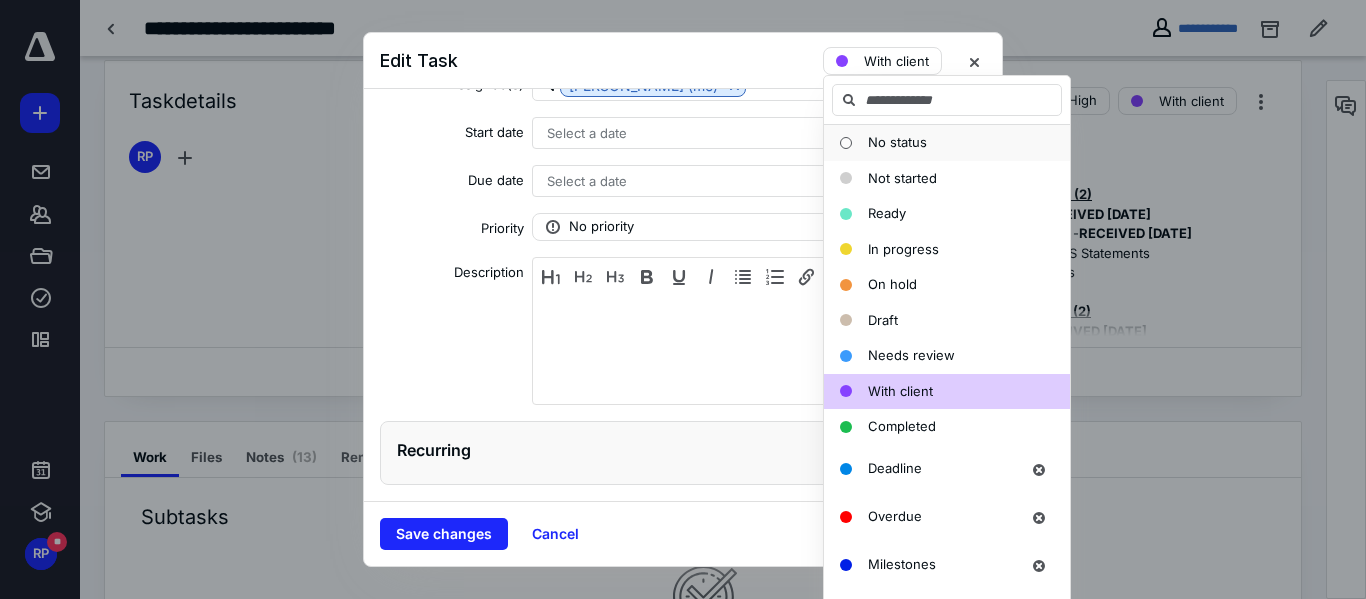 click on "No status" at bounding box center (897, 142) 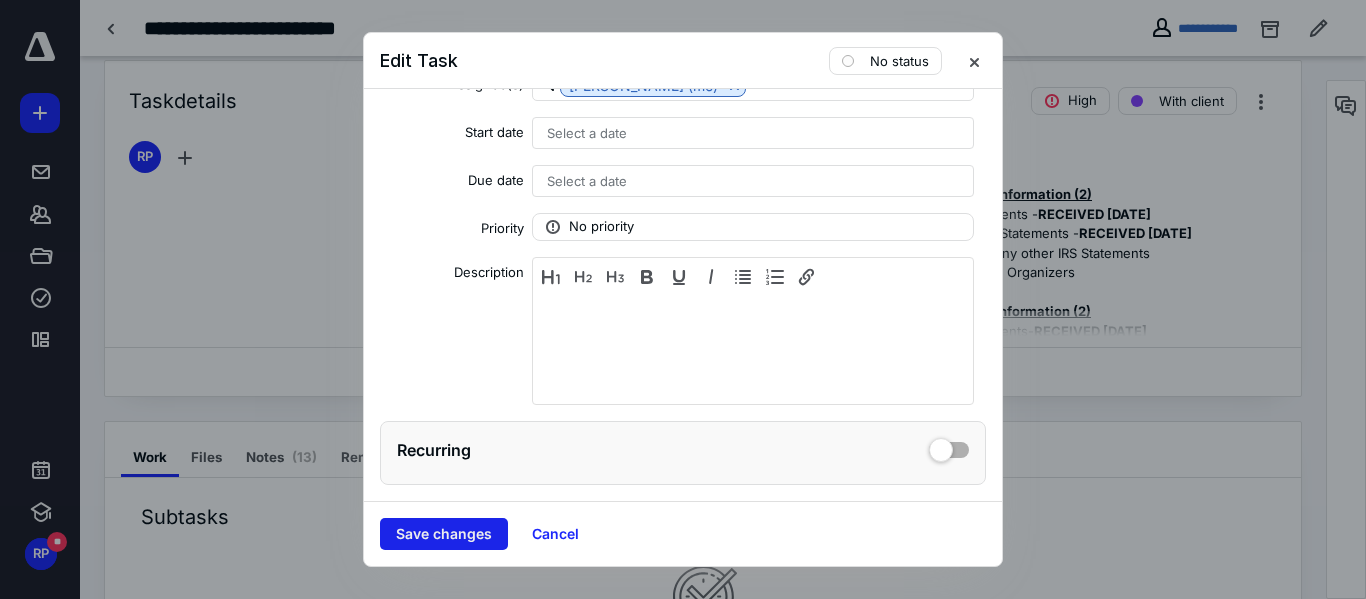 click on "Save changes" at bounding box center (444, 534) 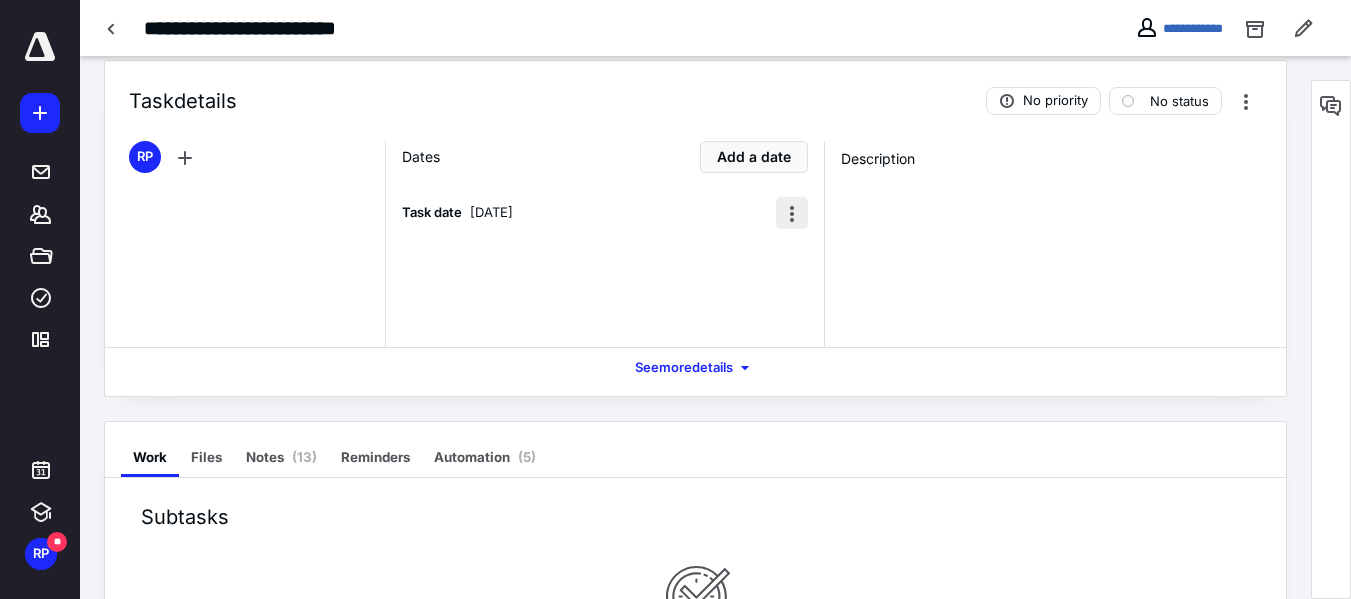 click at bounding box center [792, 213] 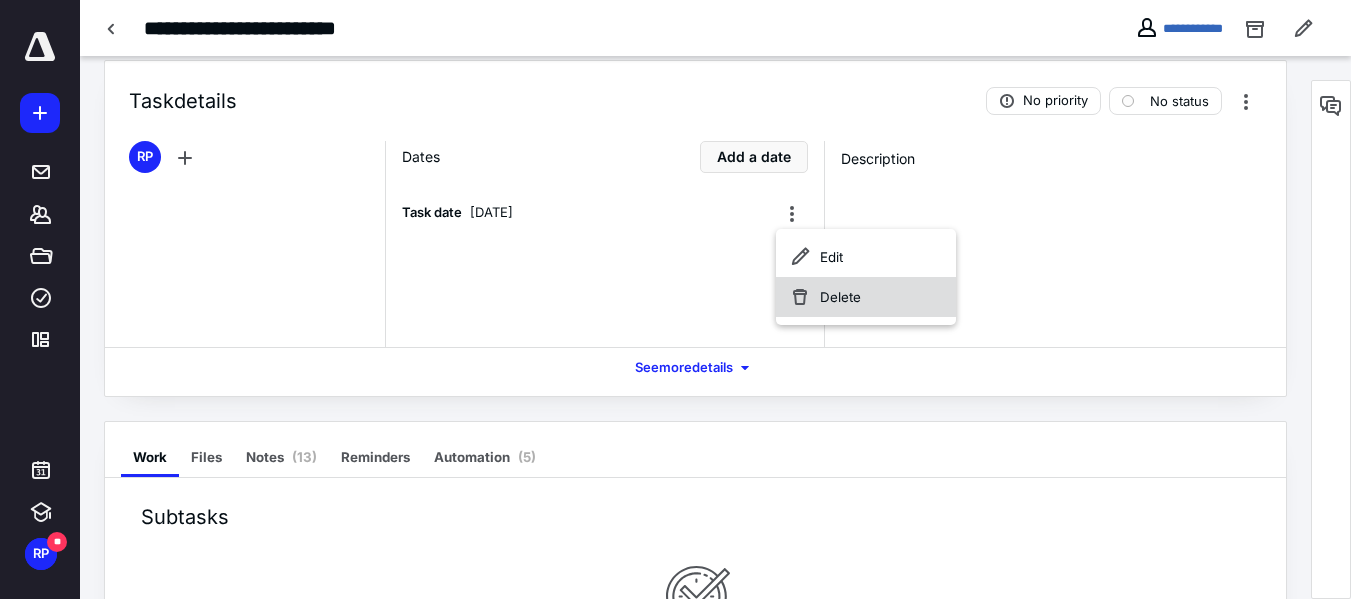 click on "Delete" at bounding box center [866, 297] 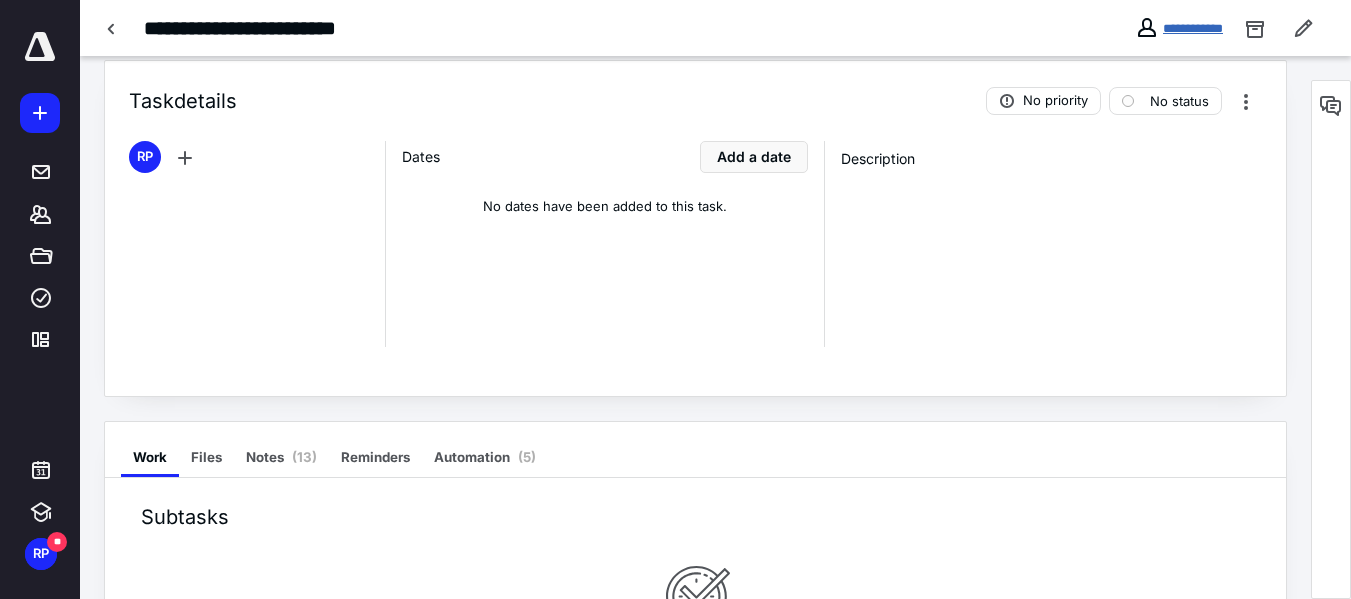 click on "**********" at bounding box center (1193, 28) 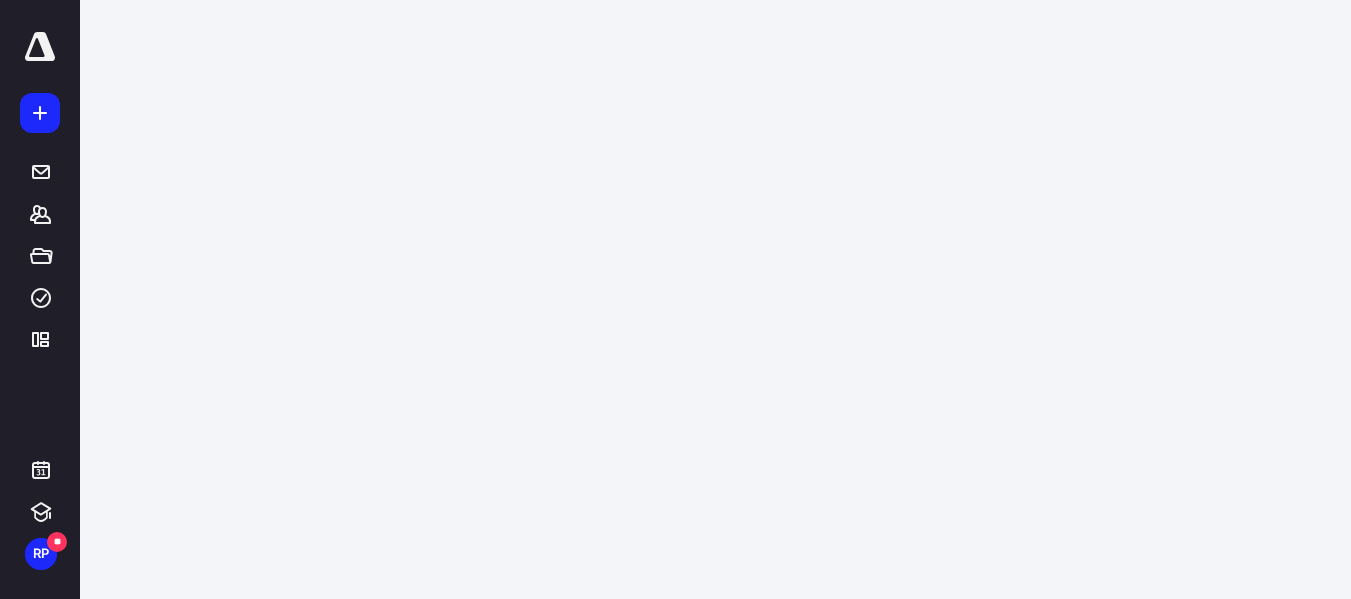 scroll, scrollTop: 0, scrollLeft: 0, axis: both 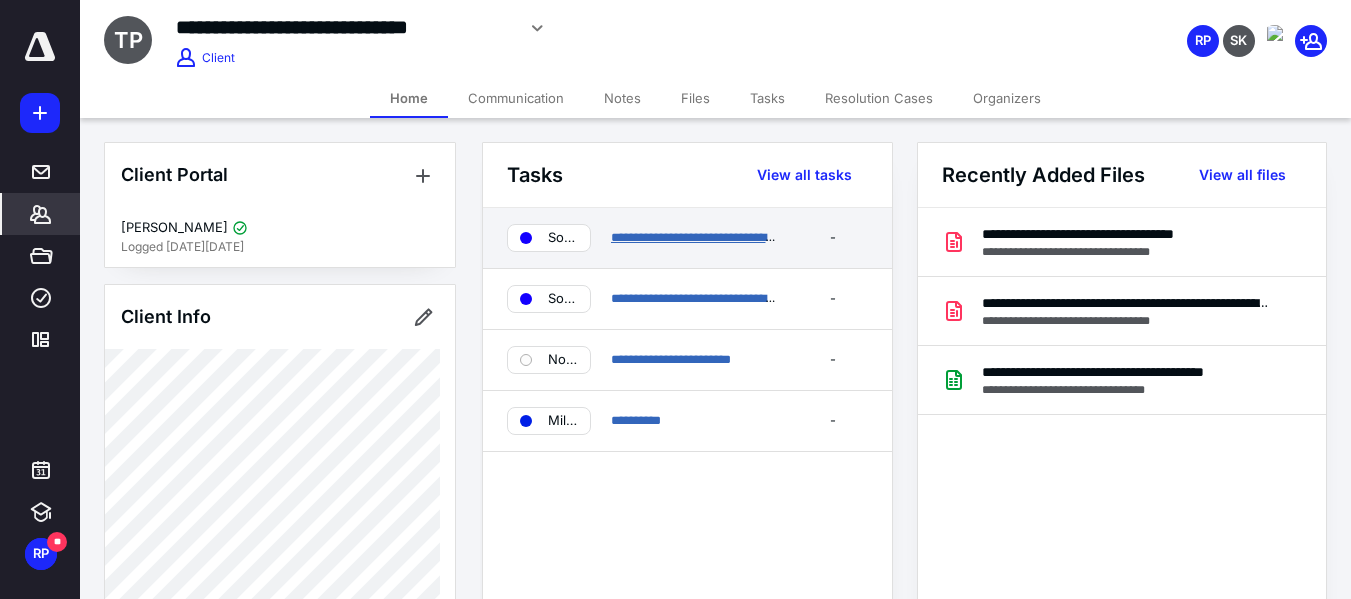 click on "**********" at bounding box center (696, 237) 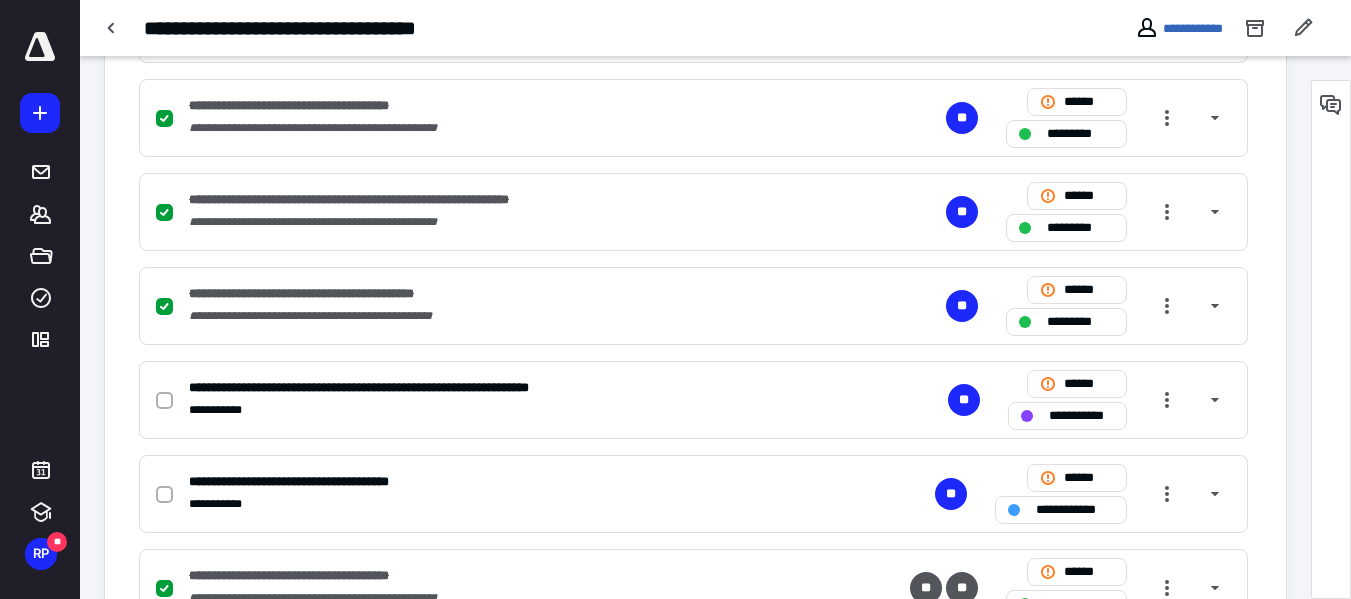 scroll, scrollTop: 599, scrollLeft: 0, axis: vertical 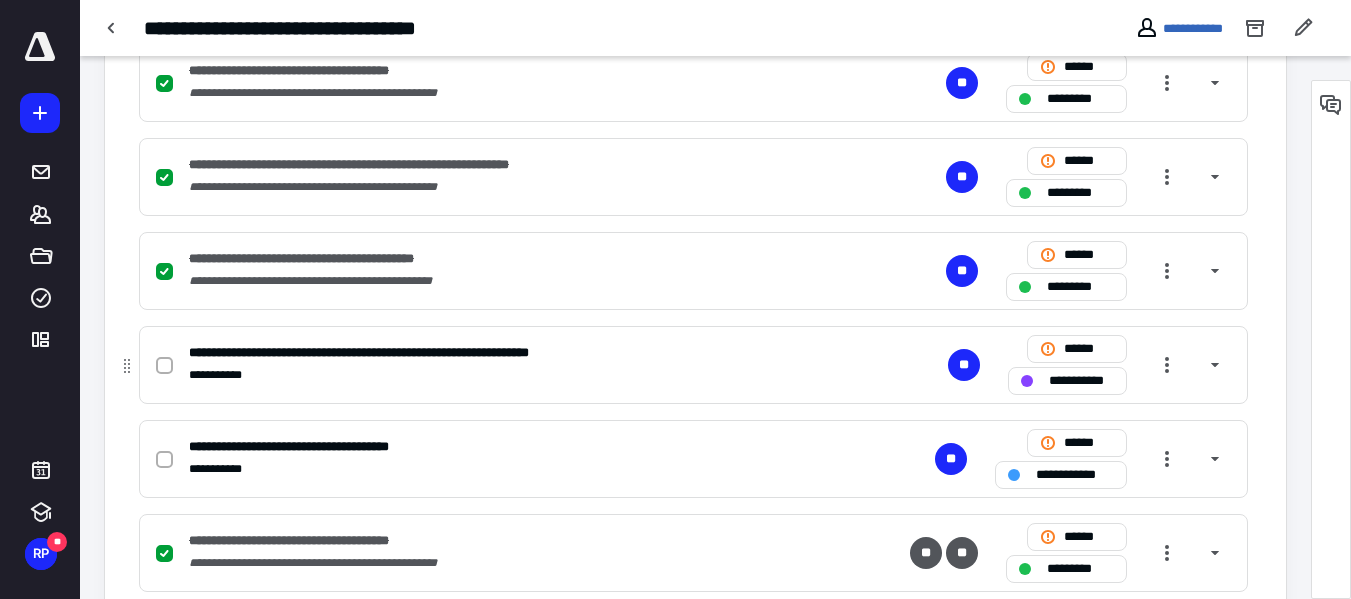 click 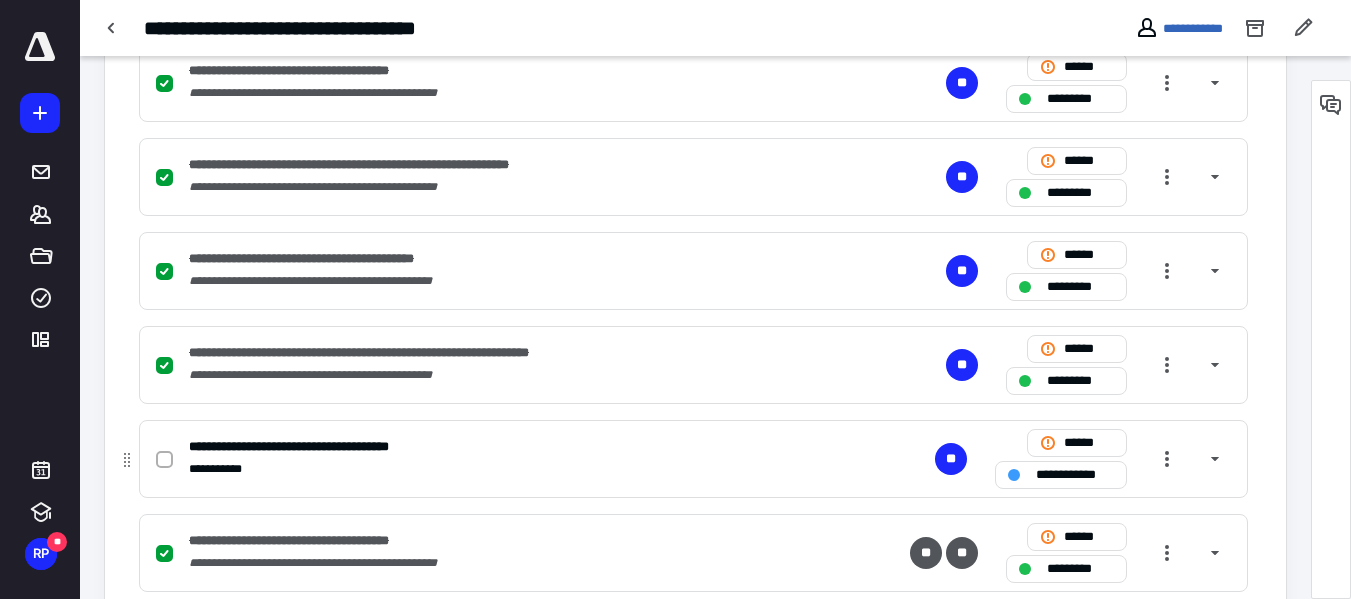 click 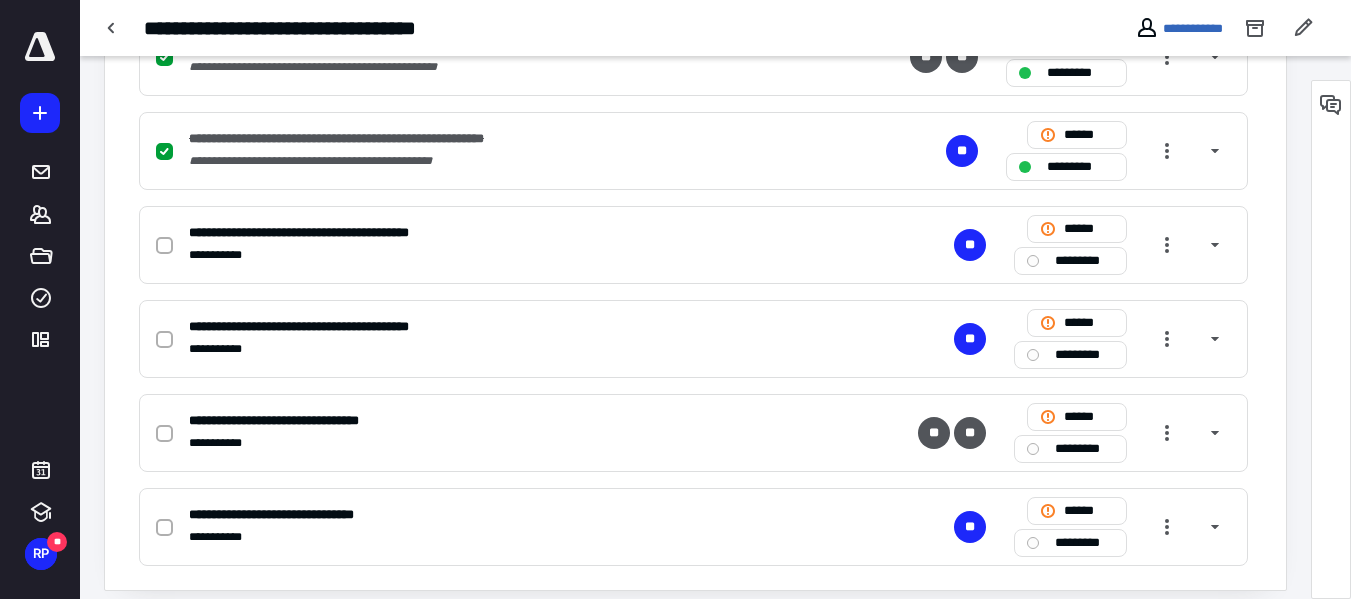 scroll, scrollTop: 1234, scrollLeft: 0, axis: vertical 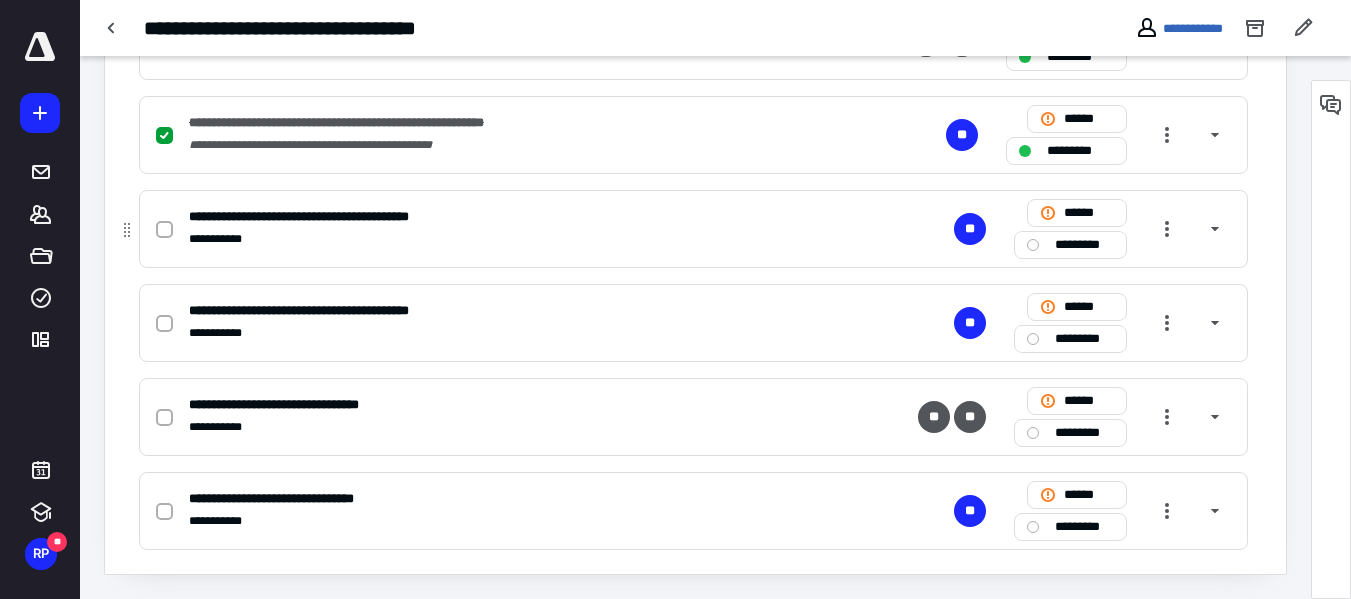 click at bounding box center (164, 230) 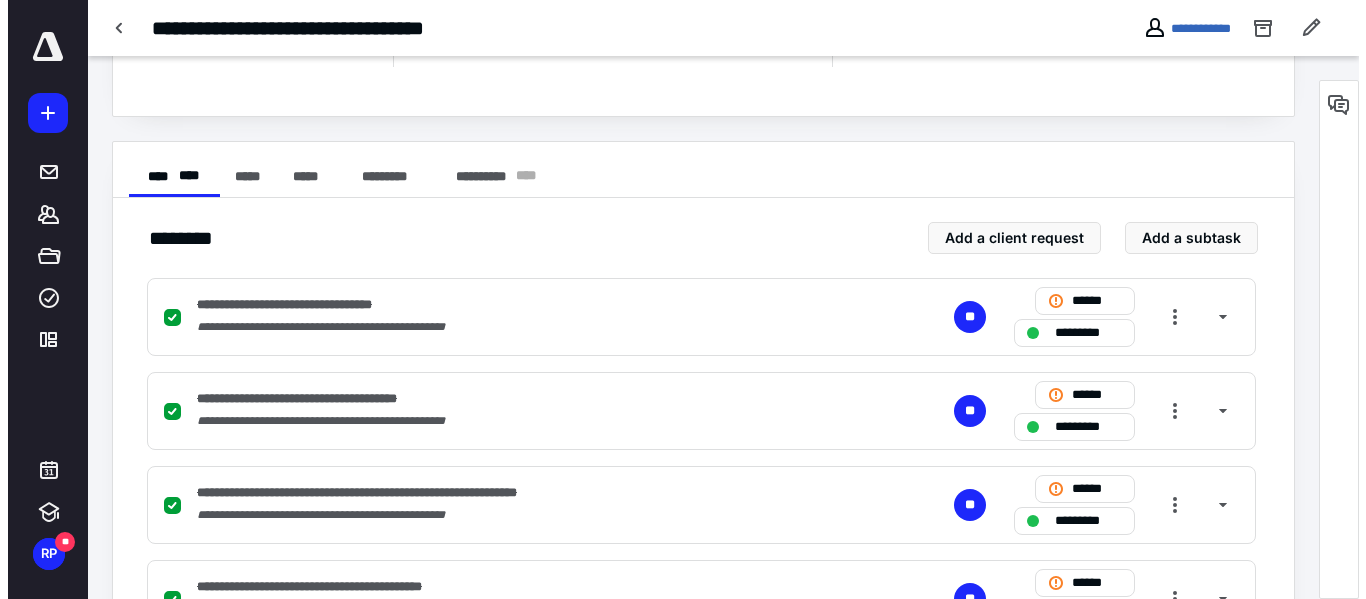 scroll, scrollTop: 0, scrollLeft: 0, axis: both 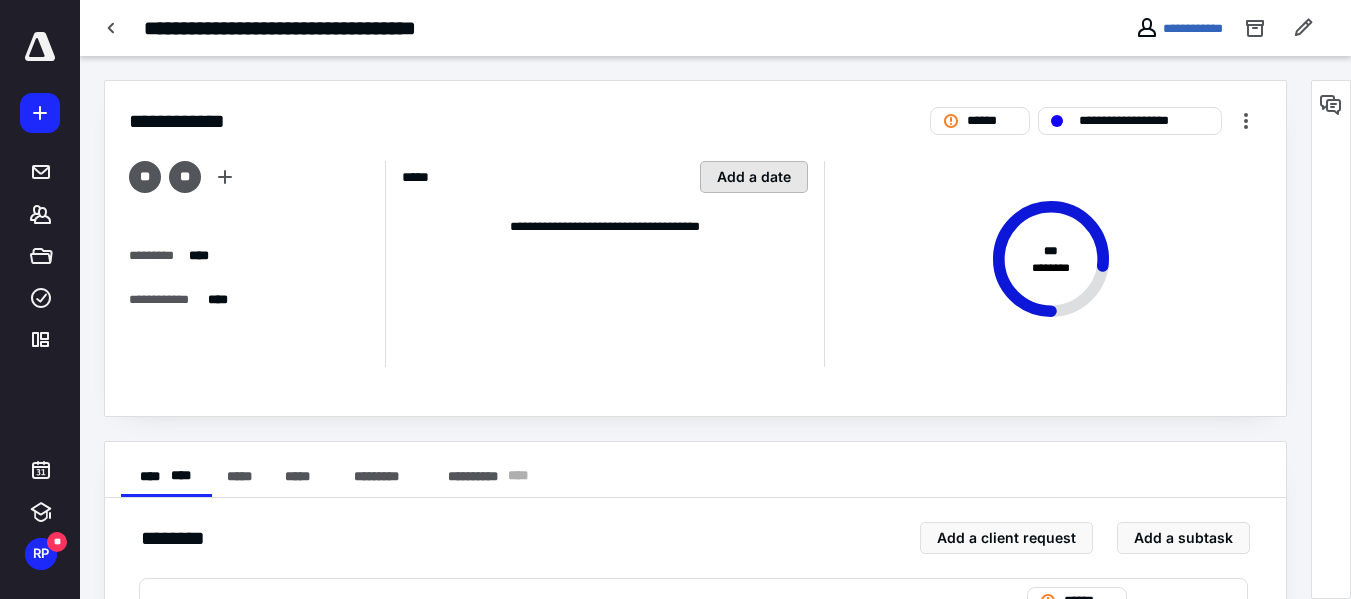 click on "Add a date" at bounding box center (754, 177) 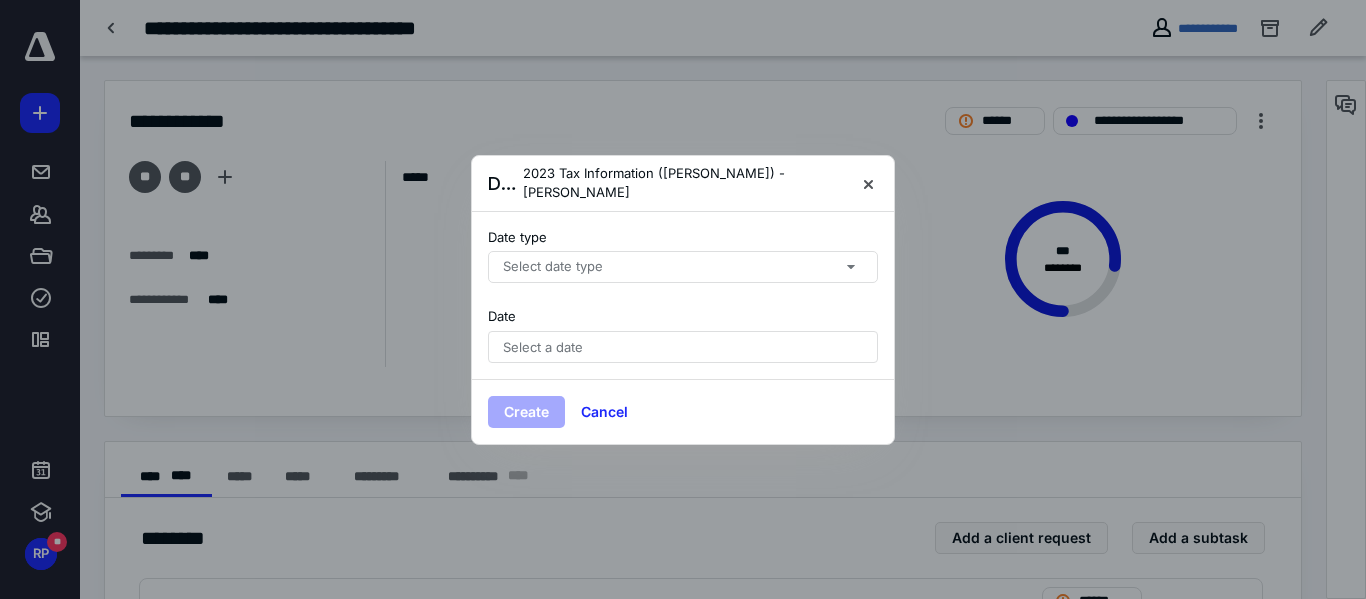click on "Select date type" at bounding box center [683, 267] 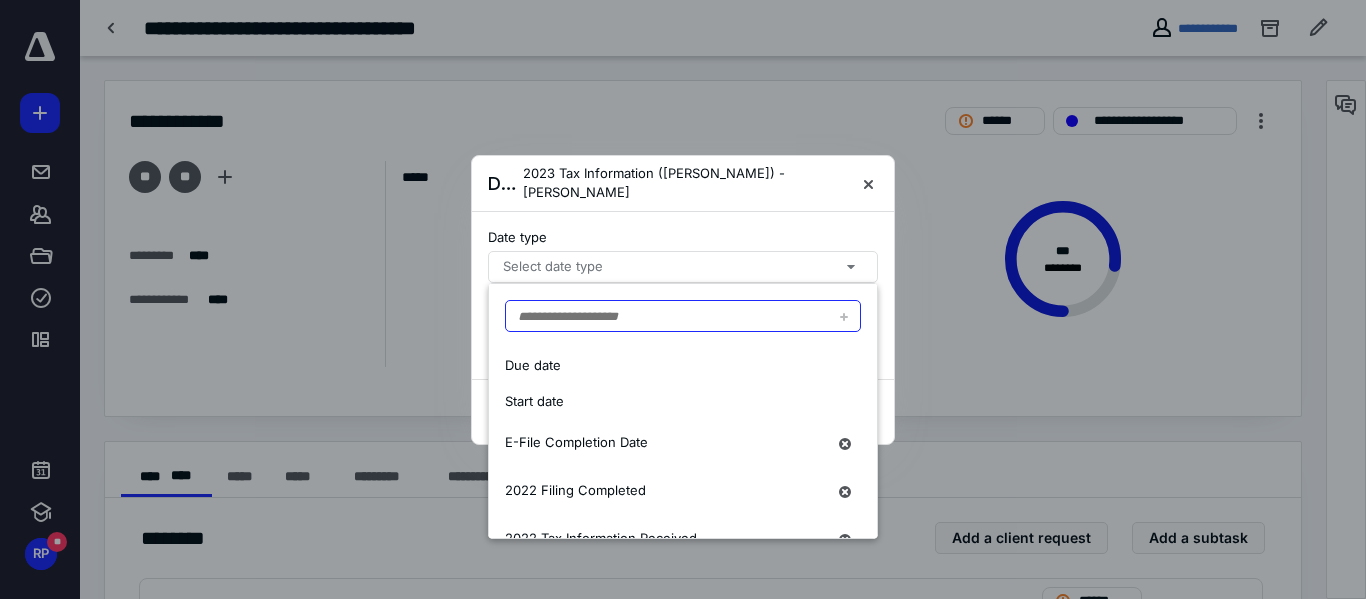click at bounding box center [683, 316] 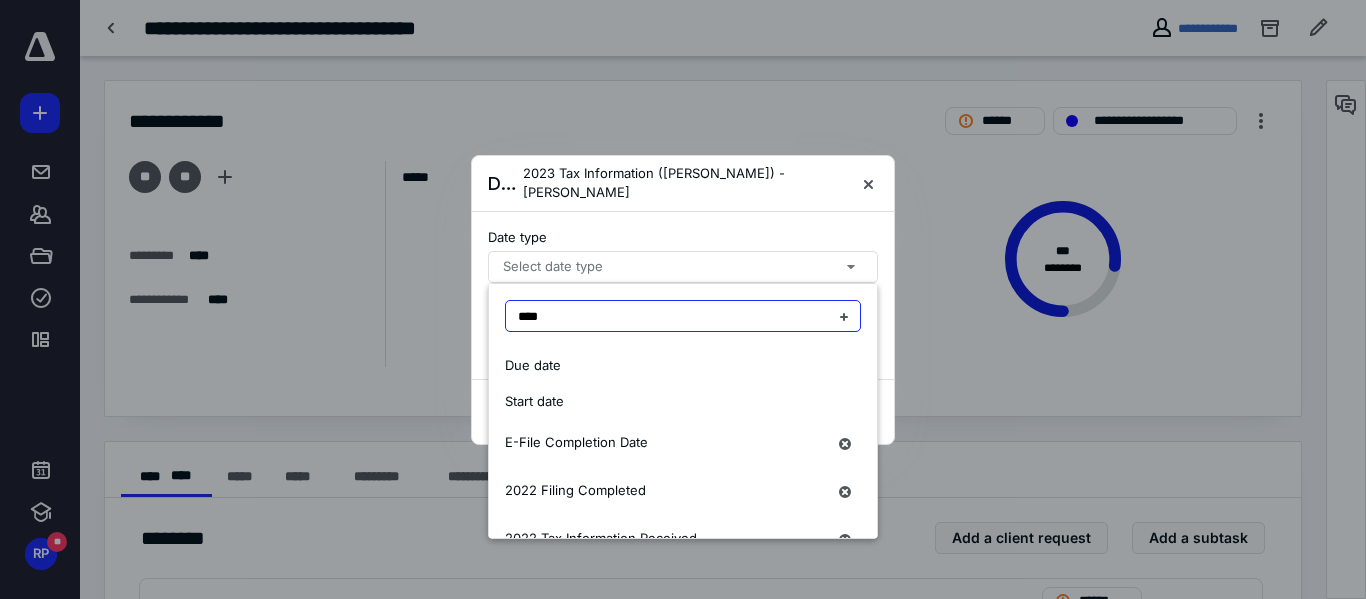 type on "****" 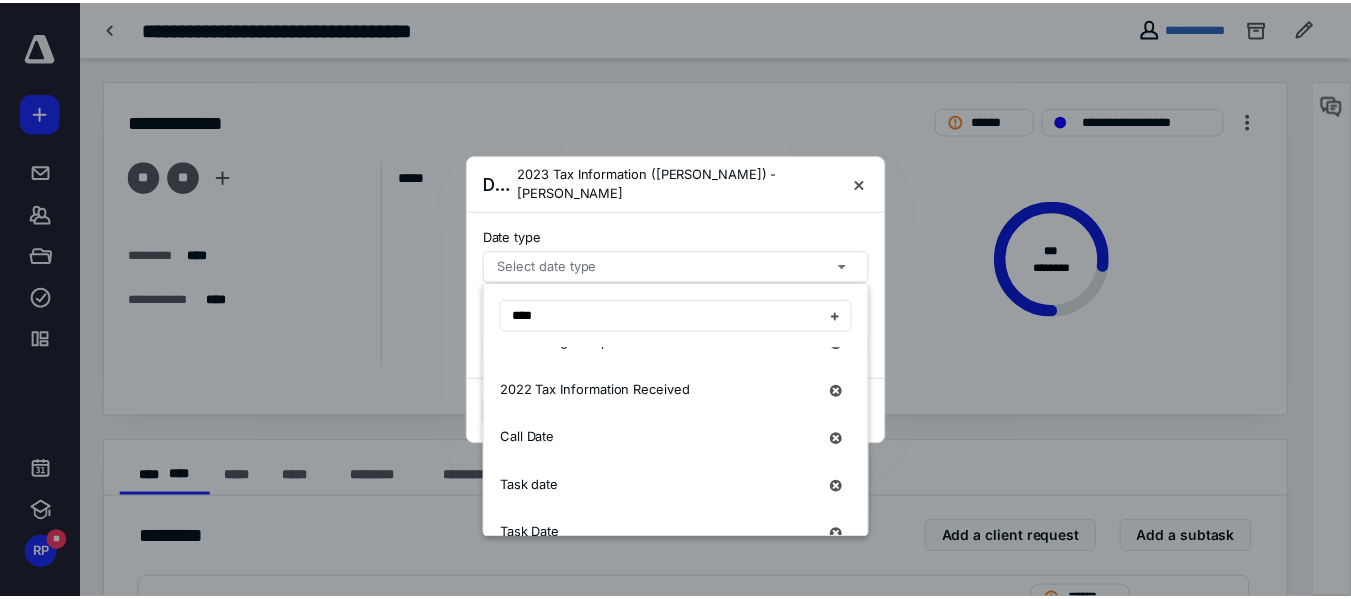 scroll, scrollTop: 169, scrollLeft: 0, axis: vertical 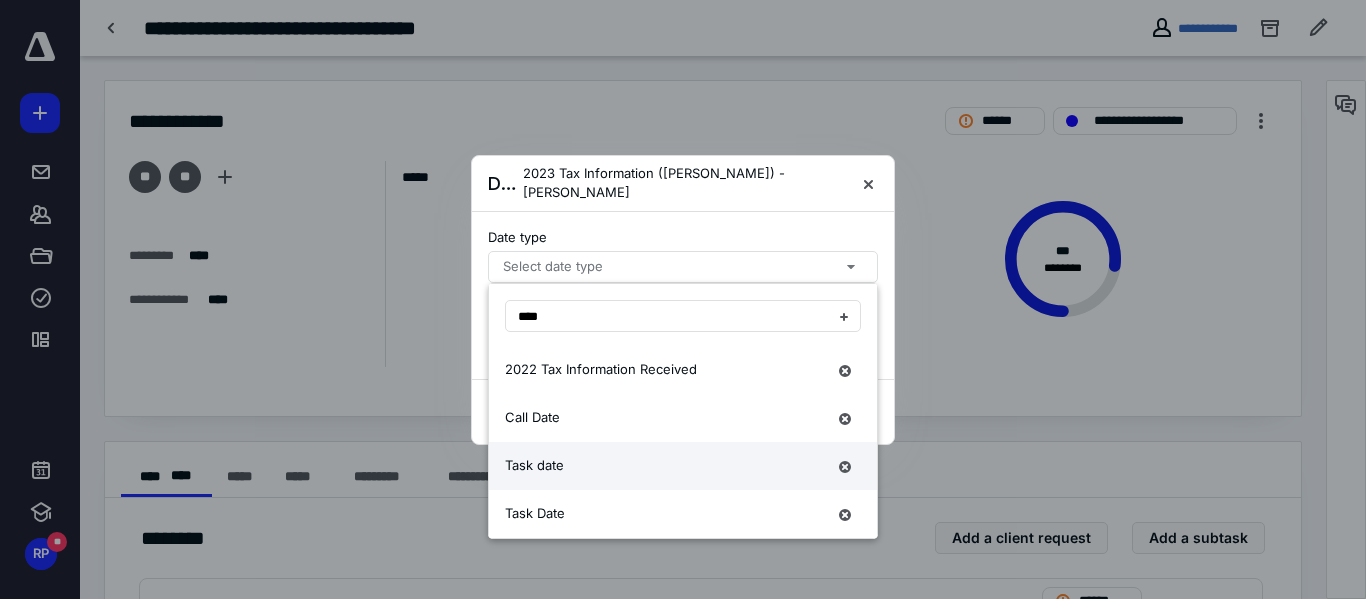 click on "Task date" at bounding box center (665, 466) 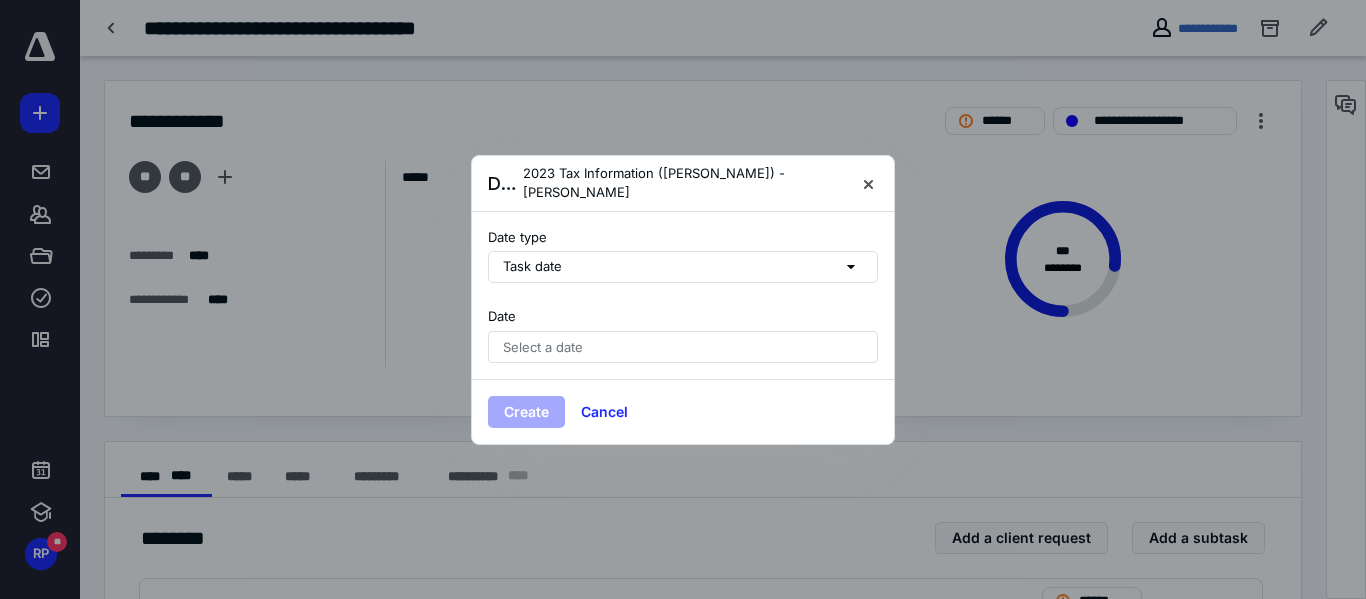click on "Select a date" at bounding box center [683, 347] 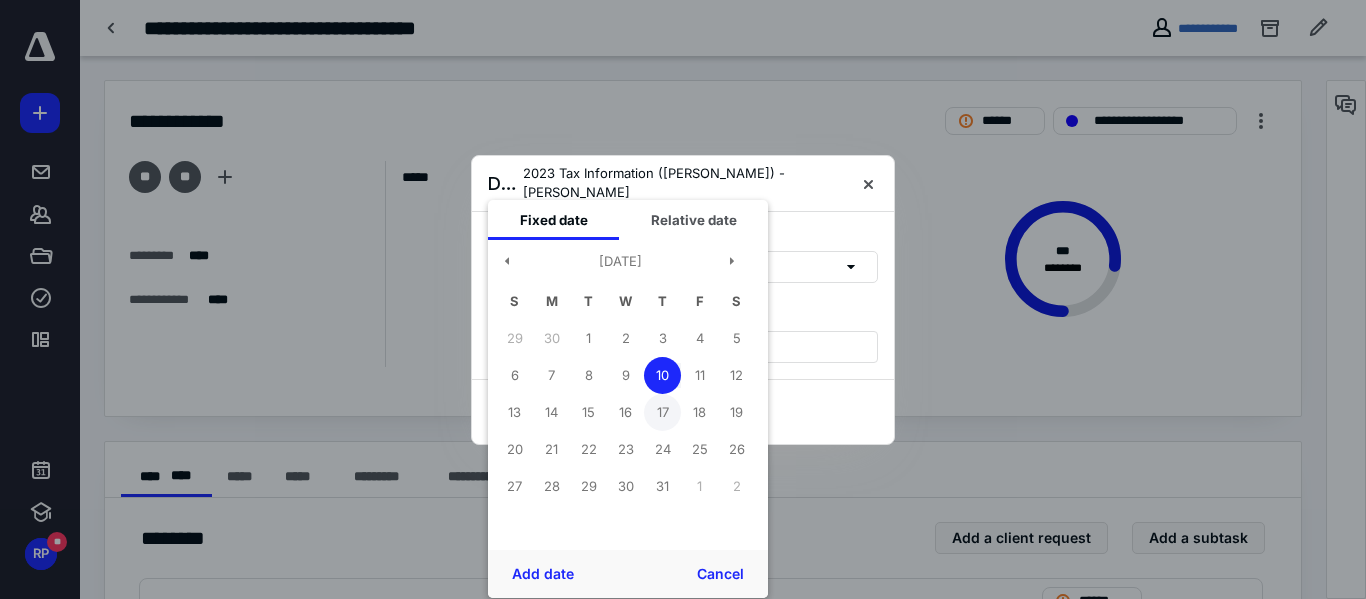 click on "17" at bounding box center (662, 412) 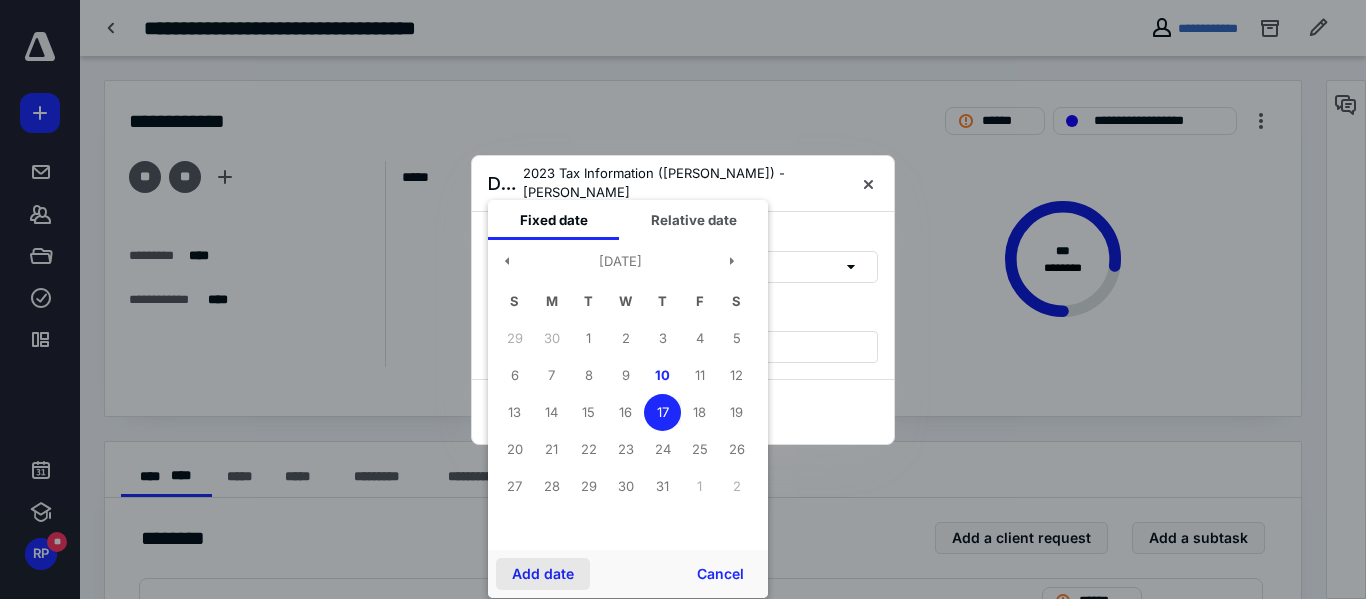 click on "Add date" at bounding box center (543, 574) 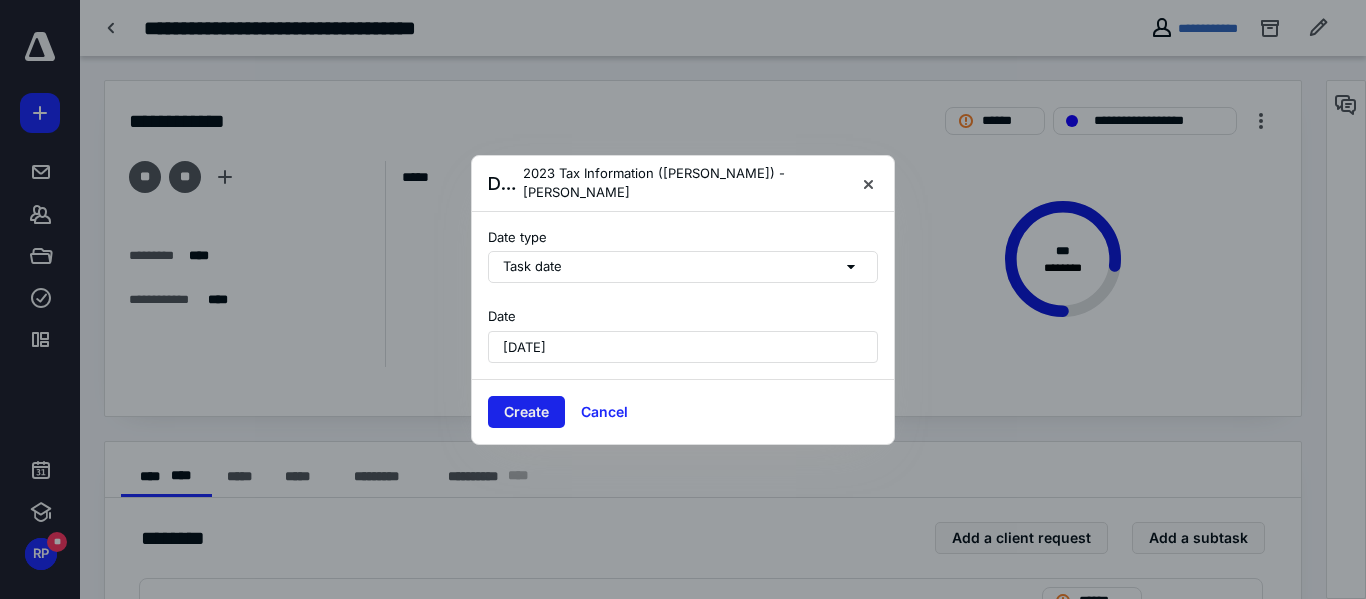 click on "Create" at bounding box center [526, 412] 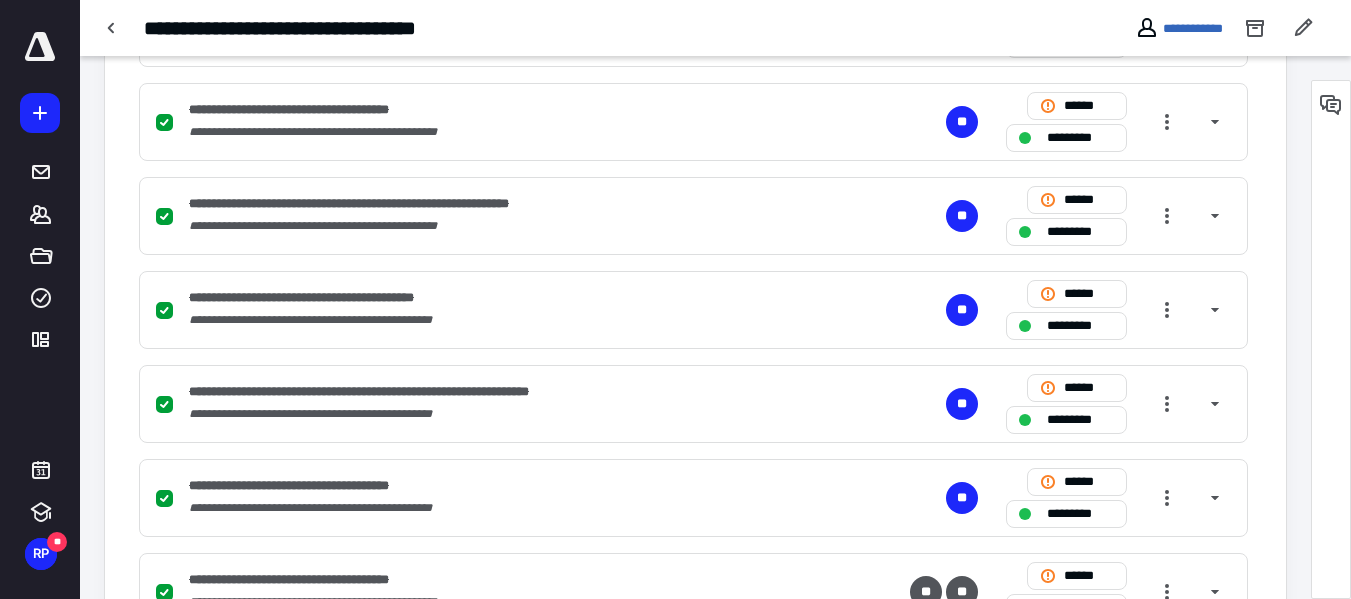scroll, scrollTop: 0, scrollLeft: 0, axis: both 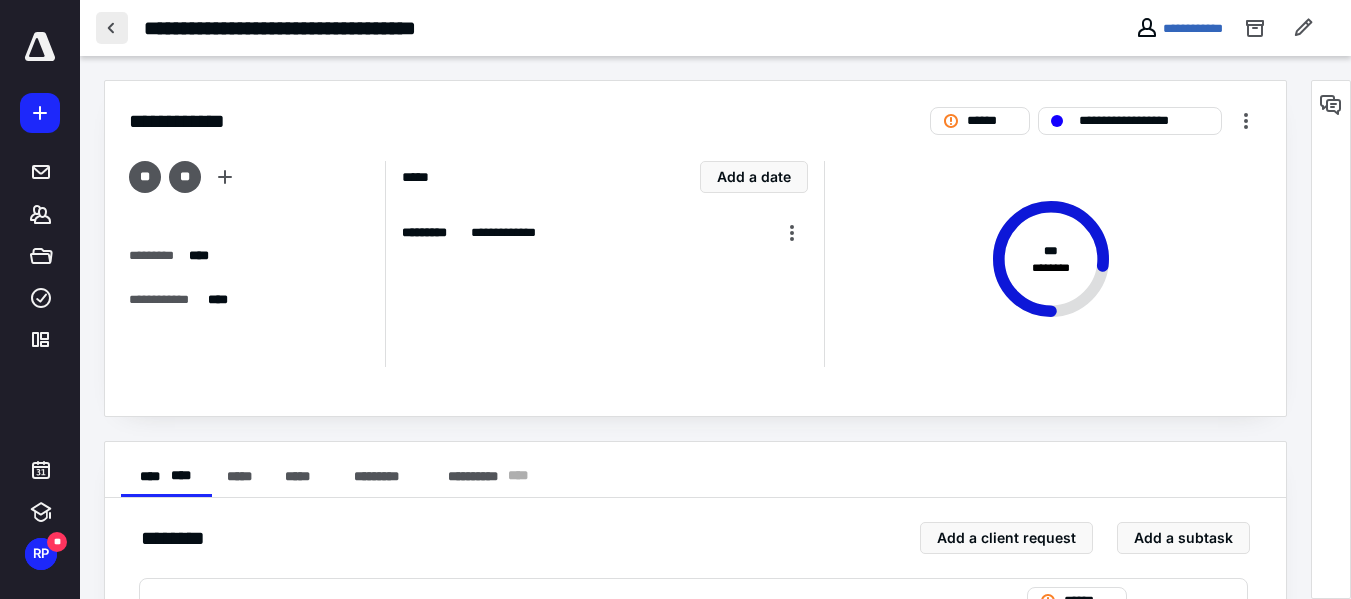 click at bounding box center (112, 28) 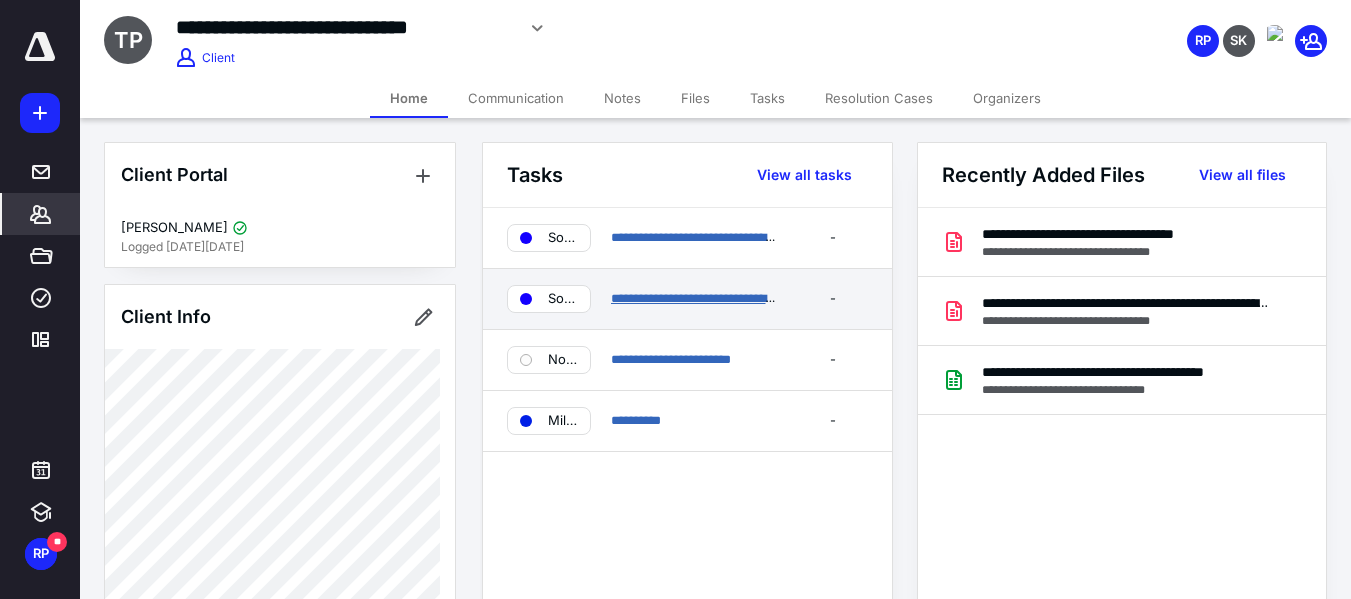 click on "**********" at bounding box center (696, 298) 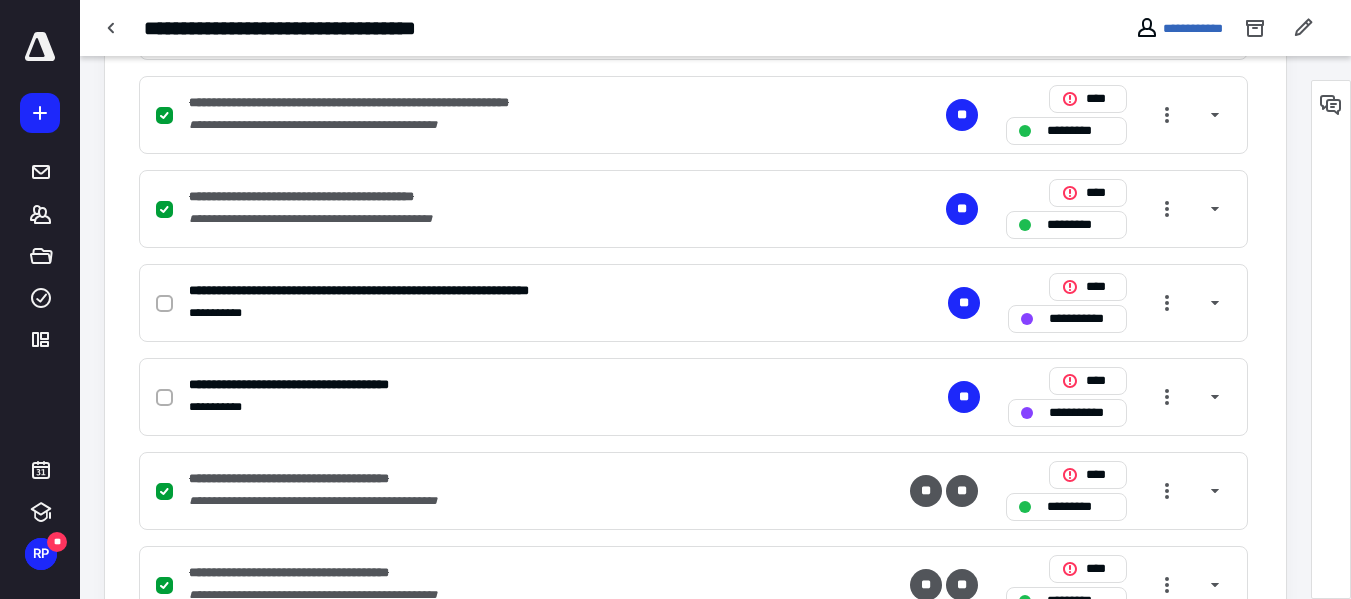 scroll, scrollTop: 746, scrollLeft: 0, axis: vertical 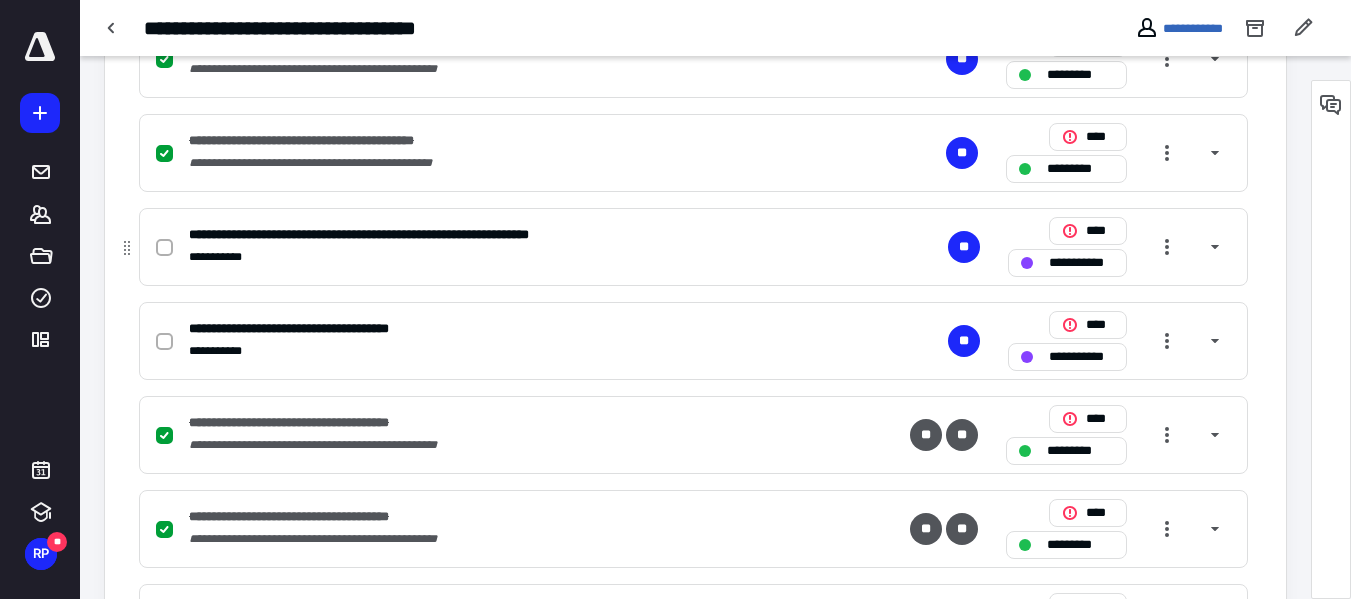 click 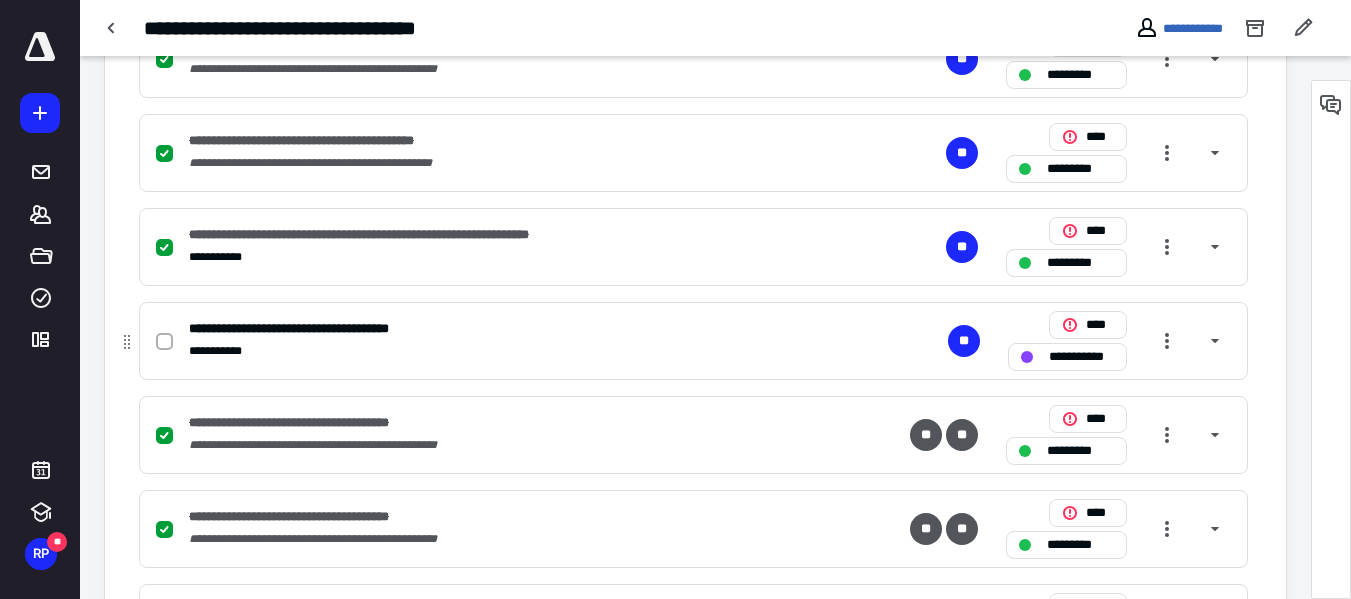 click 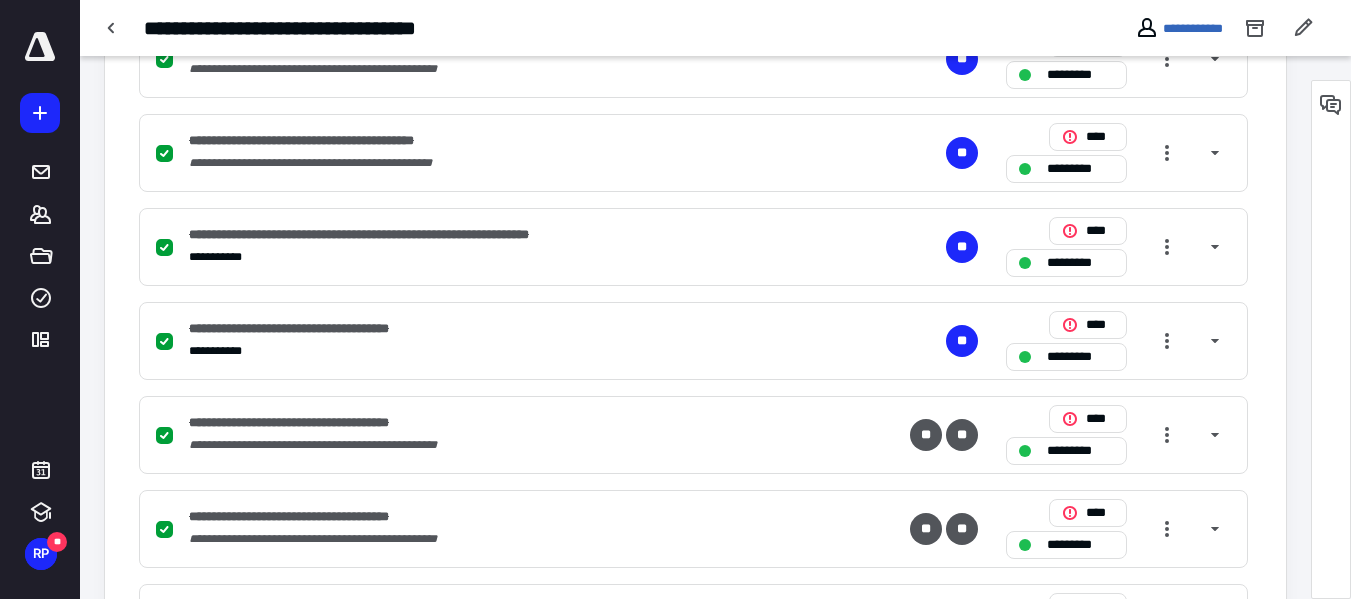 checkbox on "true" 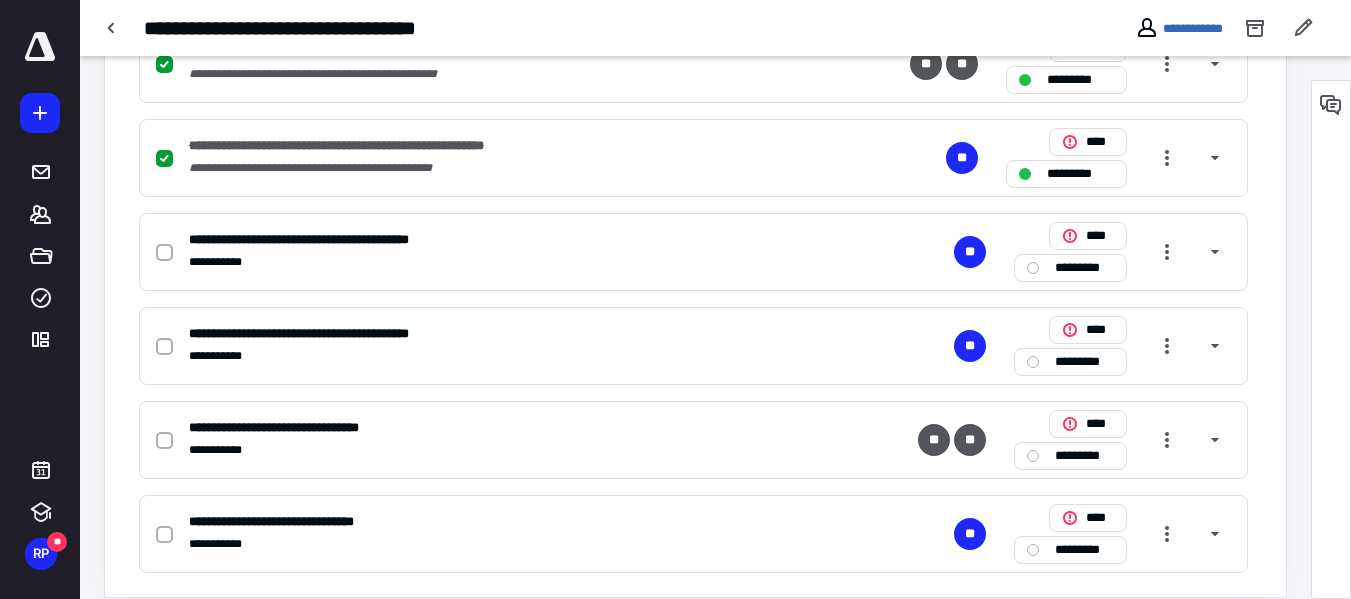 scroll, scrollTop: 1234, scrollLeft: 0, axis: vertical 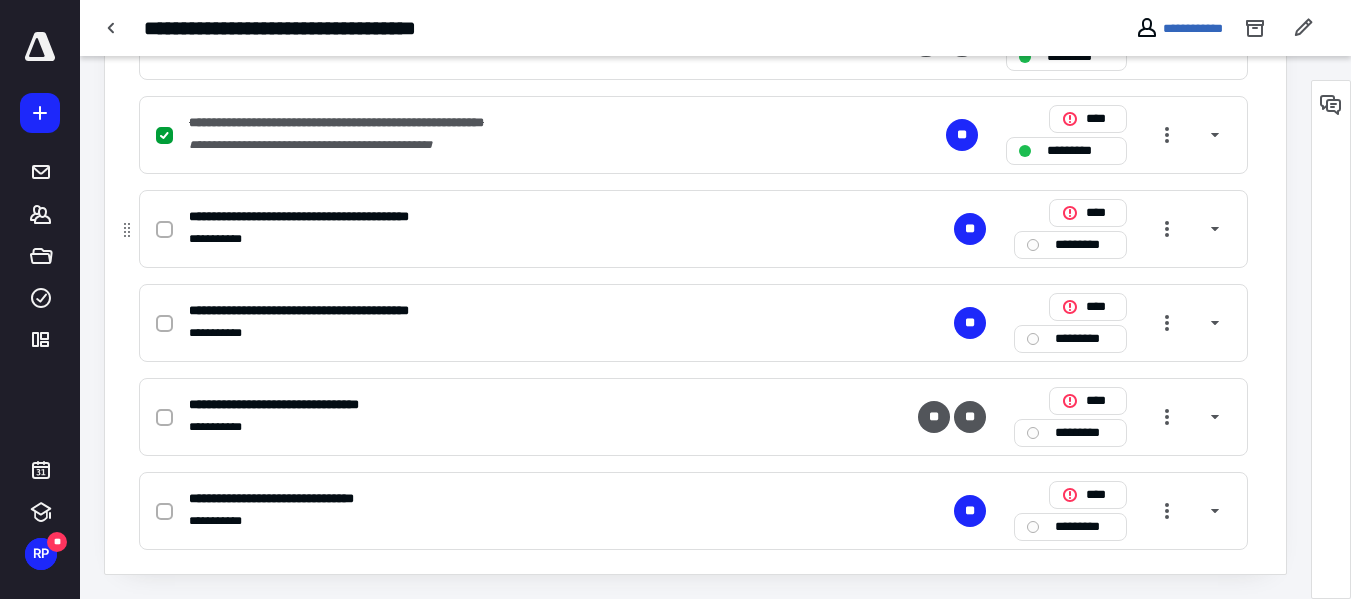 click 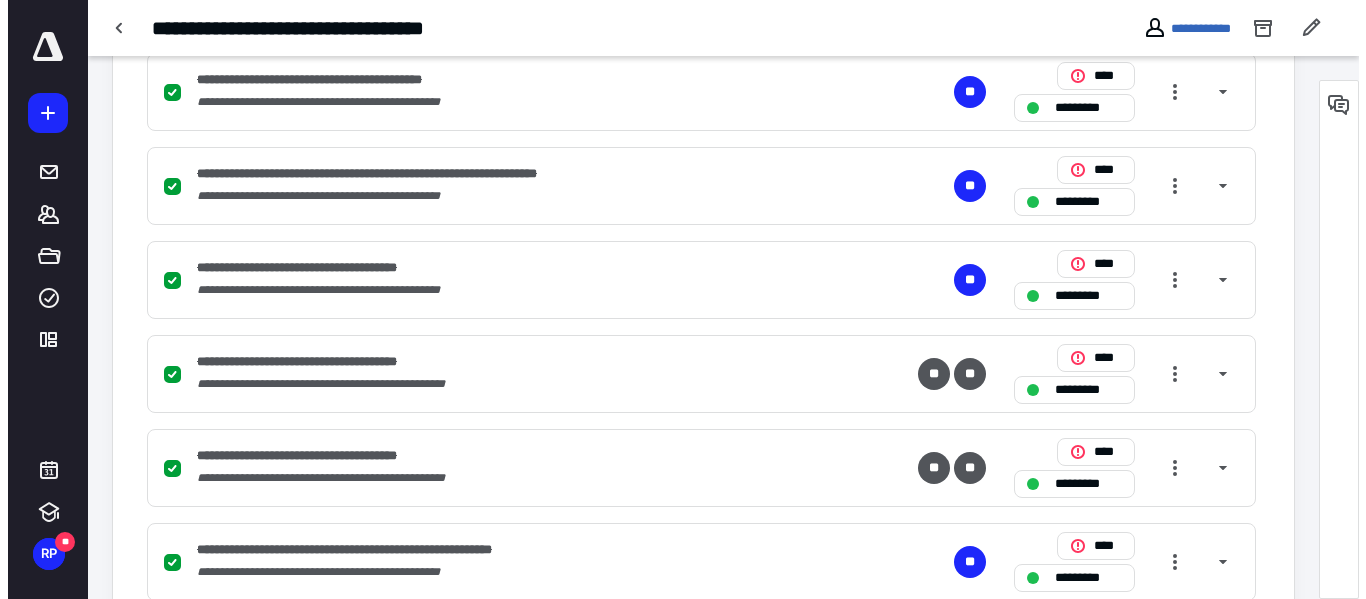 scroll, scrollTop: 0, scrollLeft: 0, axis: both 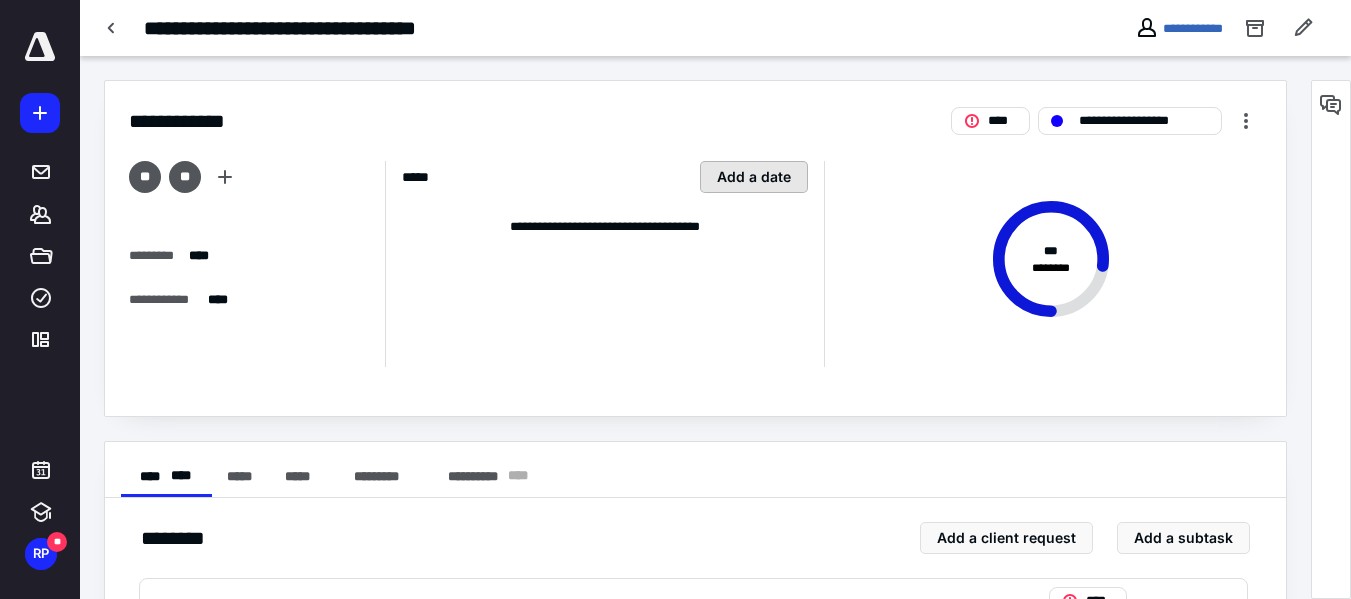 click on "Add a date" at bounding box center [754, 177] 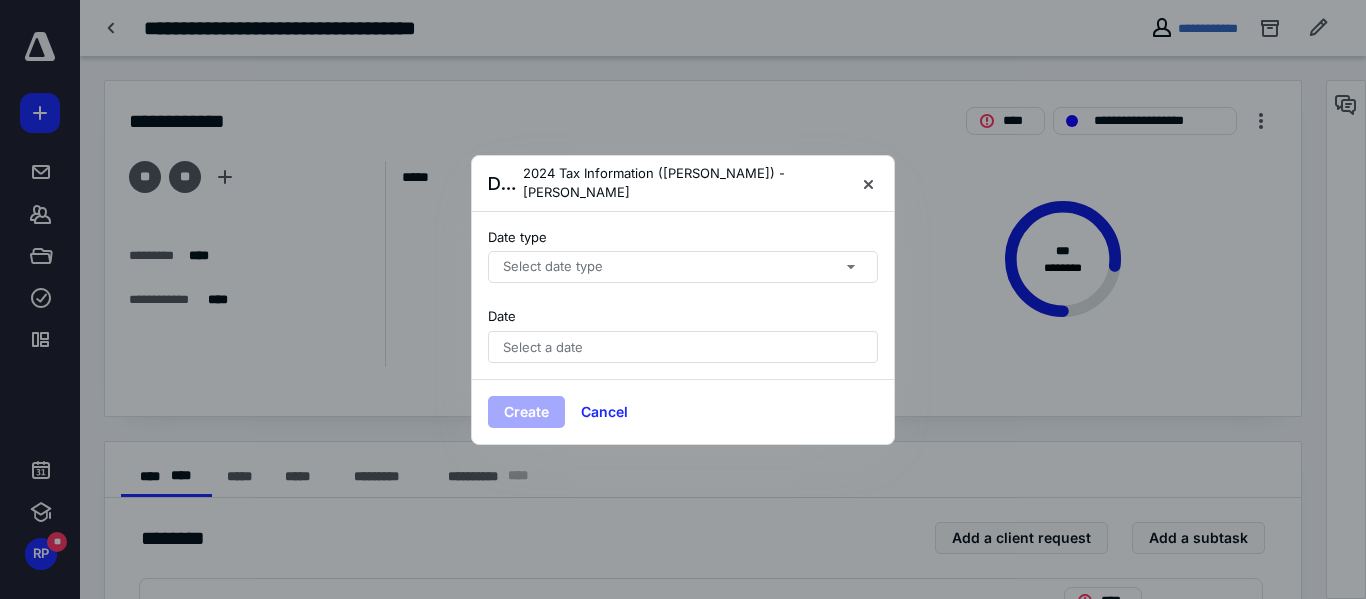 click on "Select date type" at bounding box center [683, 267] 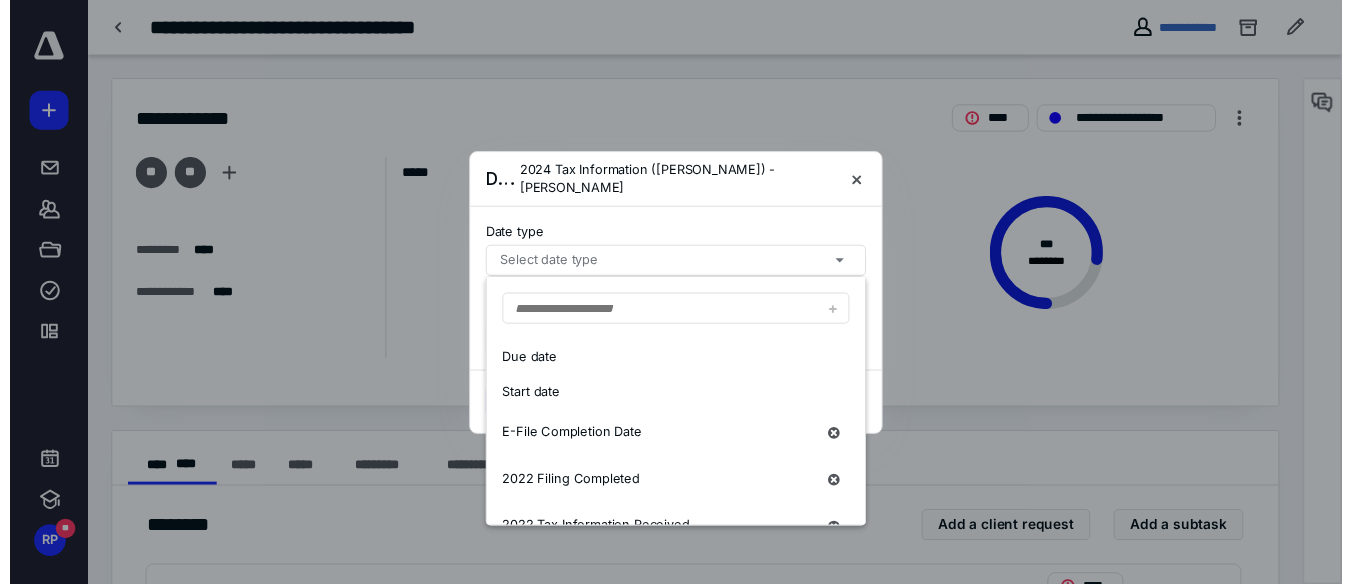 scroll, scrollTop: 141, scrollLeft: 0, axis: vertical 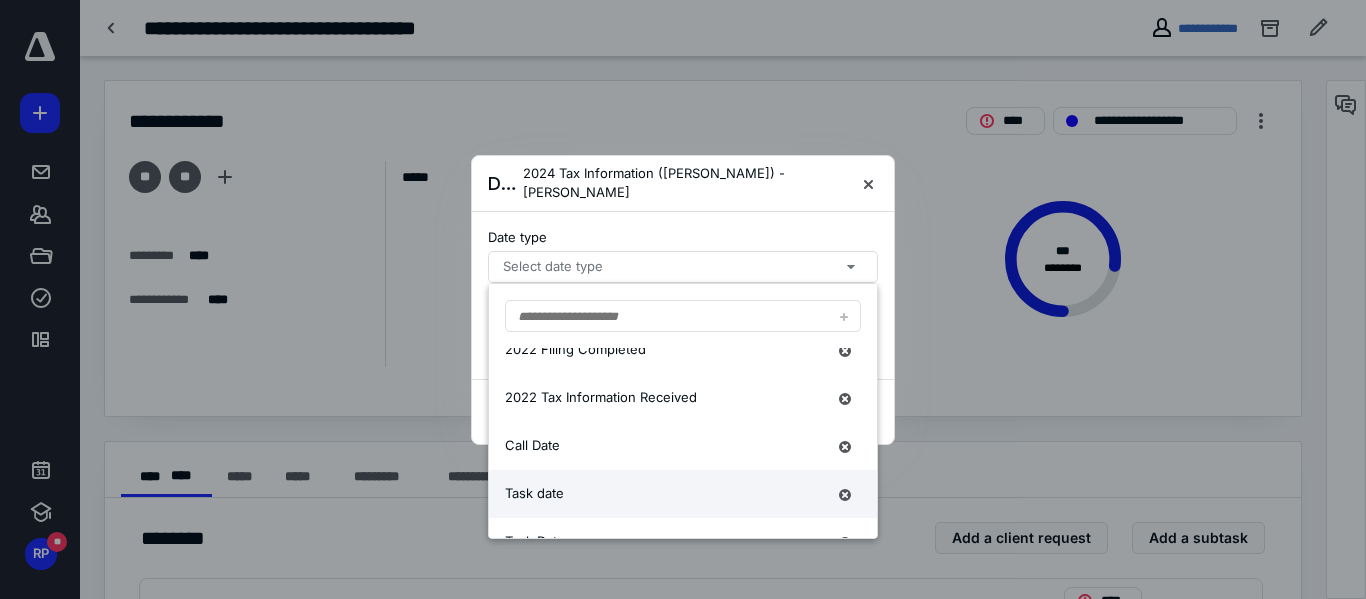 click on "Task date" at bounding box center [665, 494] 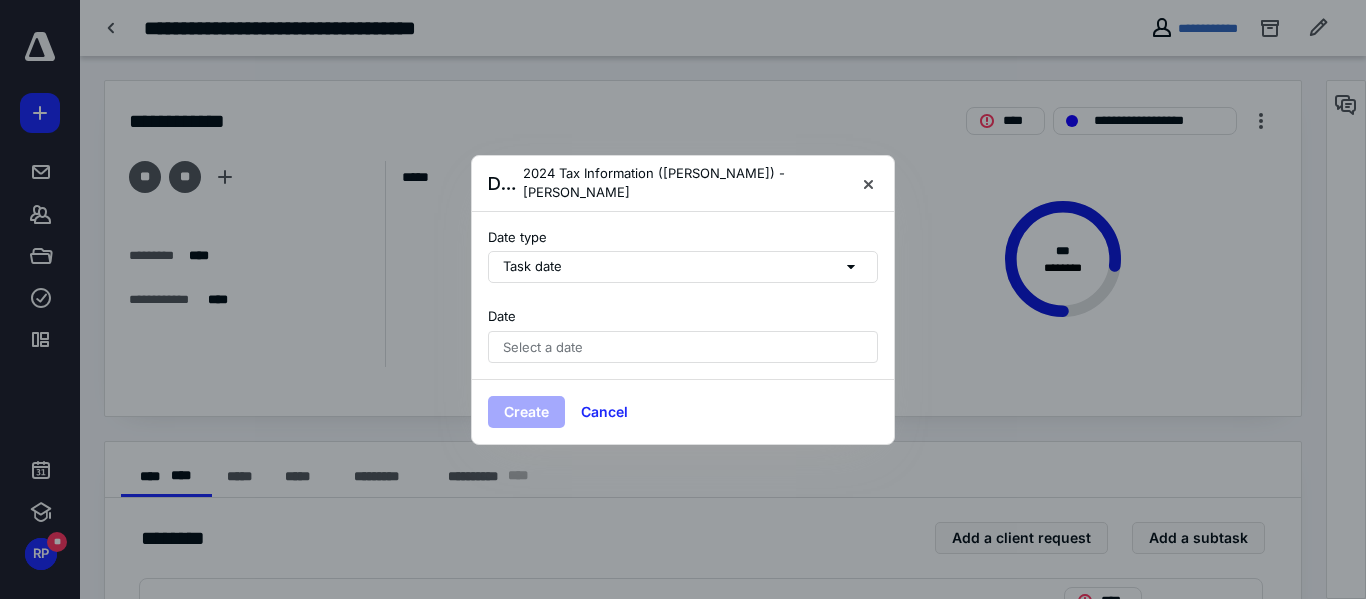 click on "Select a date" at bounding box center [683, 347] 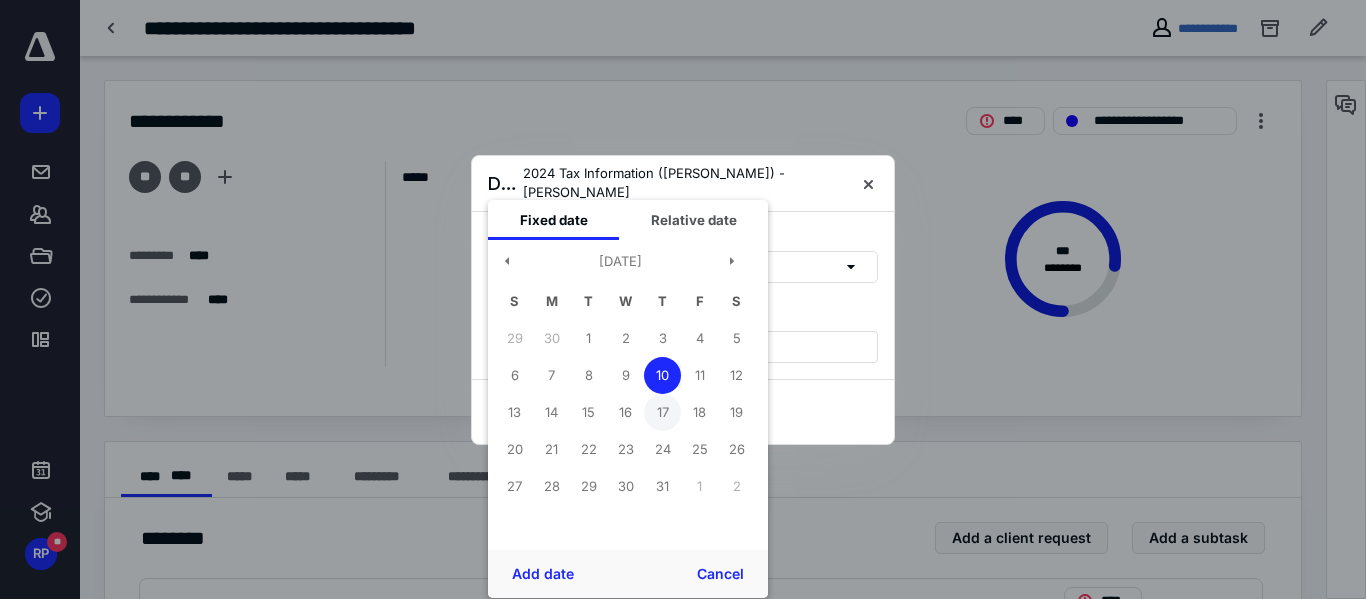 click on "17" at bounding box center (662, 412) 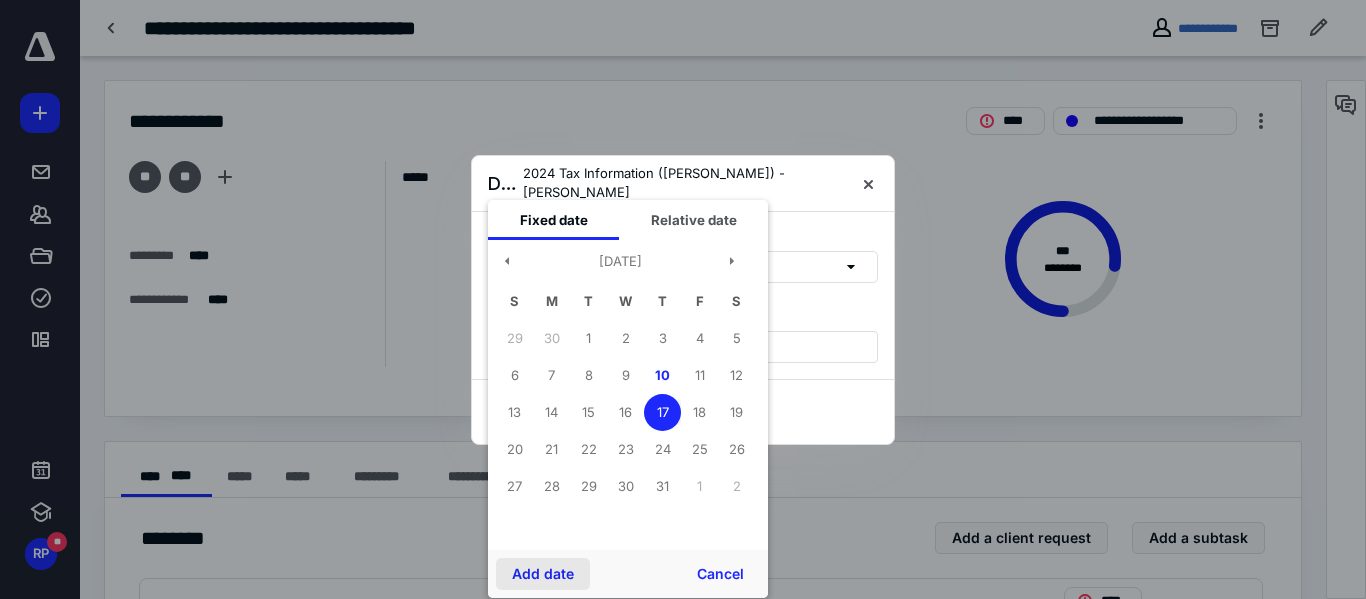 click on "Add date" at bounding box center [543, 574] 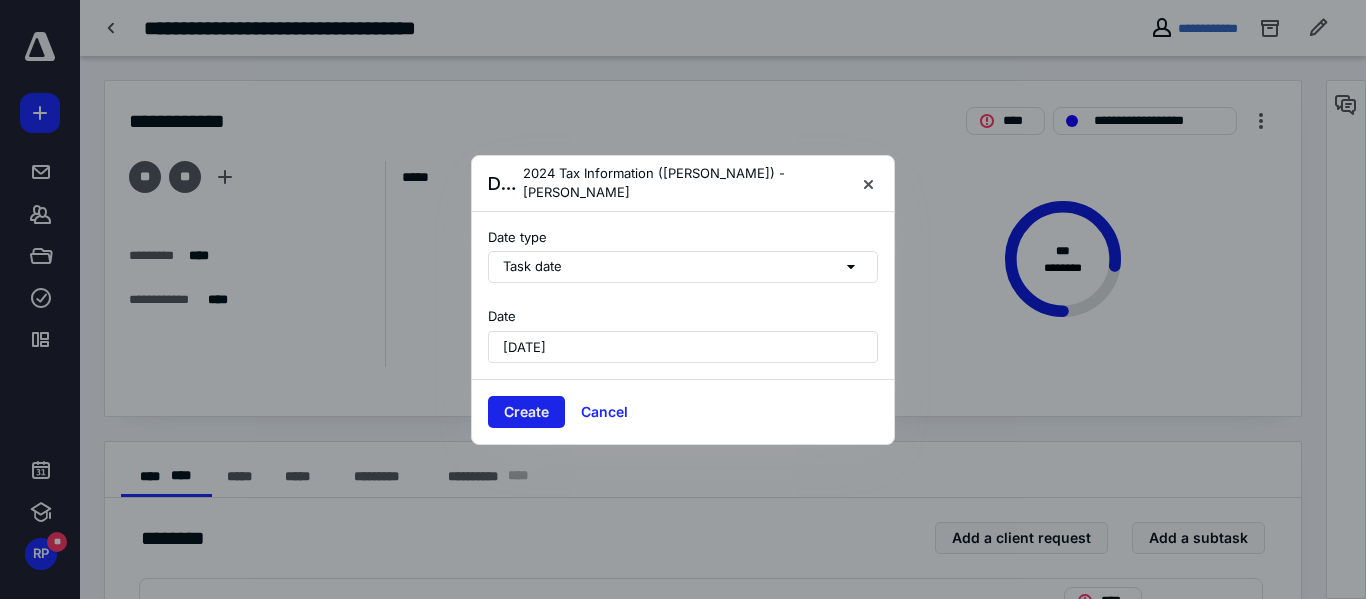 click on "Create" at bounding box center (526, 412) 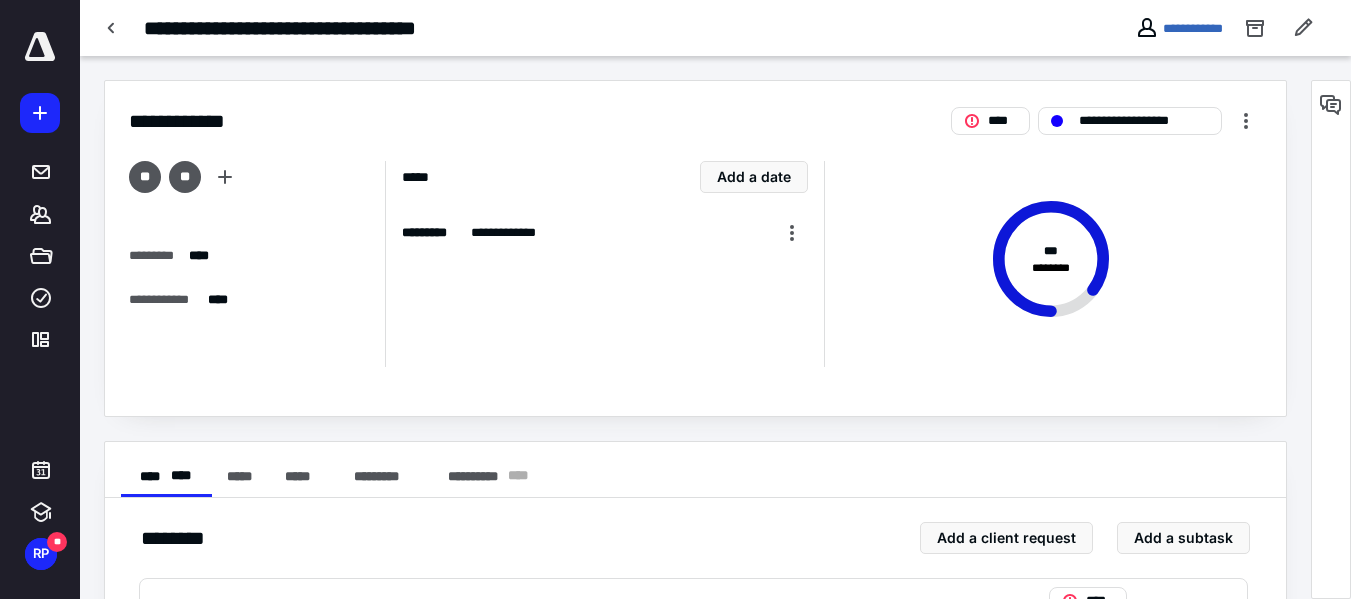 checkbox on "true" 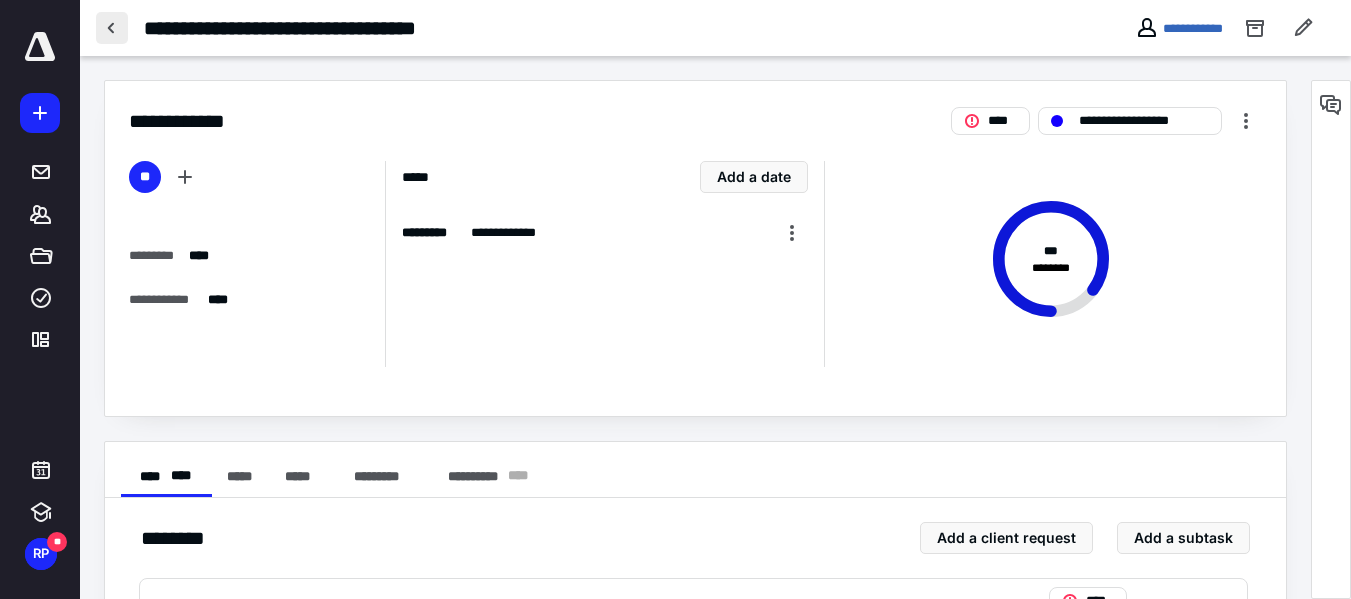 click at bounding box center [112, 28] 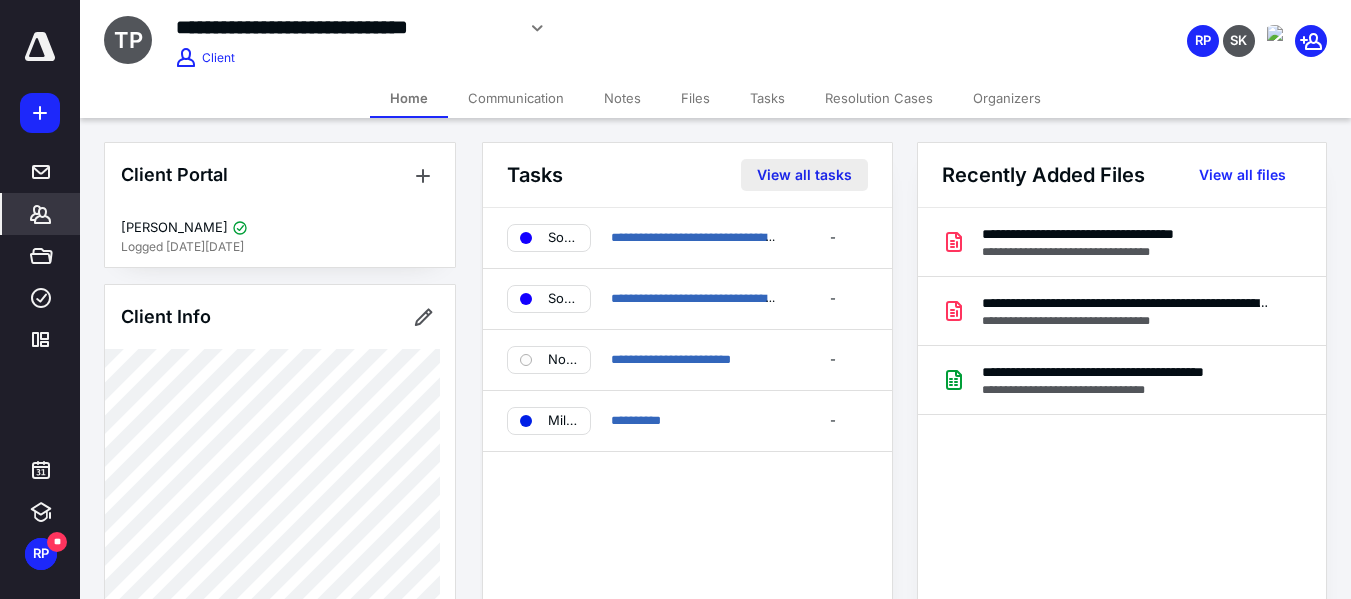 click on "View all tasks" at bounding box center (804, 175) 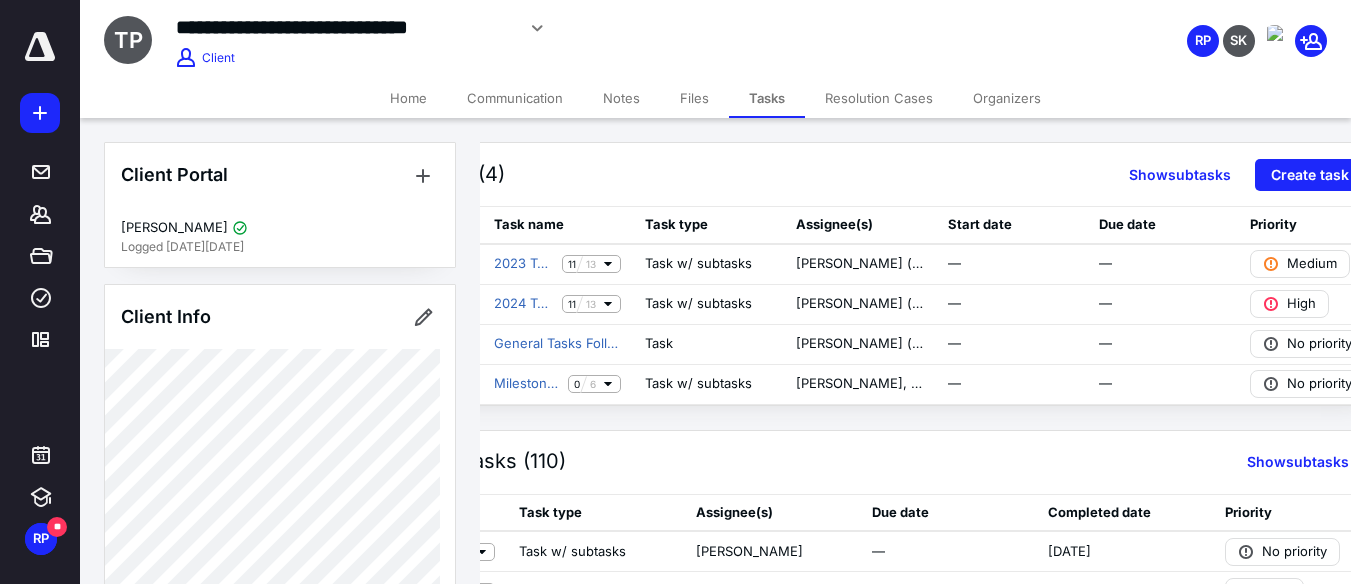 scroll, scrollTop: 0, scrollLeft: 191, axis: horizontal 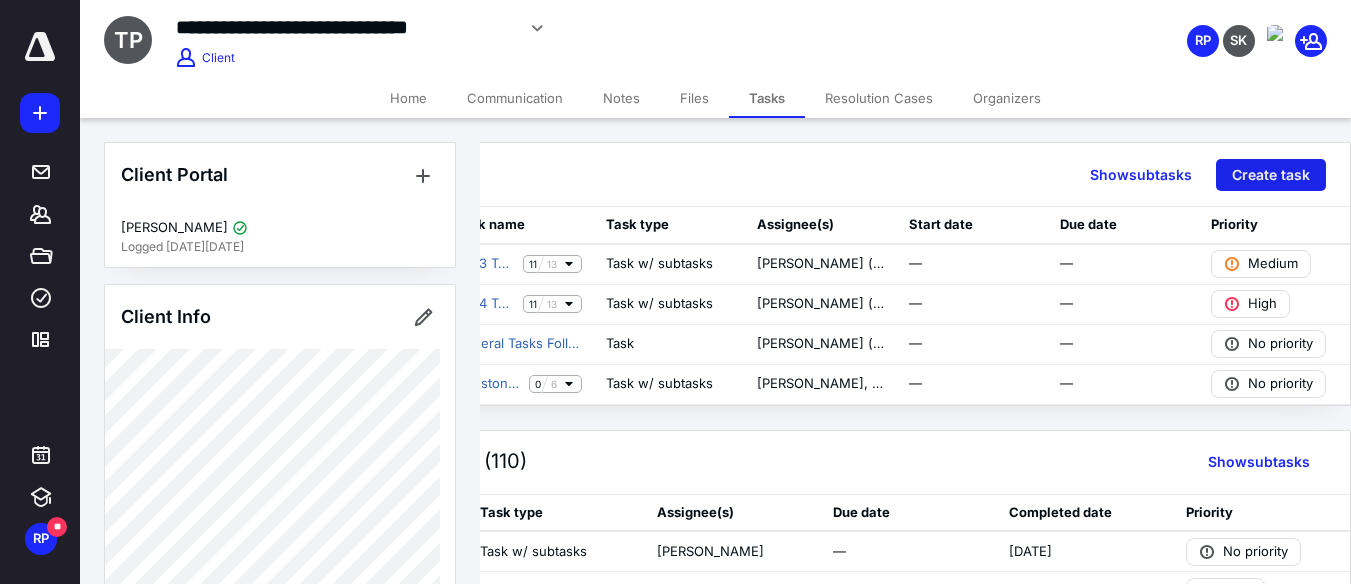 click on "Create task" at bounding box center (1271, 175) 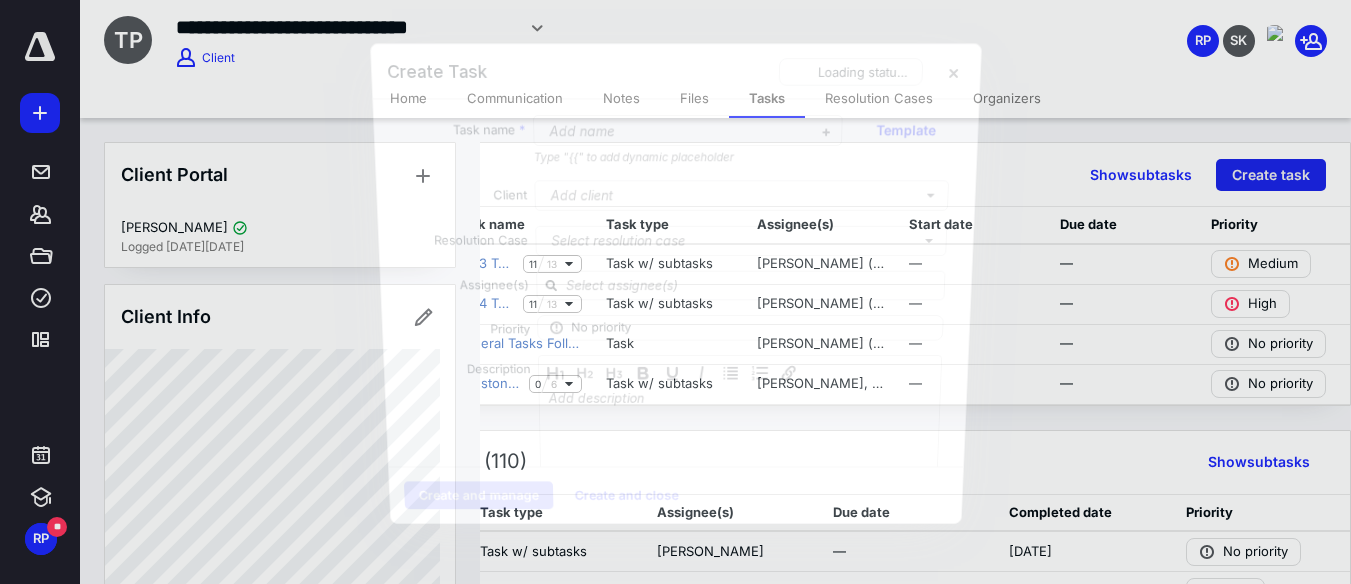 scroll, scrollTop: 0, scrollLeft: 176, axis: horizontal 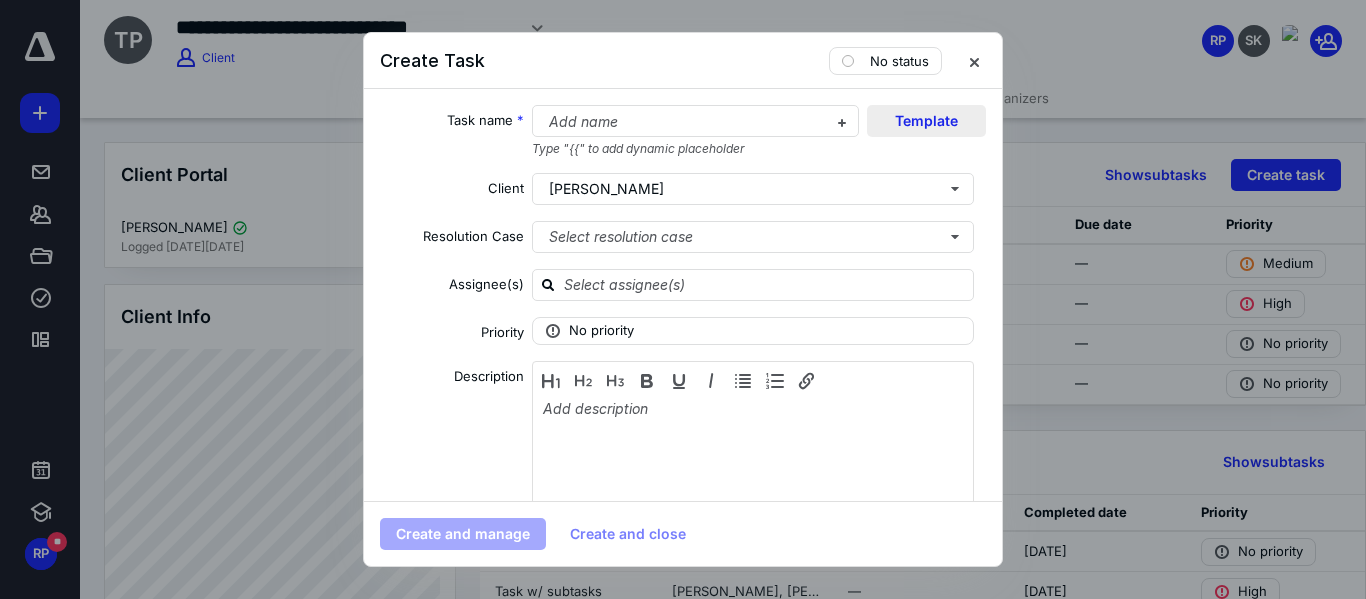click on "Template" at bounding box center (926, 121) 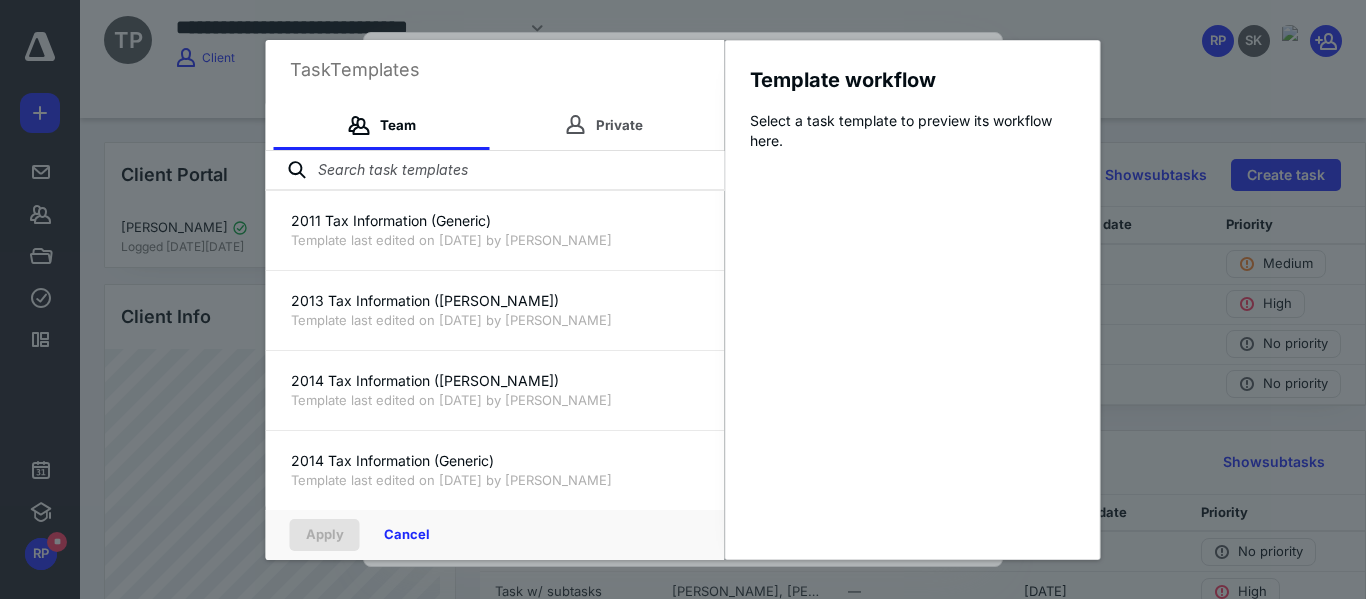 click at bounding box center (495, 171) 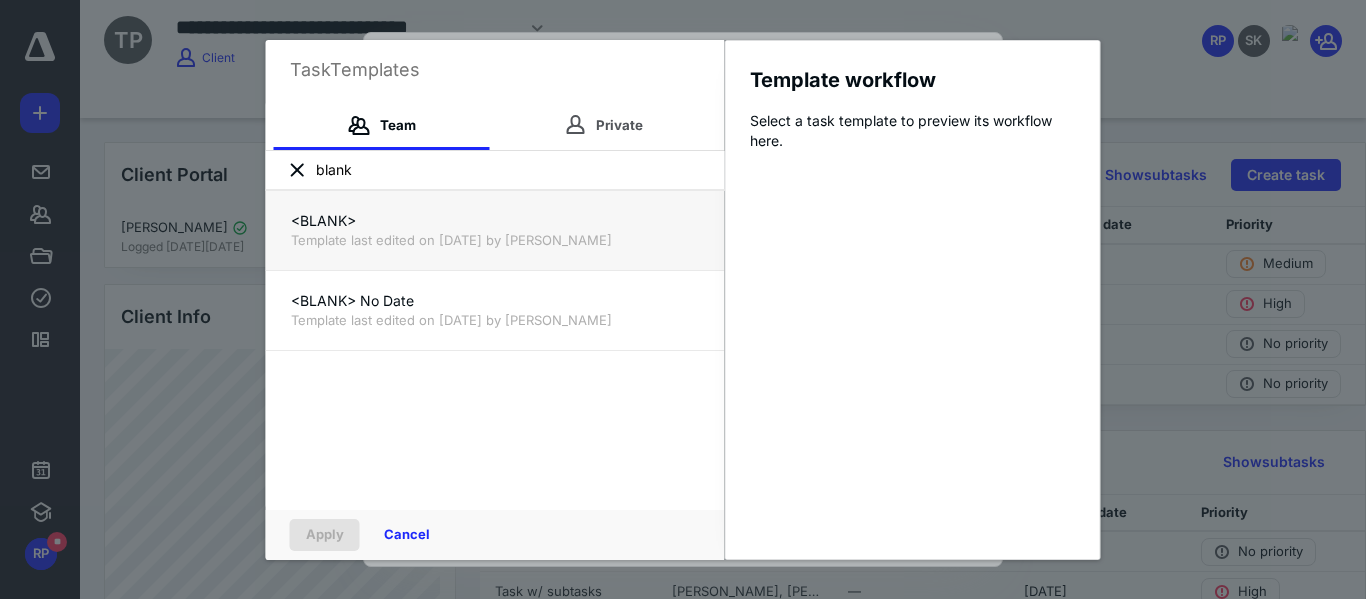 type on "blank" 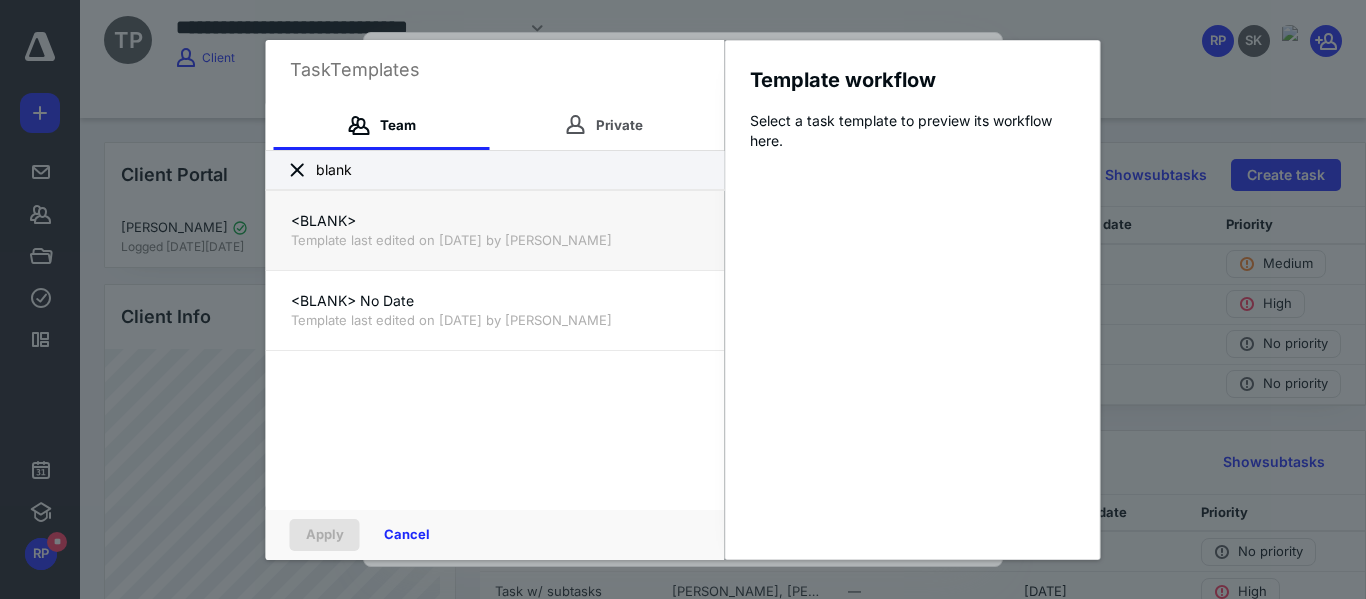 click on "<BLANK>" at bounding box center [495, 221] 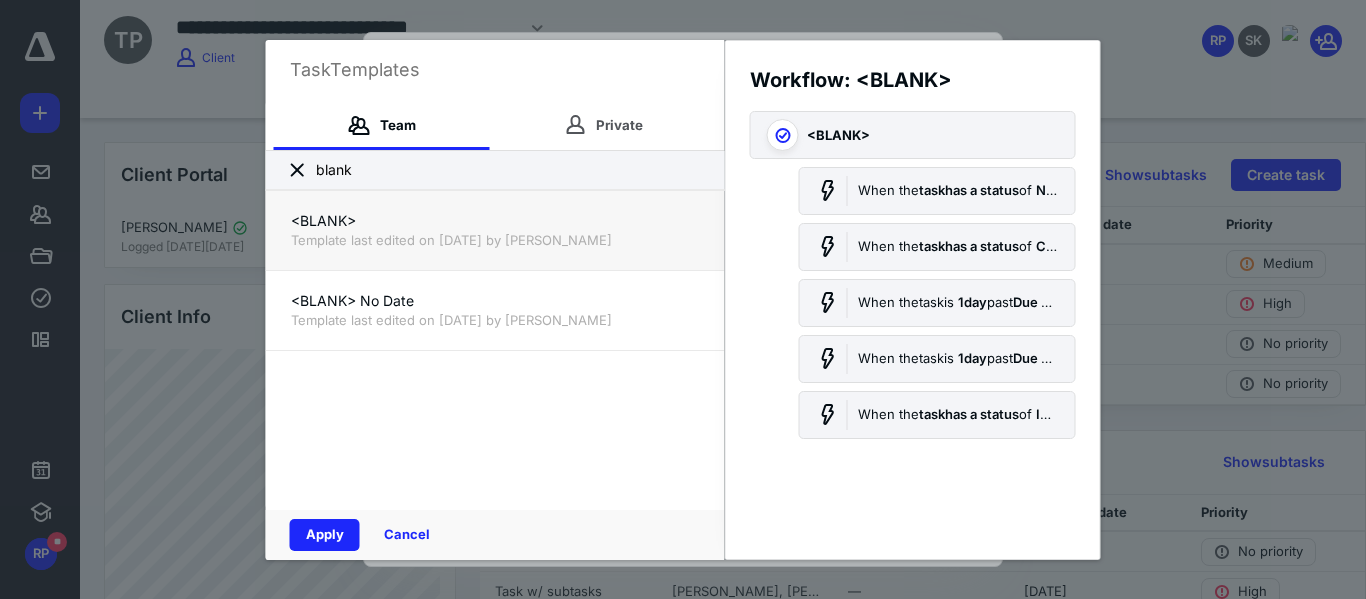 click on "Template last edited on 9/13/2023 by Todd Miramon" at bounding box center (495, 240) 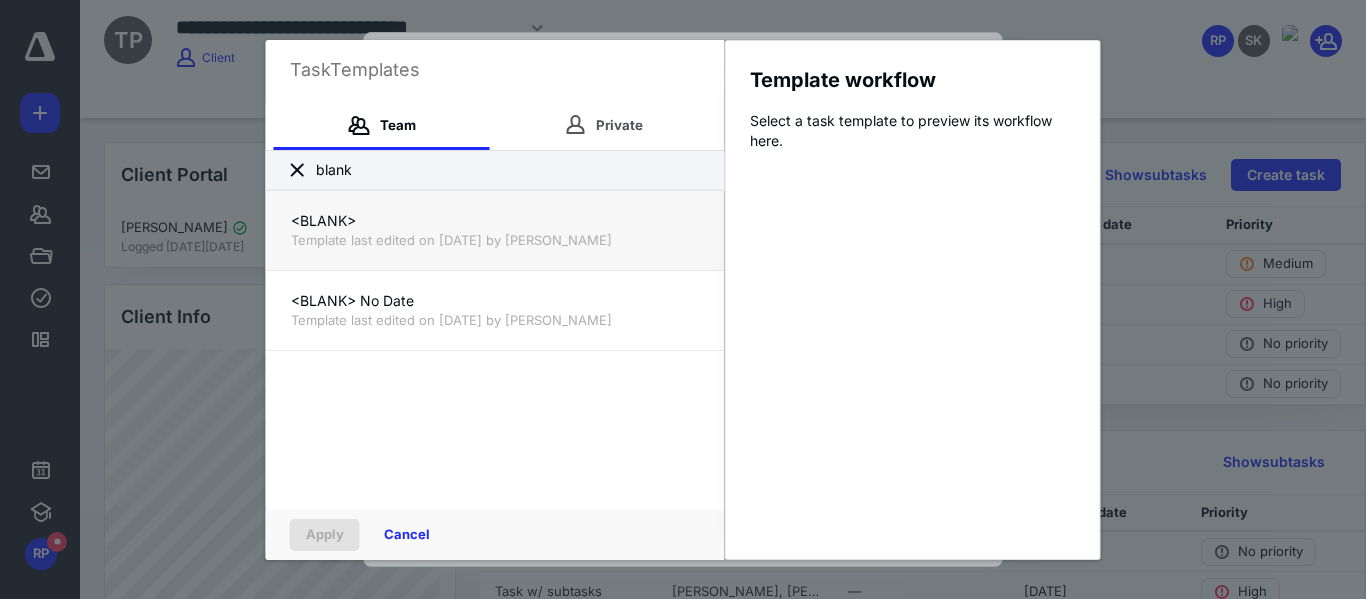 click on "<BLANK>" at bounding box center (495, 221) 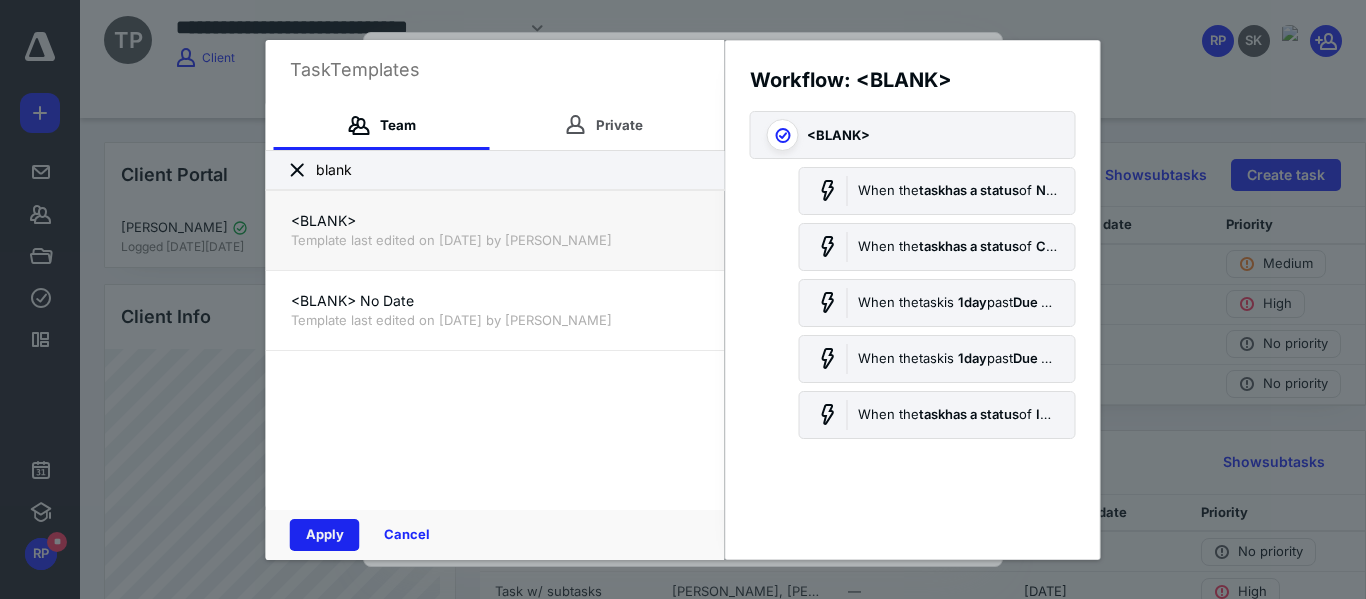 click on "Apply" at bounding box center [325, 535] 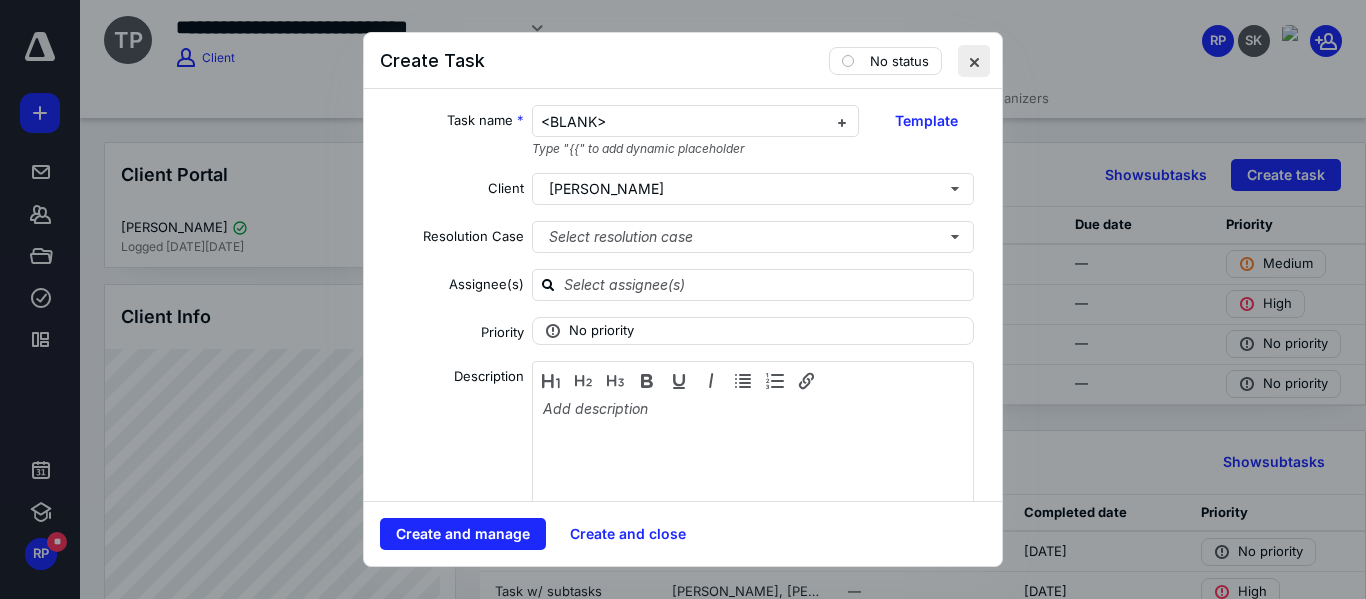 click at bounding box center (974, 61) 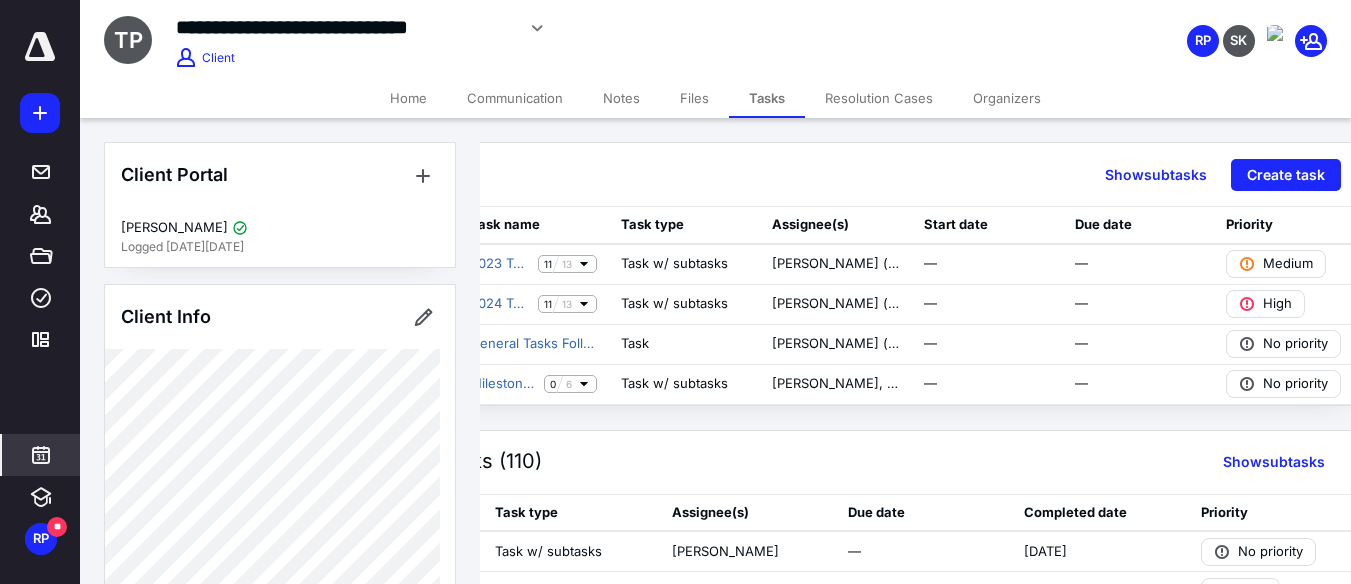 click 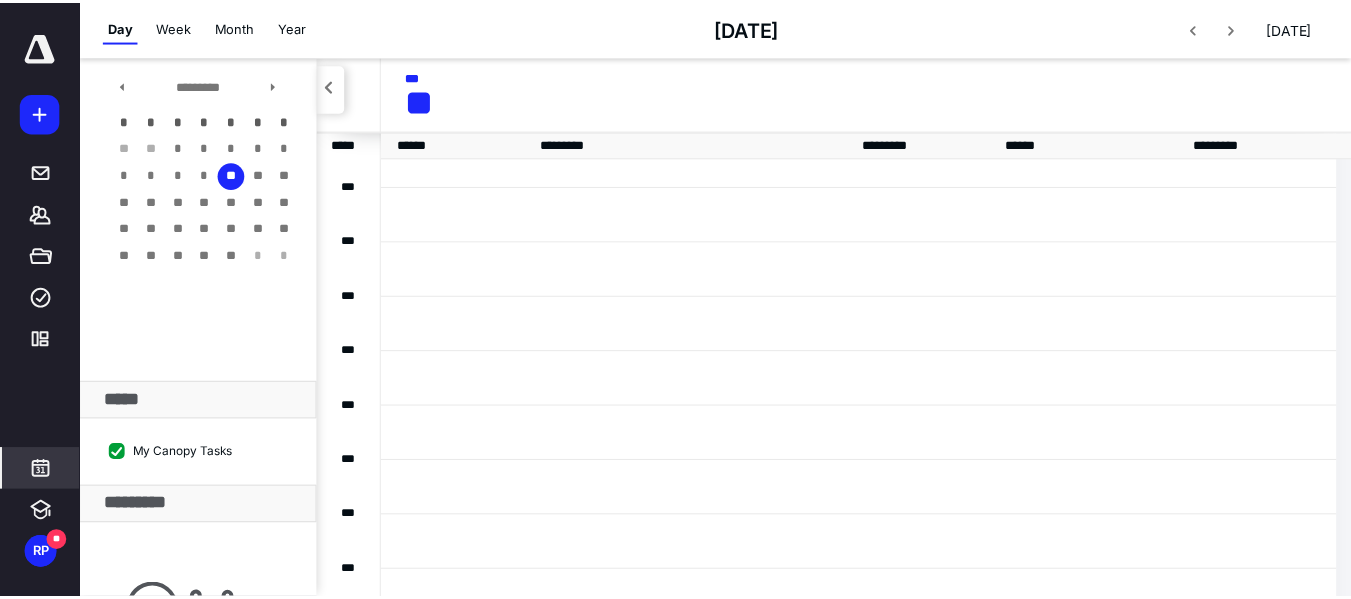 scroll, scrollTop: 385, scrollLeft: 0, axis: vertical 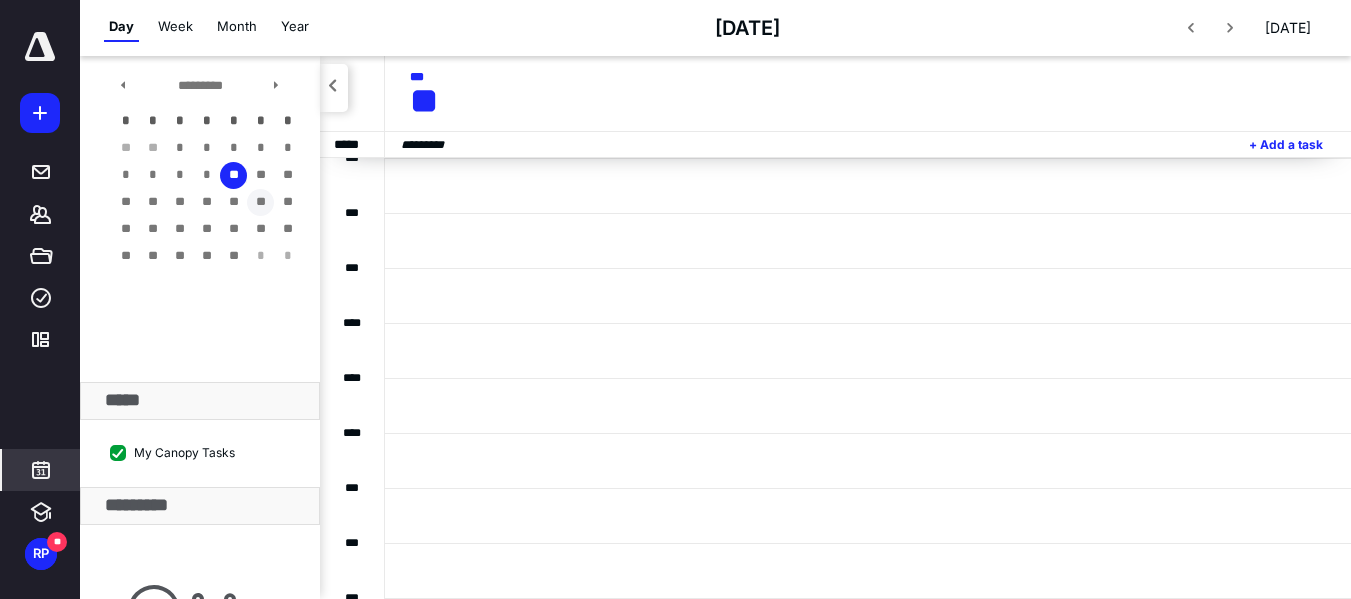 click on "**" at bounding box center [260, 202] 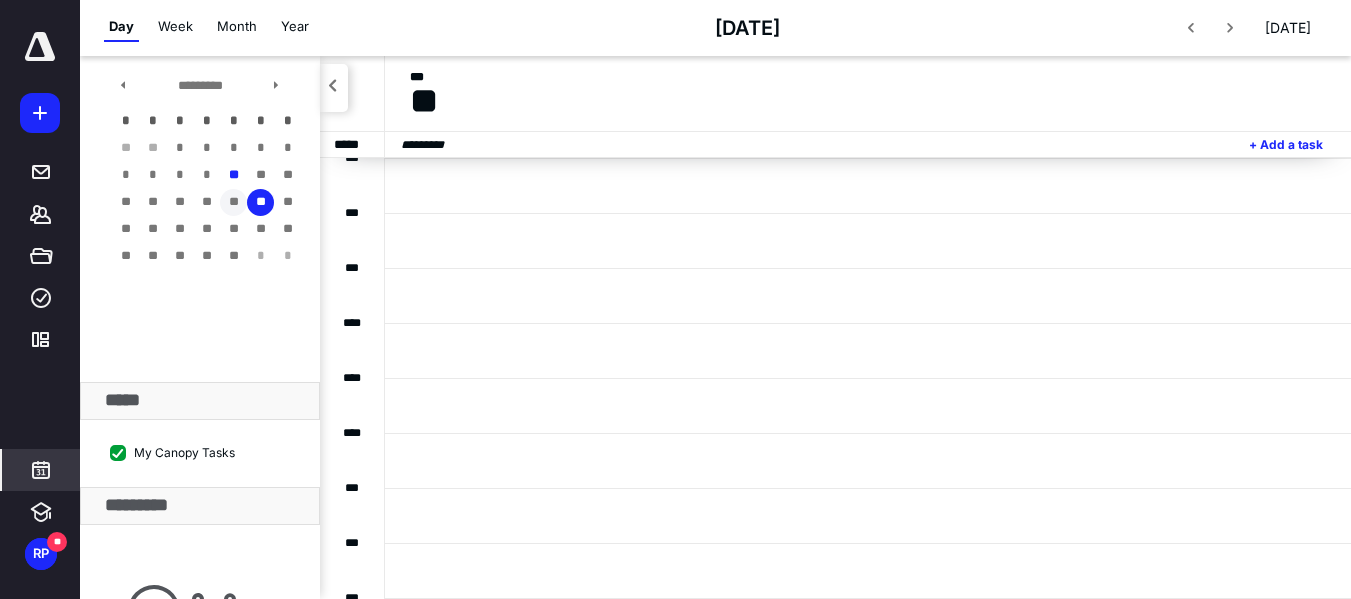 click on "**" at bounding box center (233, 202) 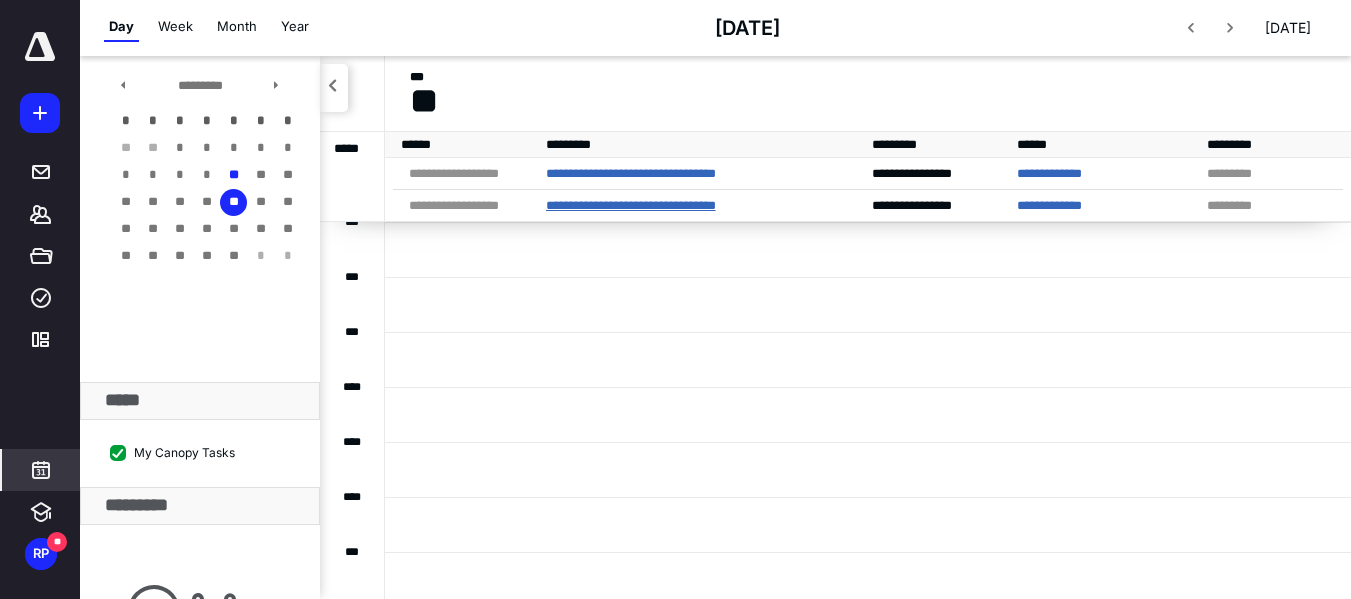 click on "**********" at bounding box center (631, 205) 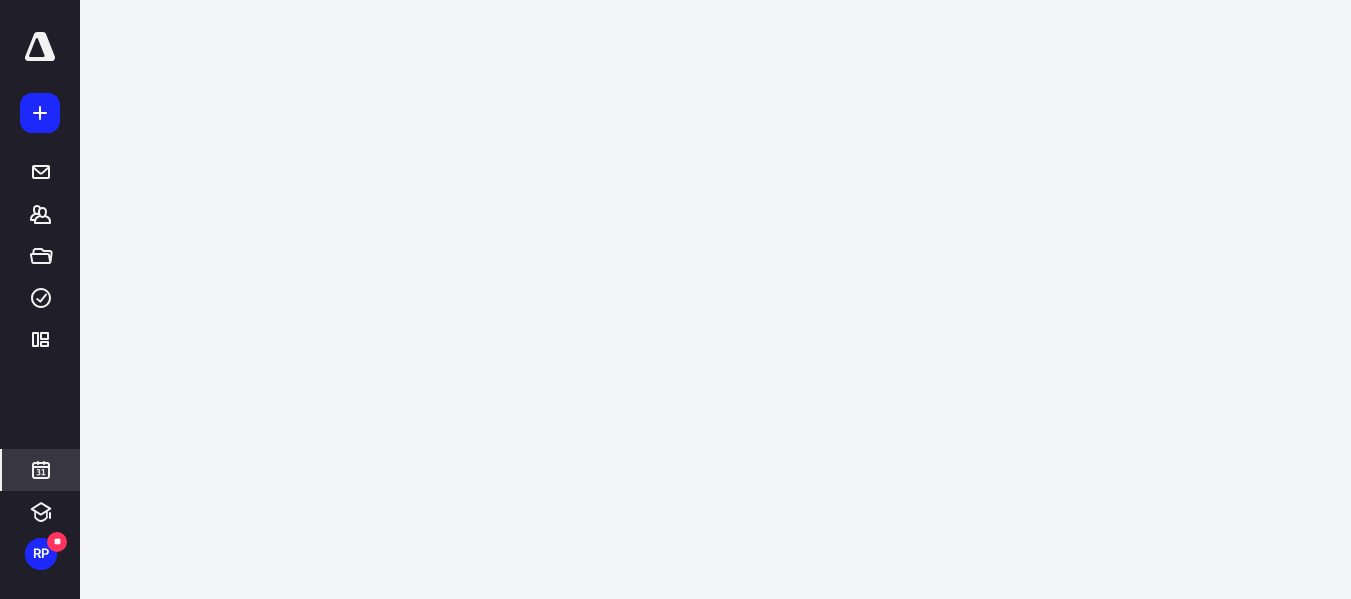 scroll, scrollTop: 0, scrollLeft: 0, axis: both 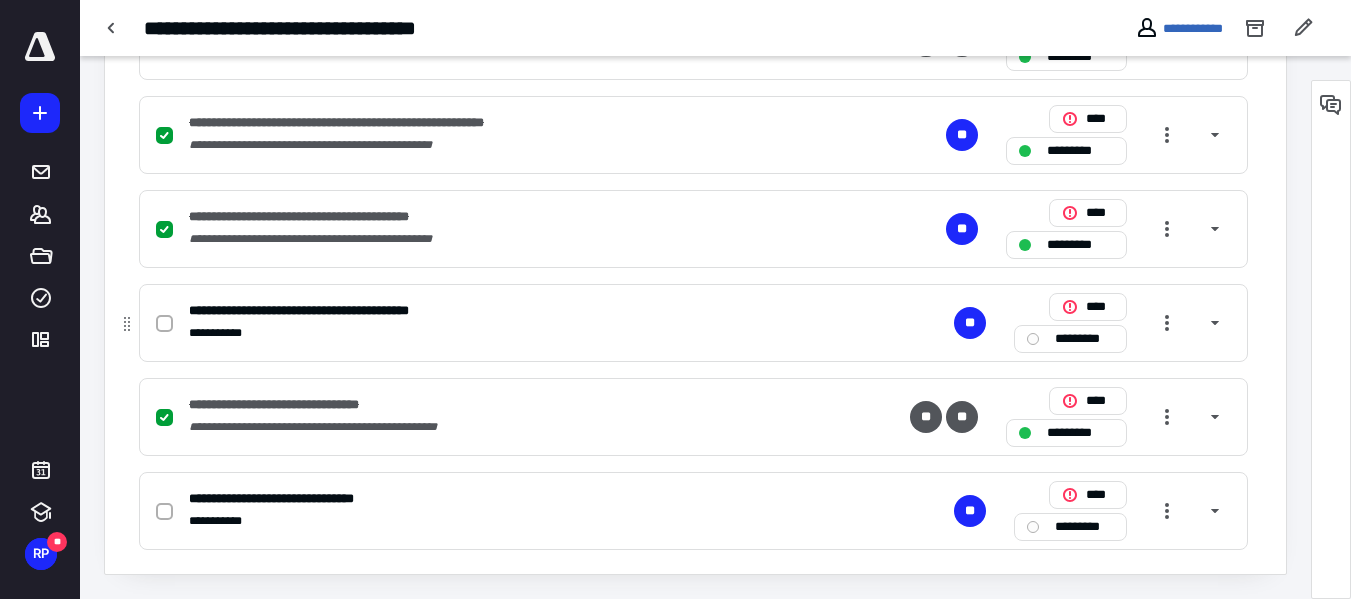 click at bounding box center [164, 324] 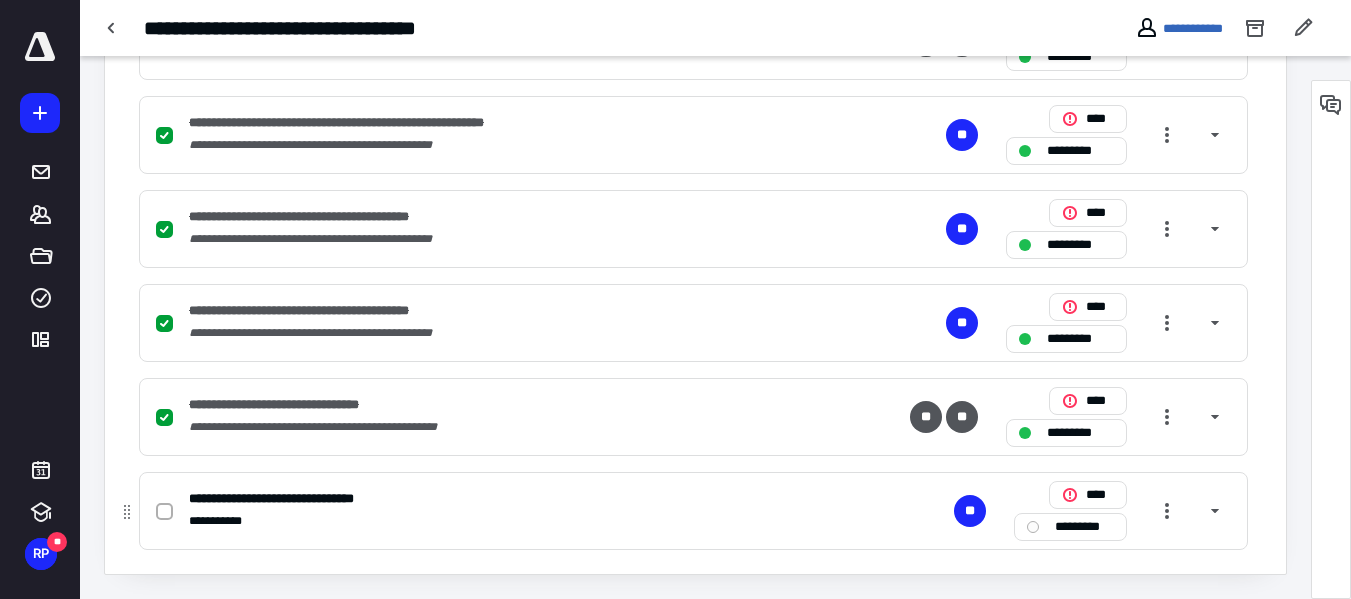 click on "**********" at bounding box center [431, 521] 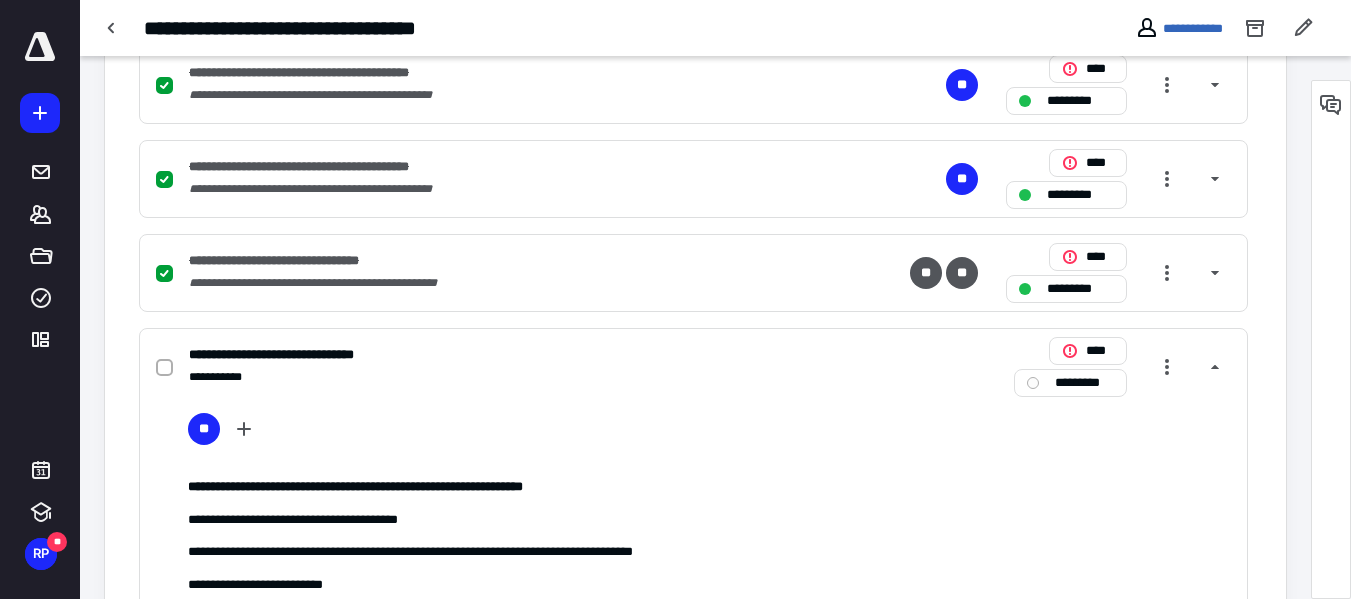 scroll, scrollTop: 1528, scrollLeft: 0, axis: vertical 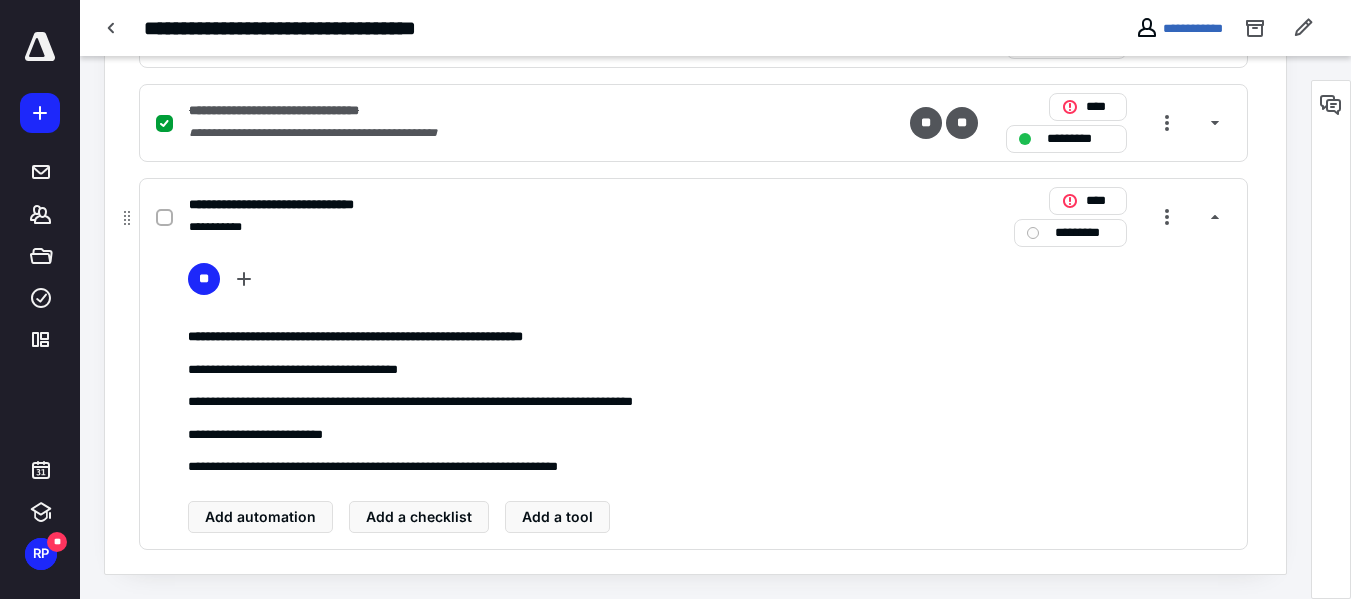 click at bounding box center (164, 218) 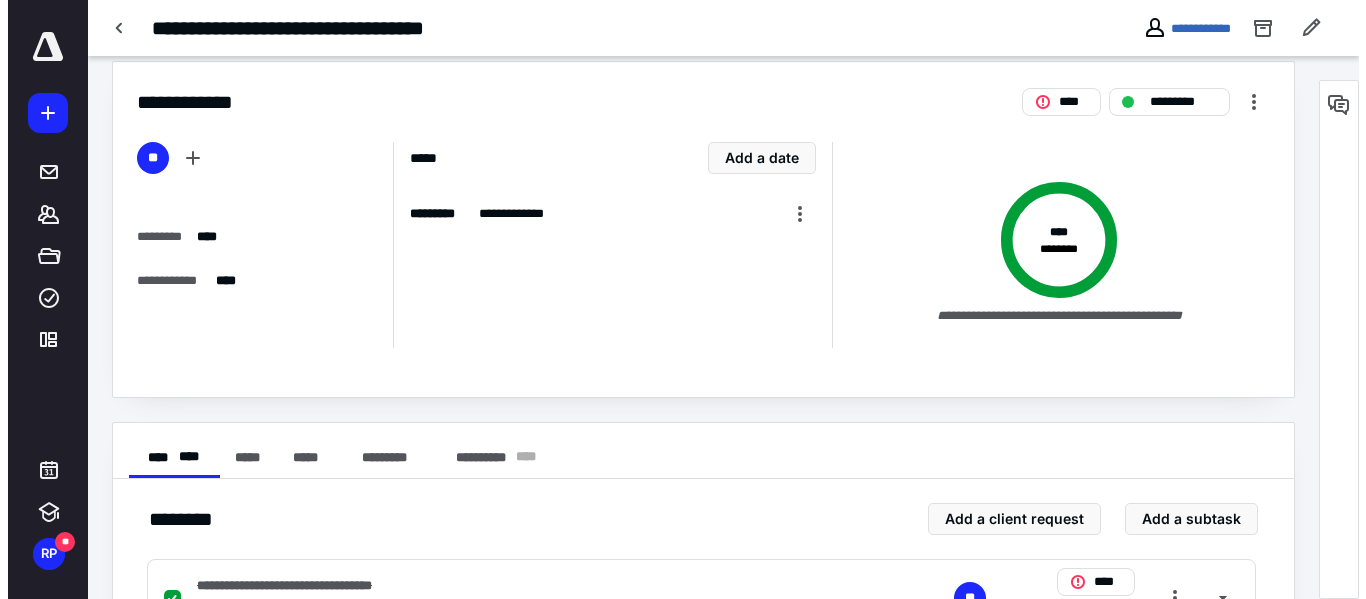 scroll, scrollTop: 0, scrollLeft: 0, axis: both 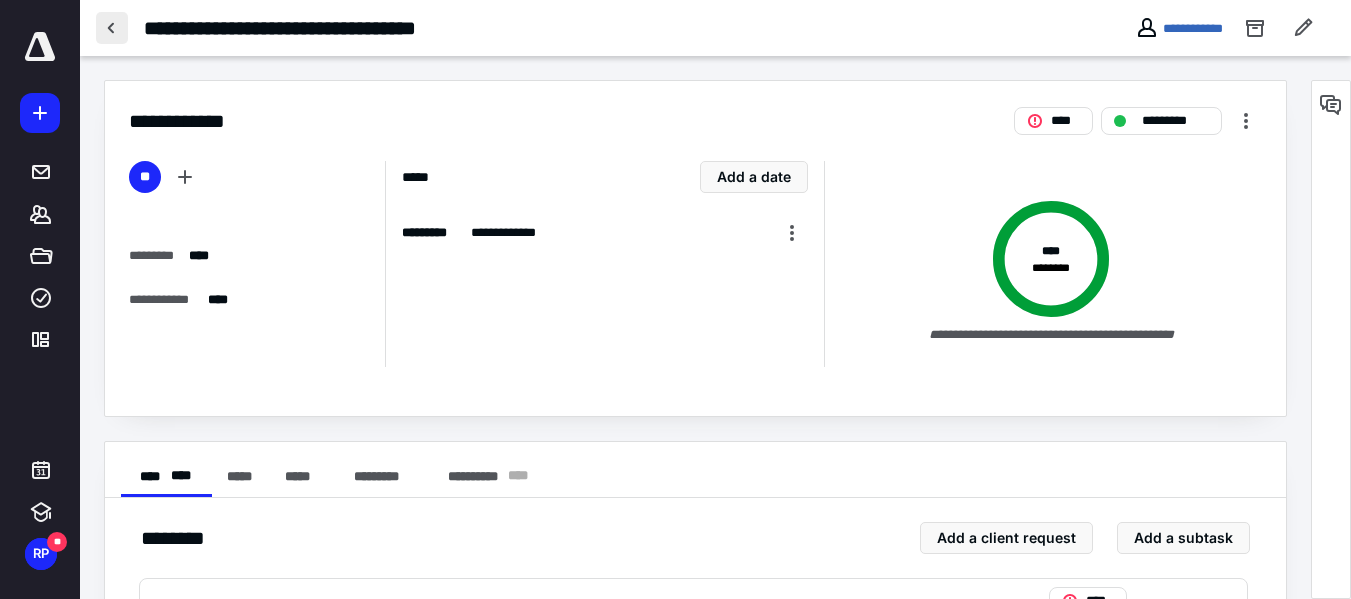 click at bounding box center (112, 28) 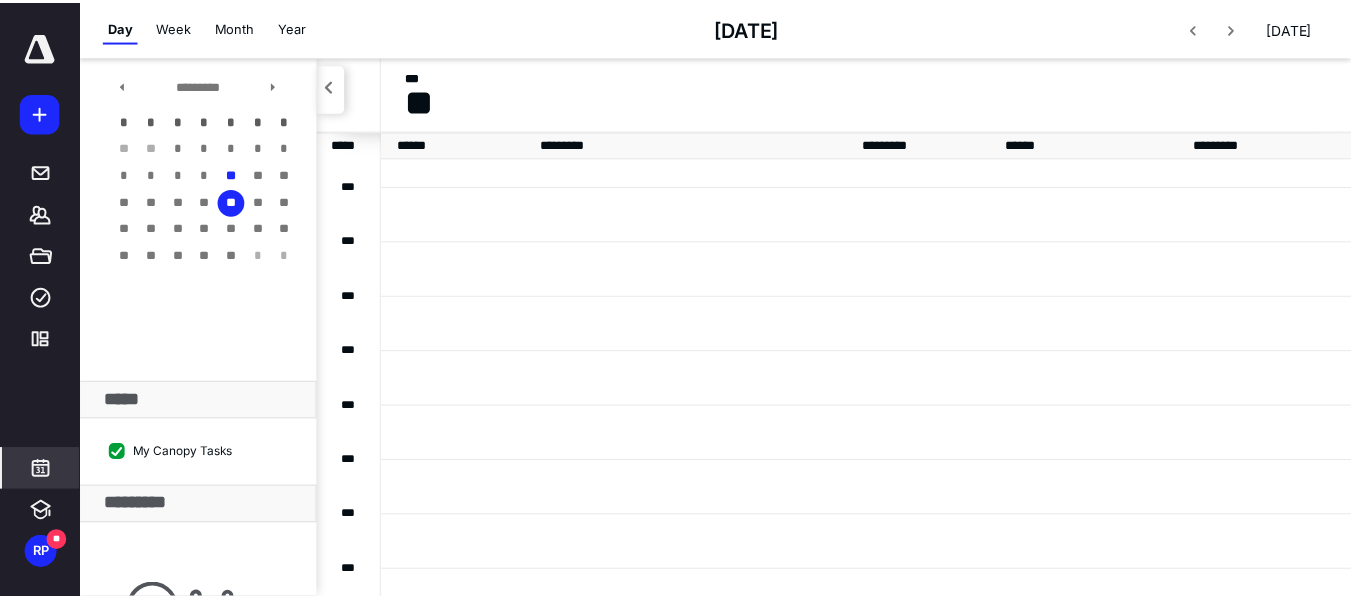 scroll, scrollTop: 385, scrollLeft: 0, axis: vertical 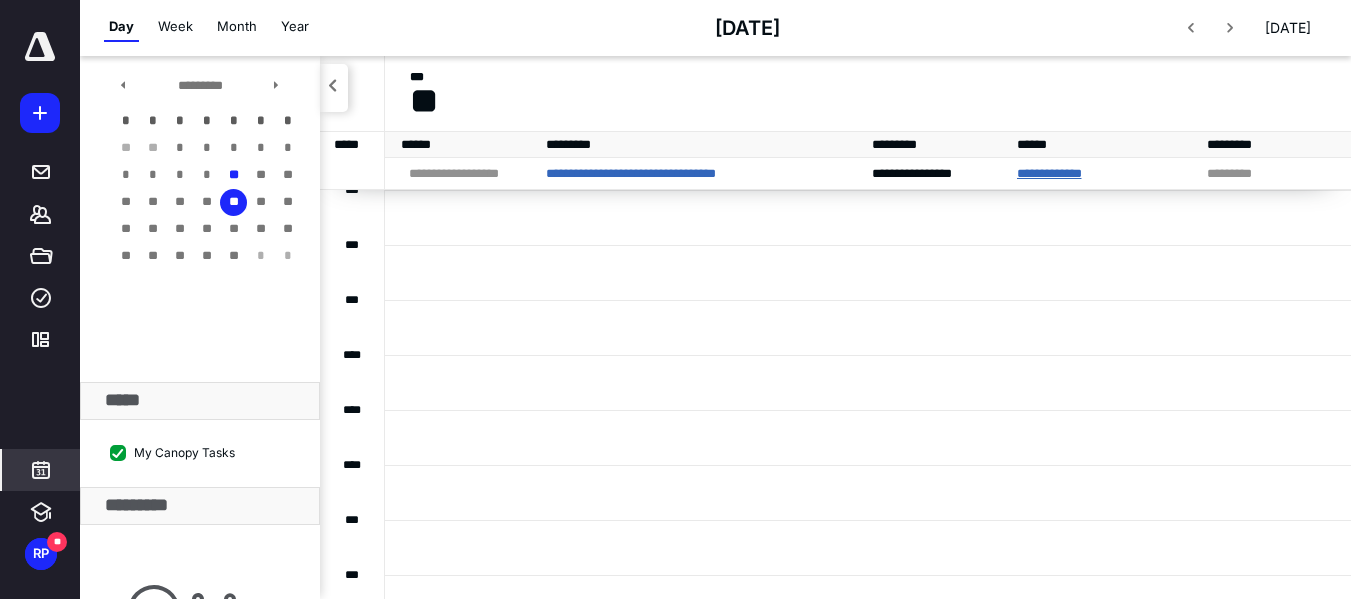 click on "**********" at bounding box center (1108, 174) 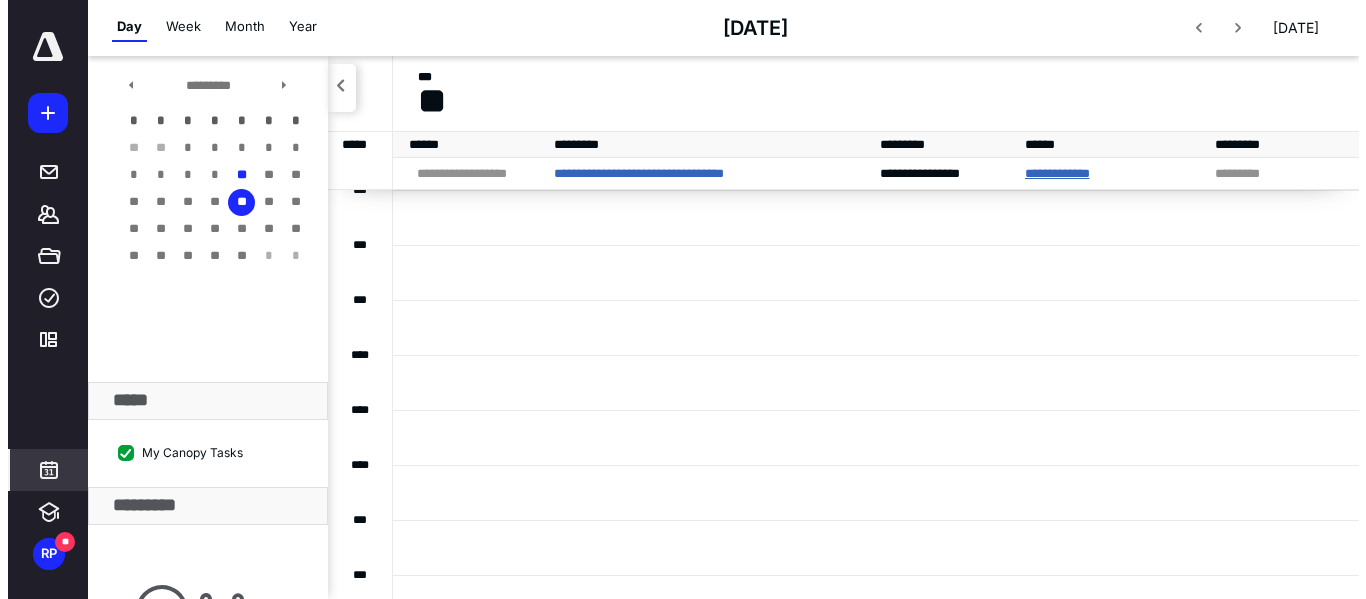 scroll, scrollTop: 0, scrollLeft: 0, axis: both 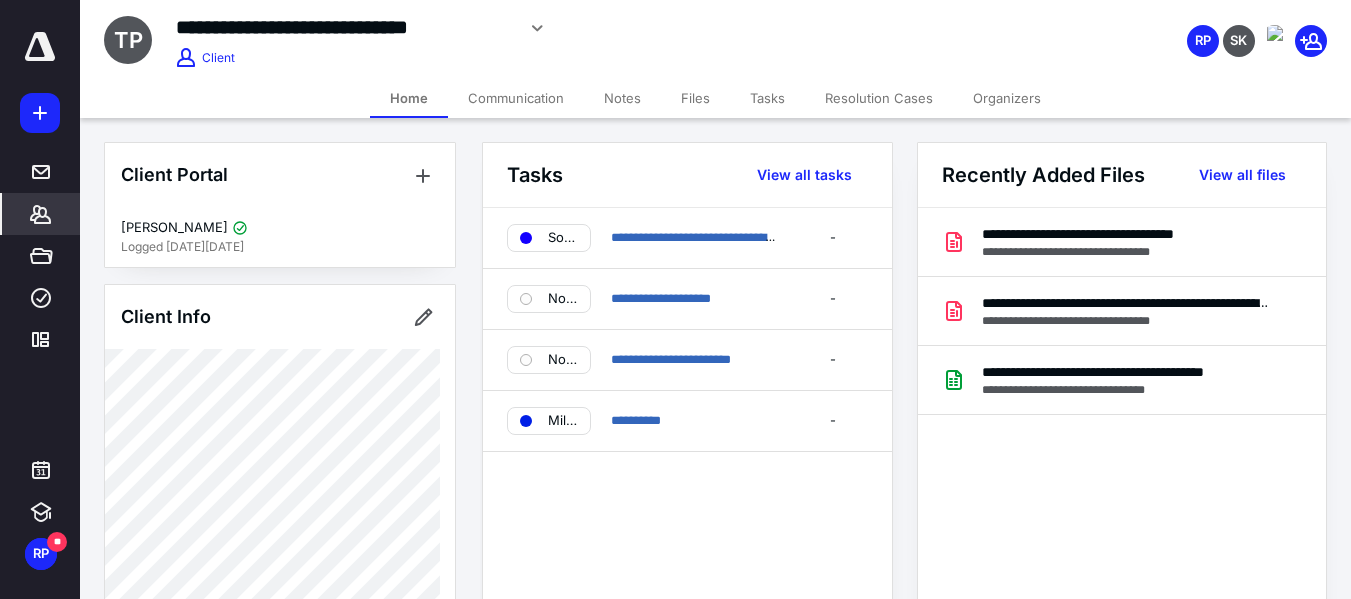 click on "Tasks" at bounding box center (767, 98) 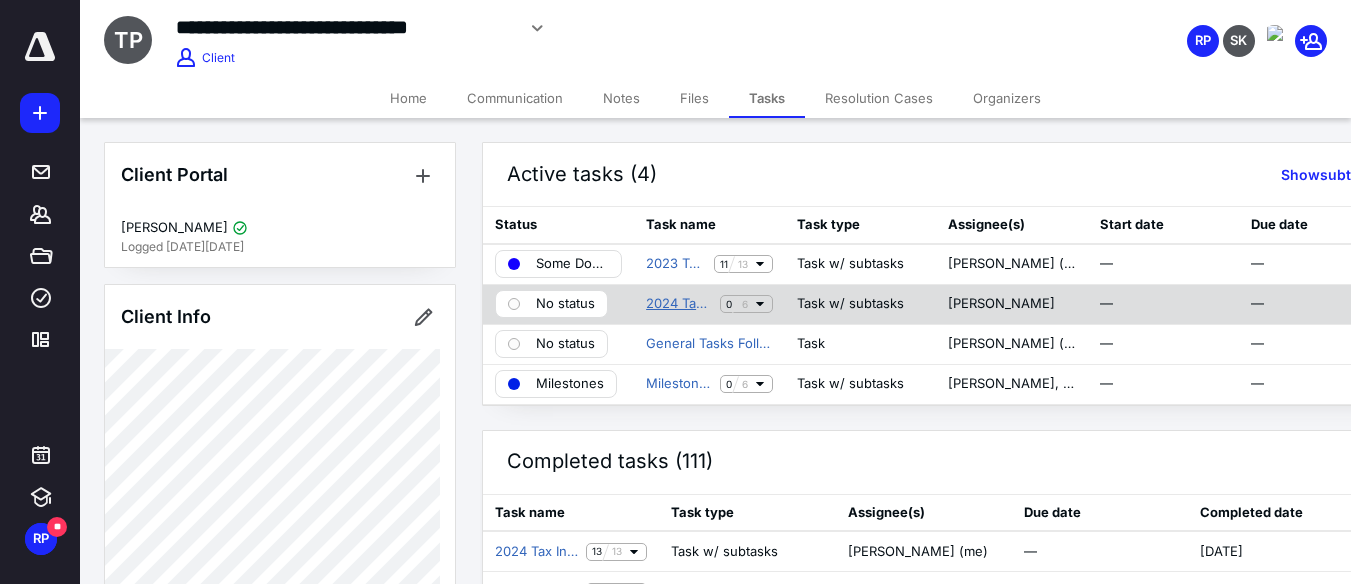 click on "2024 Tax Preparation" at bounding box center (679, 304) 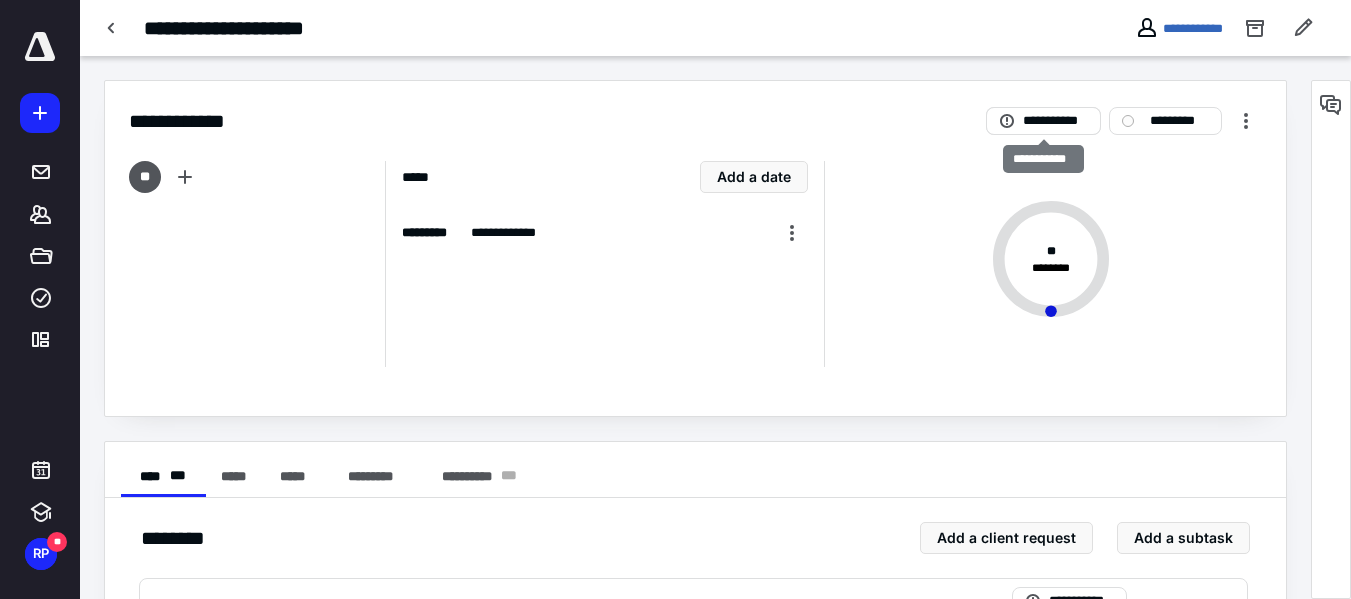 click on "**********" at bounding box center (1055, 121) 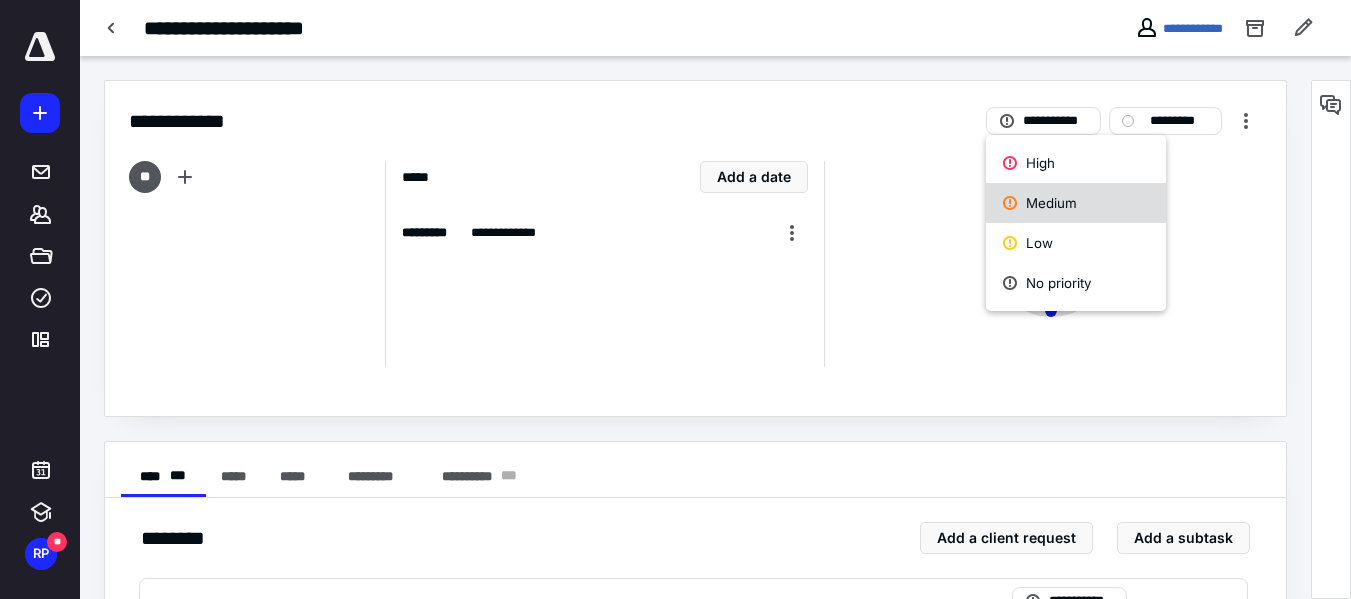 click on "Medium" at bounding box center [1076, 203] 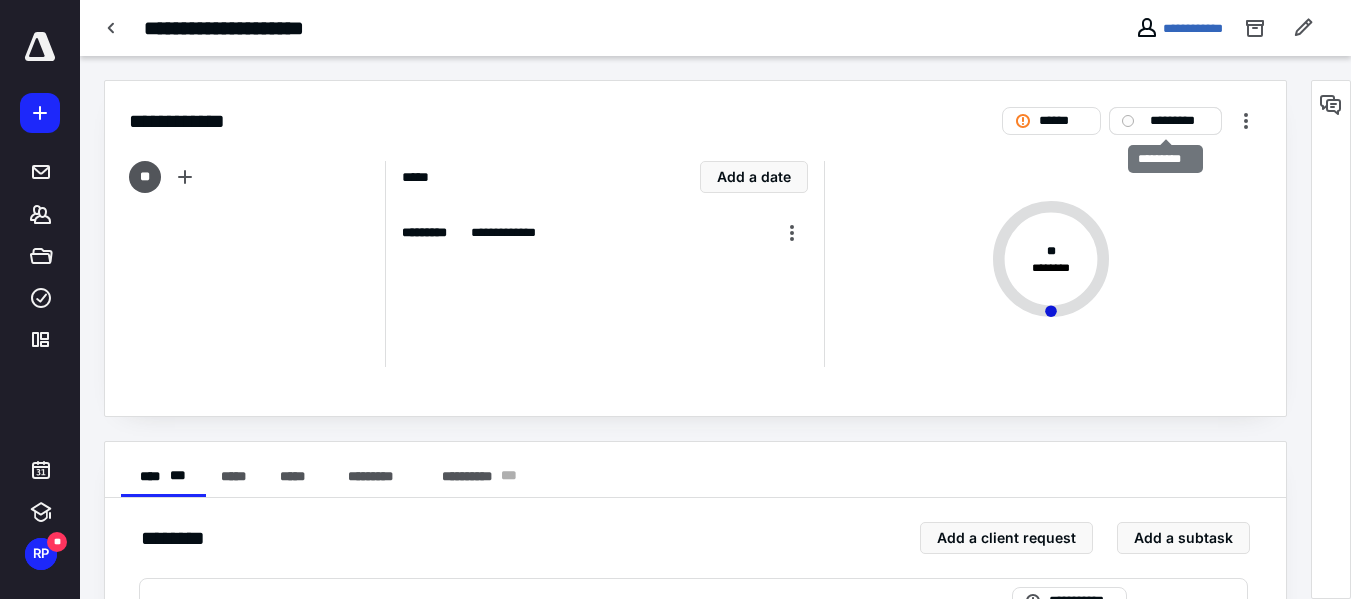 click on "*********" at bounding box center [1165, 121] 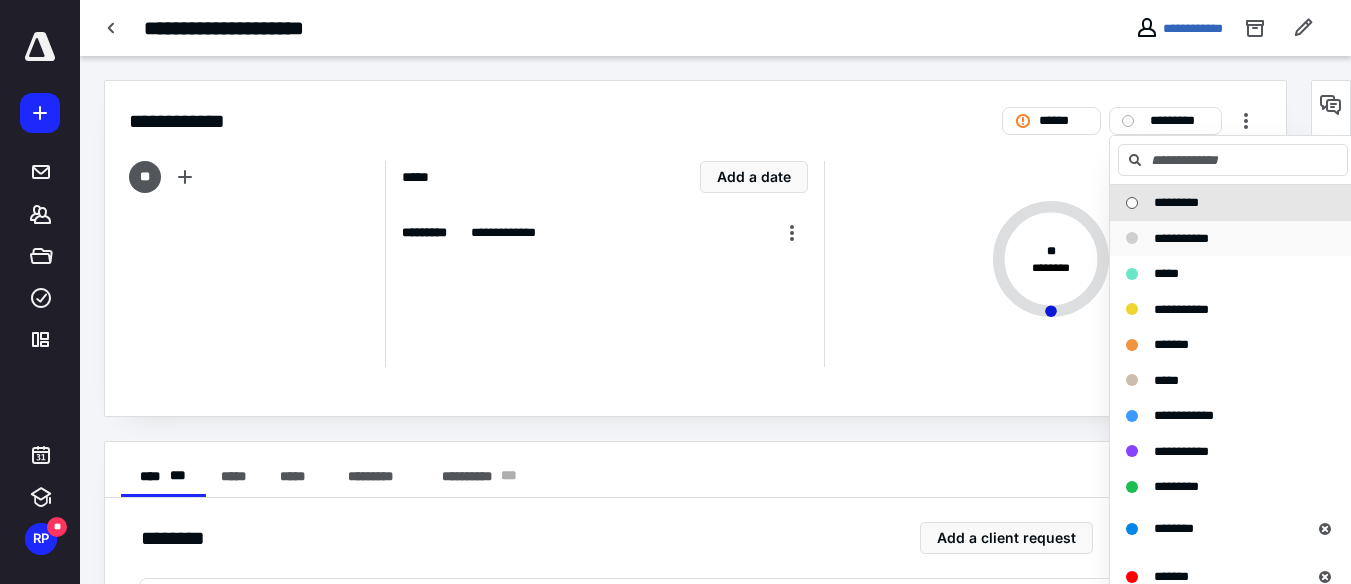 click on "**********" at bounding box center [1181, 238] 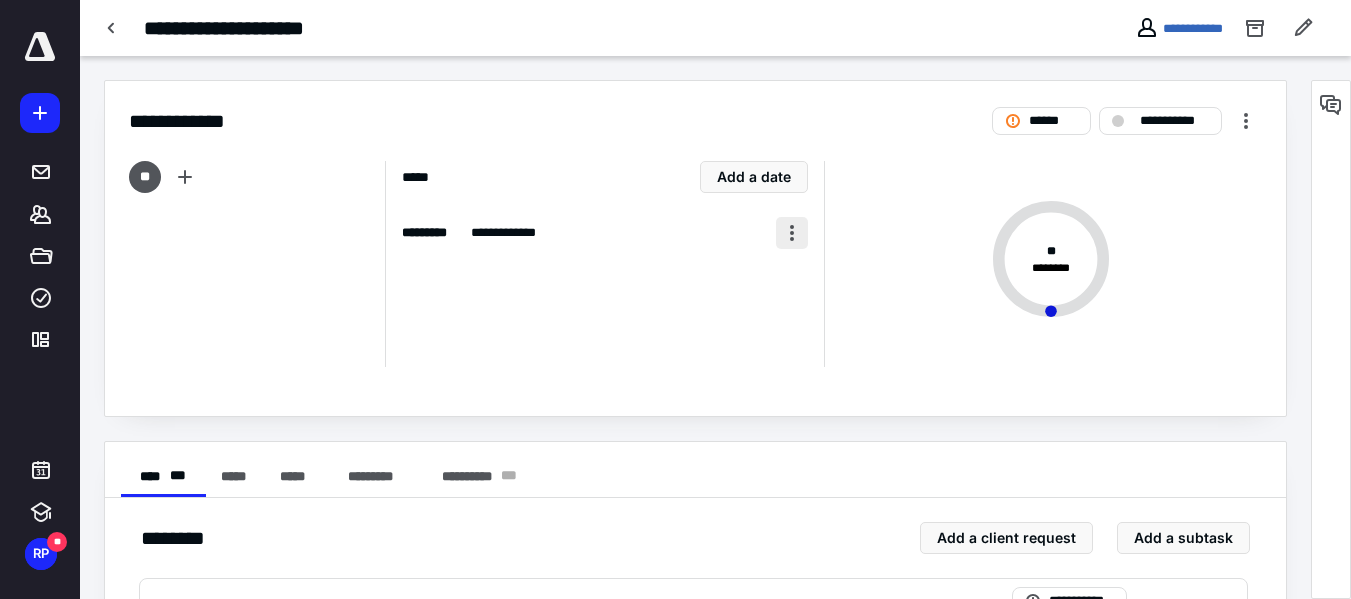 click at bounding box center (792, 233) 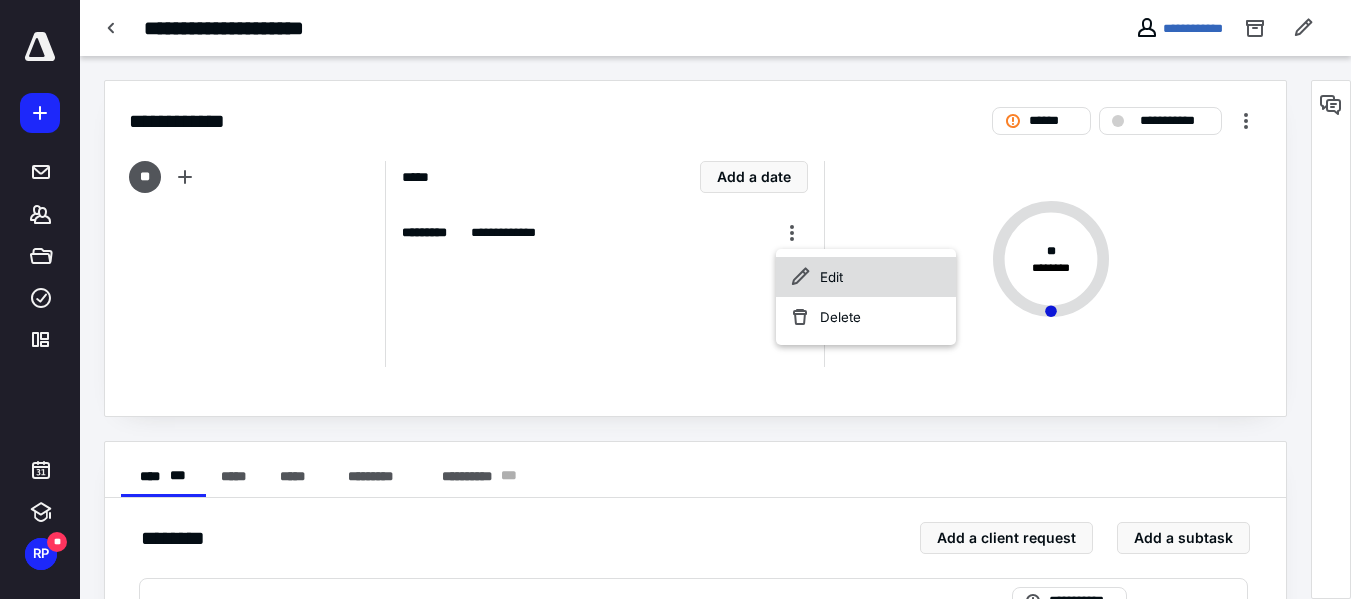 click on "Edit" at bounding box center [866, 277] 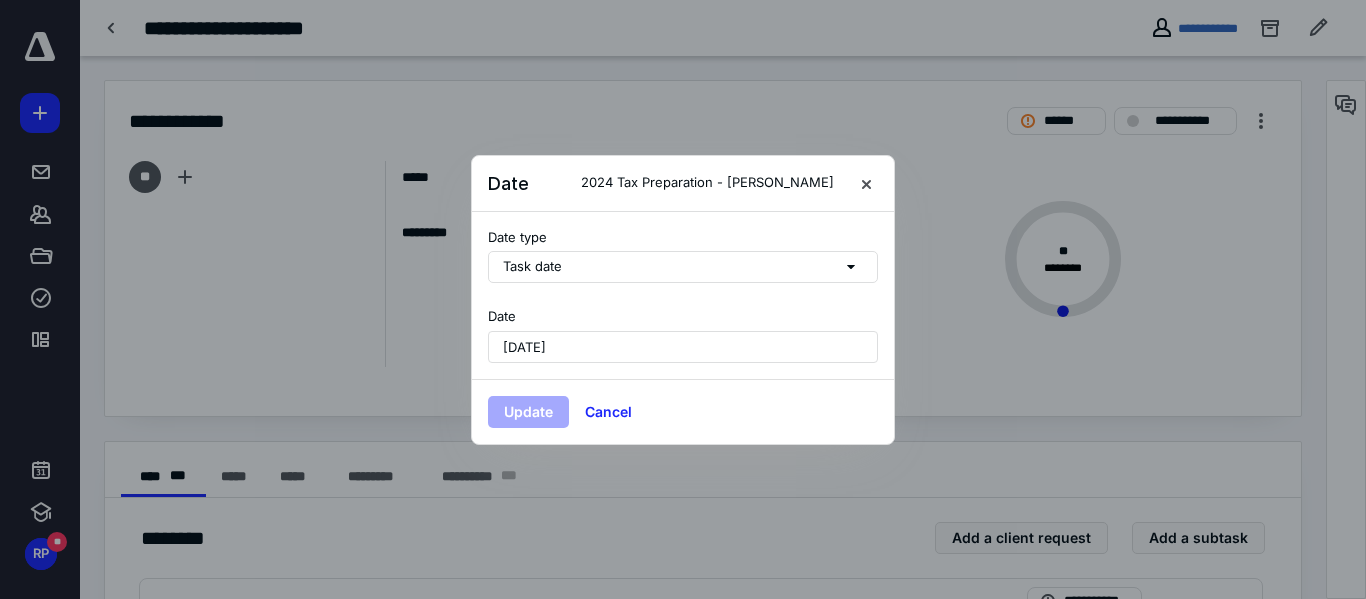 click on "[DATE]" at bounding box center (683, 347) 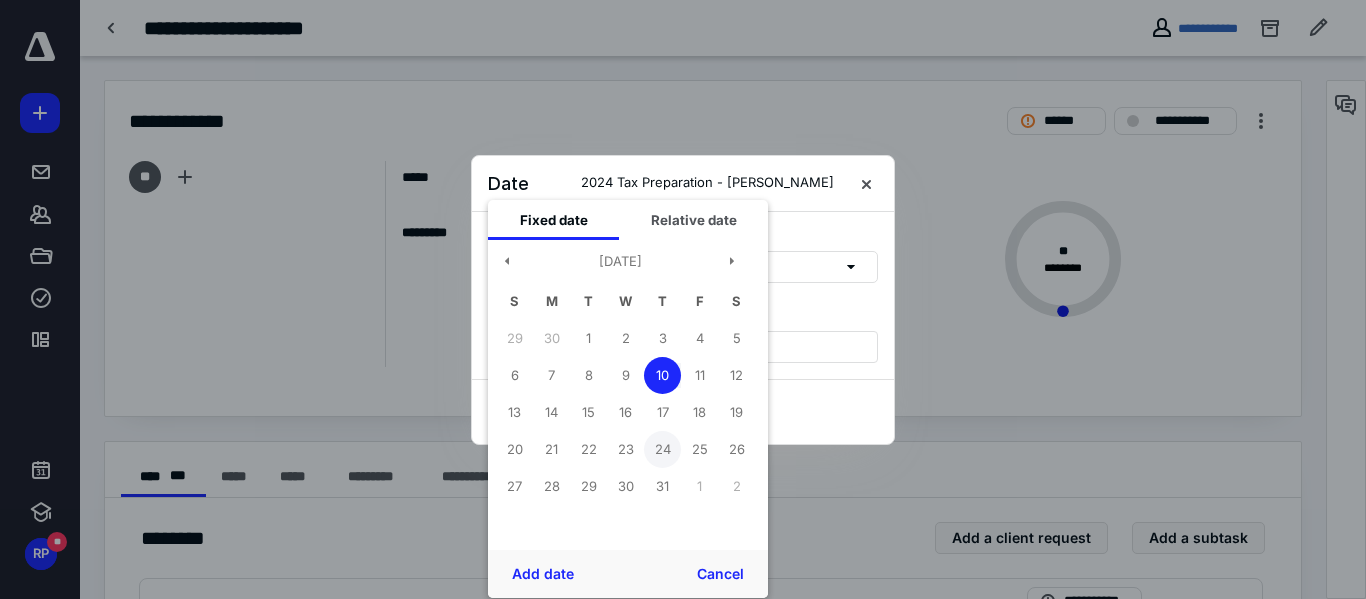 click on "24" at bounding box center [662, 449] 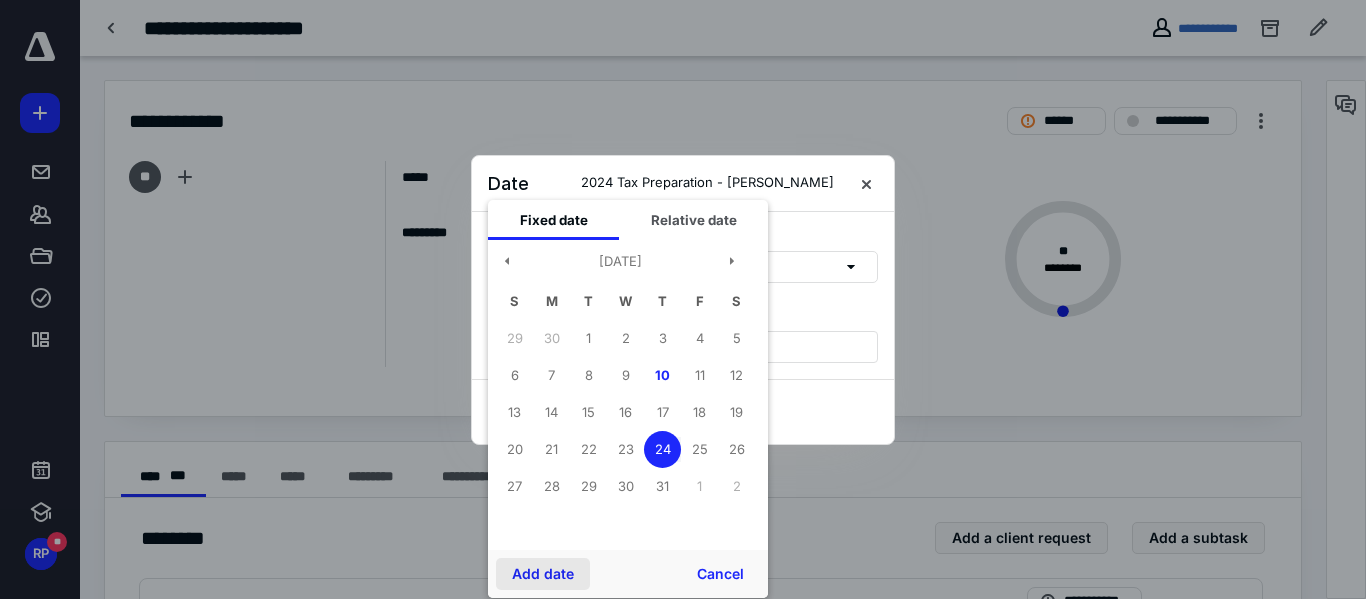 click on "Add date" at bounding box center [543, 574] 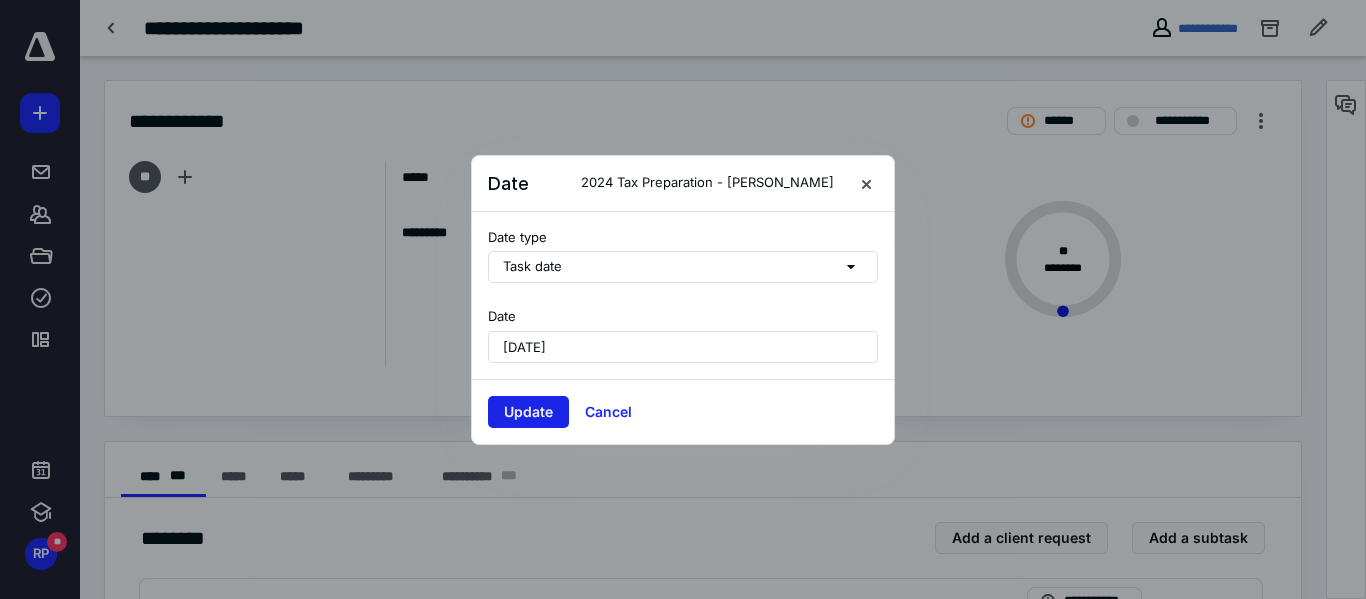 click on "Update" at bounding box center (528, 412) 